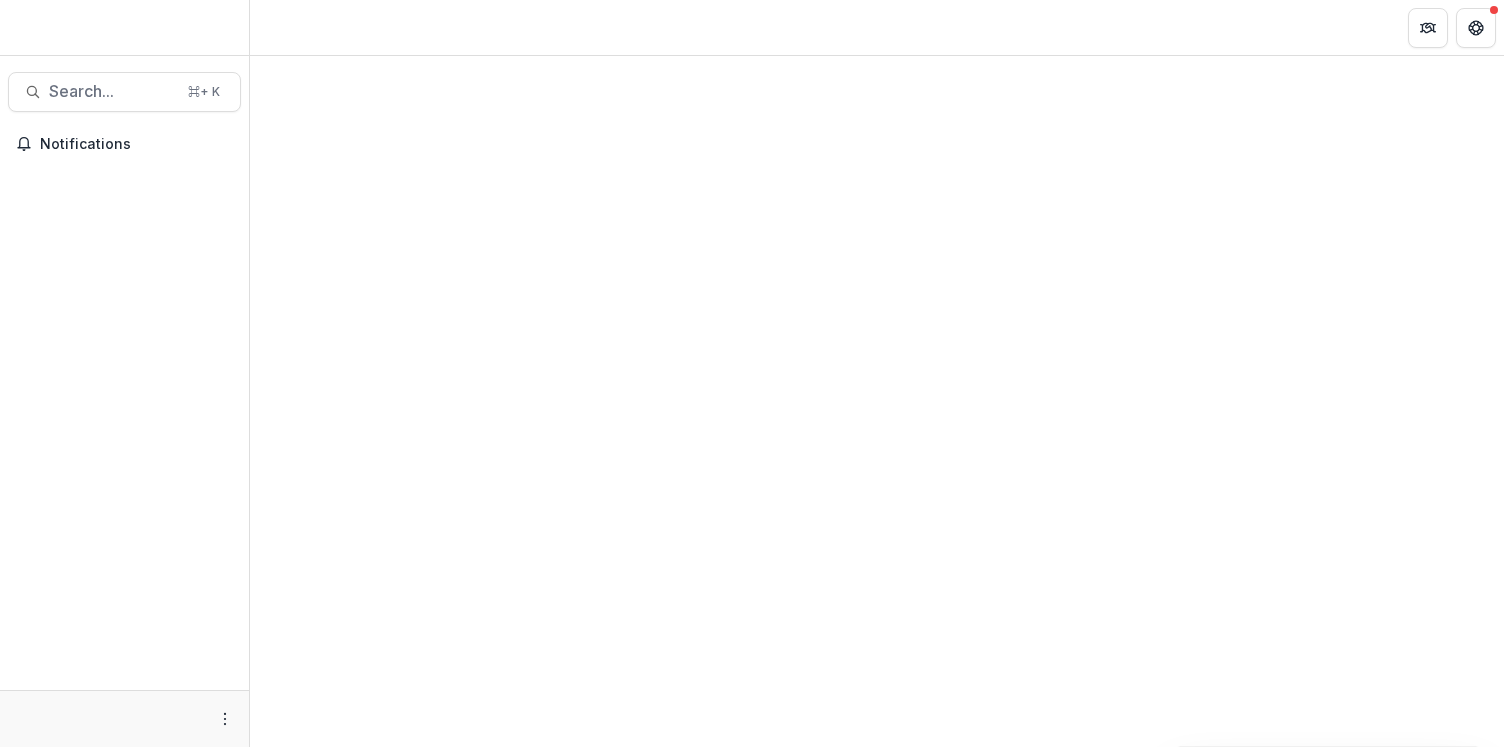 scroll, scrollTop: 0, scrollLeft: 0, axis: both 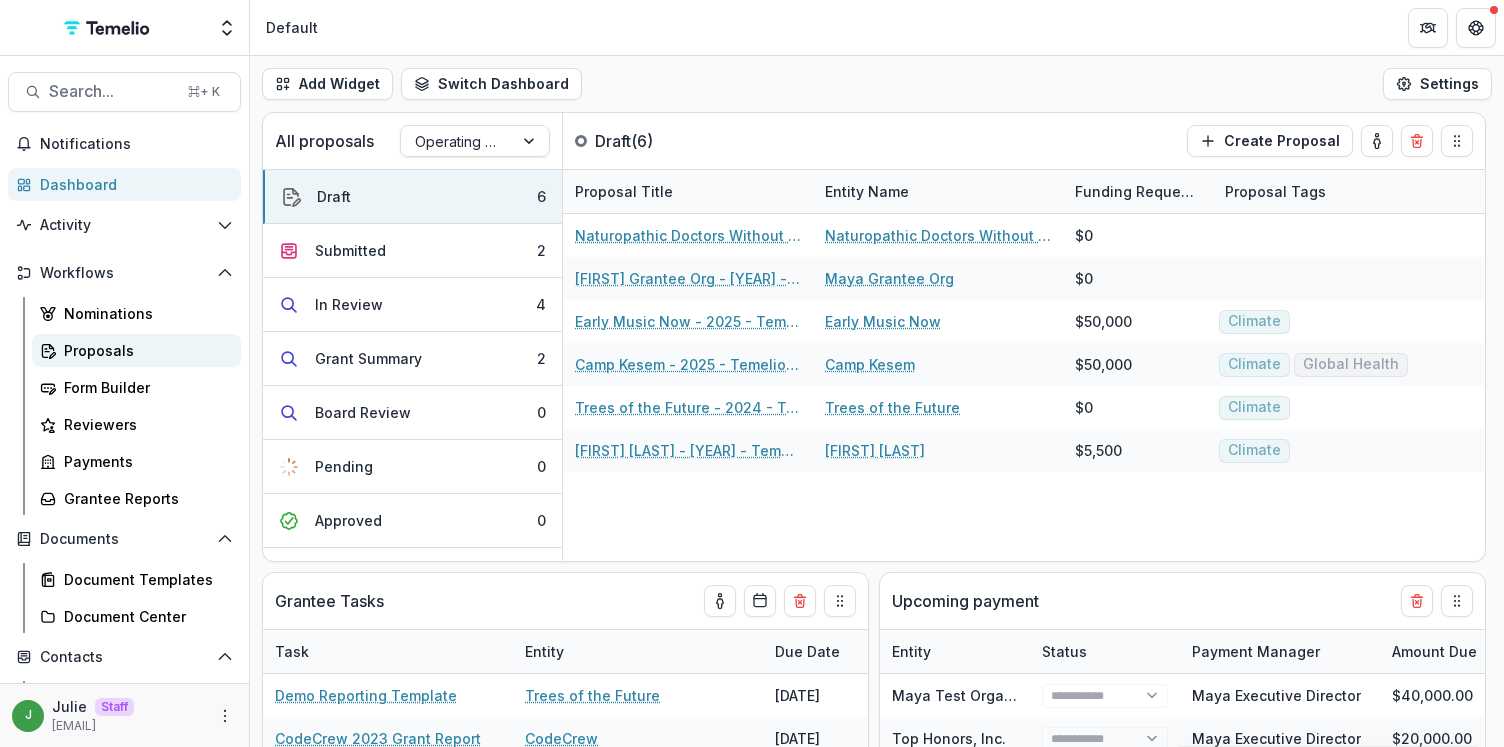 click on "Proposals" at bounding box center (144, 350) 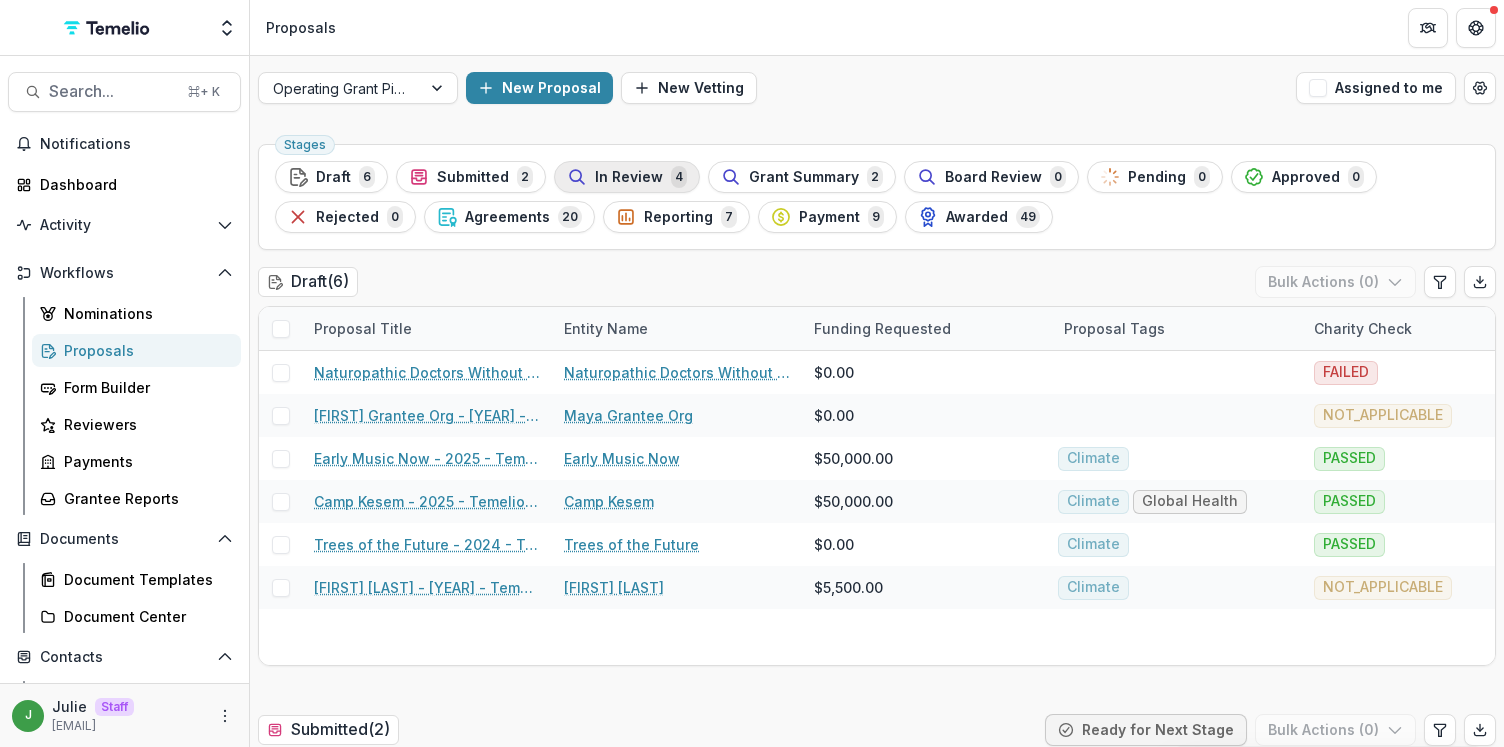 click on "In Review" at bounding box center [629, 177] 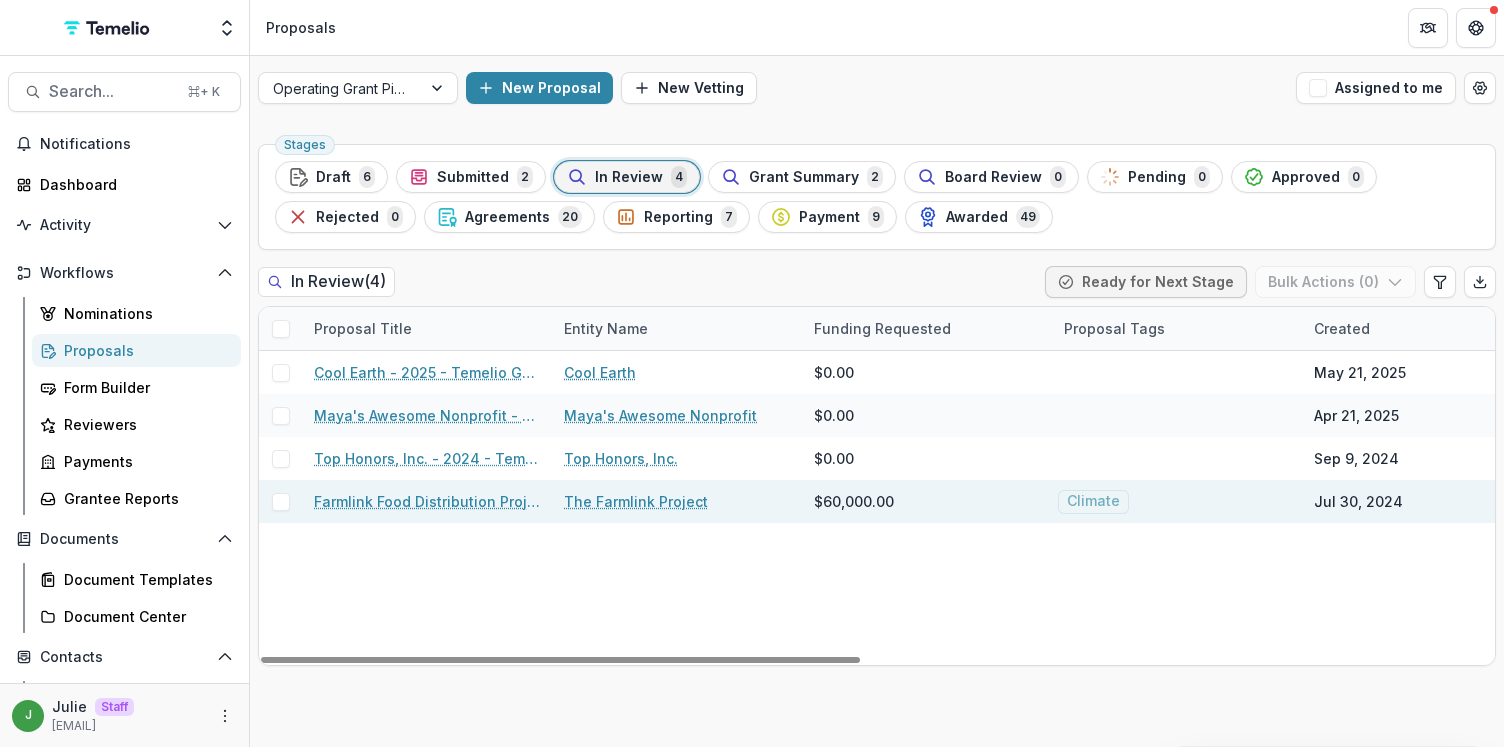 click on "Farmlink Food Distribution Project - updated" at bounding box center (427, 501) 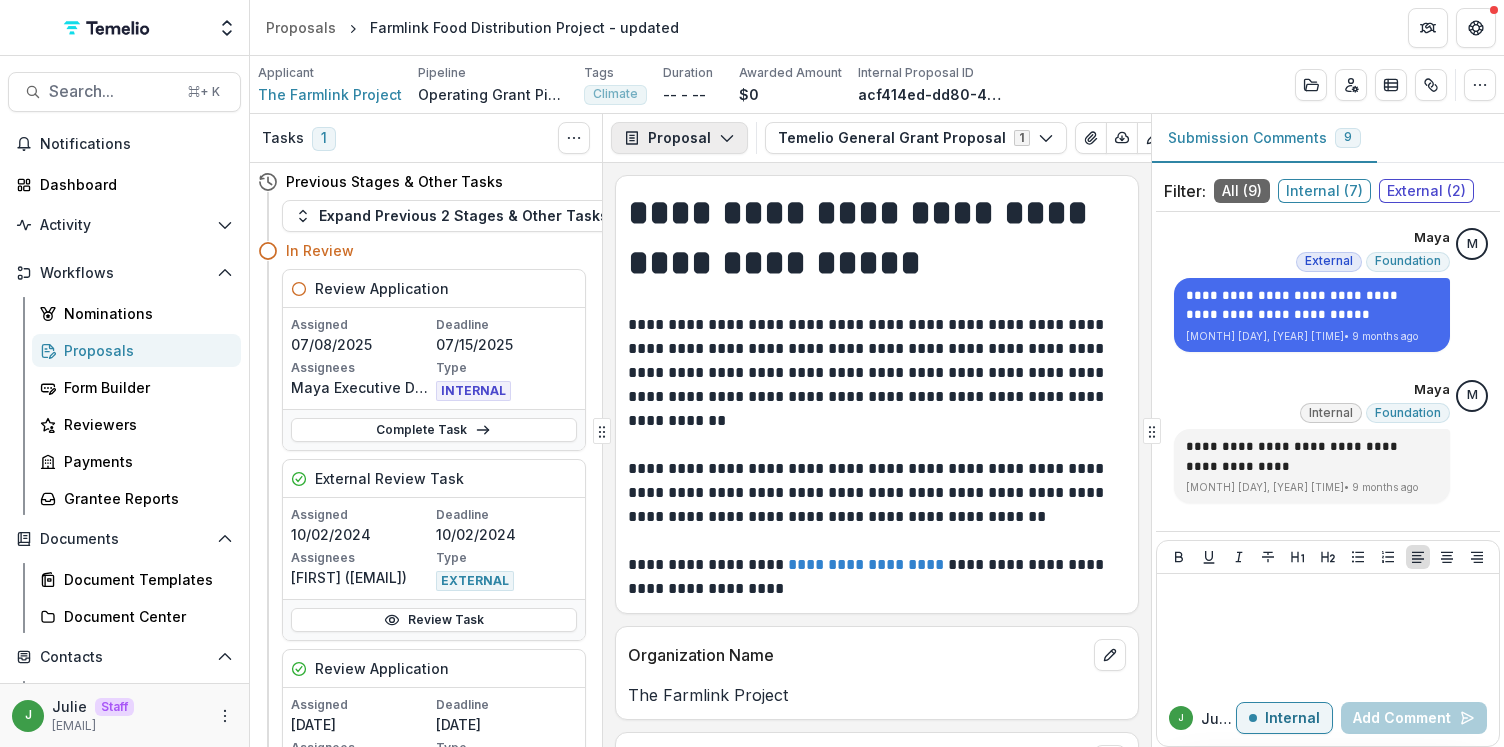 click 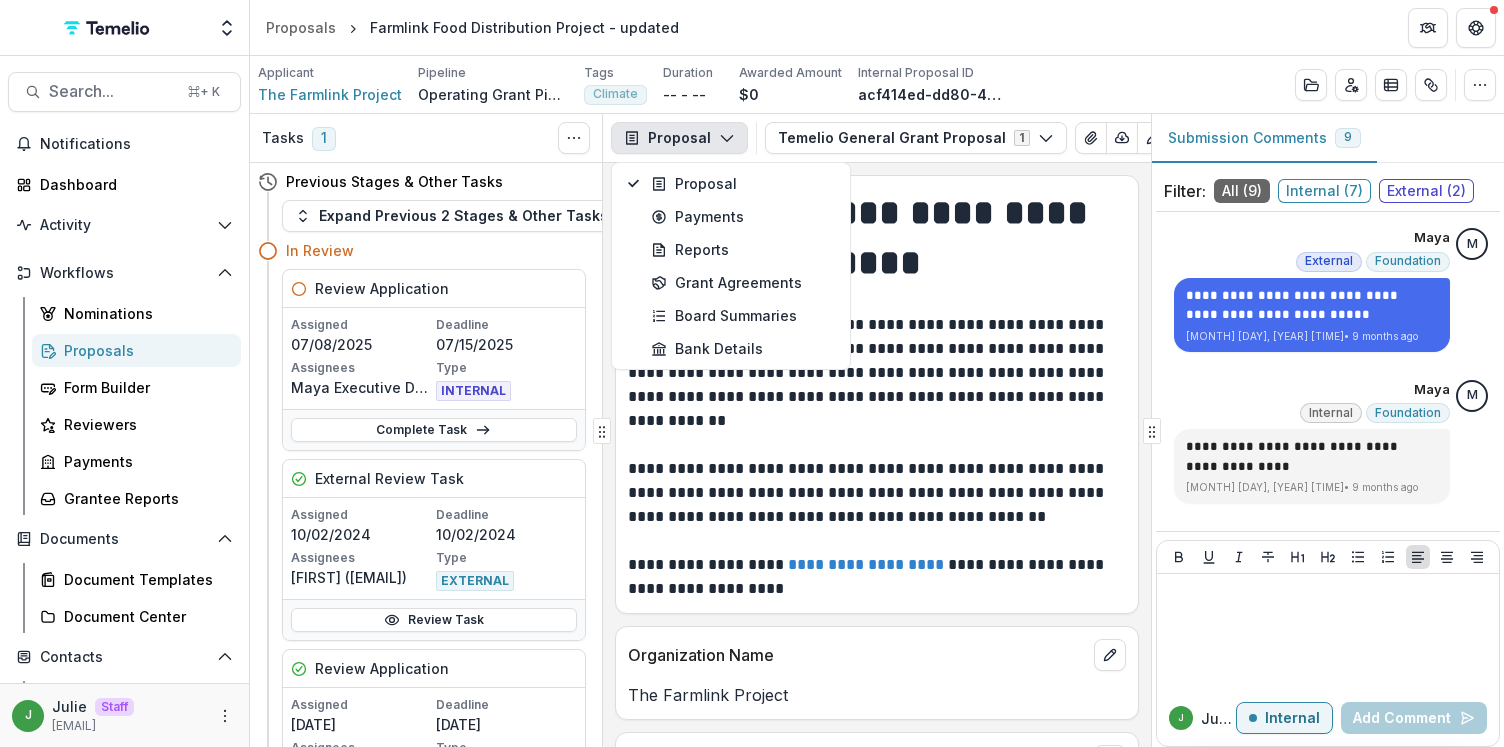 click 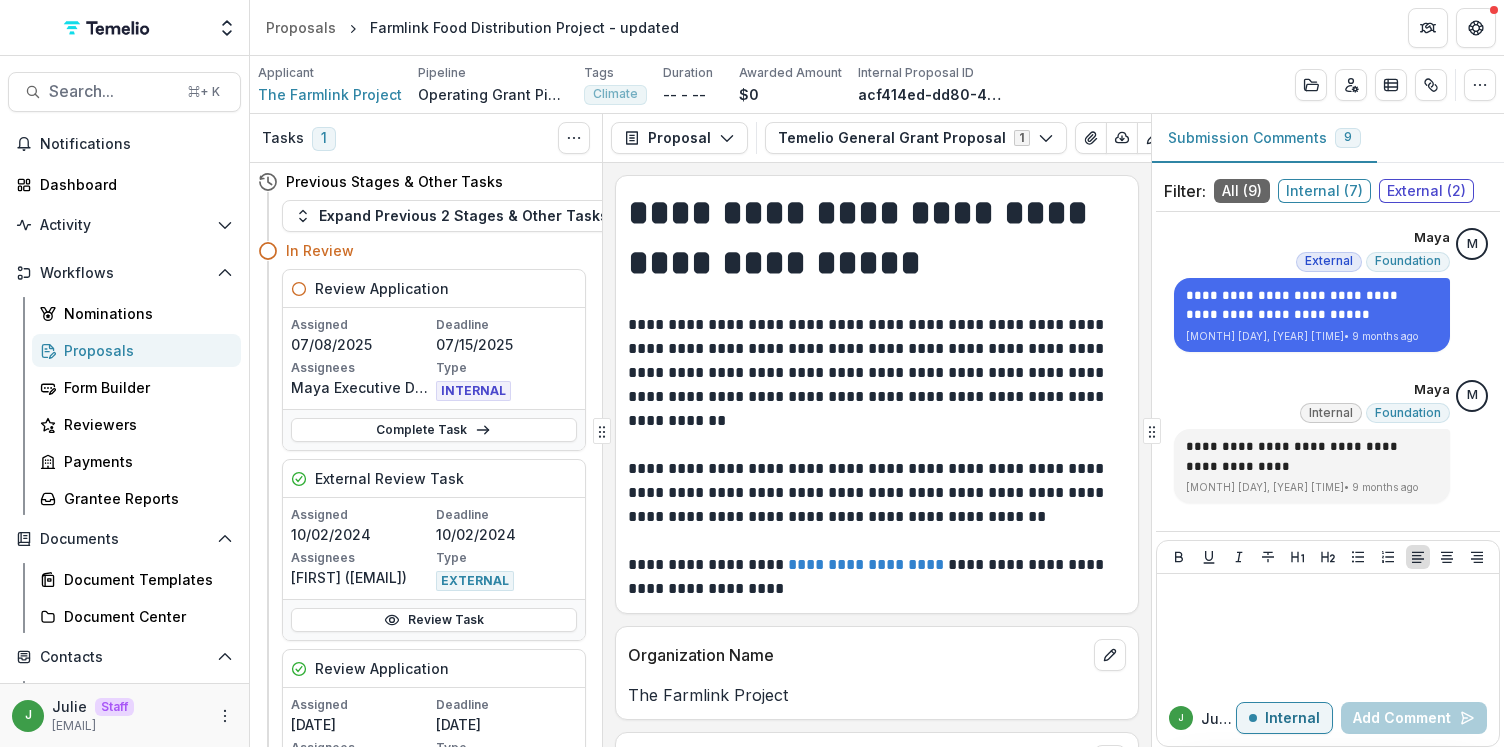 click on "1" at bounding box center [324, 139] 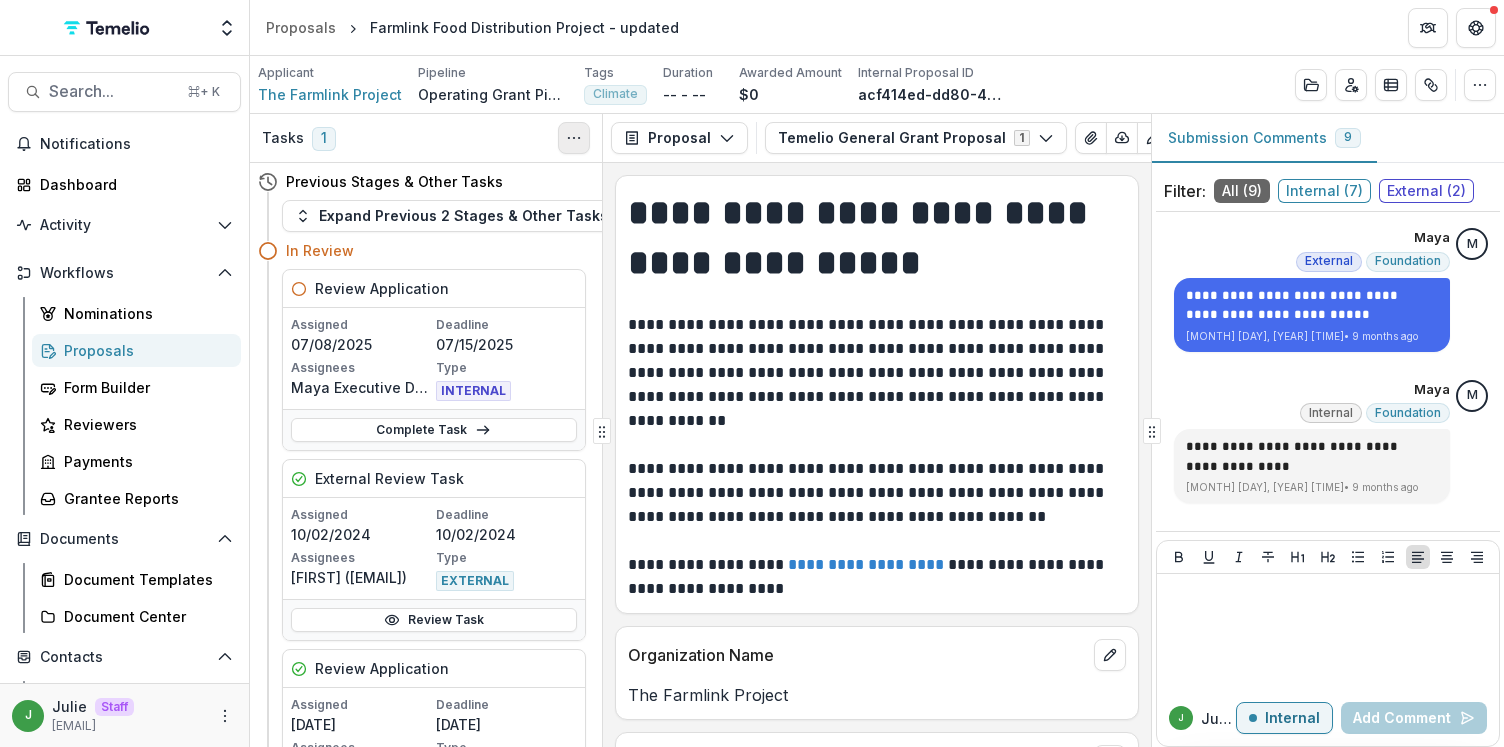 click at bounding box center (574, 138) 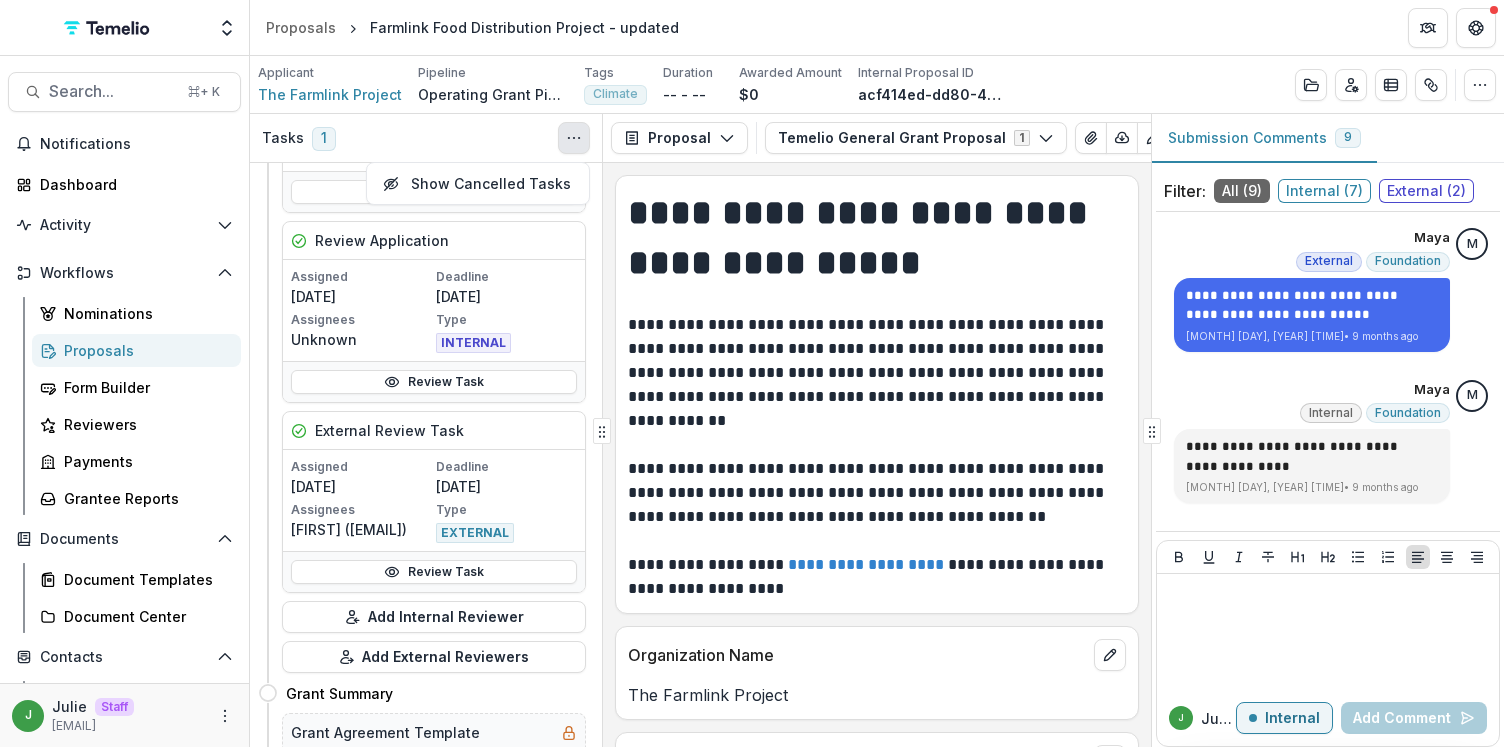 scroll, scrollTop: 1200, scrollLeft: 0, axis: vertical 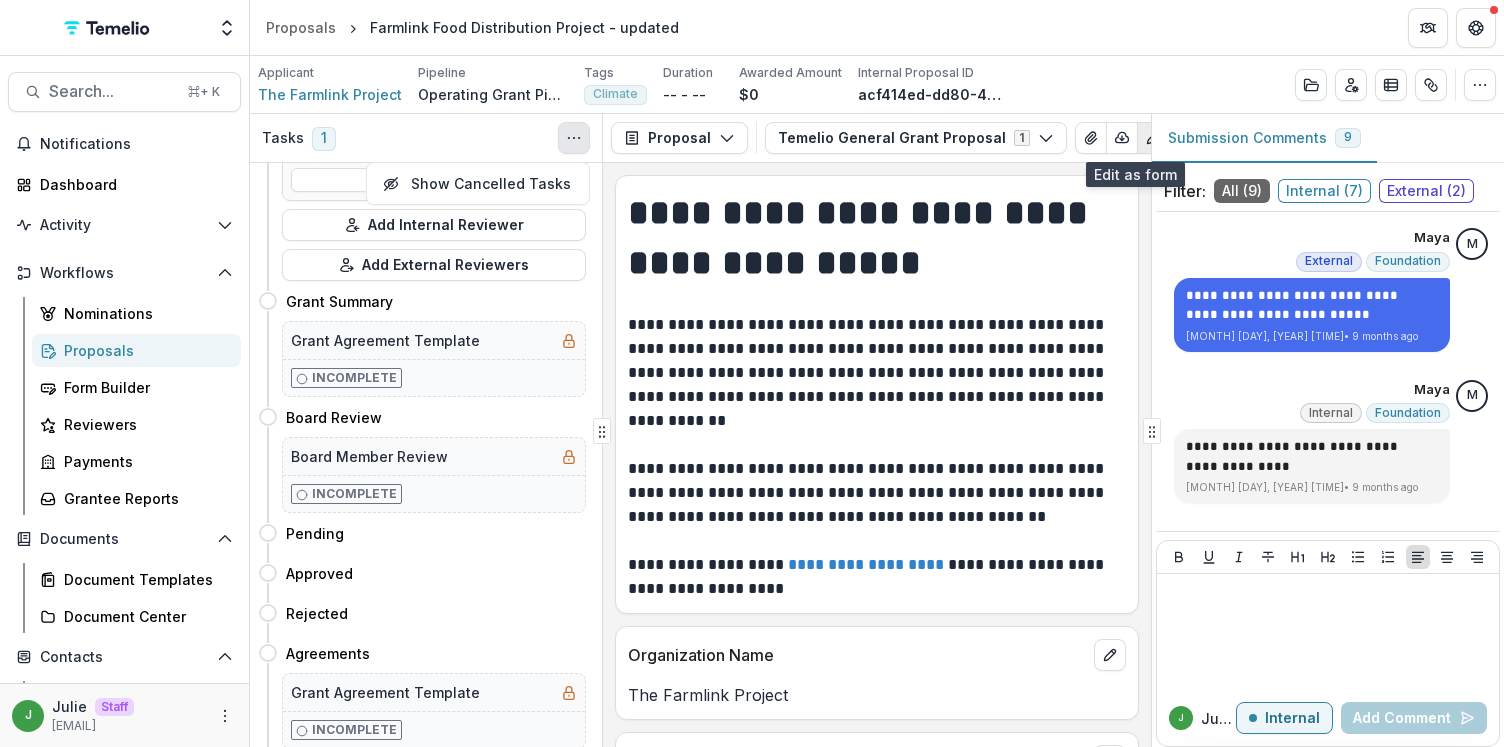 click 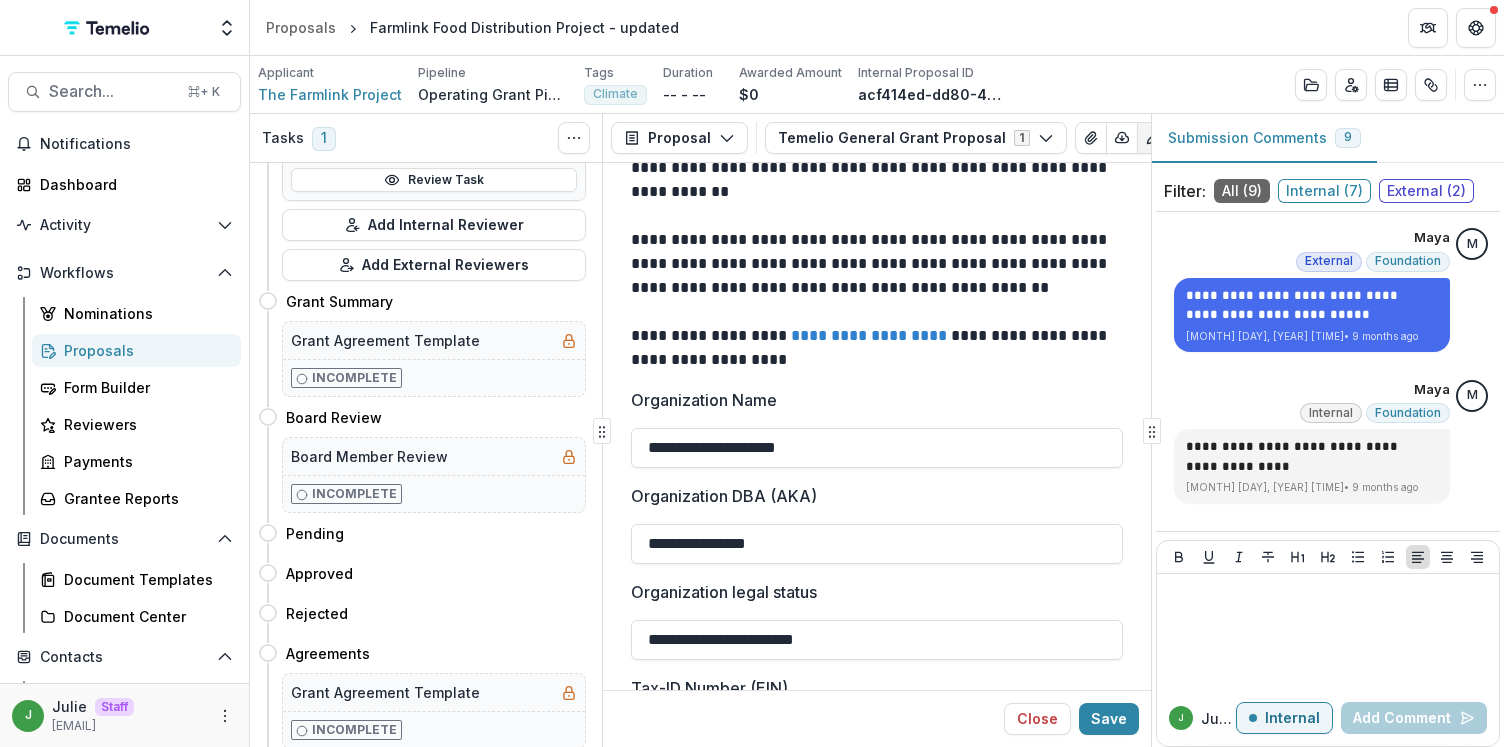 scroll, scrollTop: 0, scrollLeft: 0, axis: both 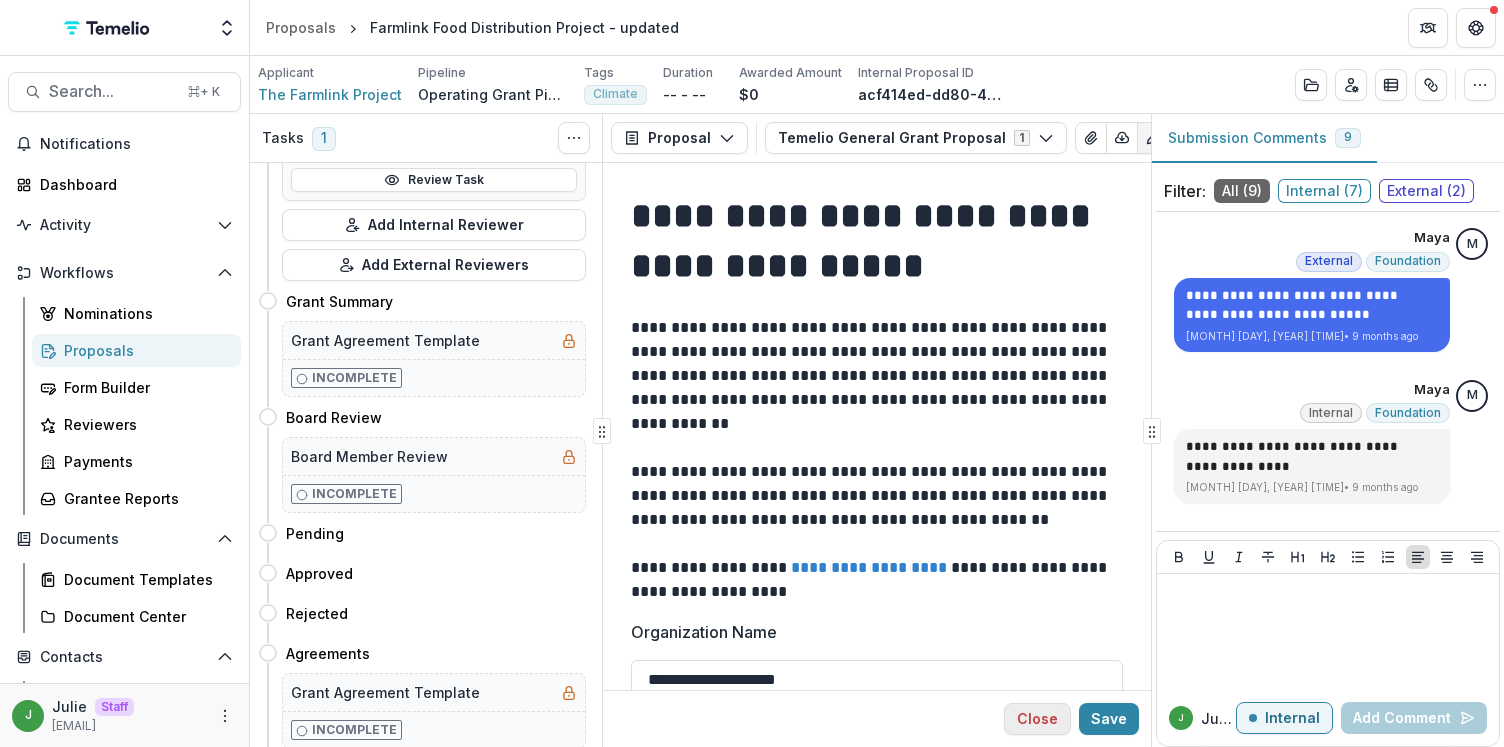 click on "Close" at bounding box center (1037, 719) 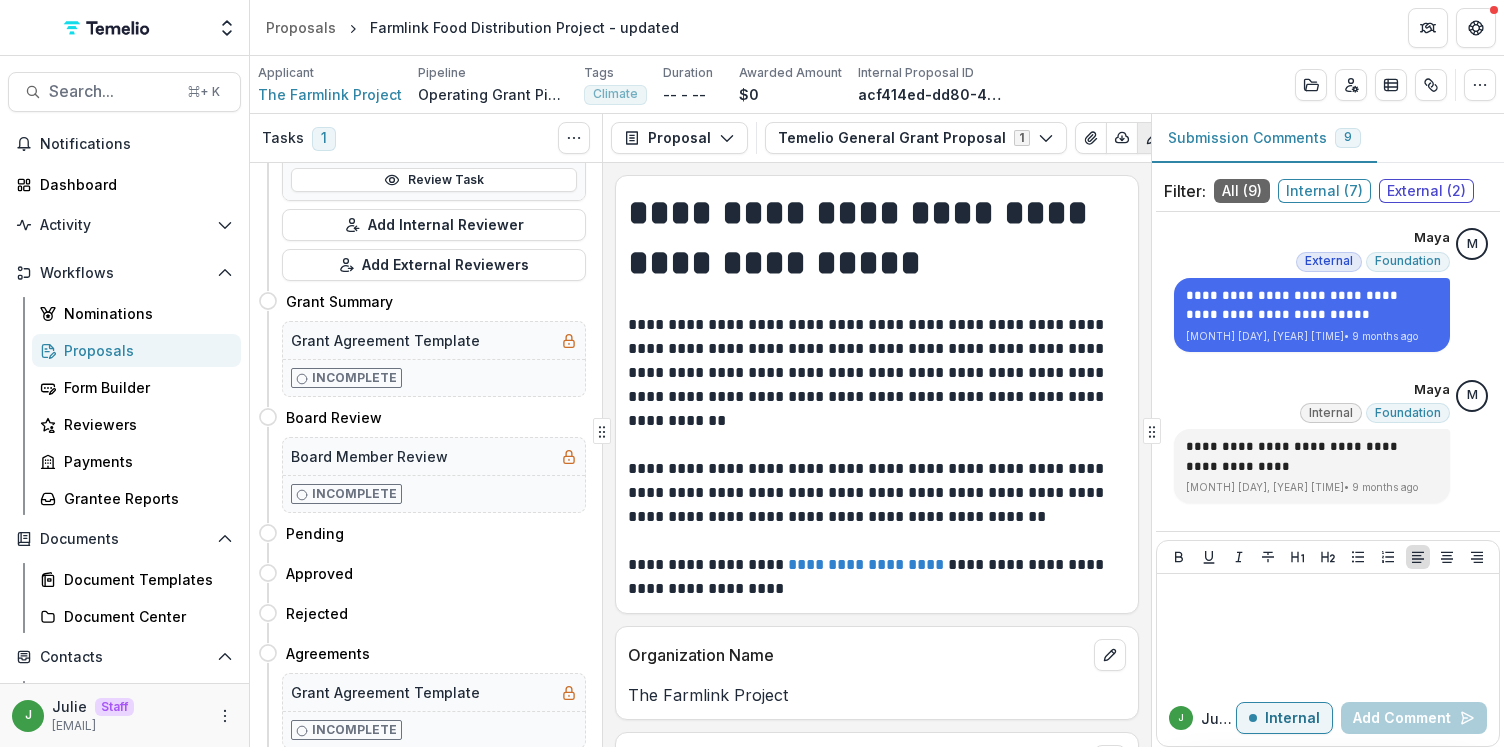 click 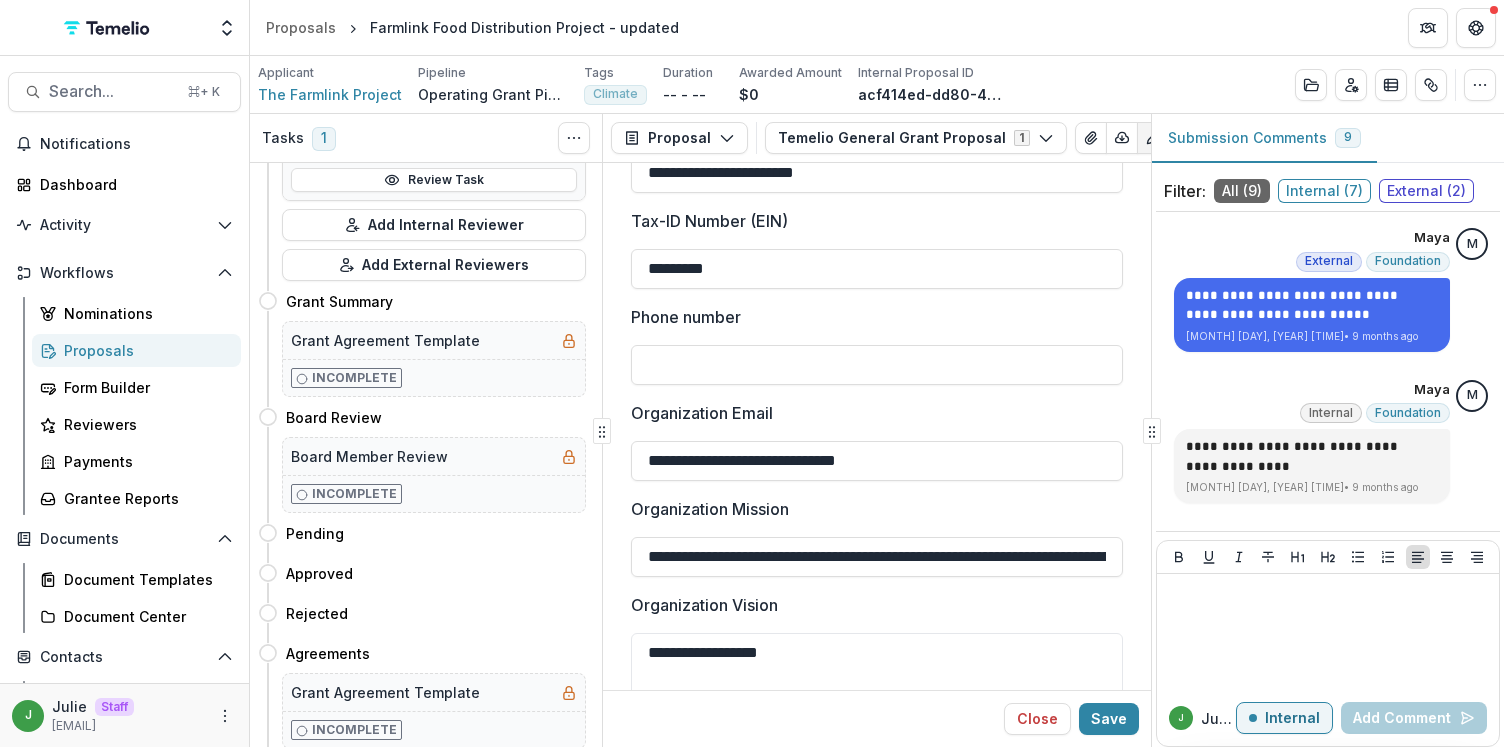 scroll, scrollTop: 1257, scrollLeft: 0, axis: vertical 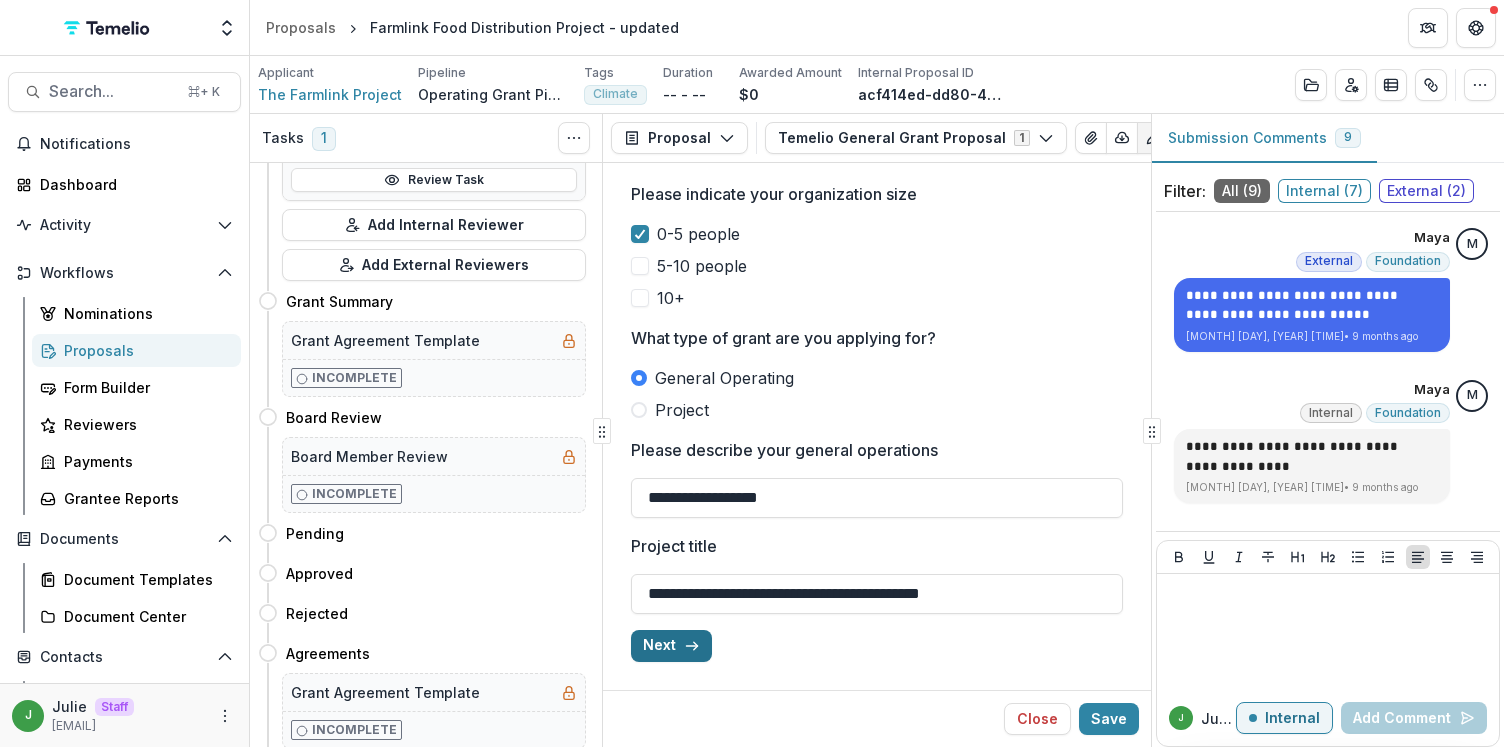 click on "Next" at bounding box center (671, 646) 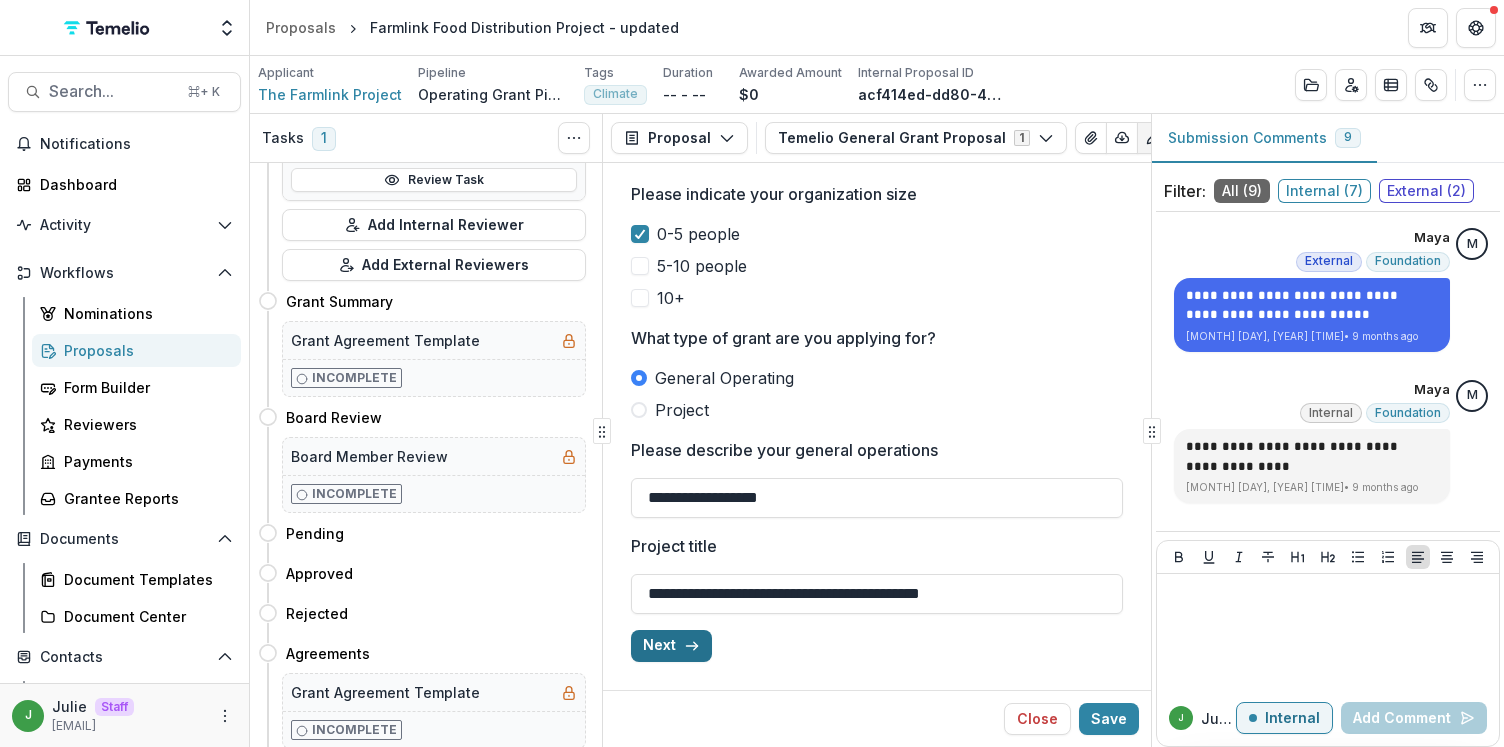 scroll, scrollTop: 235, scrollLeft: 0, axis: vertical 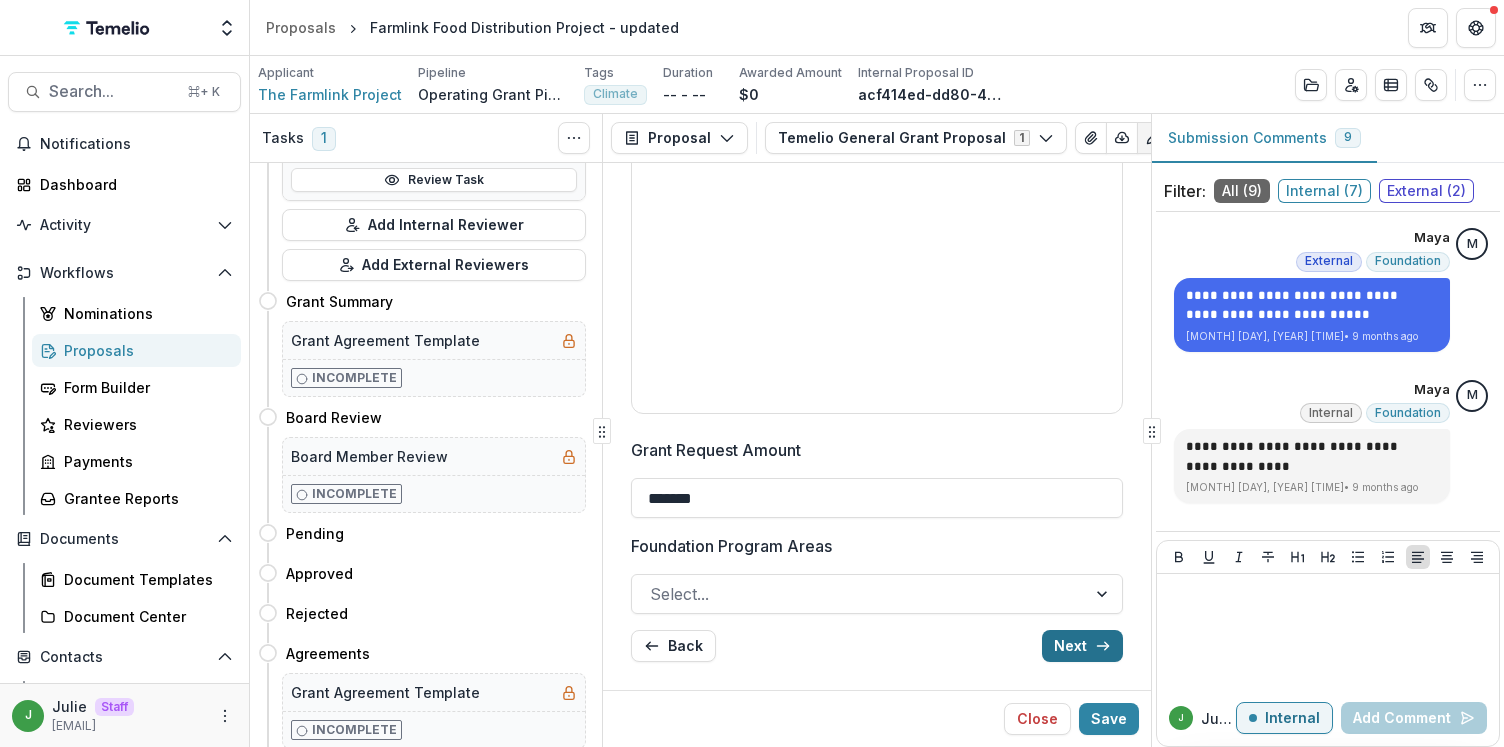 click on "Next" at bounding box center [1082, 646] 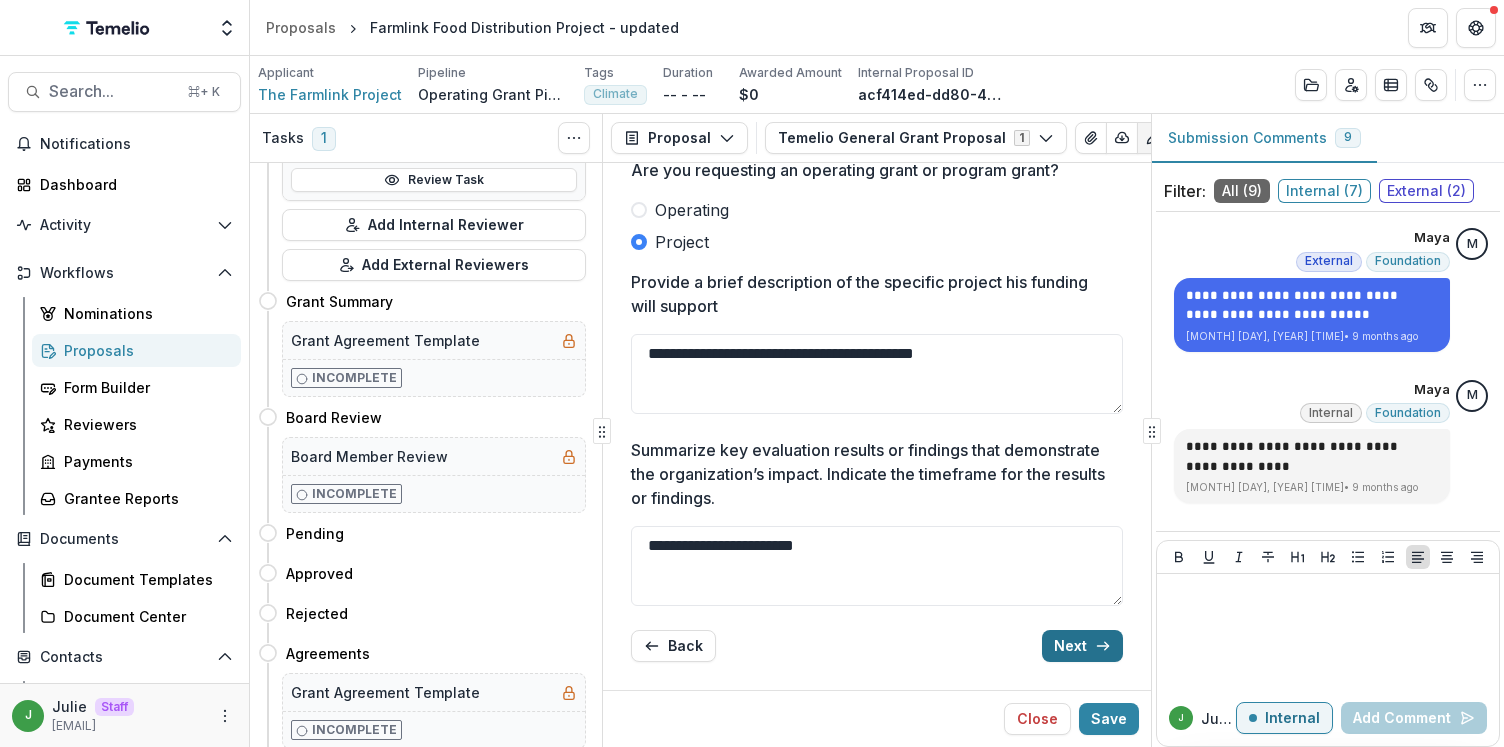 click on "Next" at bounding box center [1082, 646] 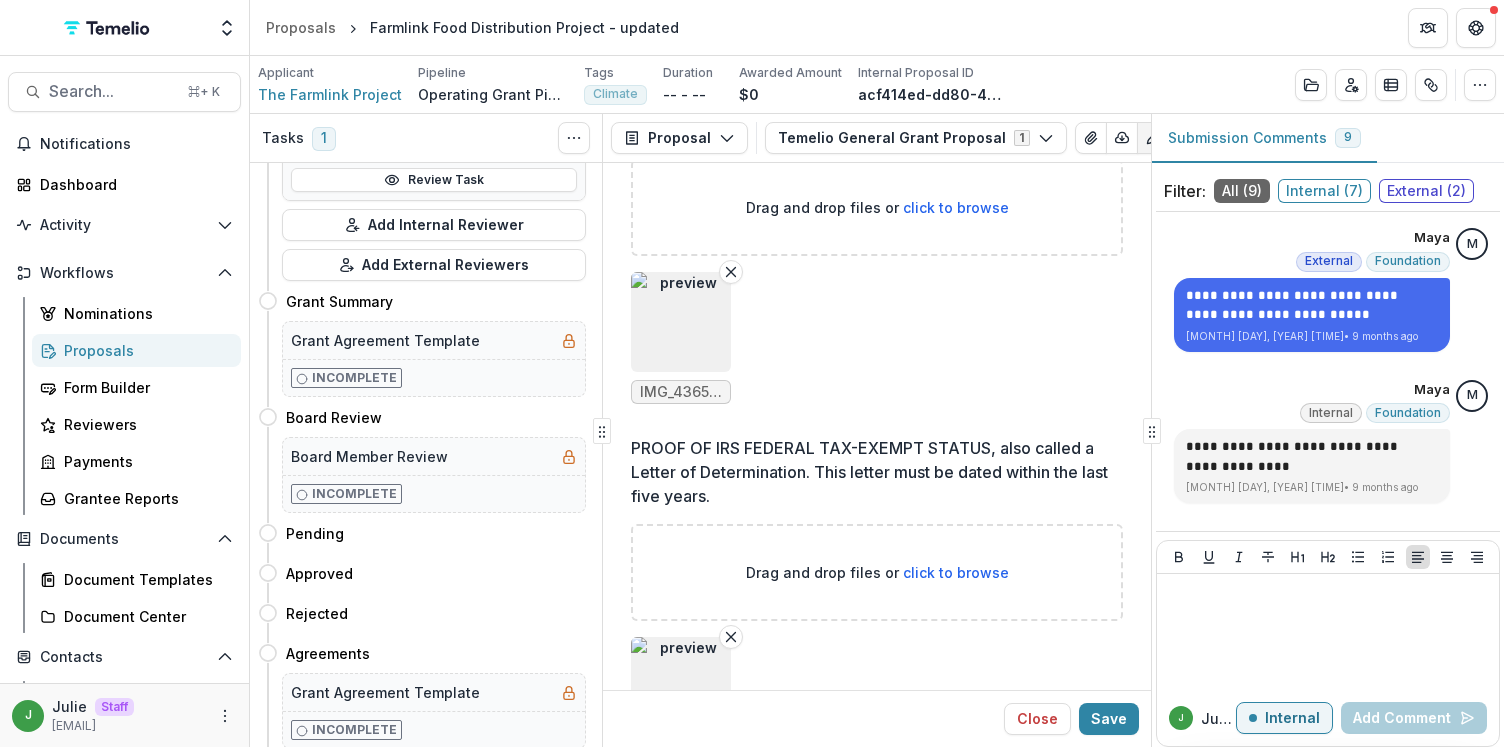scroll, scrollTop: 0, scrollLeft: 0, axis: both 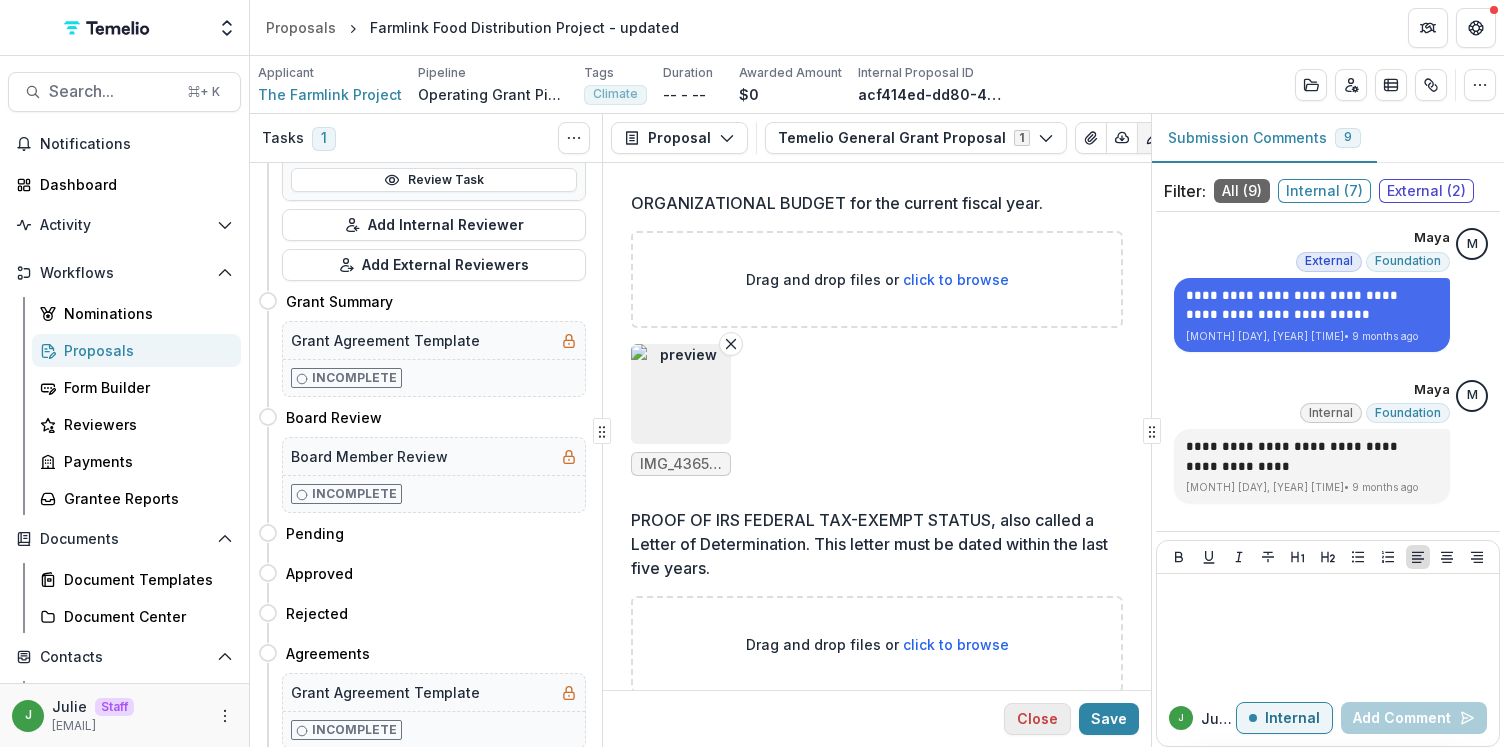click on "Close" at bounding box center (1037, 719) 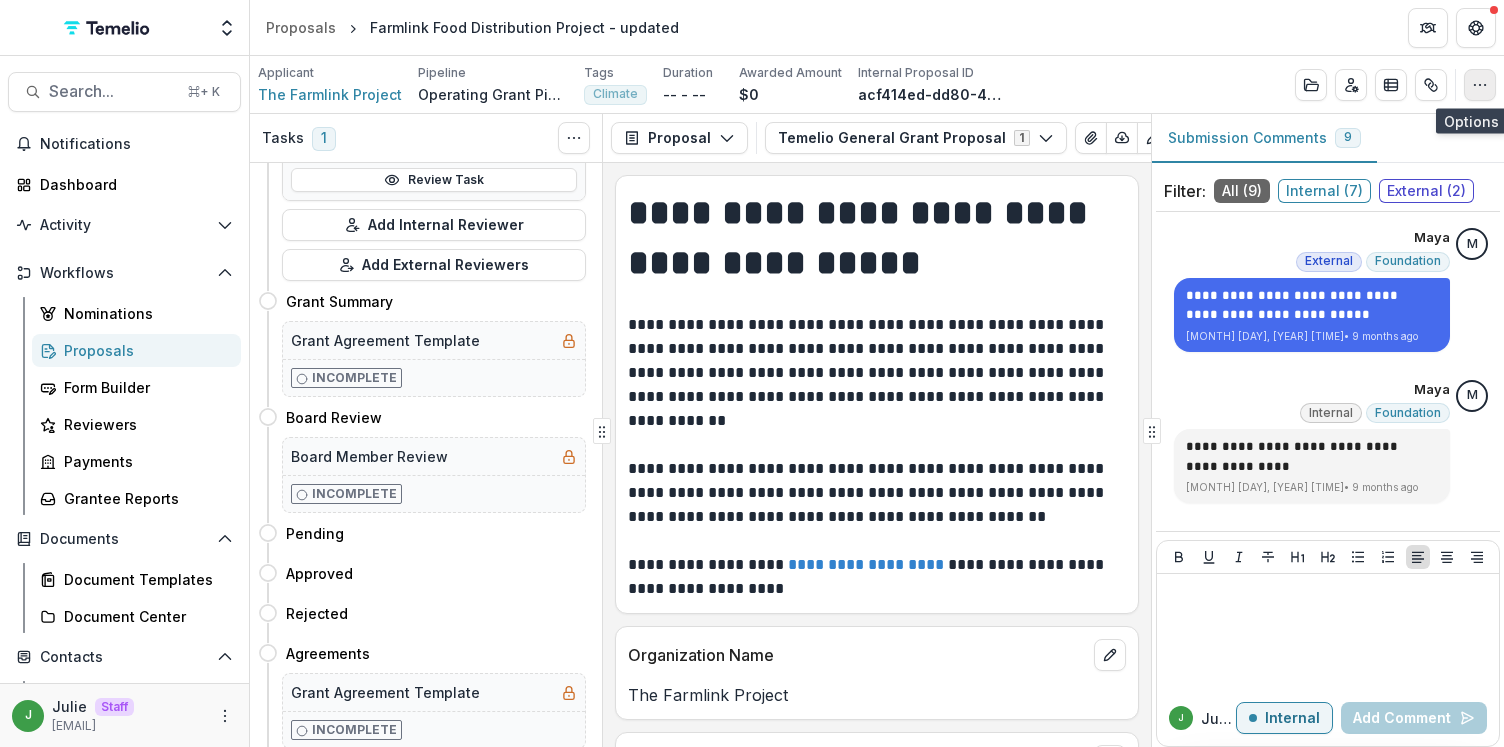 click 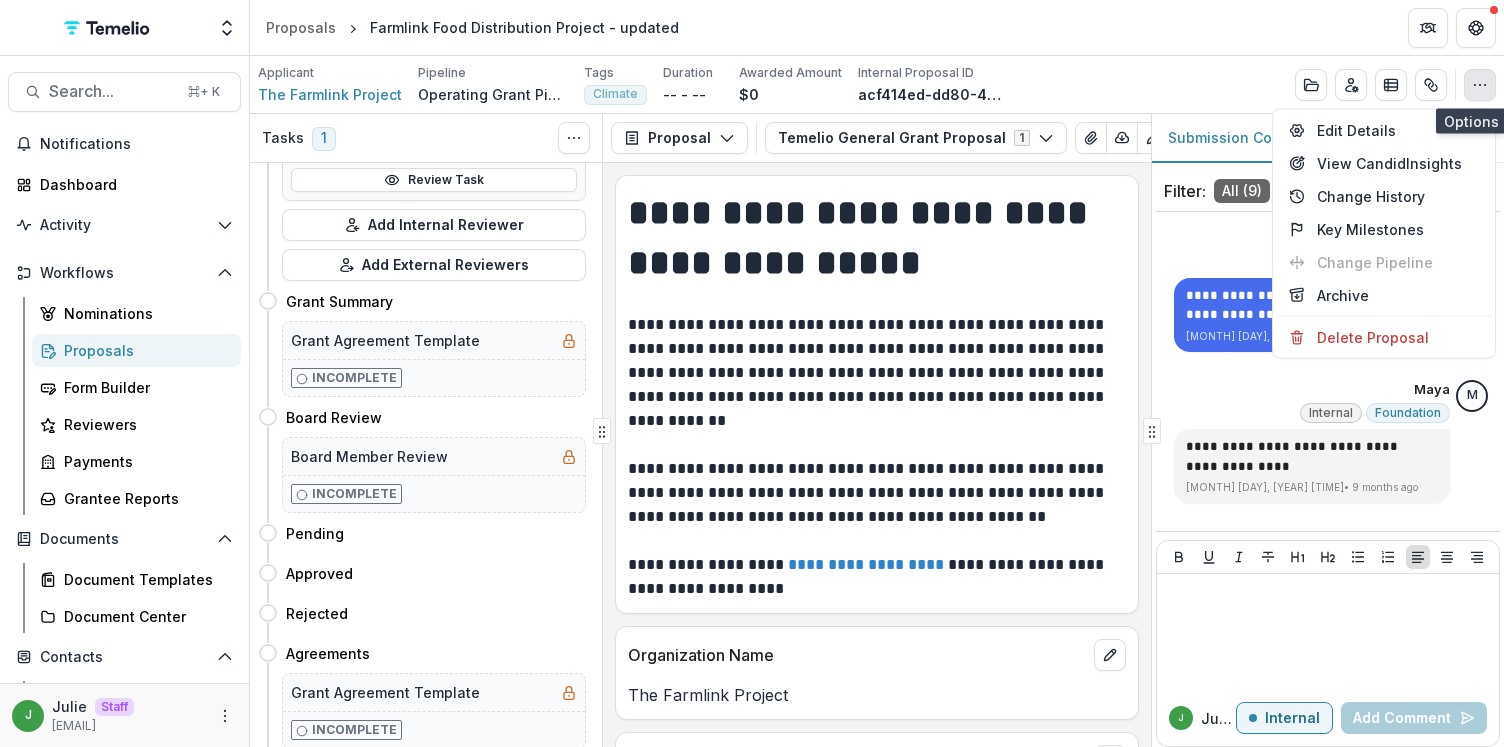 click 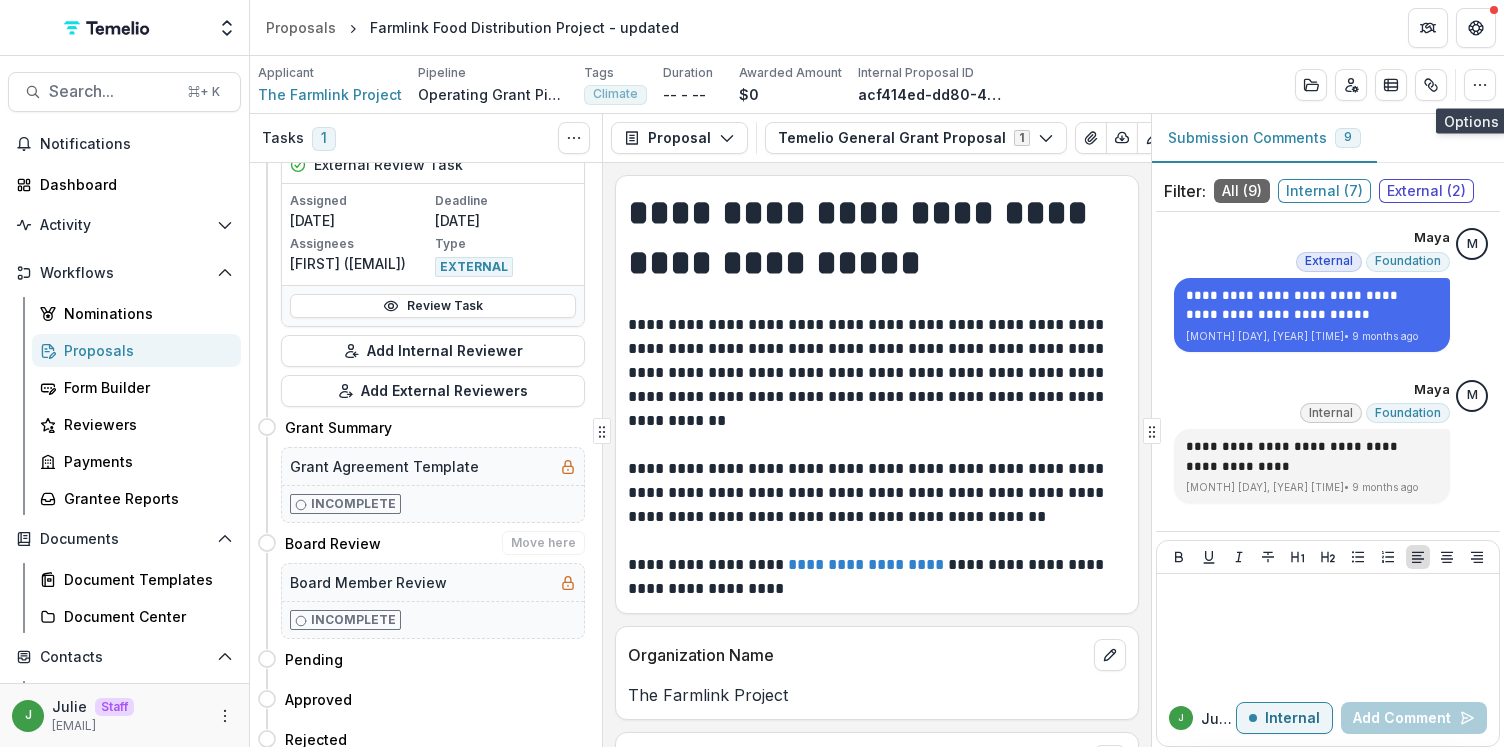 scroll, scrollTop: 0, scrollLeft: 1, axis: horizontal 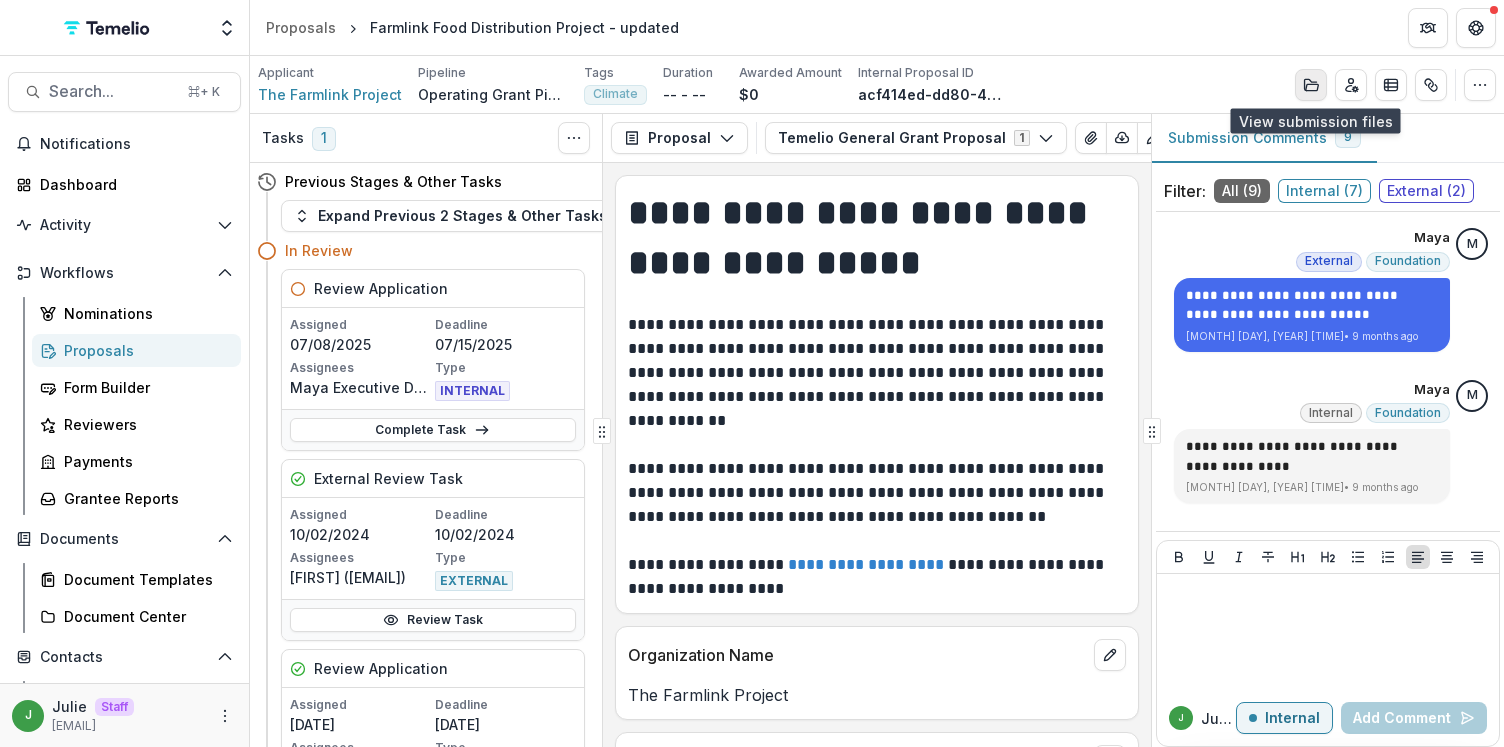 click 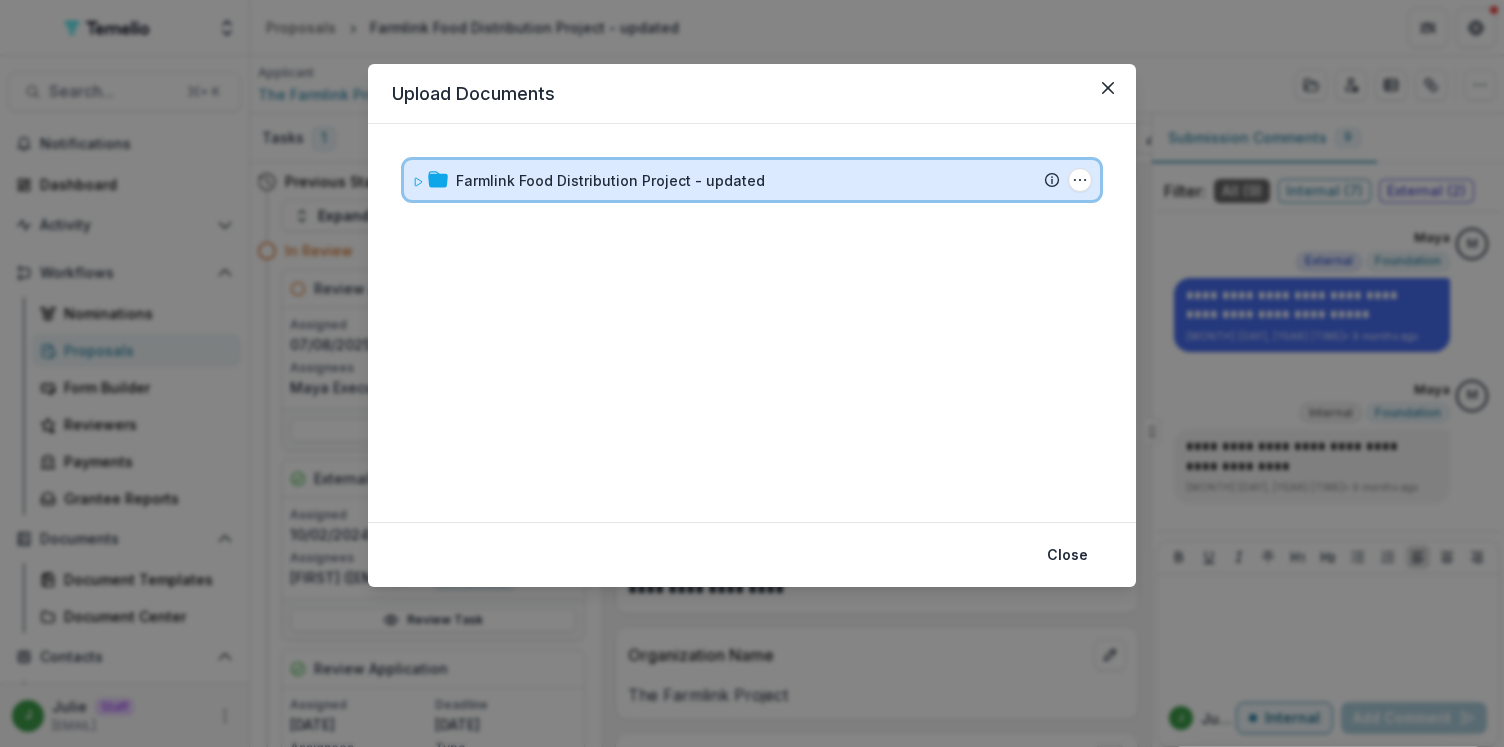 click at bounding box center [430, 180] 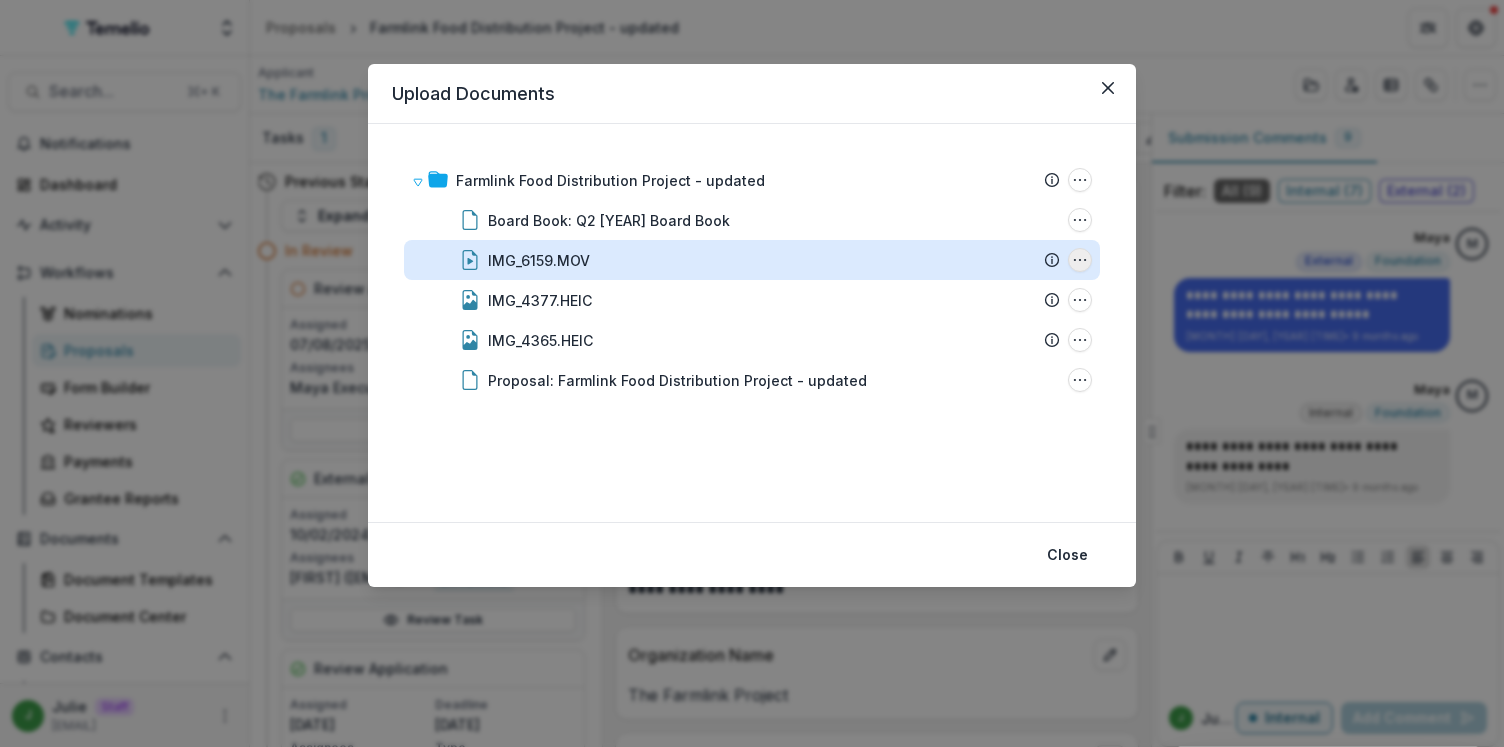 click 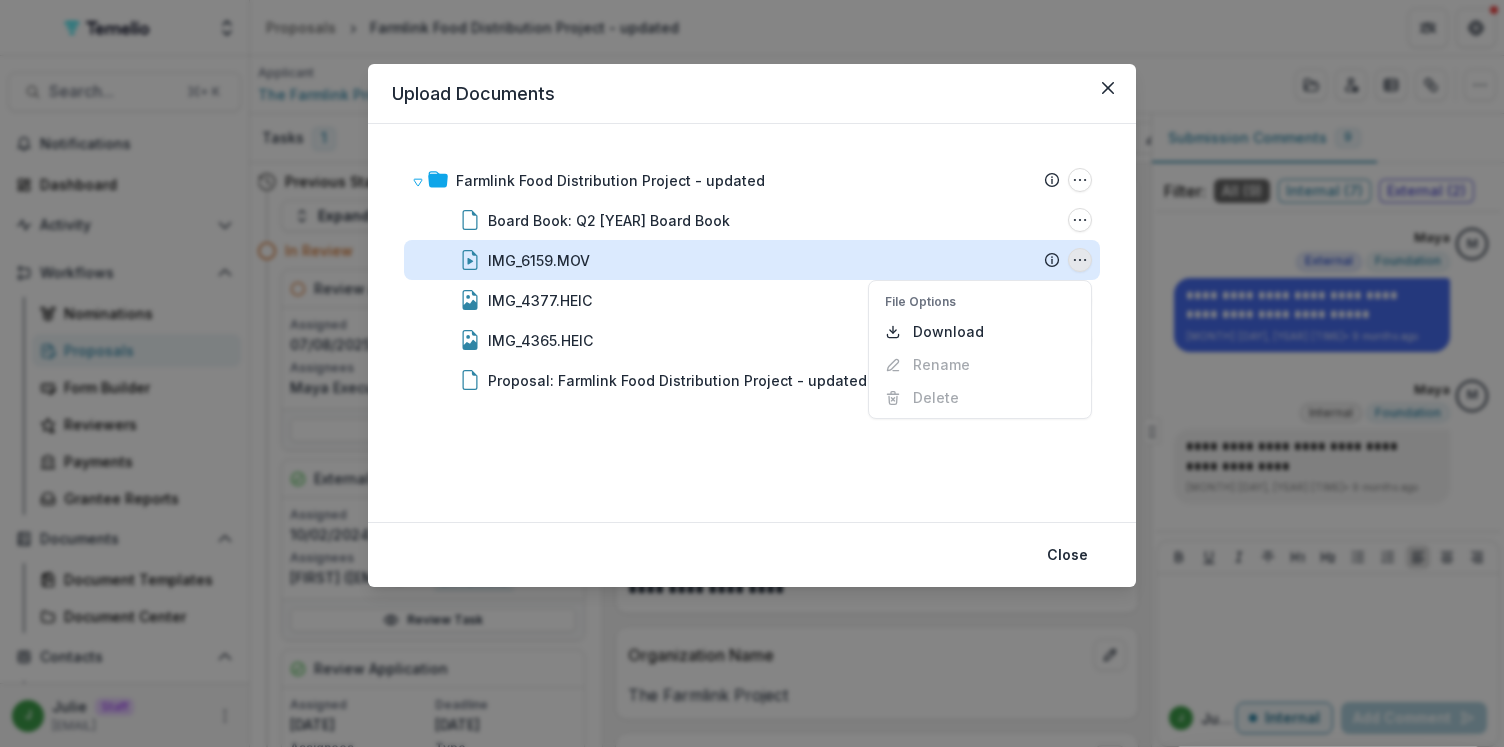 click 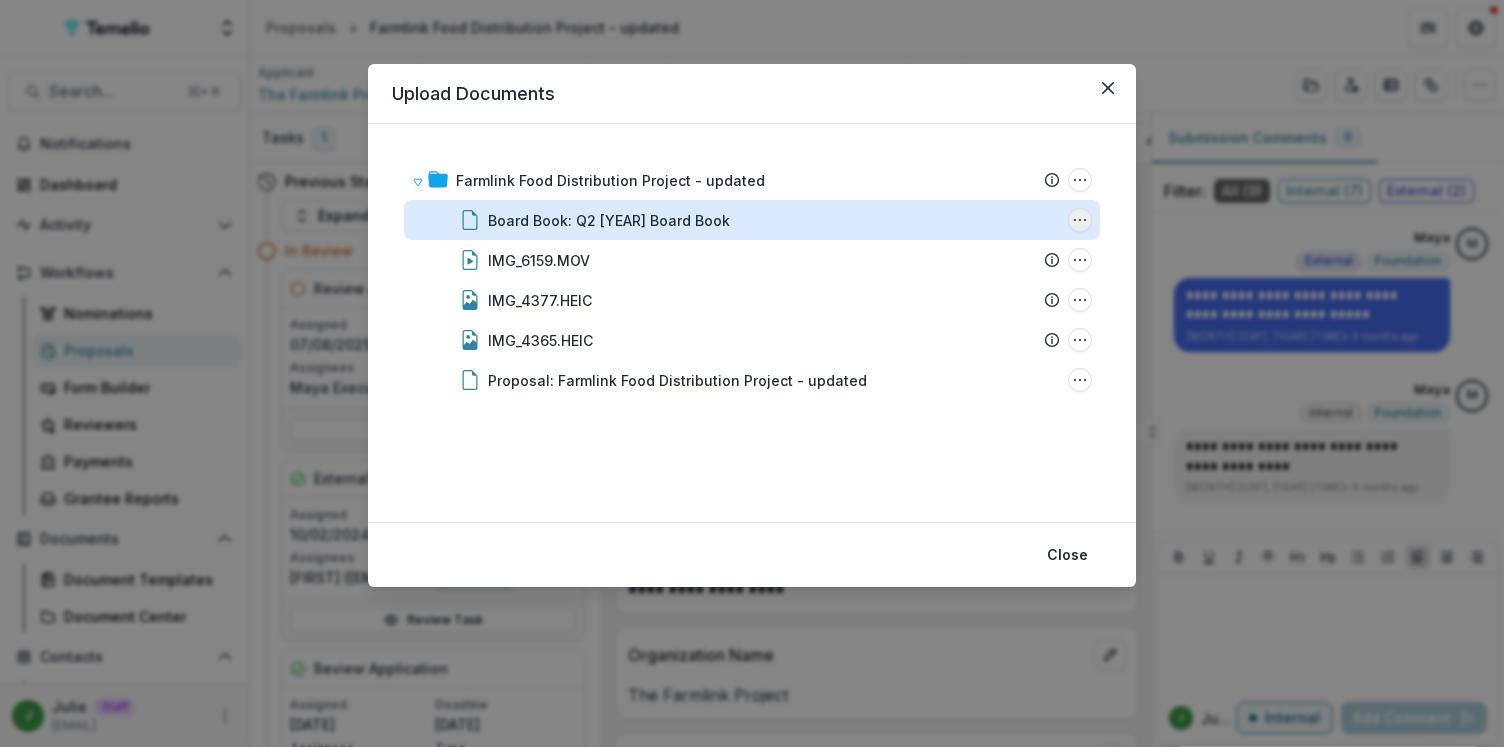 click 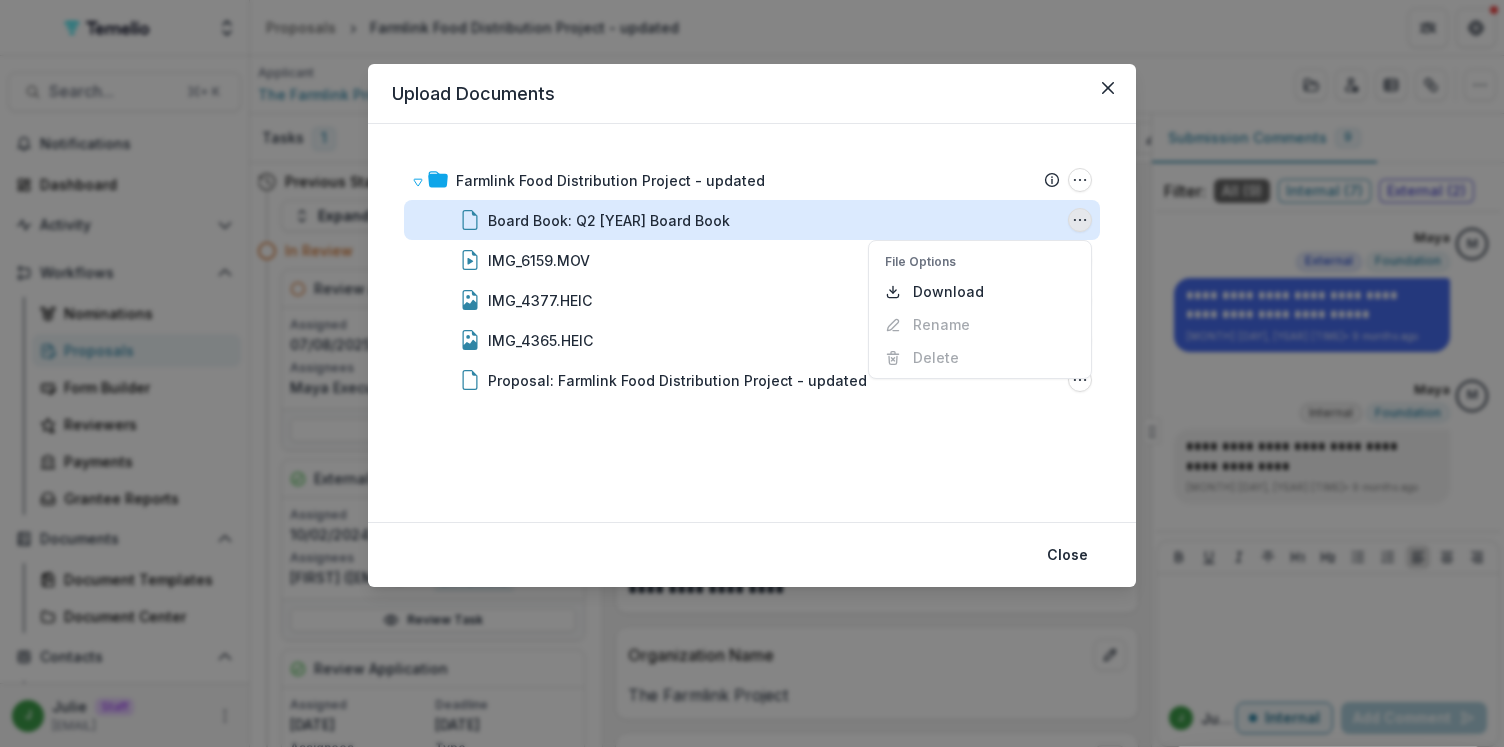 click 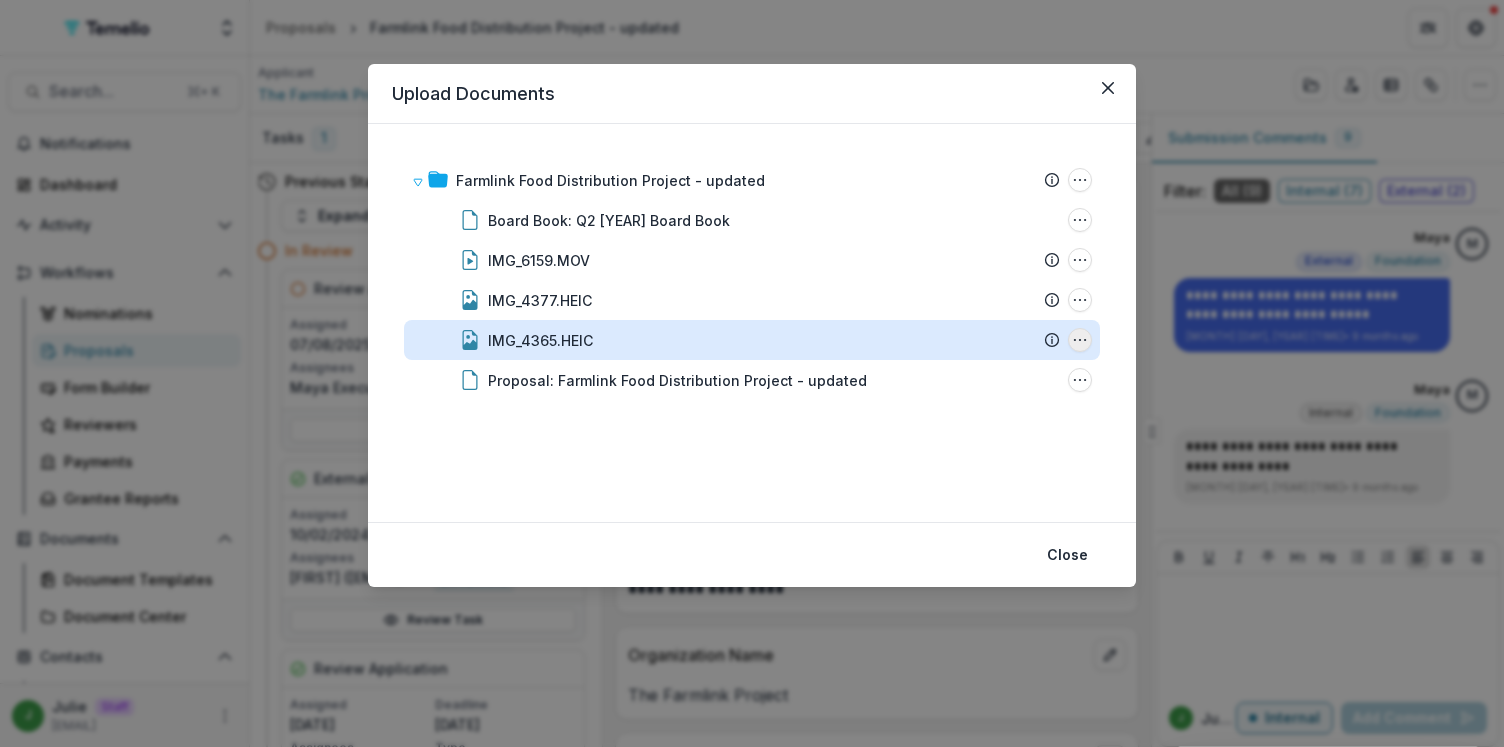 click 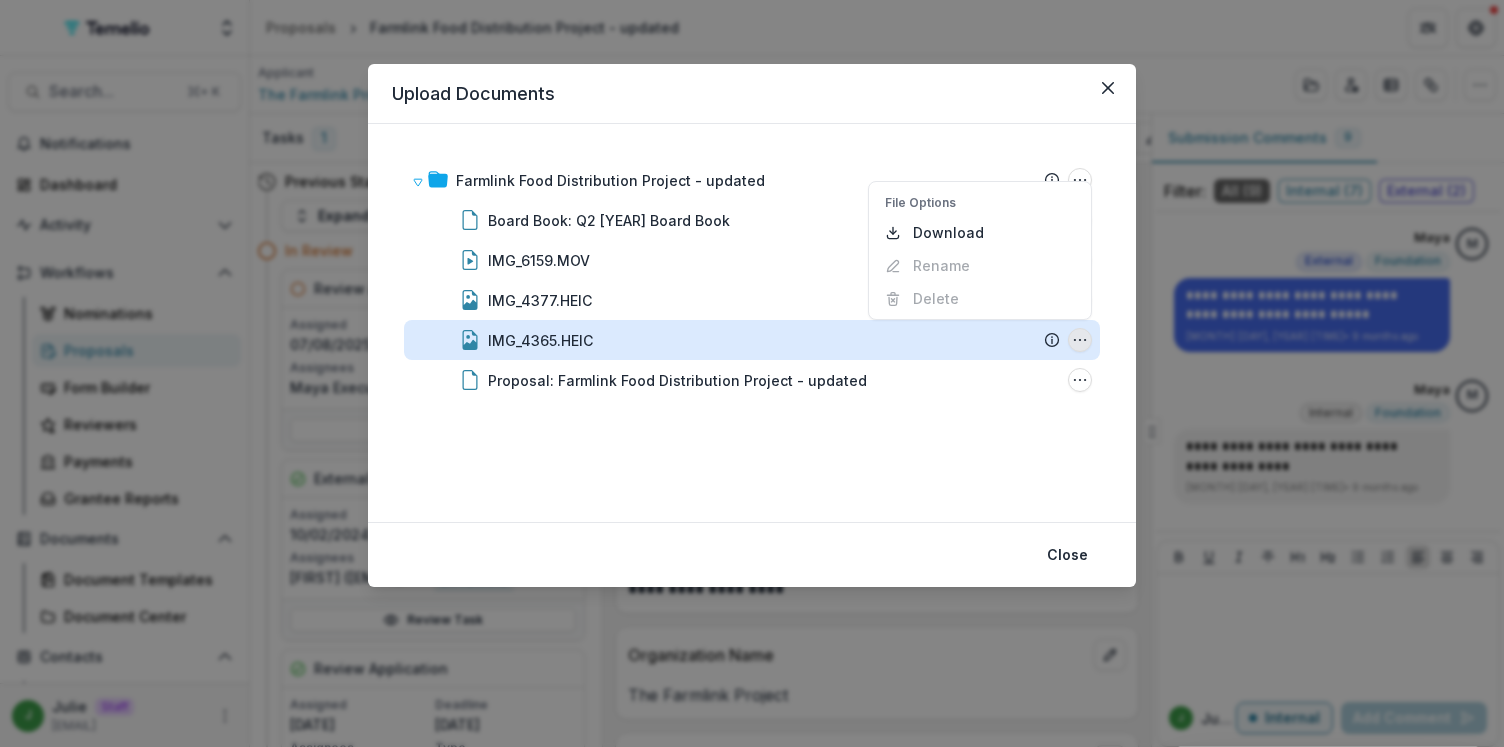 click 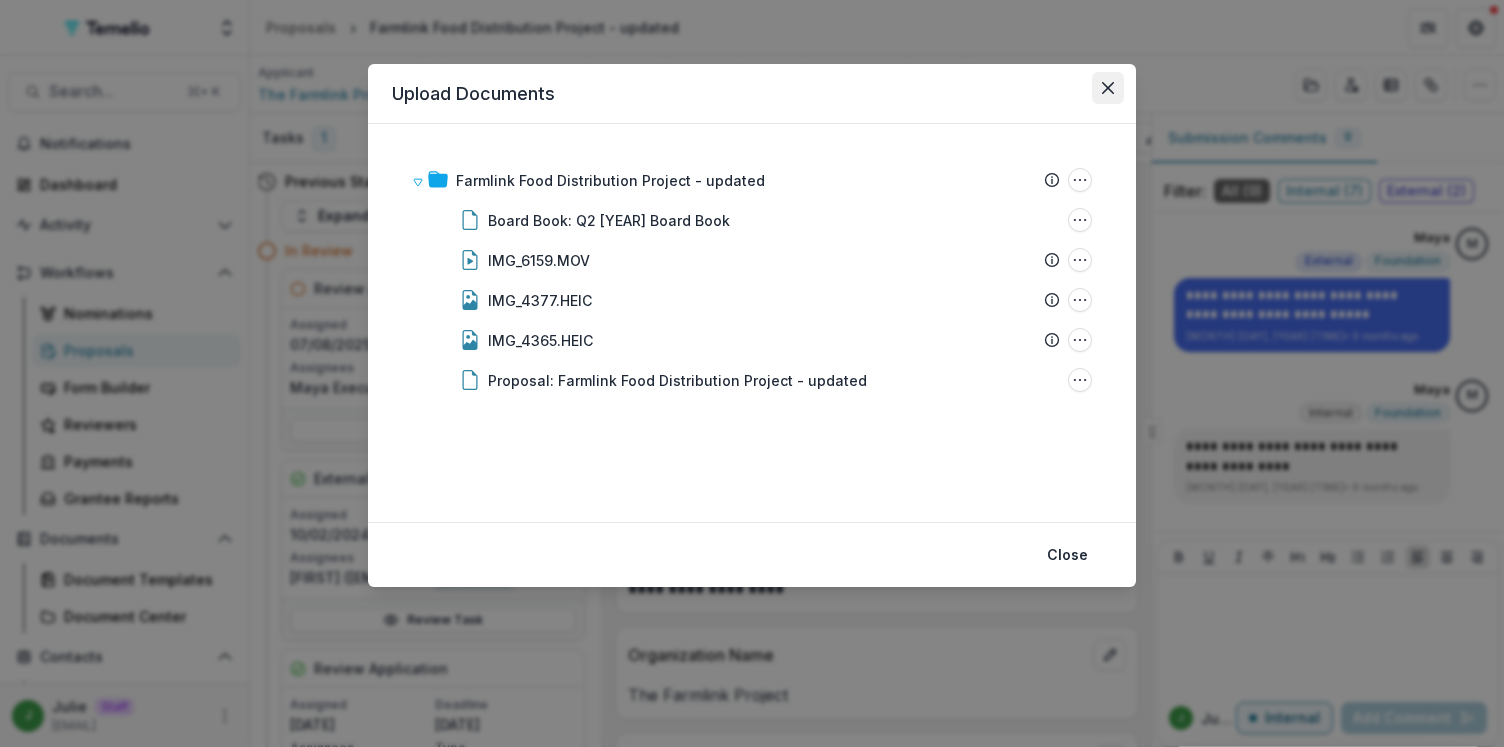 click 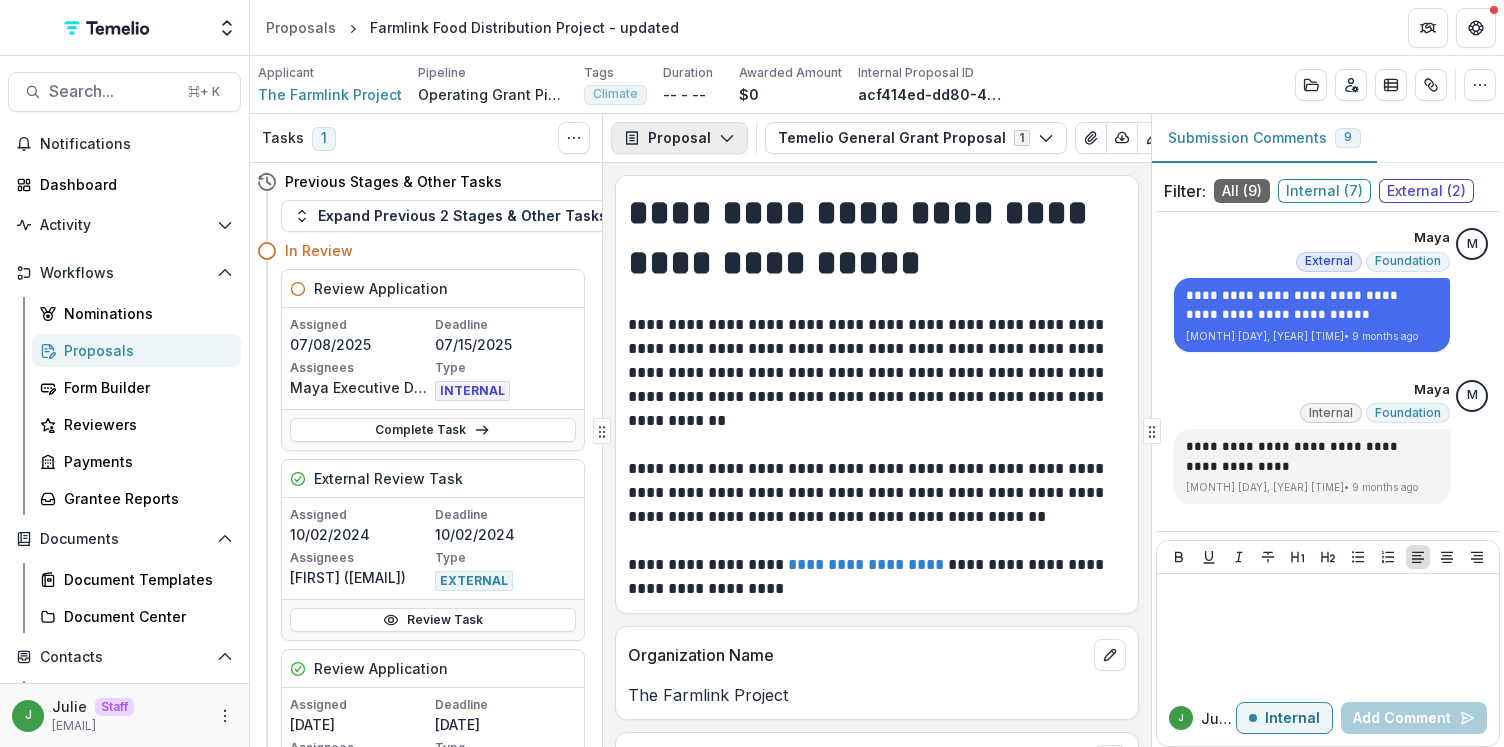click on "Proposal" at bounding box center (679, 138) 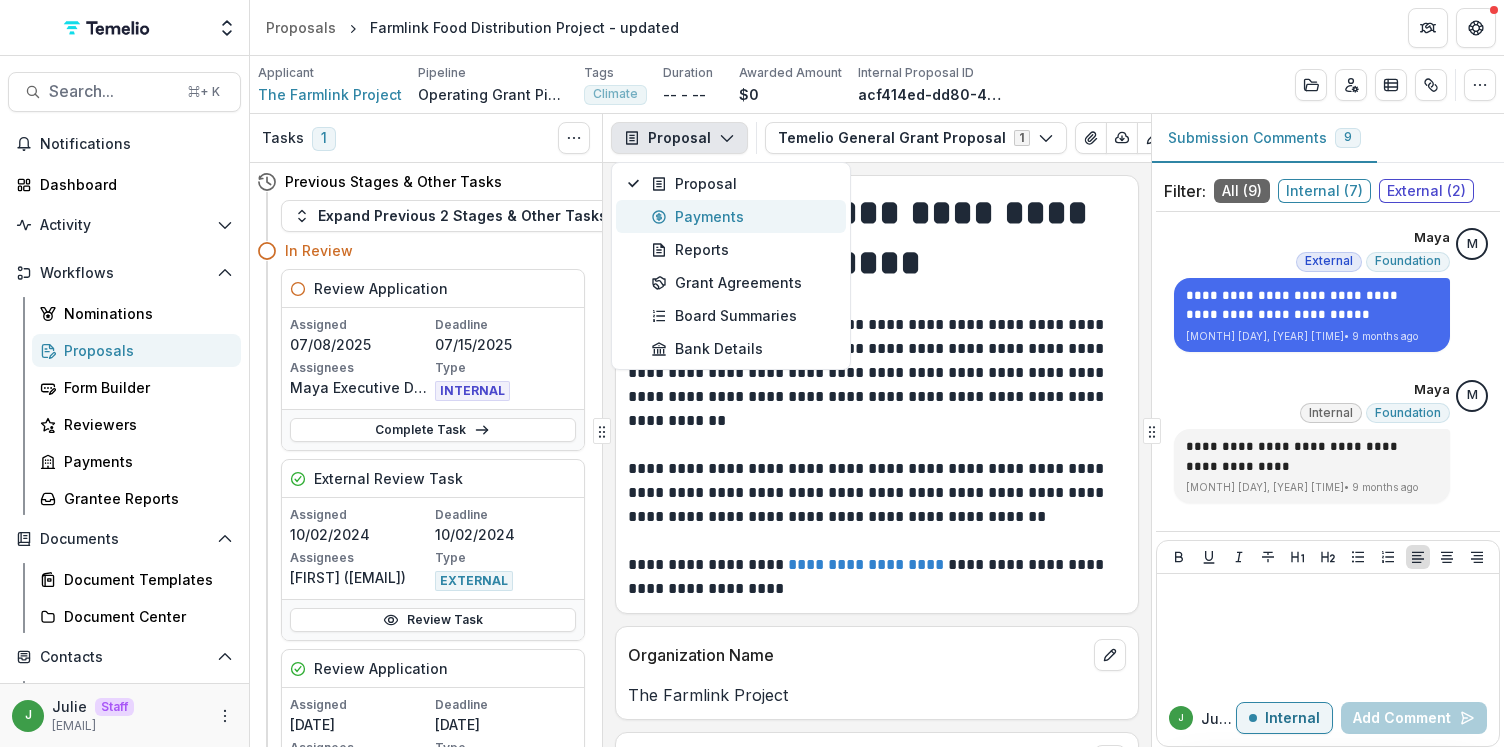 click on "Payments" at bounding box center [742, 216] 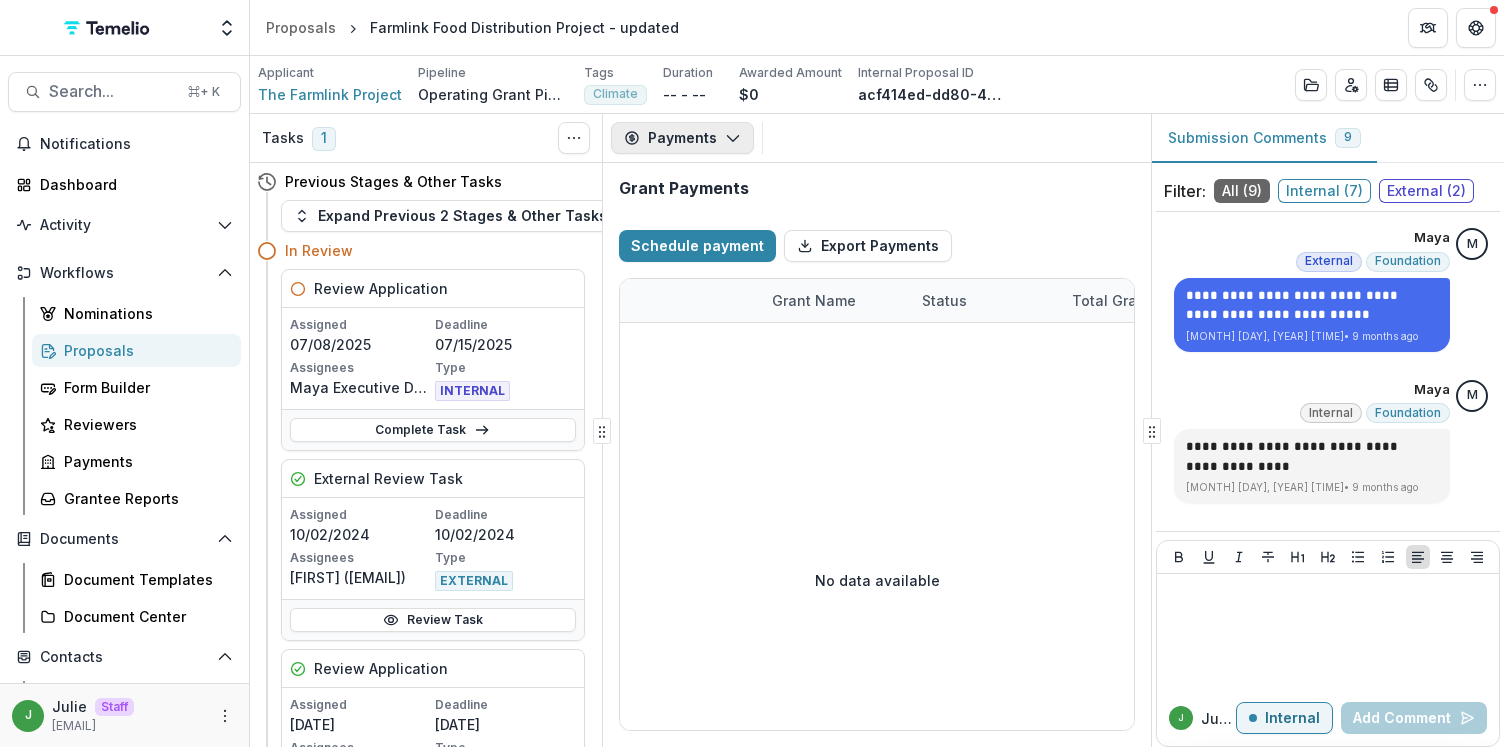 click 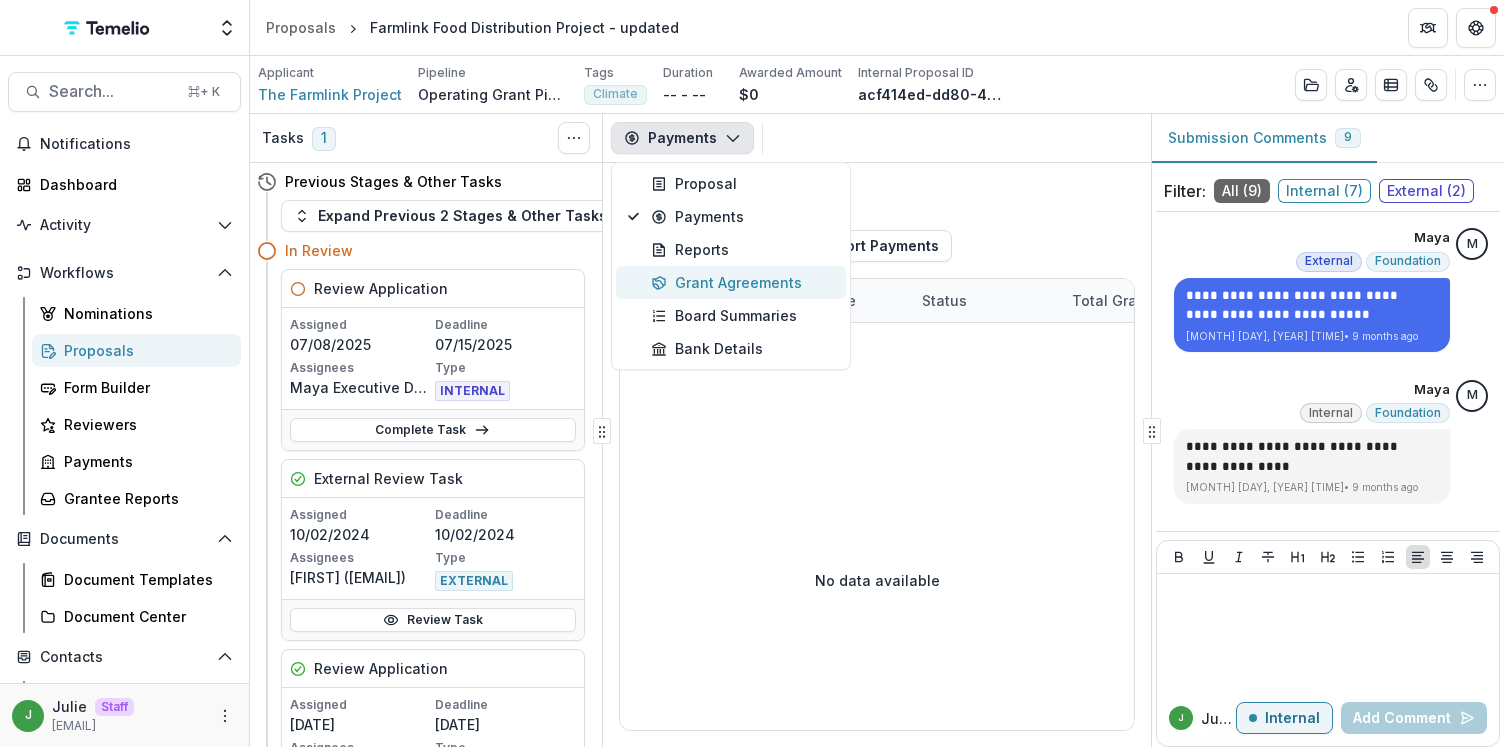 click on "Grant Agreements" at bounding box center (742, 282) 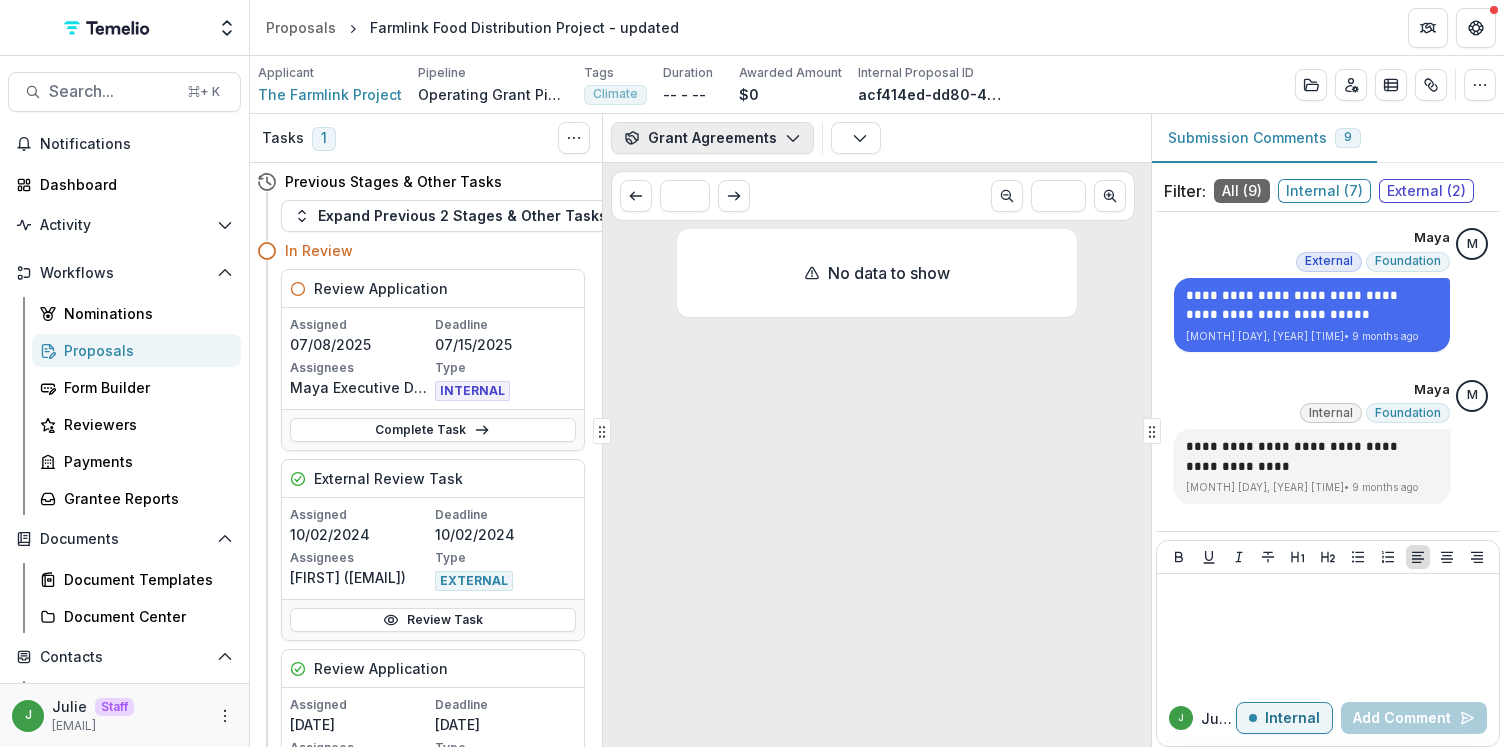 click on "Grant Agreements" at bounding box center (712, 138) 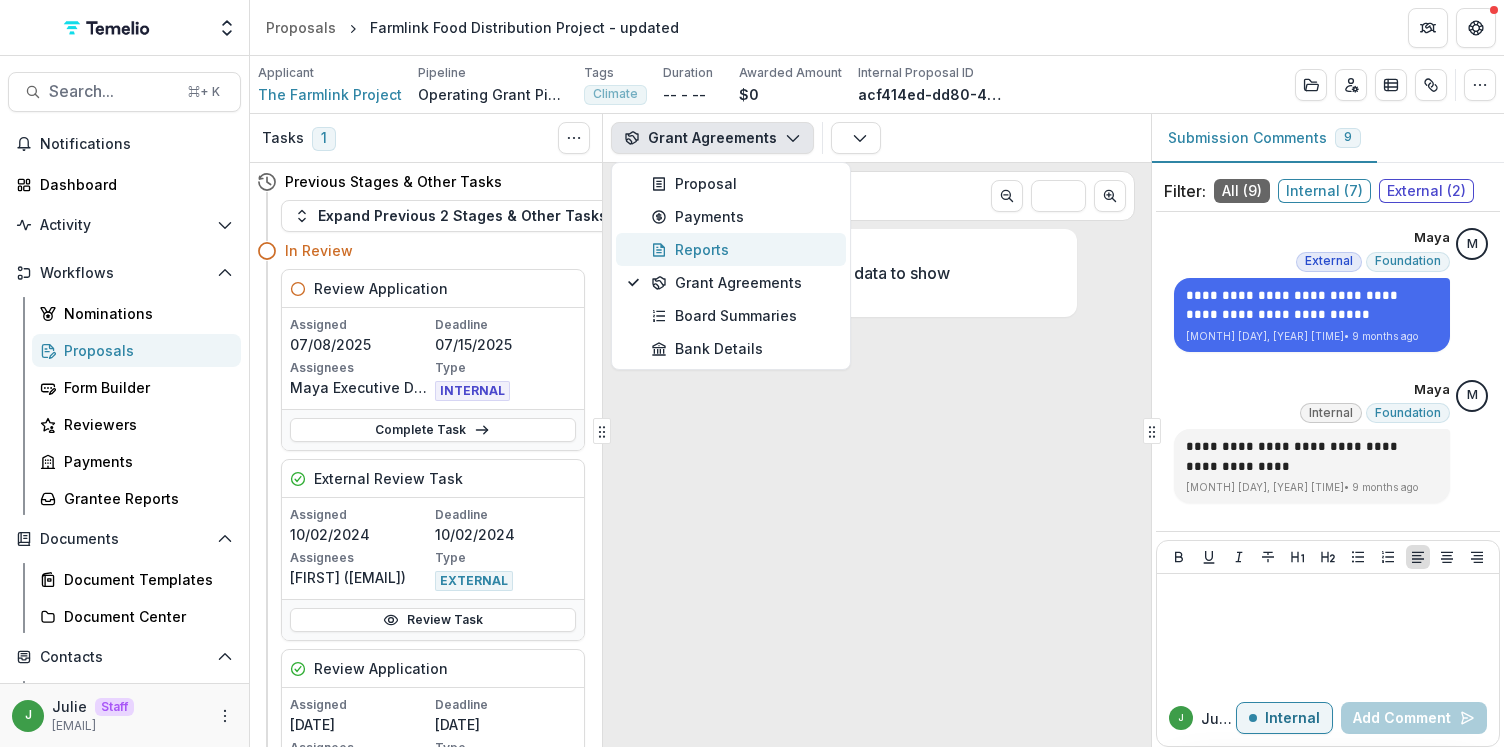 click on "Reports" at bounding box center [742, 249] 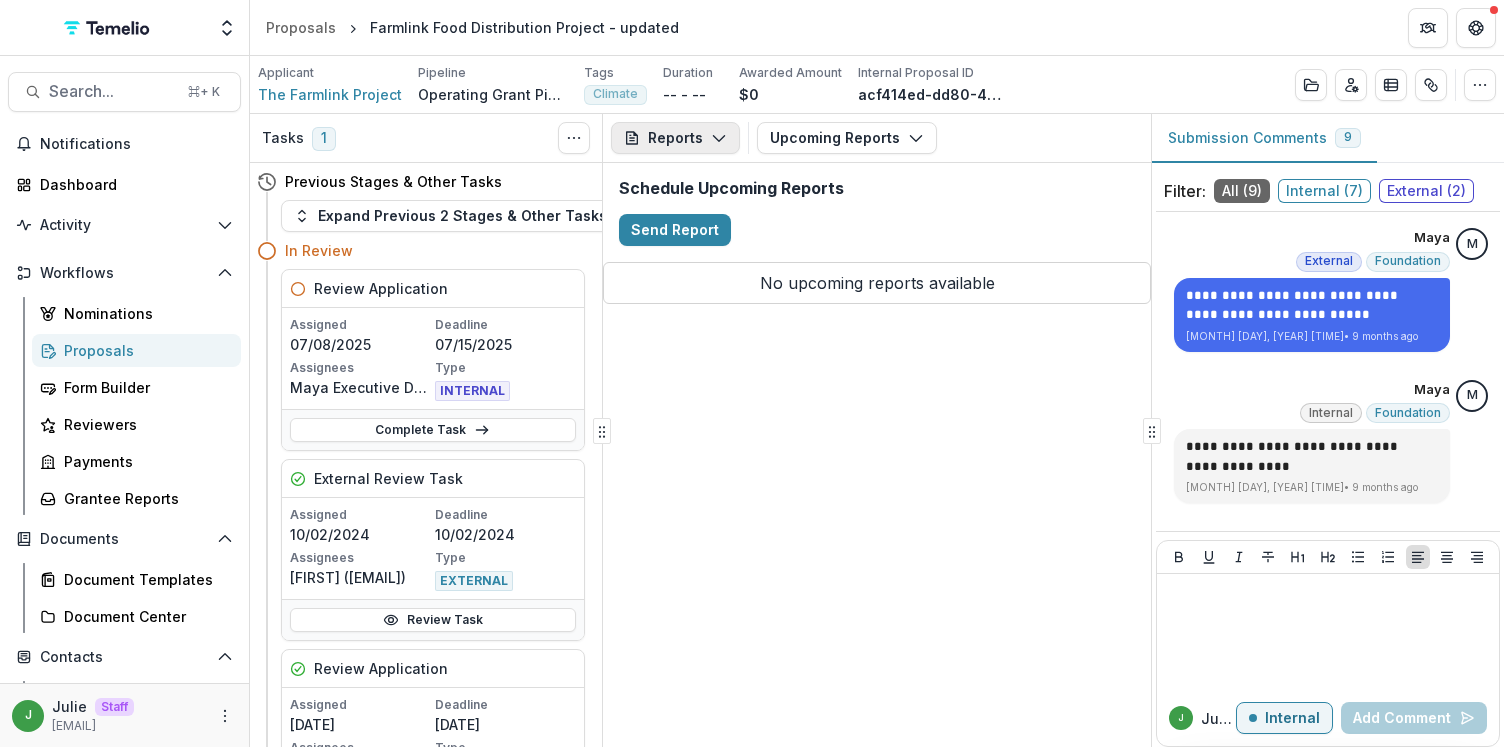 click on "Reports" at bounding box center (675, 138) 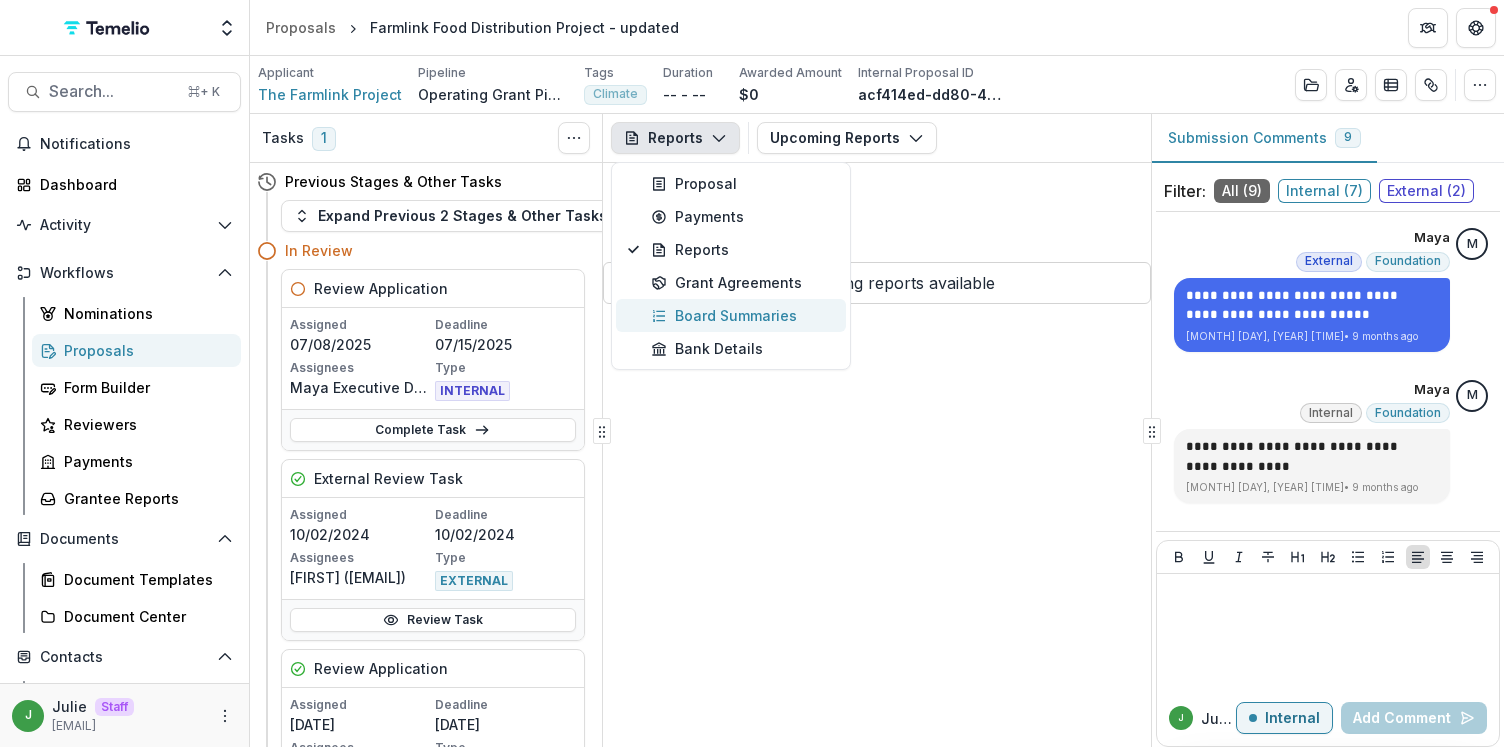 click on "Board Summaries" at bounding box center (742, 315) 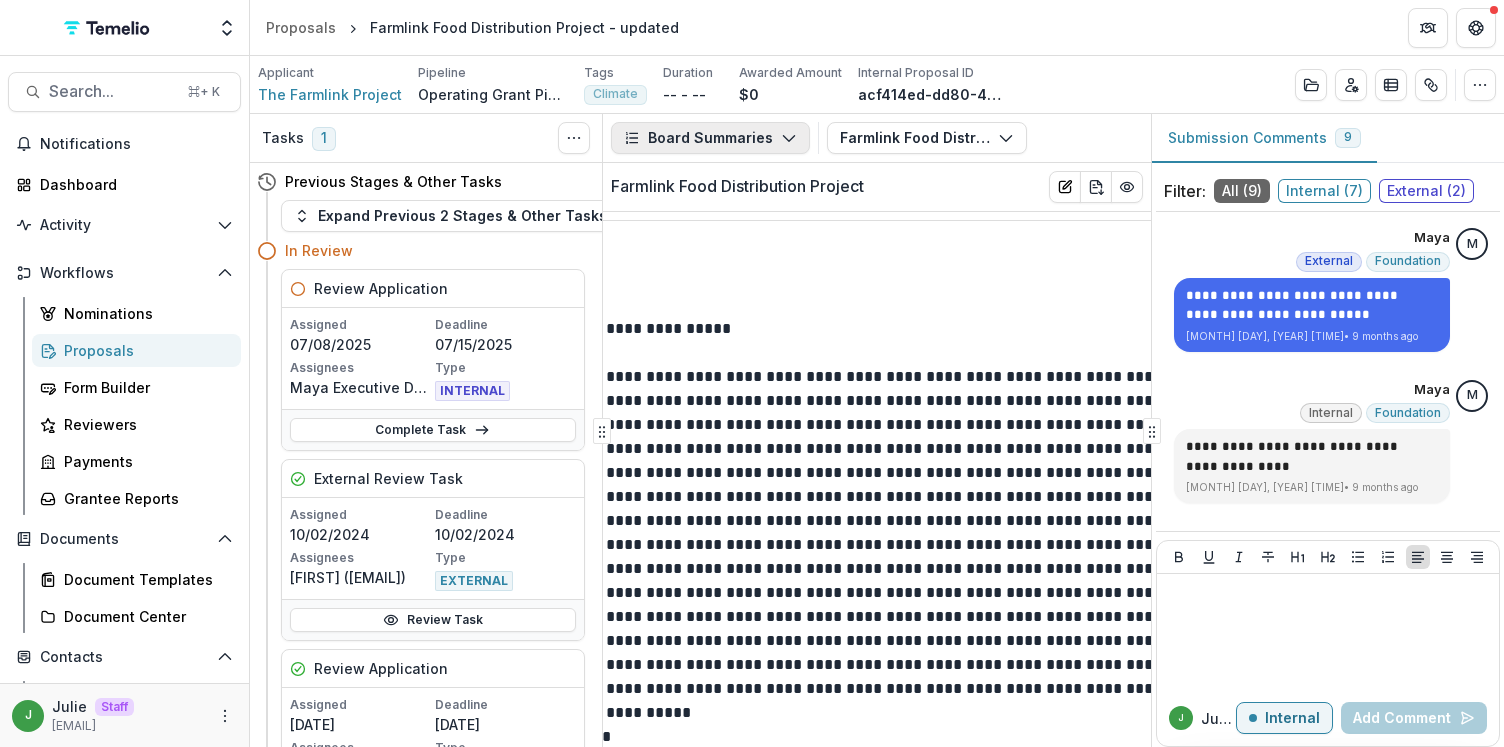 click on "Board Summaries" at bounding box center (710, 138) 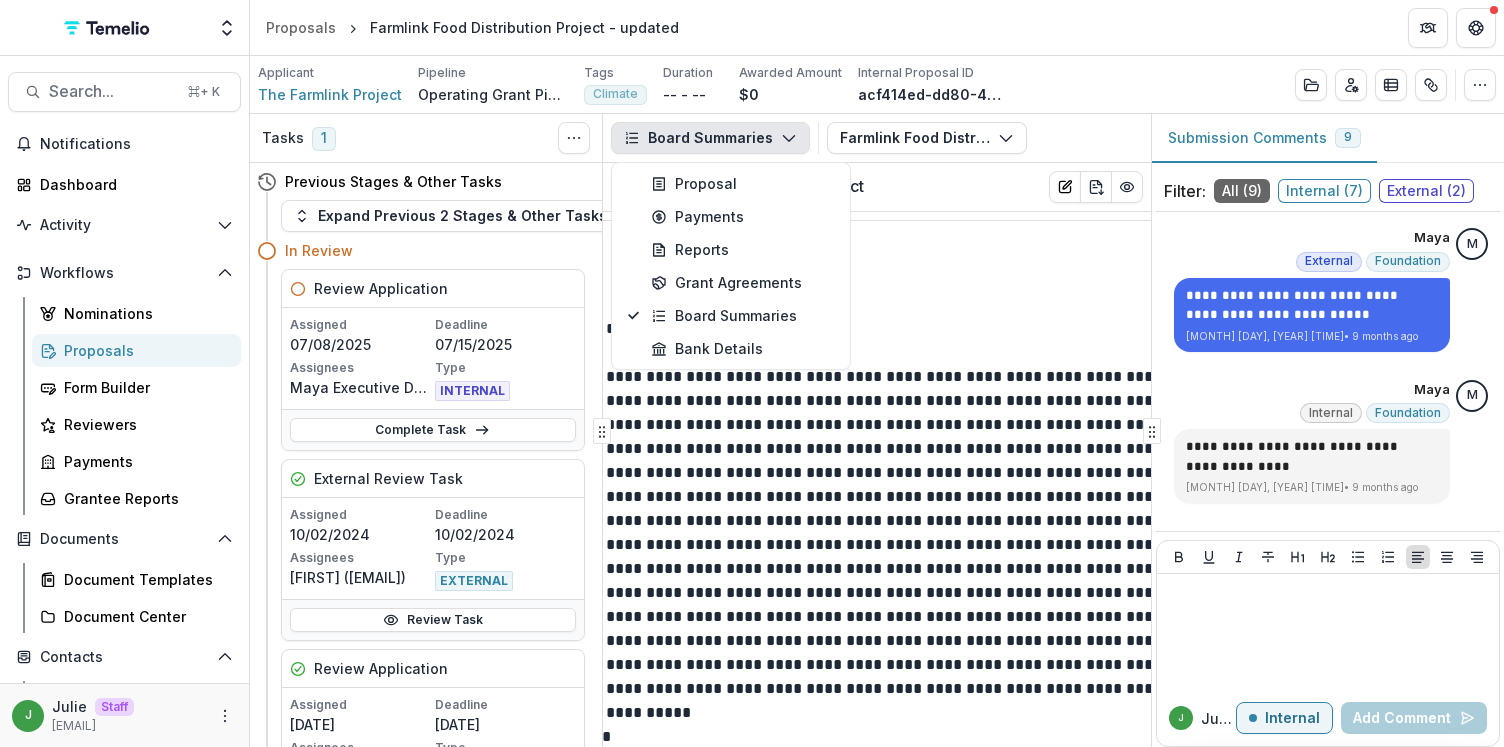 click 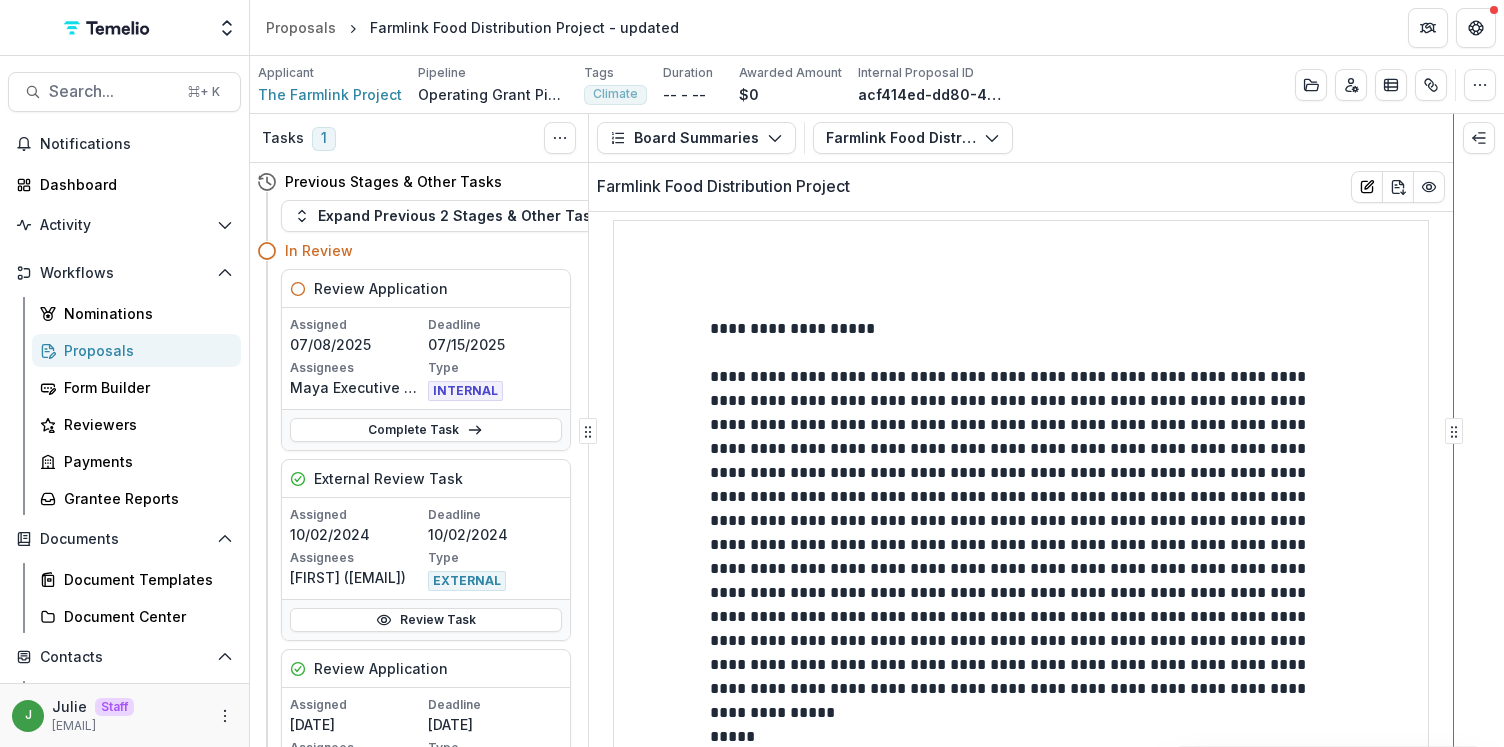 click on "Skip to content Aggregate Analysis Foundations Andrew Foundation Kyle Demo Julie Foundation Training Foundation Nonprofits Amazin Mets Foundation Inc Ridgebury Riders Dummy Non Profit  Red Cross Early Music Now Connor Giresi Foundation [FIRST]'s Cool Nonprofit Kids N Culture Inc Team Settings Admin Settings Proposals Farmlink Food Distribution Project - updated  Search... ⌘  + K Notifications Dashboard Activity Tasks Workflows Nominations Proposals Form Builder Reviewers Payments Grantee Reports Documents Document Templates Document Center Contacts Grantees Constituents Communications Data & Reporting Dashboard Data Report Analytics Scenarios J [FIRST] Staff [EMAIL] Applicant The Farmlink Project Pipeline Operating Grant Pipeline Tags Climate All tags Climate Duration --   -   -- Awarded Amount $0 Internal Proposal ID acf414ed-dd80-48f0-af4f-72660966c27c Edit Details View Candid  Insights Change History Key Milestones Change Pipeline Archive Delete Proposal Tasks [NUMBER] Show Cancelled Tasks In Review" at bounding box center [752, 373] 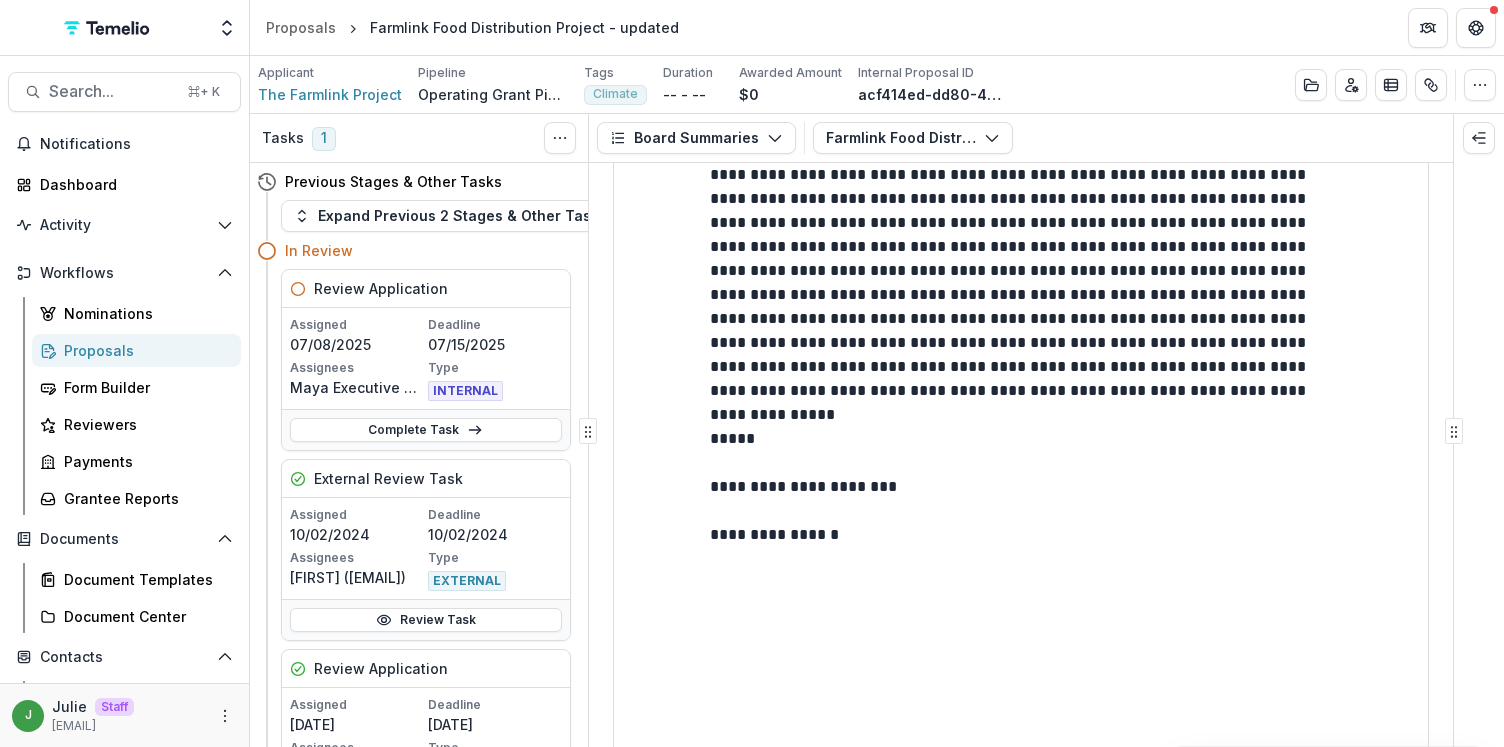 scroll, scrollTop: 14, scrollLeft: 0, axis: vertical 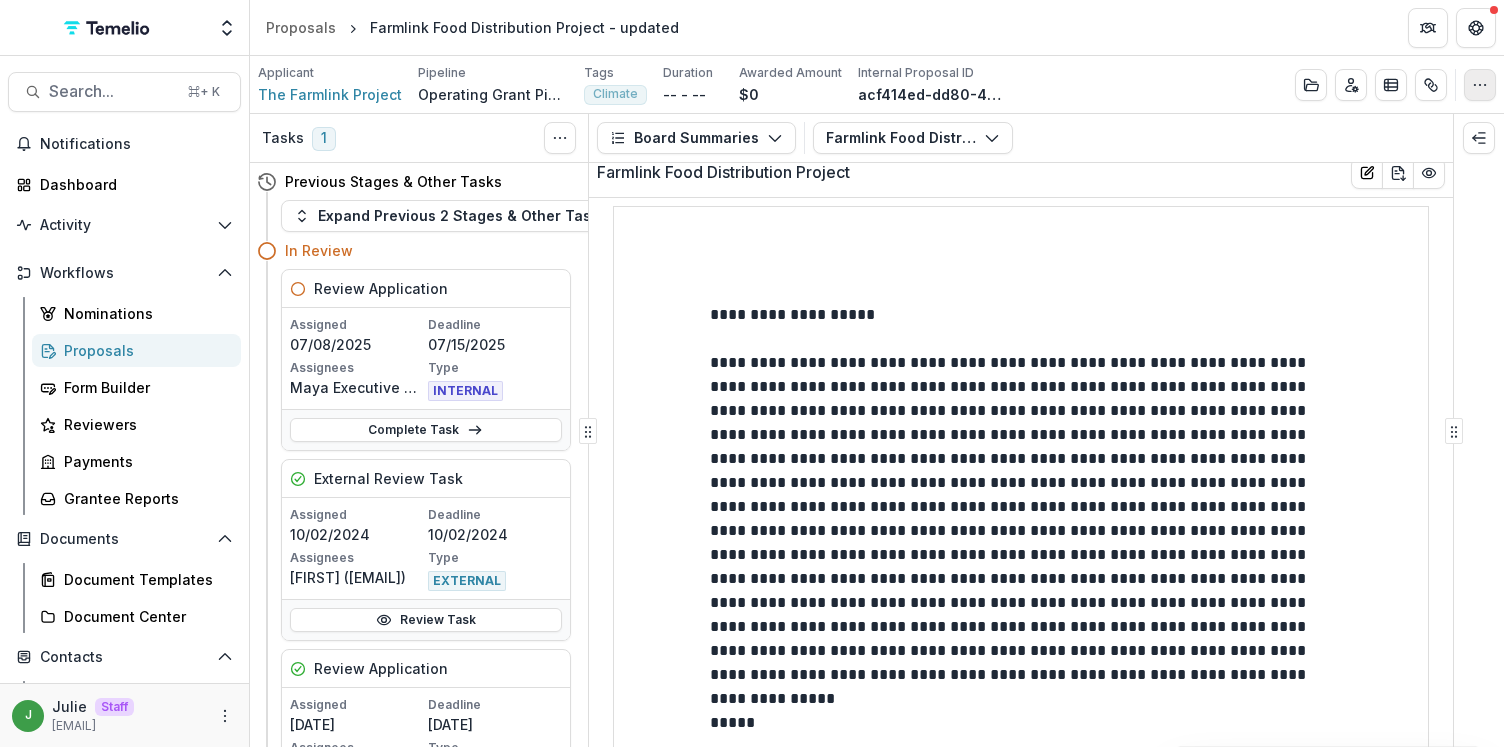 click 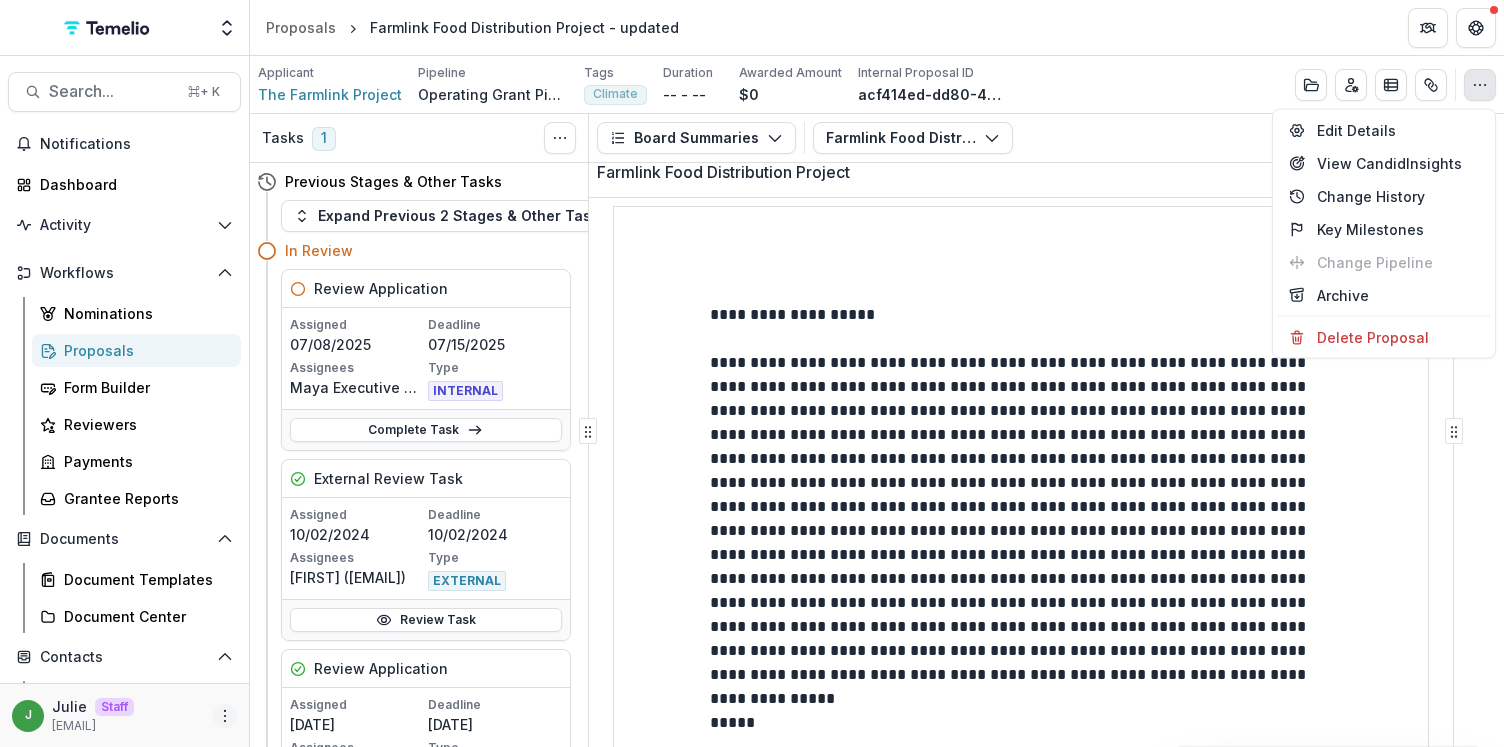 click 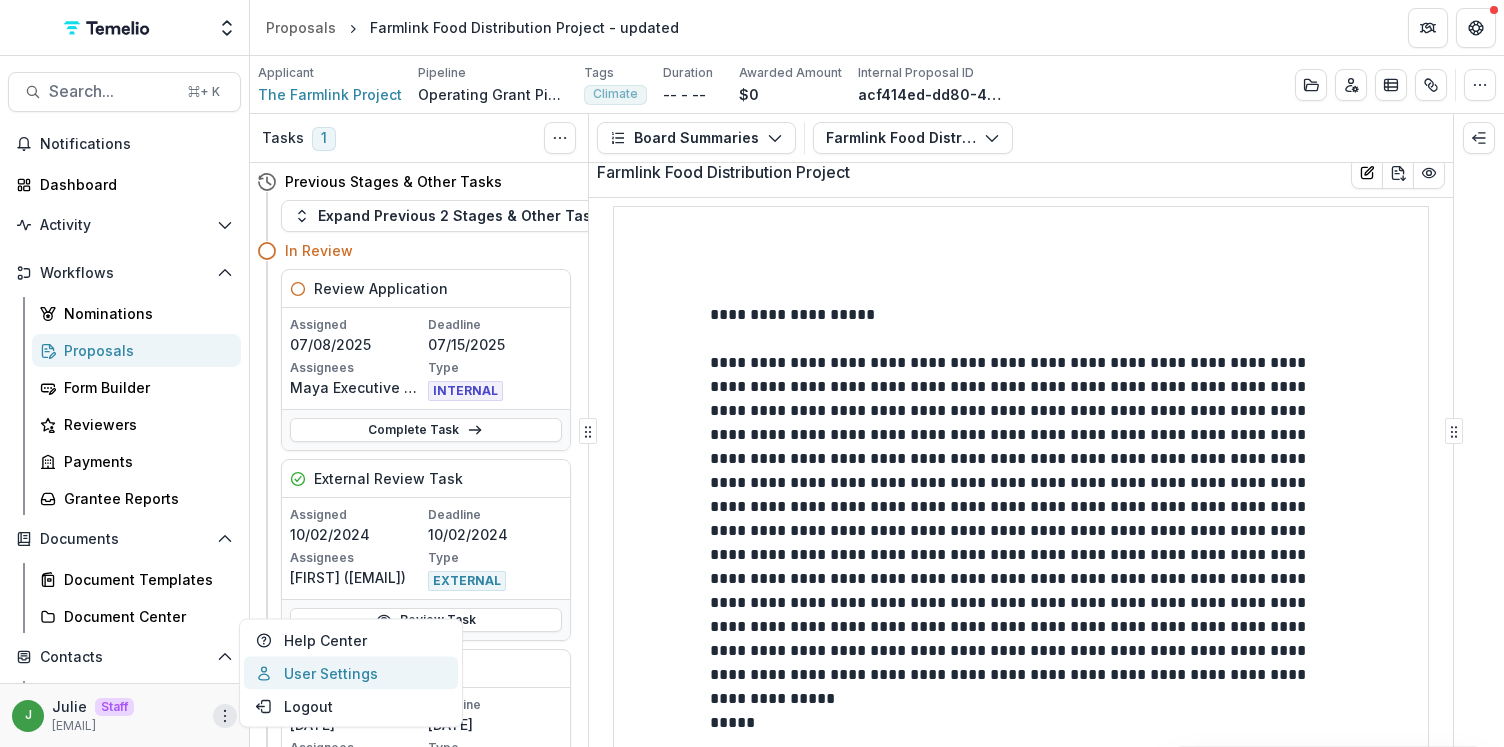 click on "User Settings" at bounding box center [351, 673] 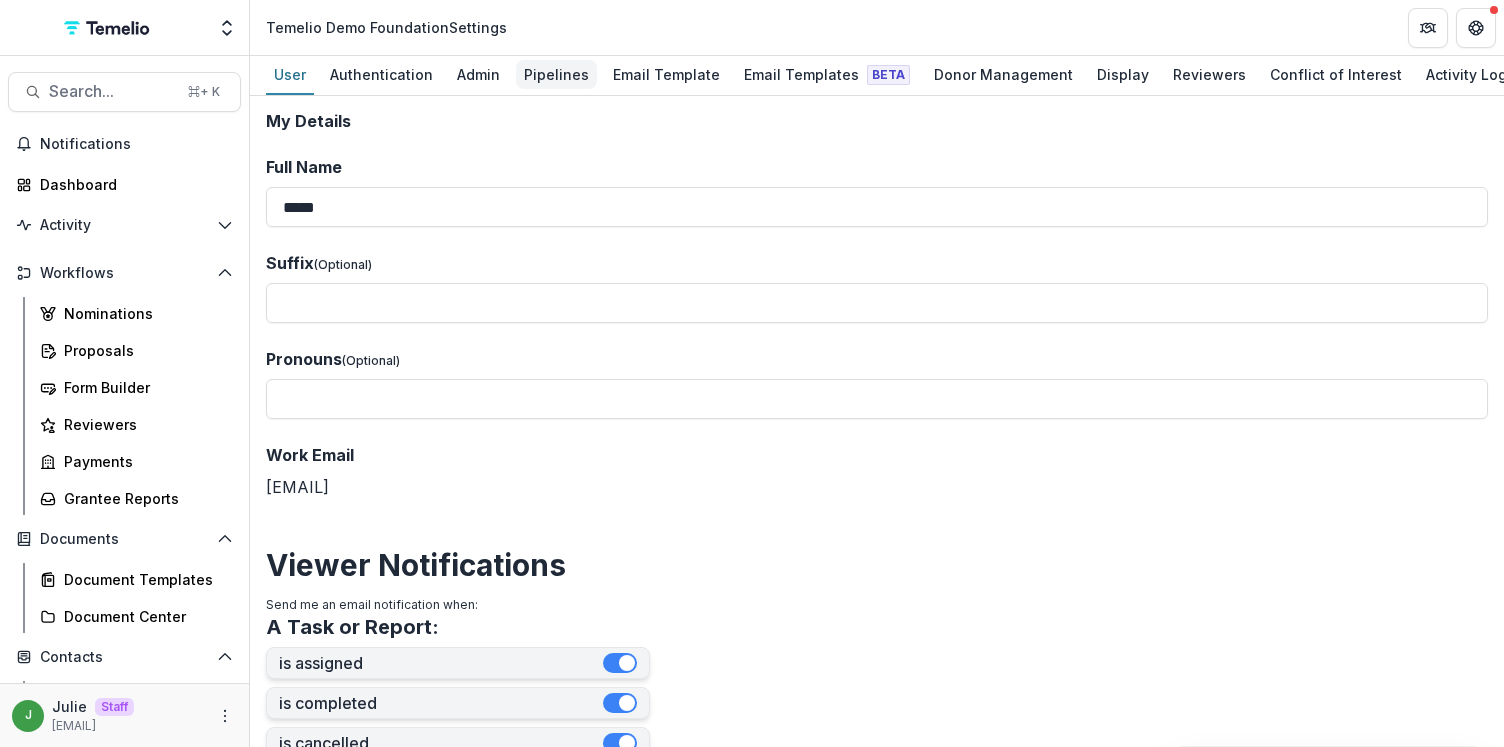 click on "Pipelines" at bounding box center (556, 74) 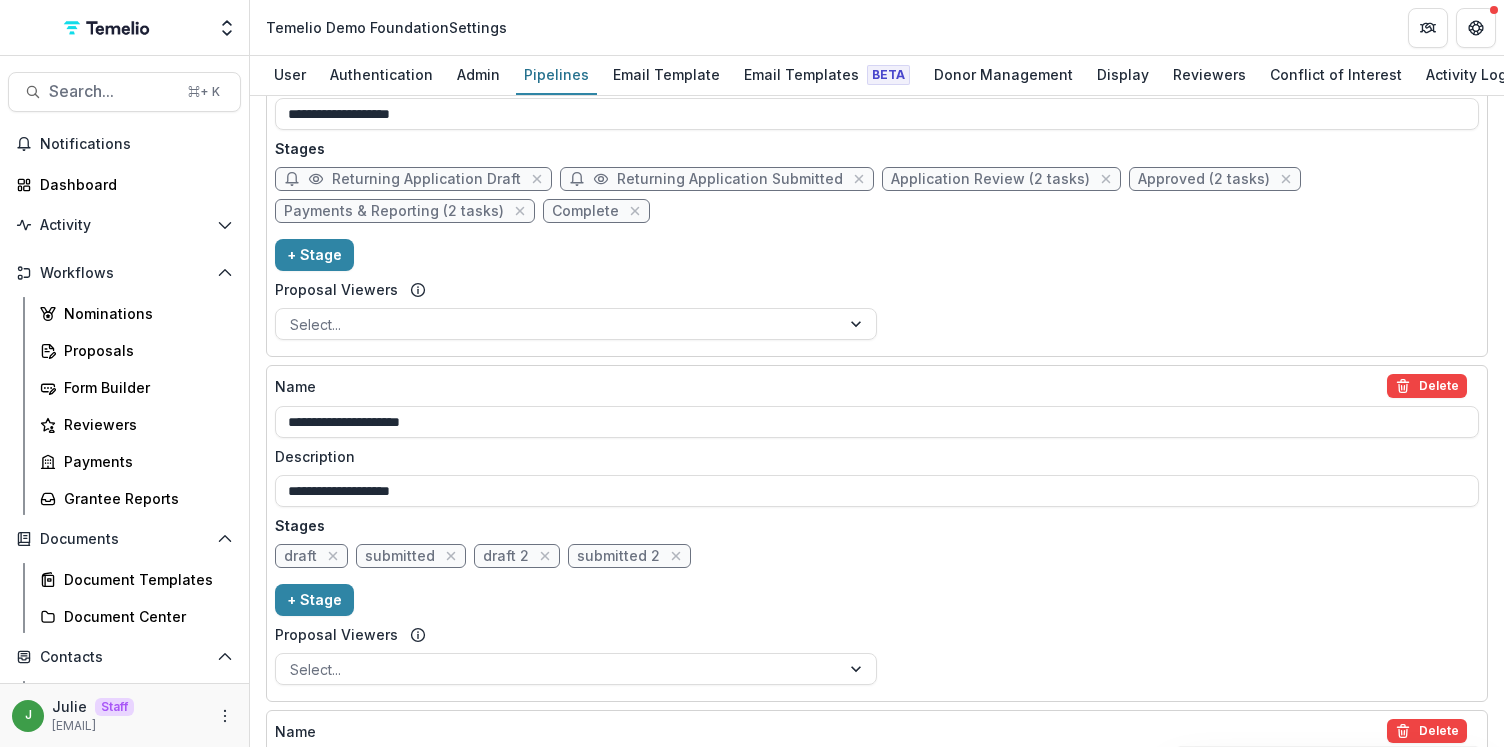 scroll, scrollTop: 0, scrollLeft: 0, axis: both 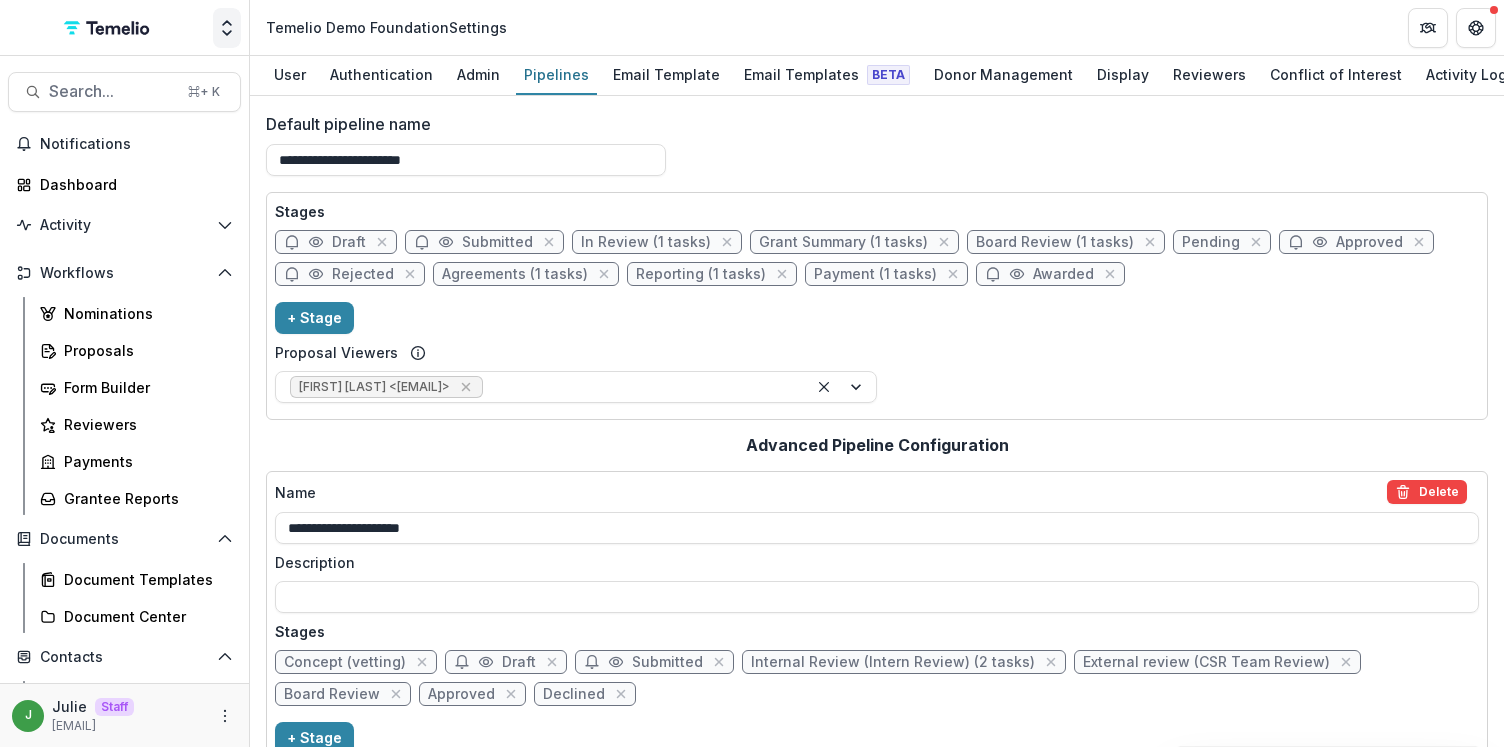 click at bounding box center (227, 28) 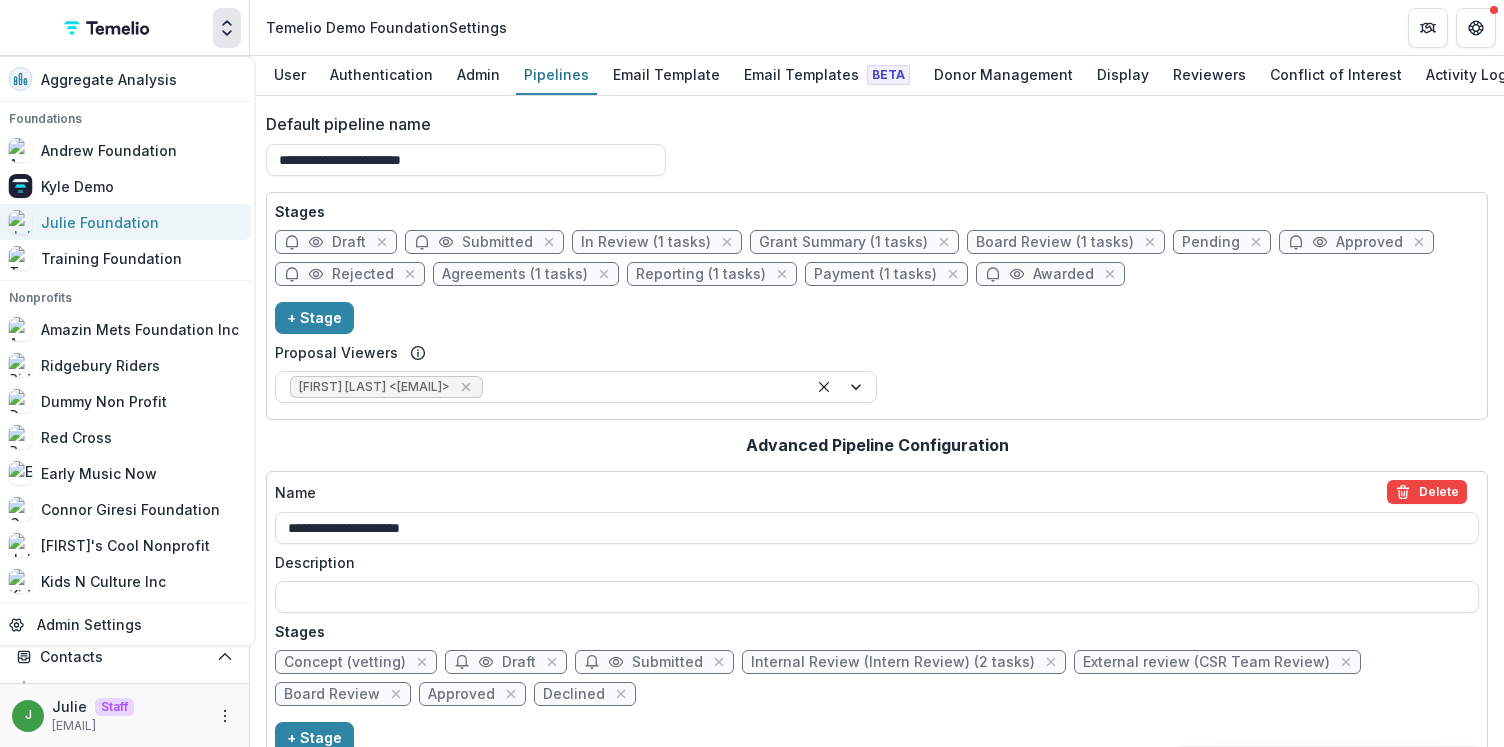 click on "Julie Foundation" at bounding box center (100, 222) 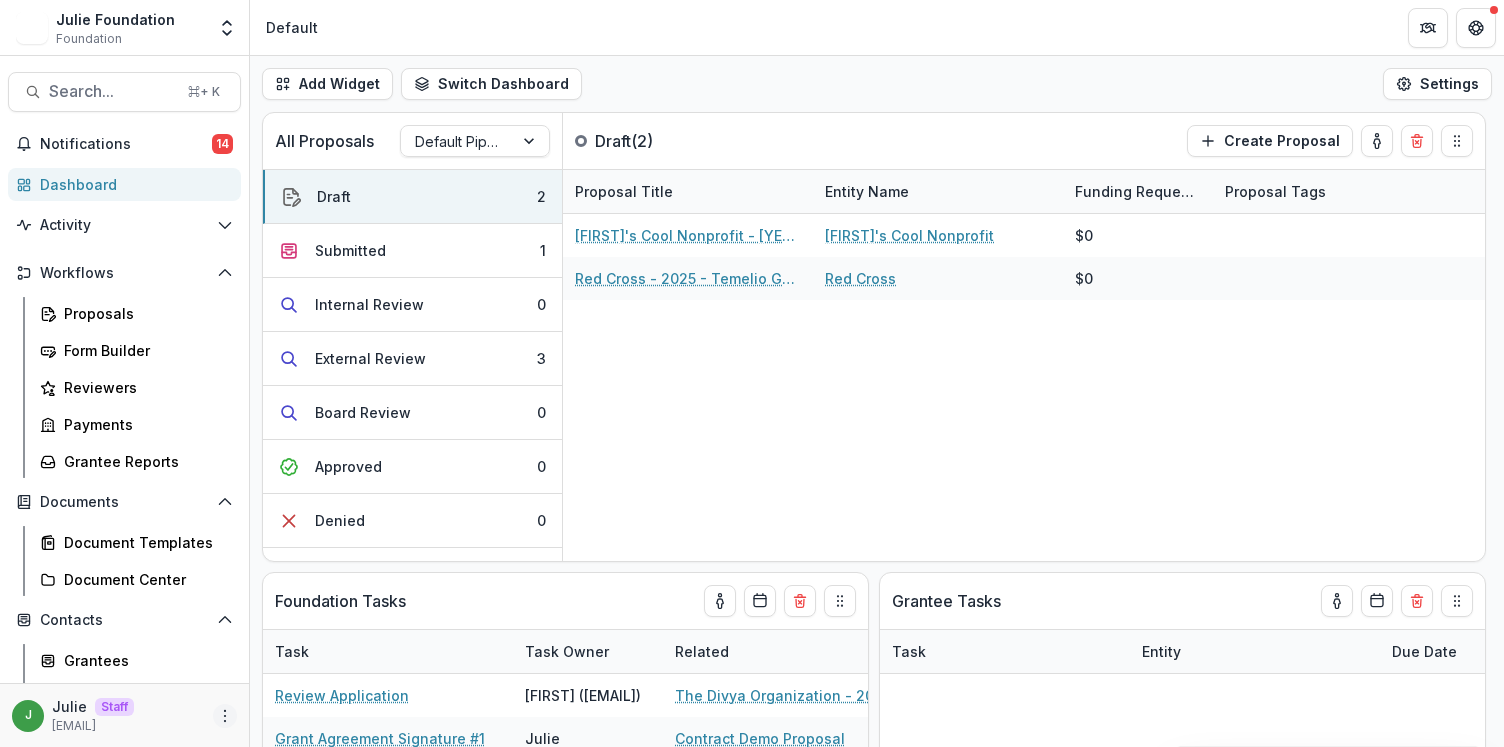 click 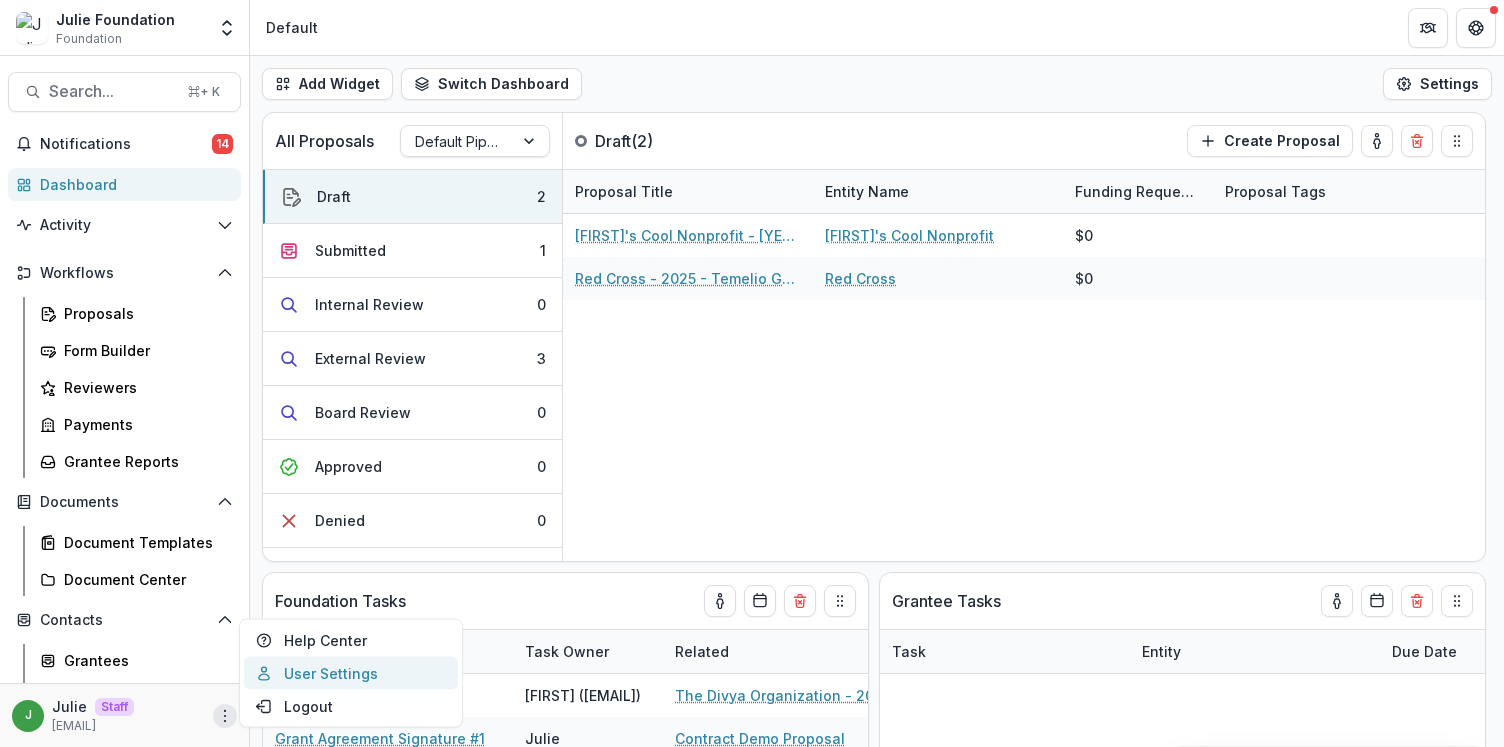 click on "User Settings" at bounding box center (351, 673) 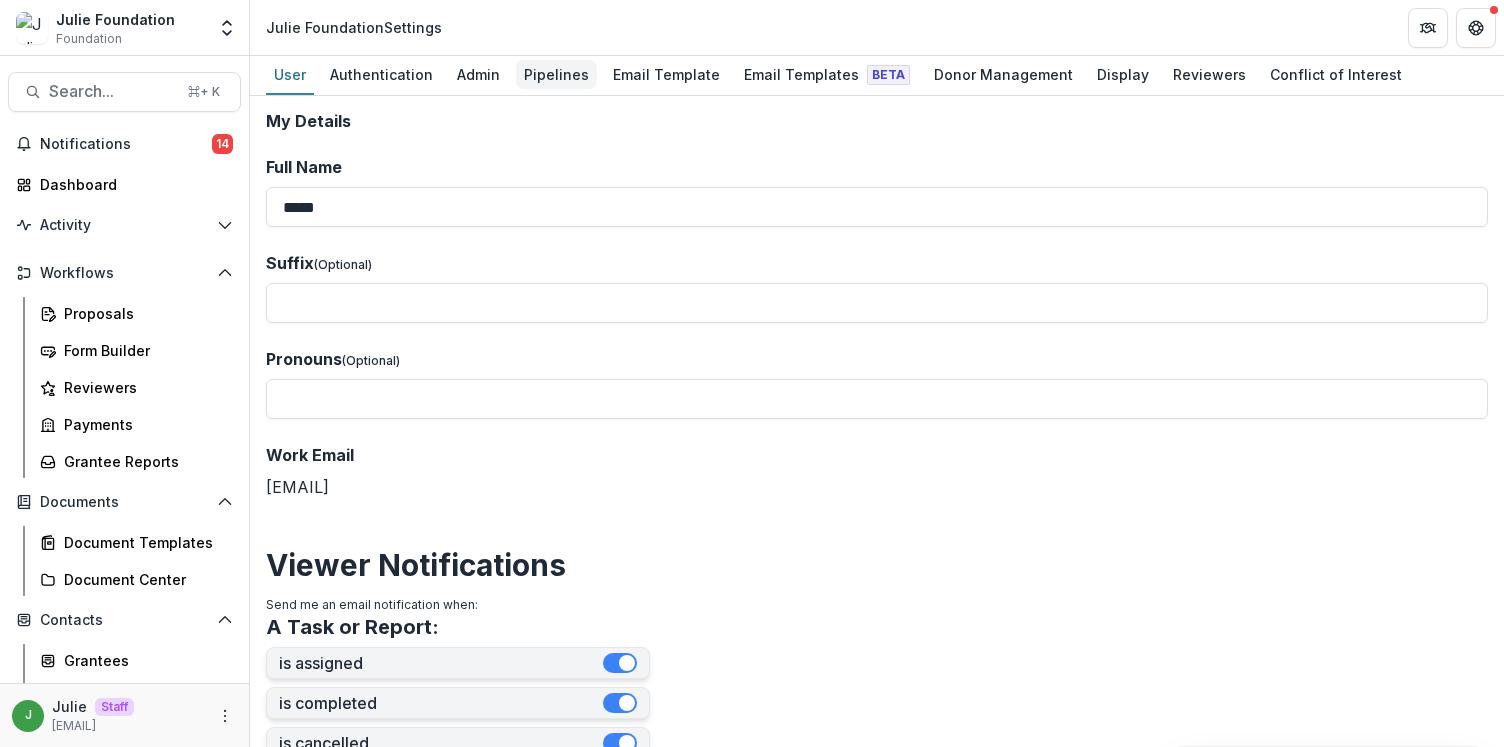 click on "Pipelines" at bounding box center [556, 74] 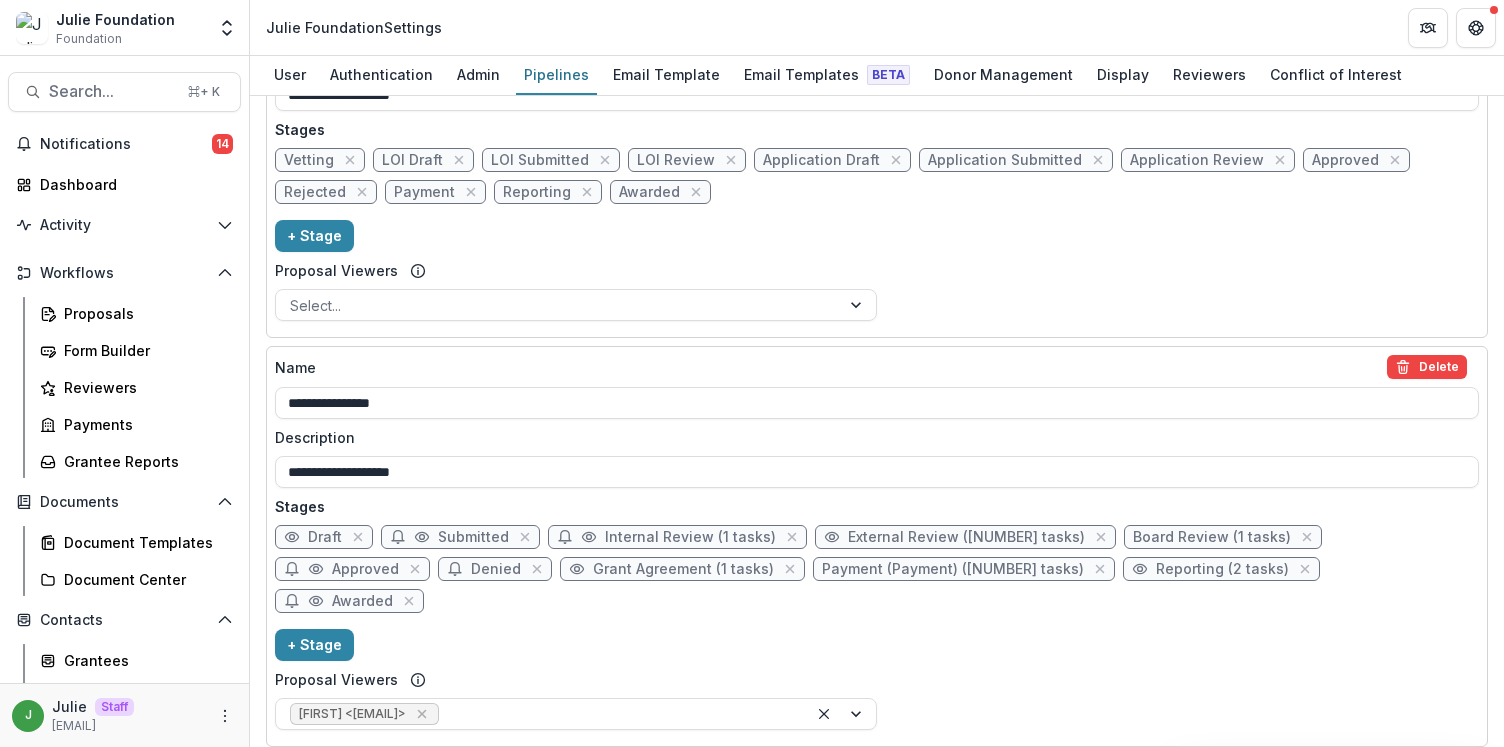 scroll, scrollTop: 1625, scrollLeft: 0, axis: vertical 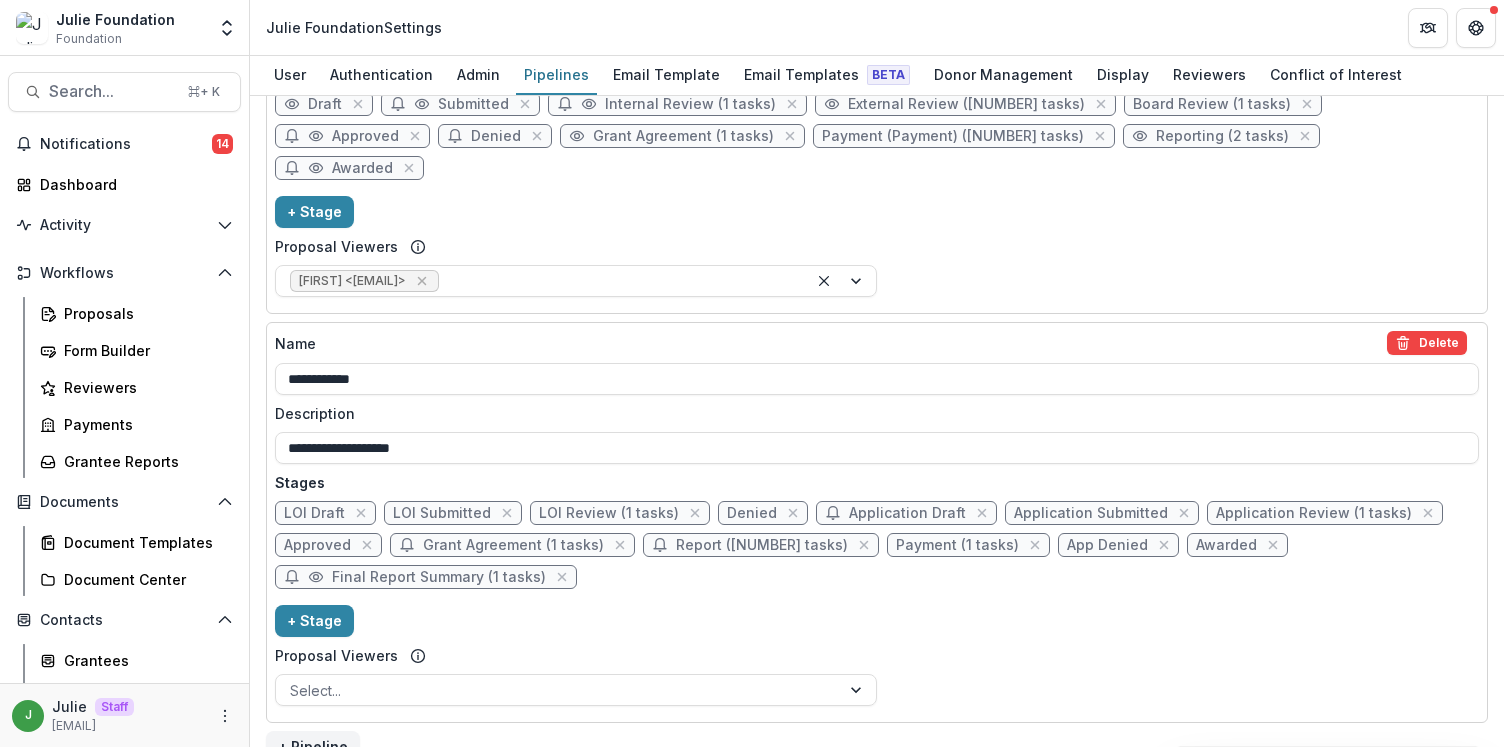 click on "Final Report Summary (1 tasks)" at bounding box center [439, 577] 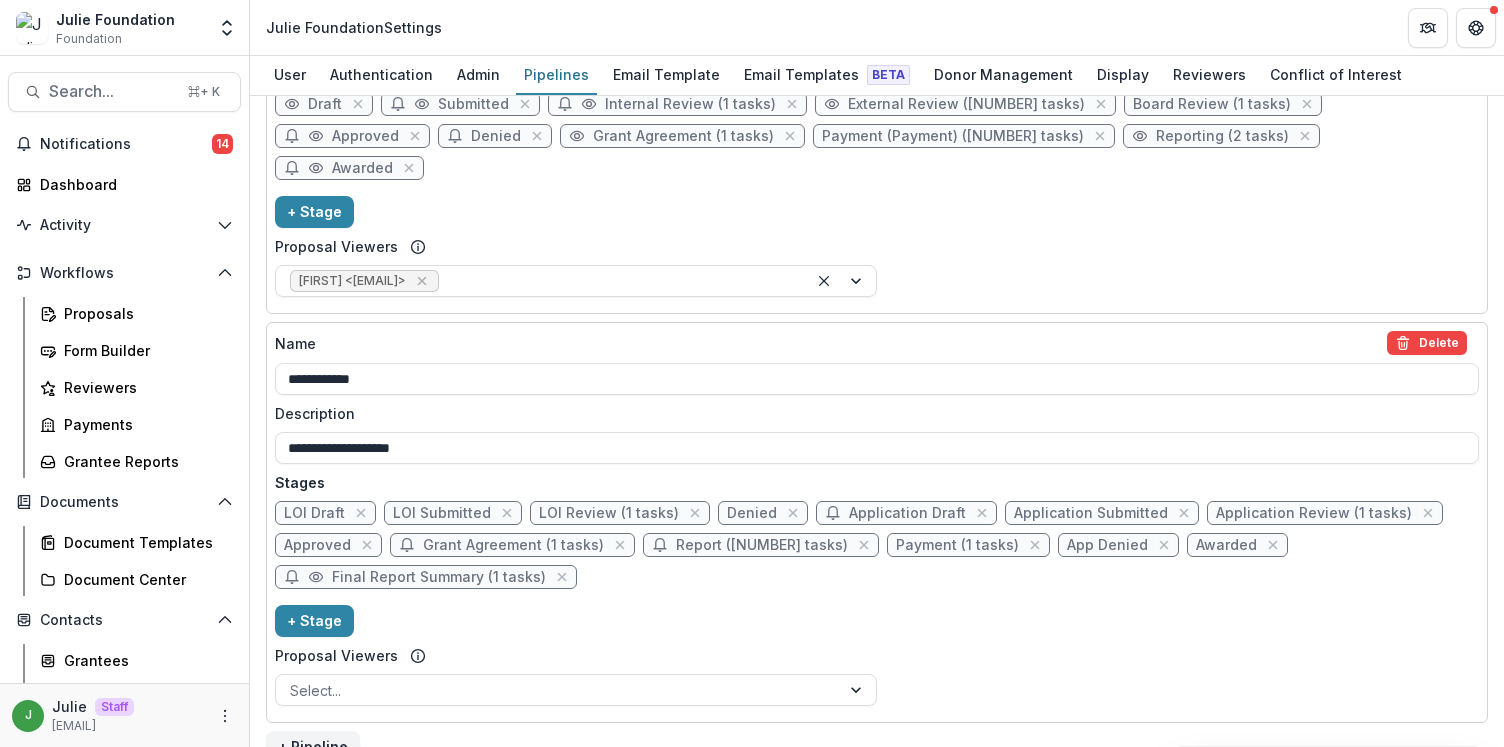 select on "*********" 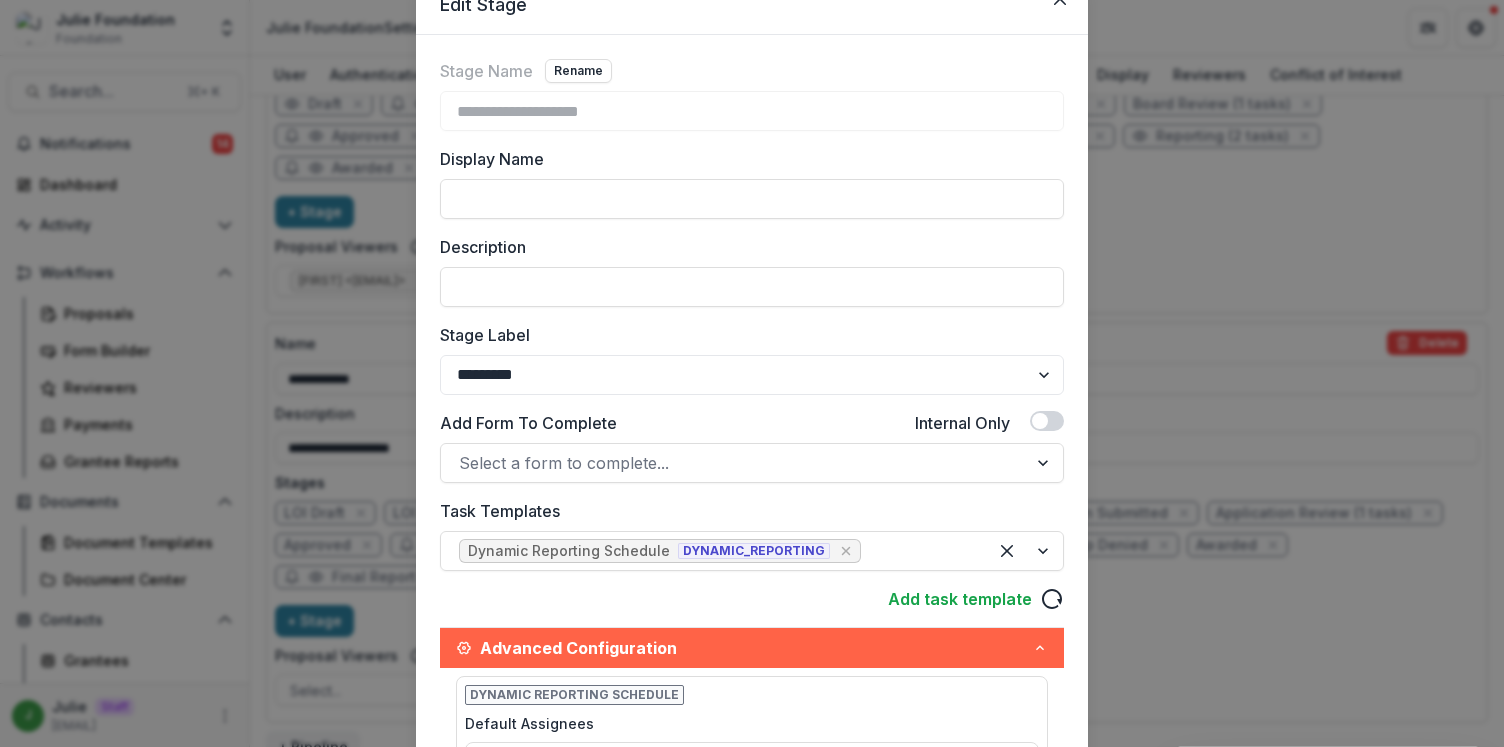 scroll, scrollTop: 0, scrollLeft: 0, axis: both 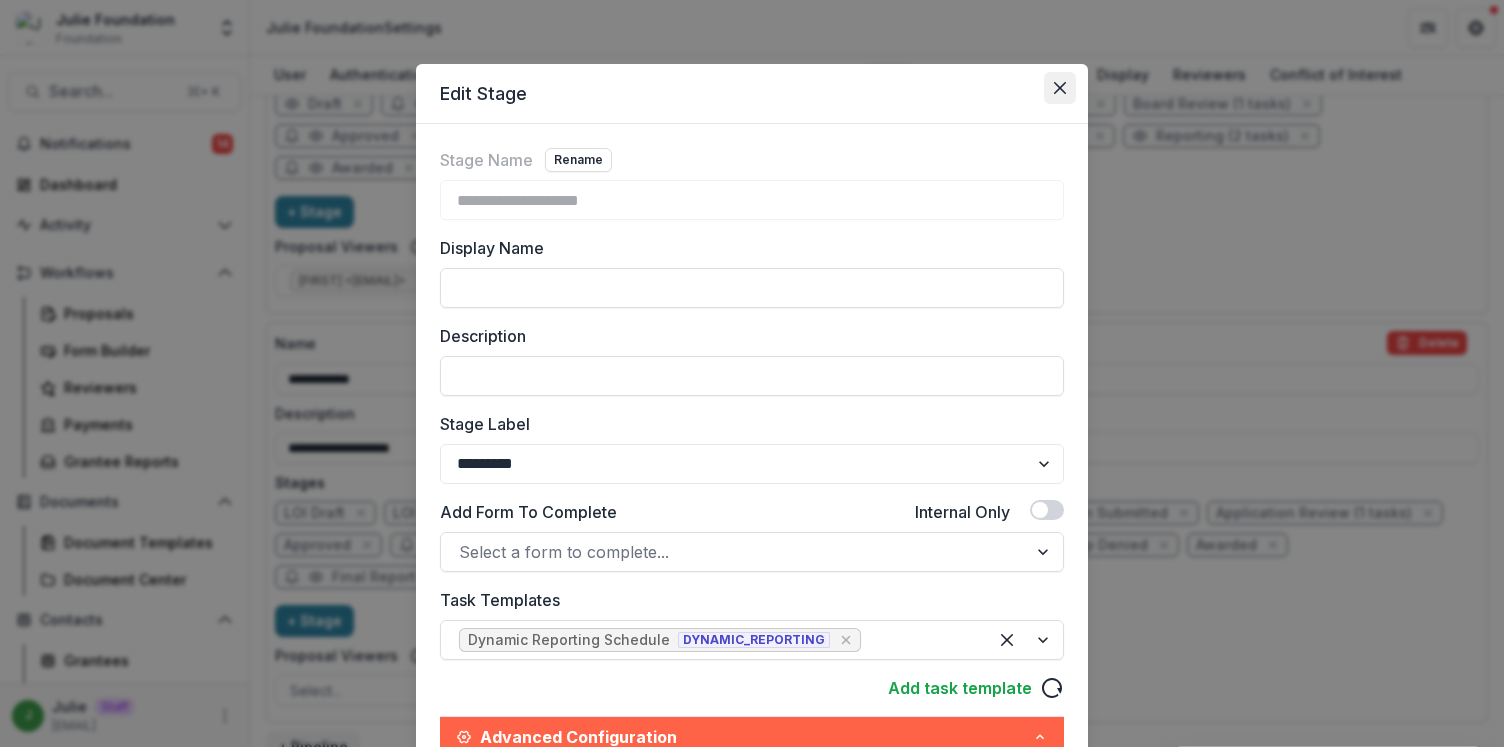 click 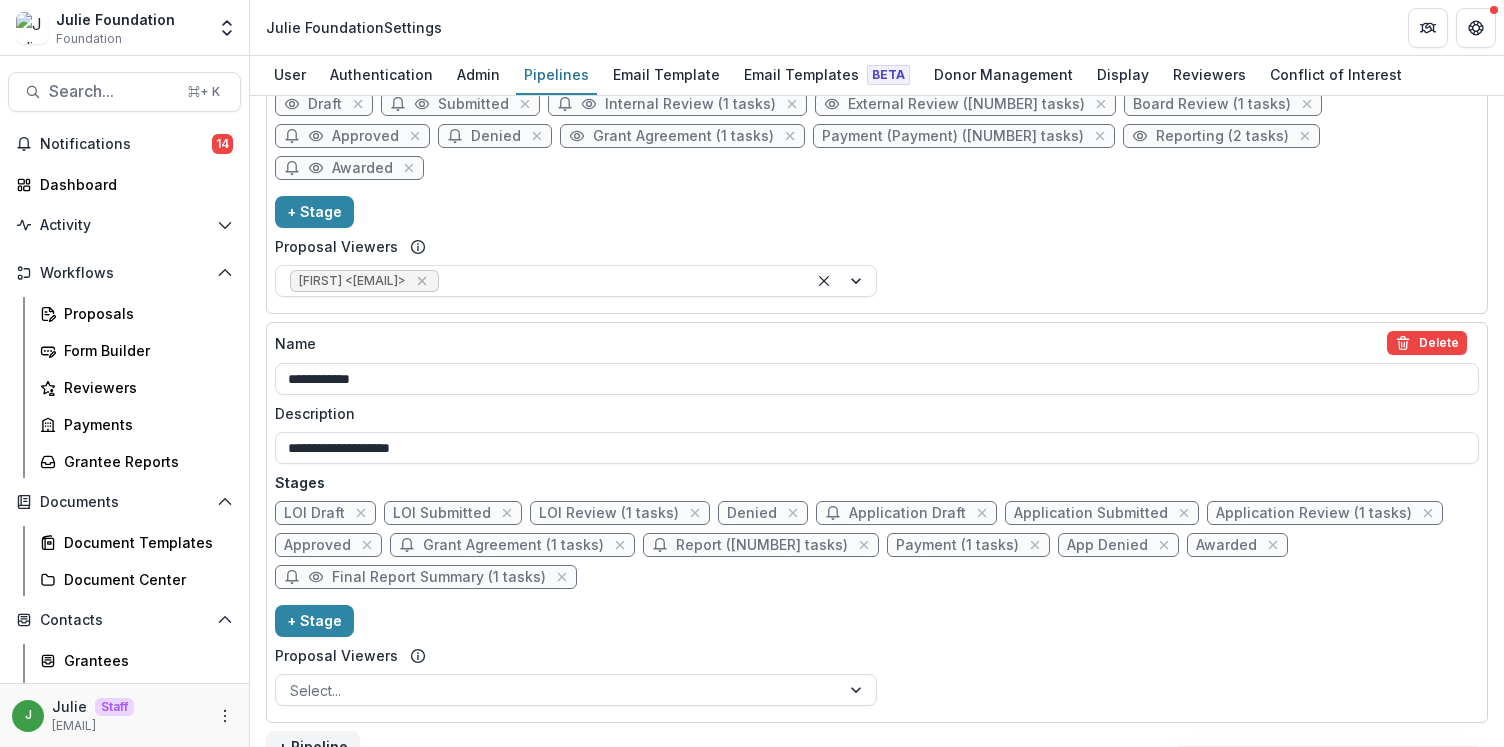 click on "Final Report Summary (1 tasks)" at bounding box center [439, 577] 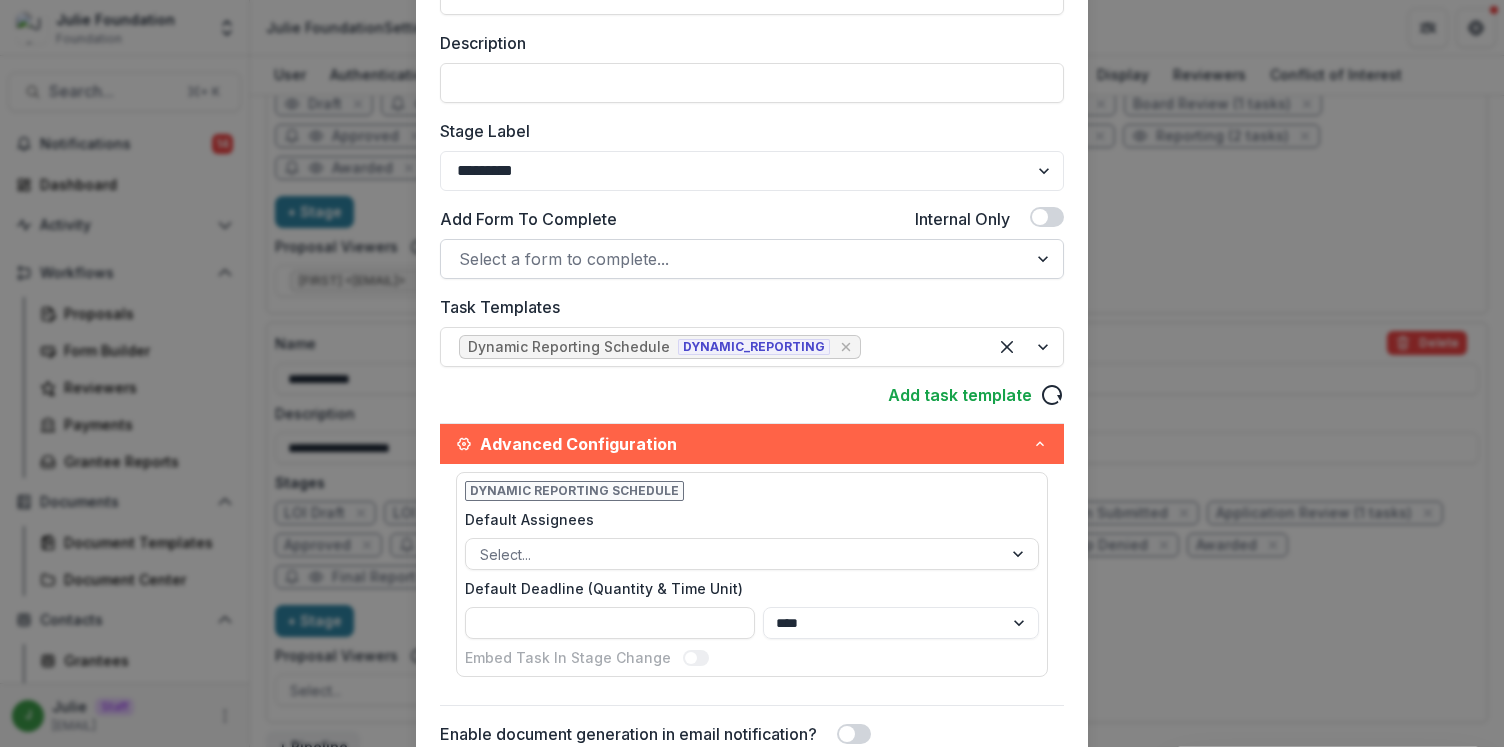 scroll, scrollTop: 357, scrollLeft: 0, axis: vertical 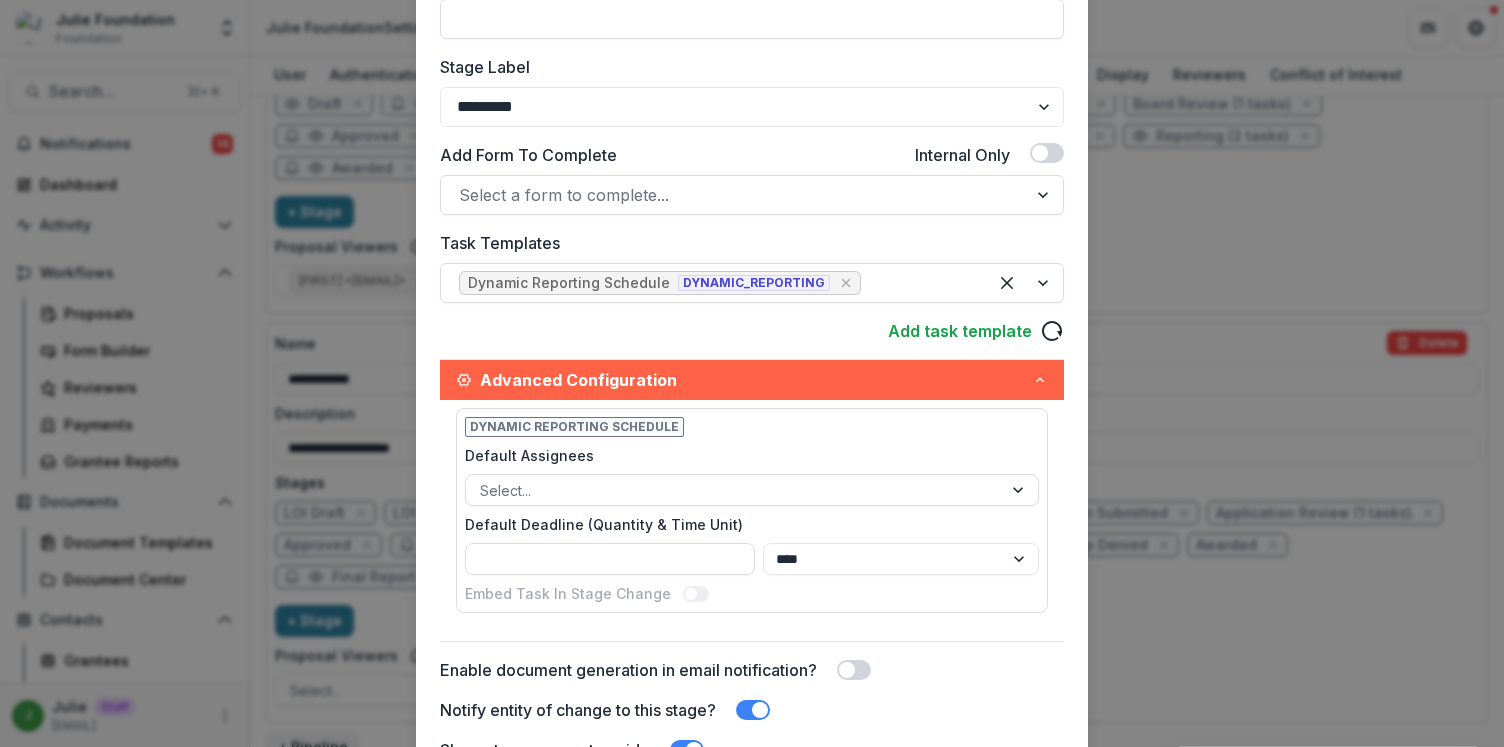 click on "**********" at bounding box center [752, 373] 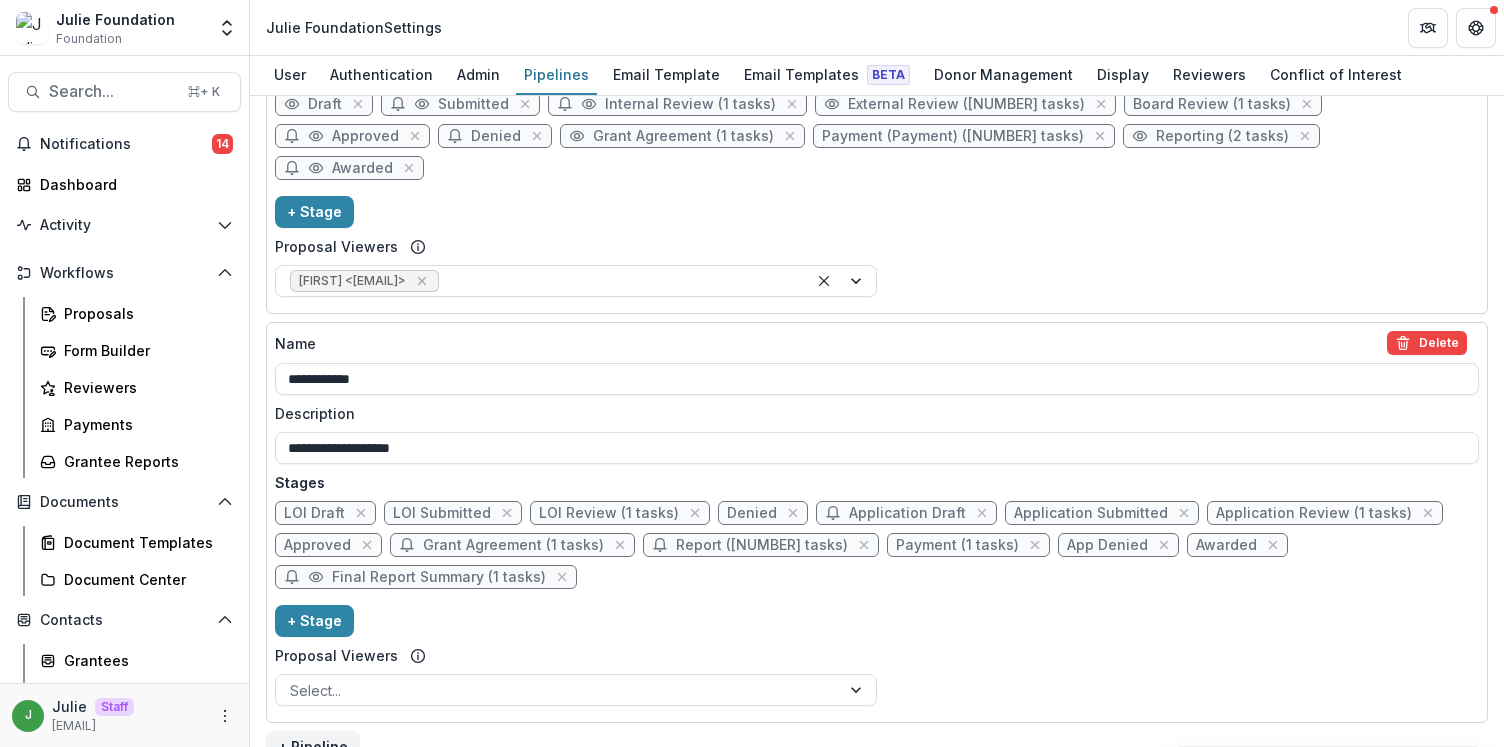 click on "Report ([NUMBER] tasks)" at bounding box center (762, 545) 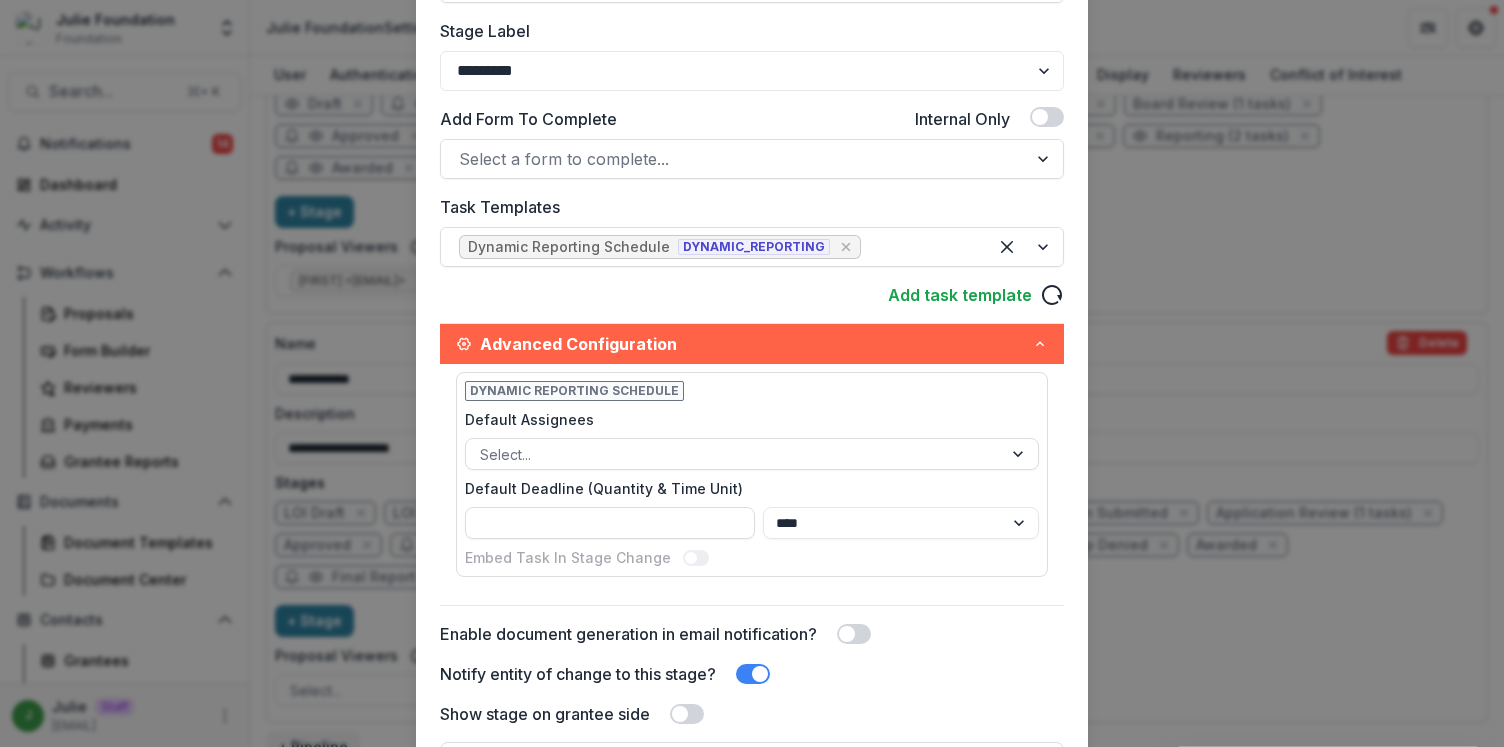 scroll, scrollTop: 433, scrollLeft: 0, axis: vertical 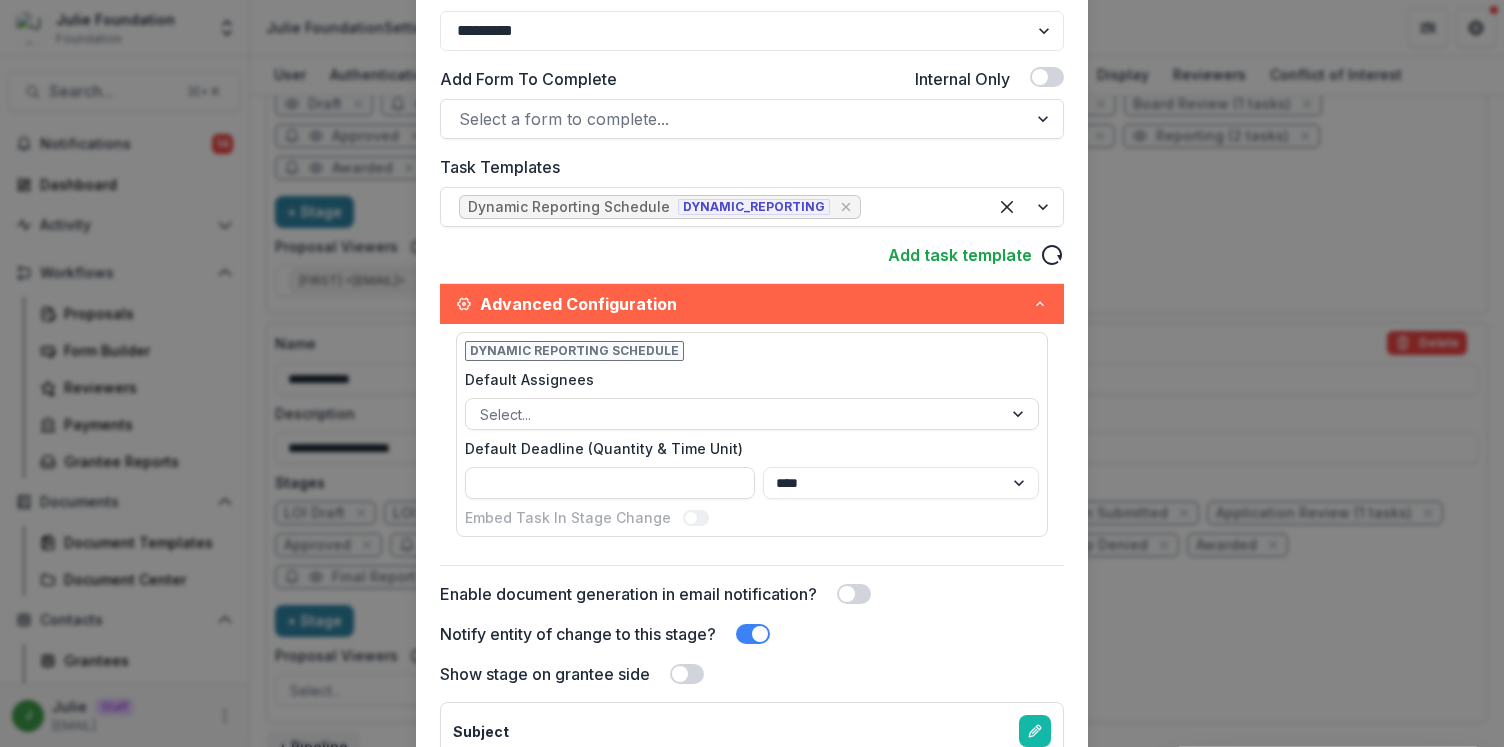 click on "**********" at bounding box center [752, 373] 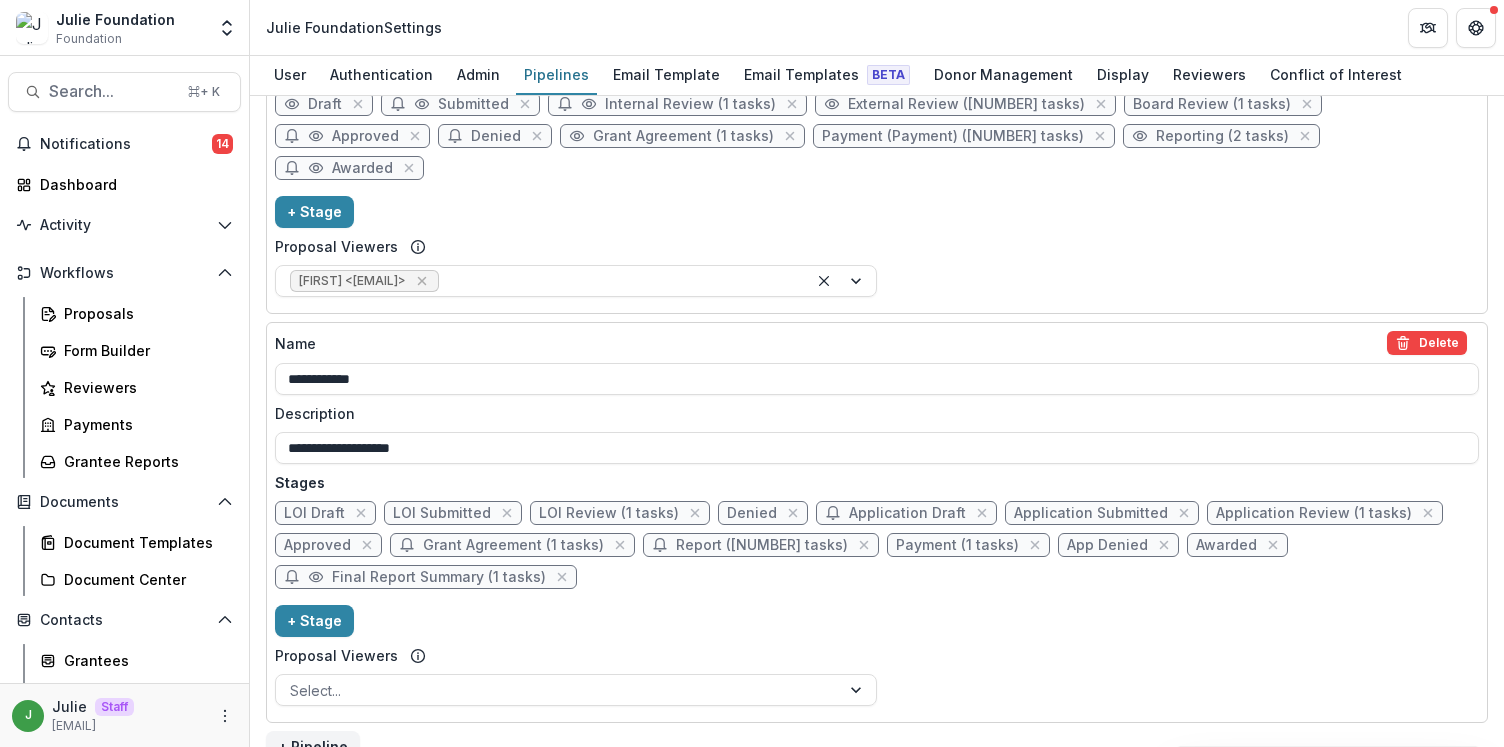 click on "Payment (1 tasks)" at bounding box center (957, 545) 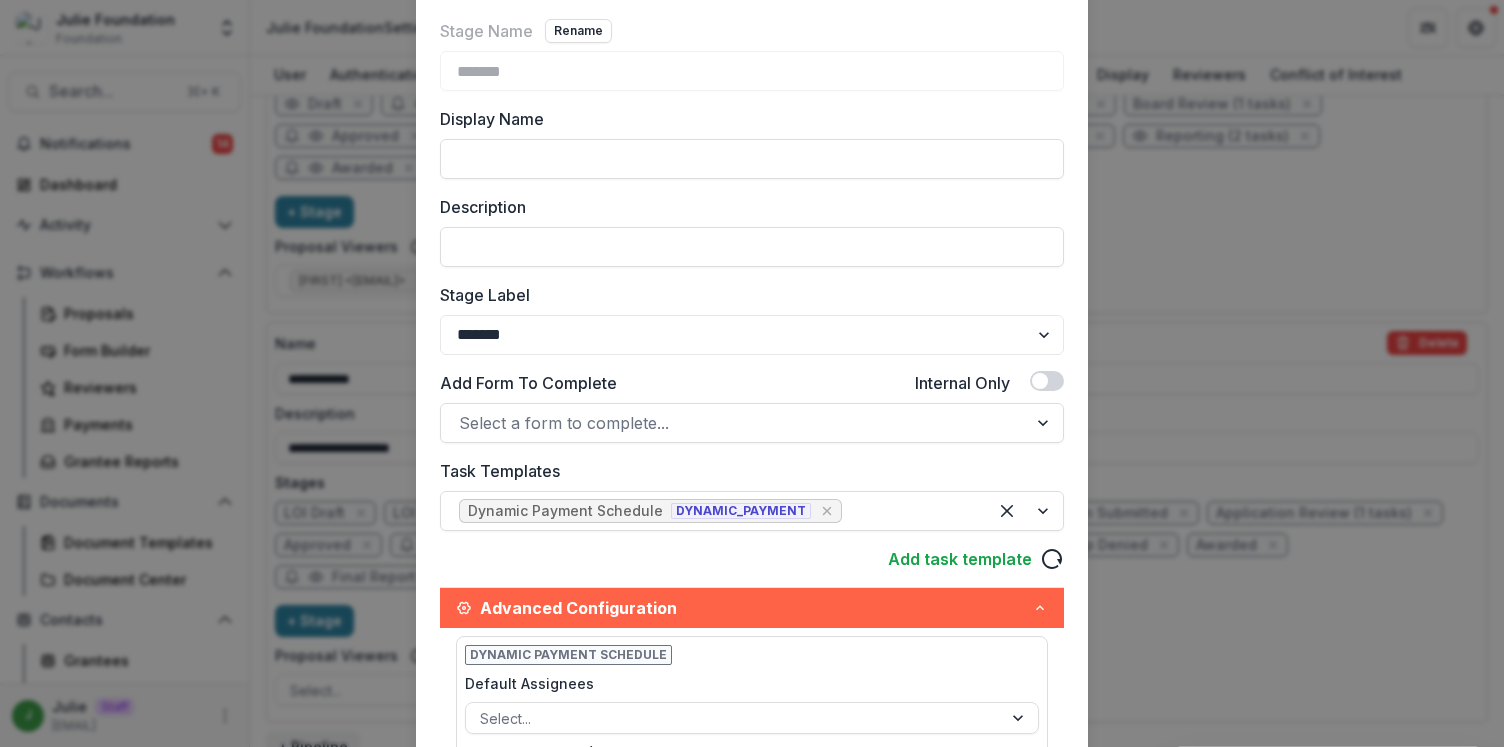 scroll, scrollTop: 161, scrollLeft: 0, axis: vertical 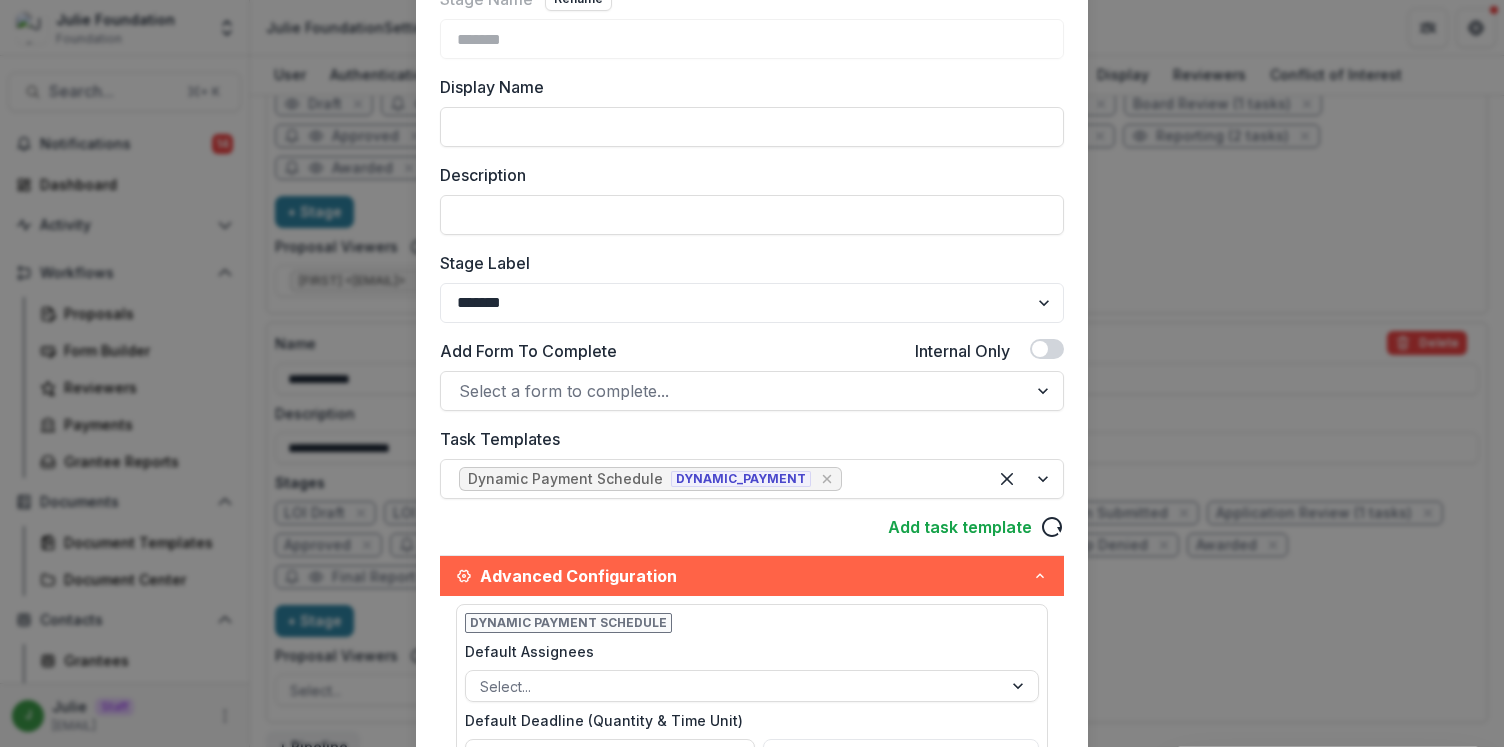 click on "Edit Stage Stage Name Rename ******* Display Name Description Stage Label ******* ***** ********* ****** ******* ******** ******** ******* ********* ******* ****** Add Form To Complete Internal Only Select a form to complete... Task Templates Dynamic Payment Schedule DYNAMIC_PAYMENT Add task template Advanced Configuration Dynamic Payment Schedule Default Assignees Select... Default Deadline (Quantity & Time Unit) **** ***** ****** ***** Embed Task In Stage Change Enable document generation in email notification? Notify entity of change to this stage? Show stage on grantee side Save" at bounding box center [752, 373] 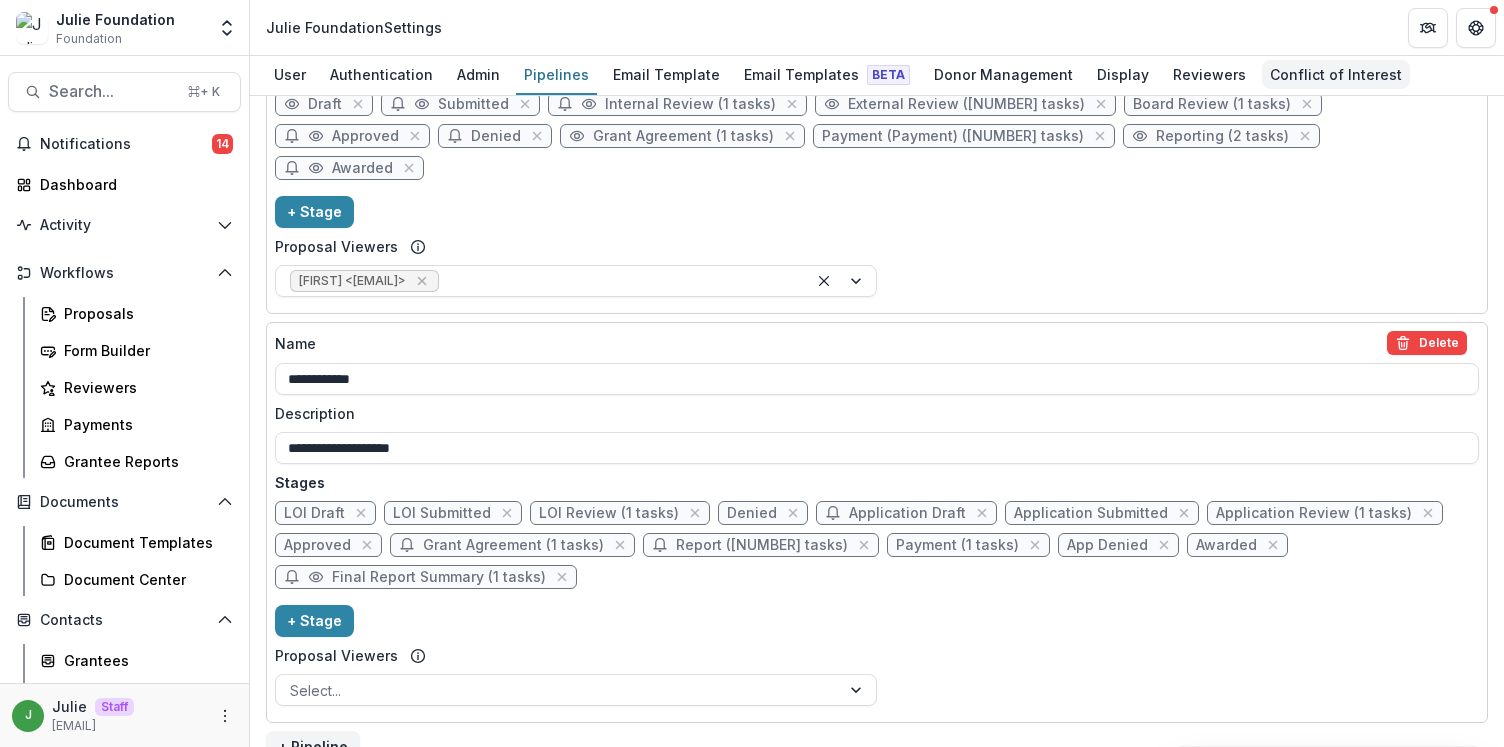 click on "Conflict of Interest" at bounding box center [1336, 74] 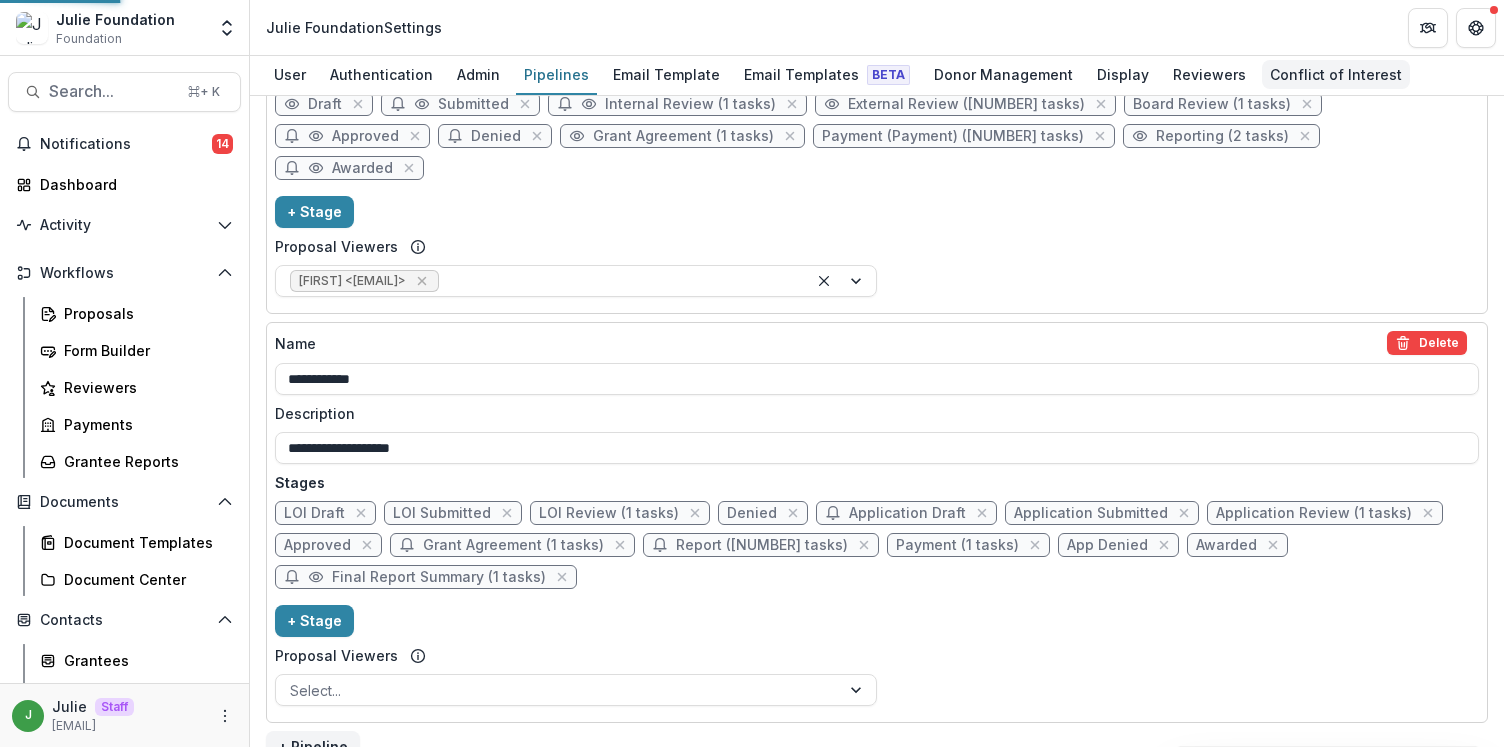 scroll, scrollTop: 0, scrollLeft: 0, axis: both 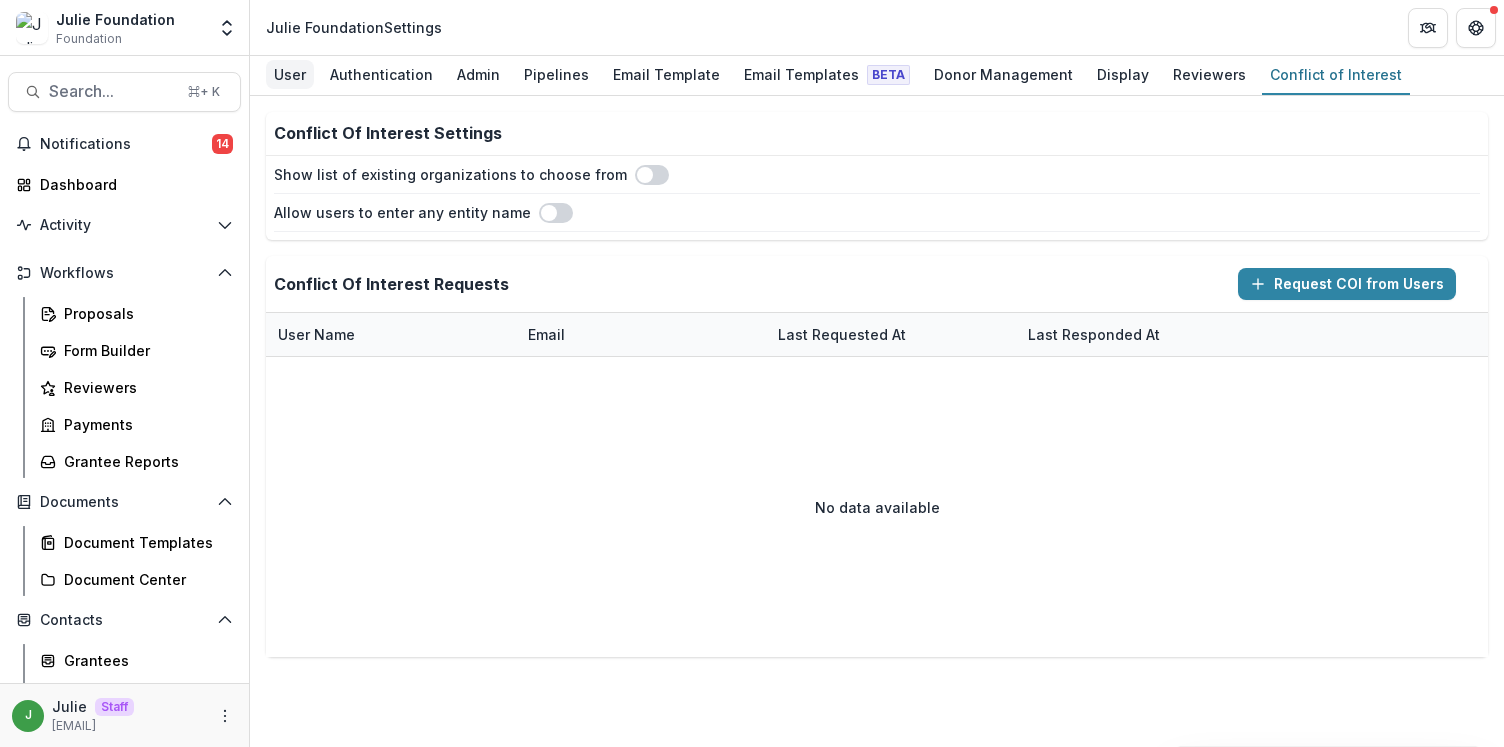click on "User" at bounding box center (290, 74) 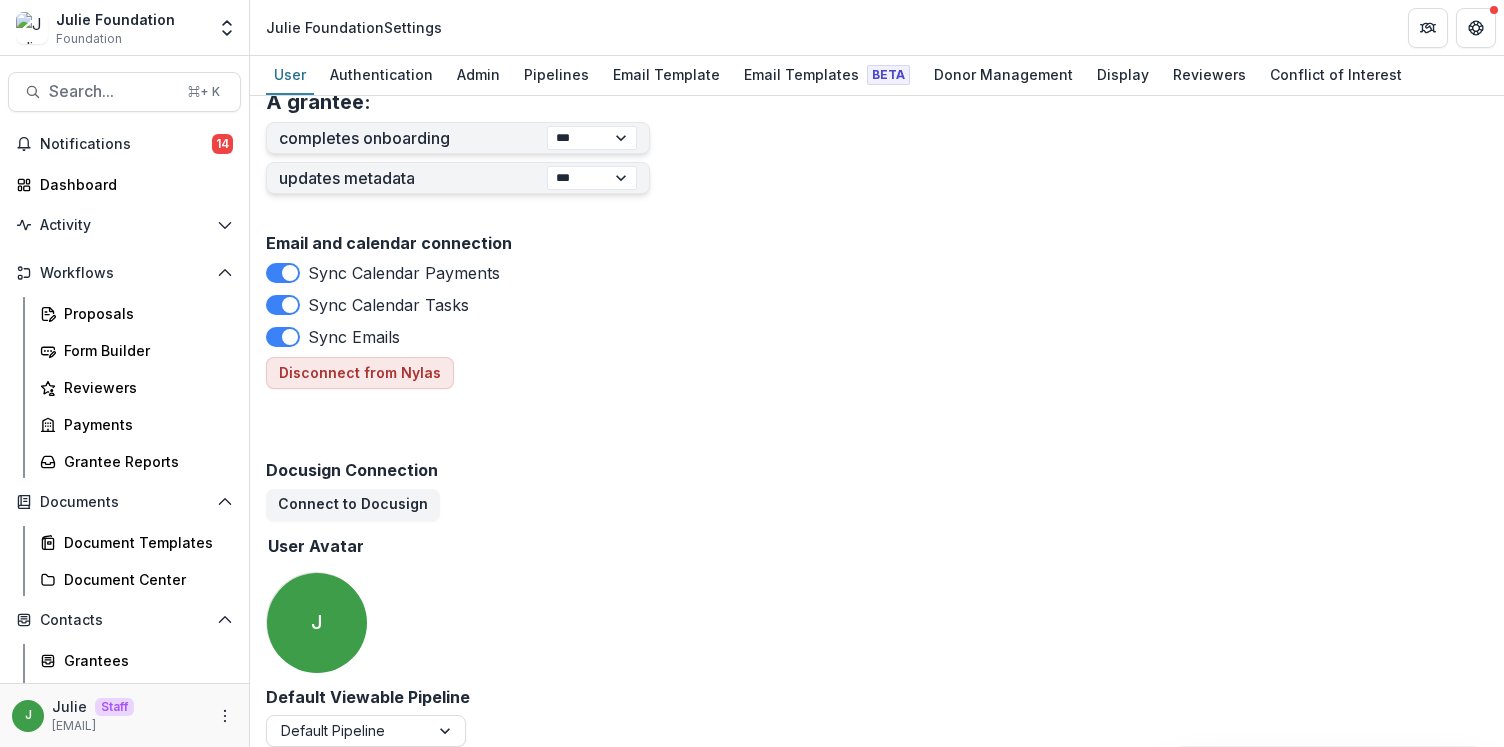 scroll, scrollTop: 965, scrollLeft: 0, axis: vertical 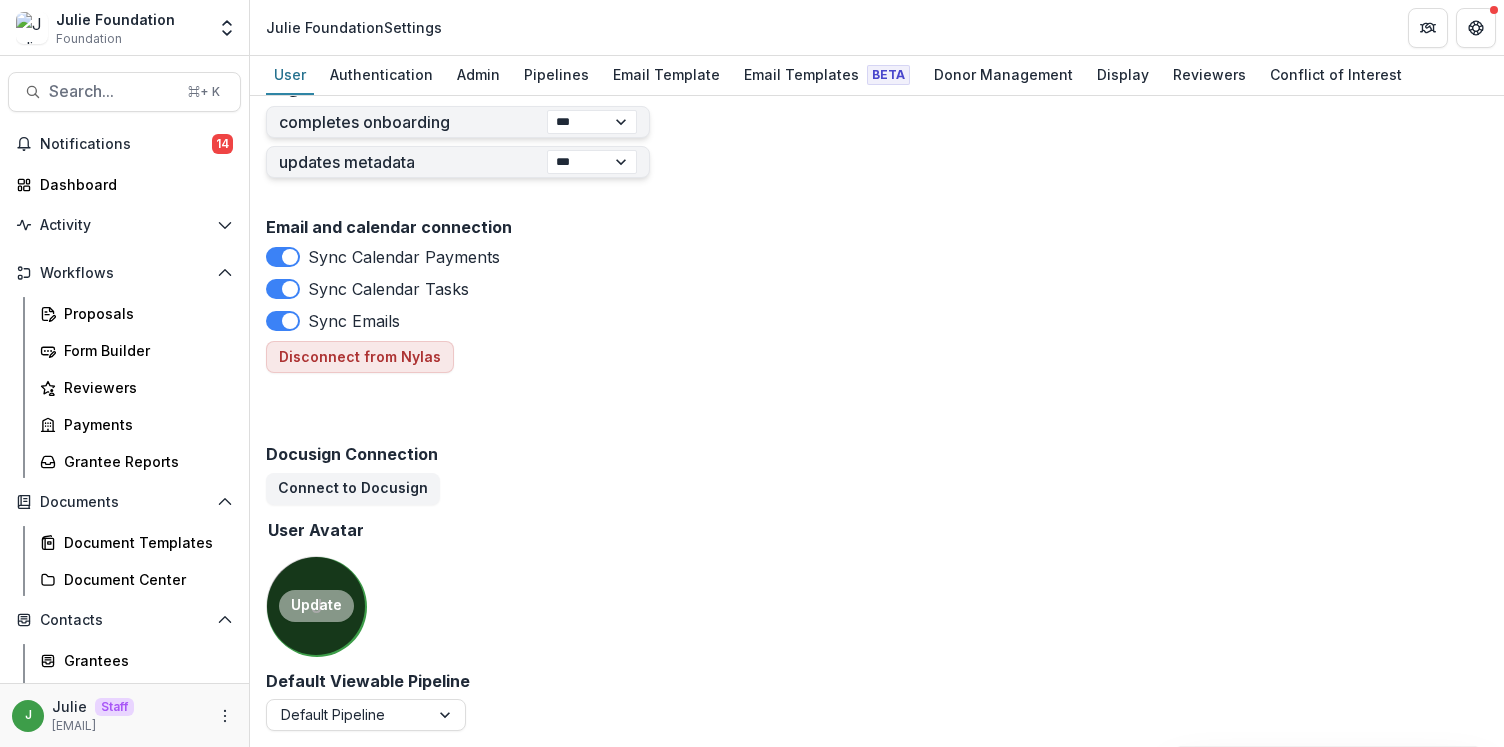 click on "Update" at bounding box center (316, 606) 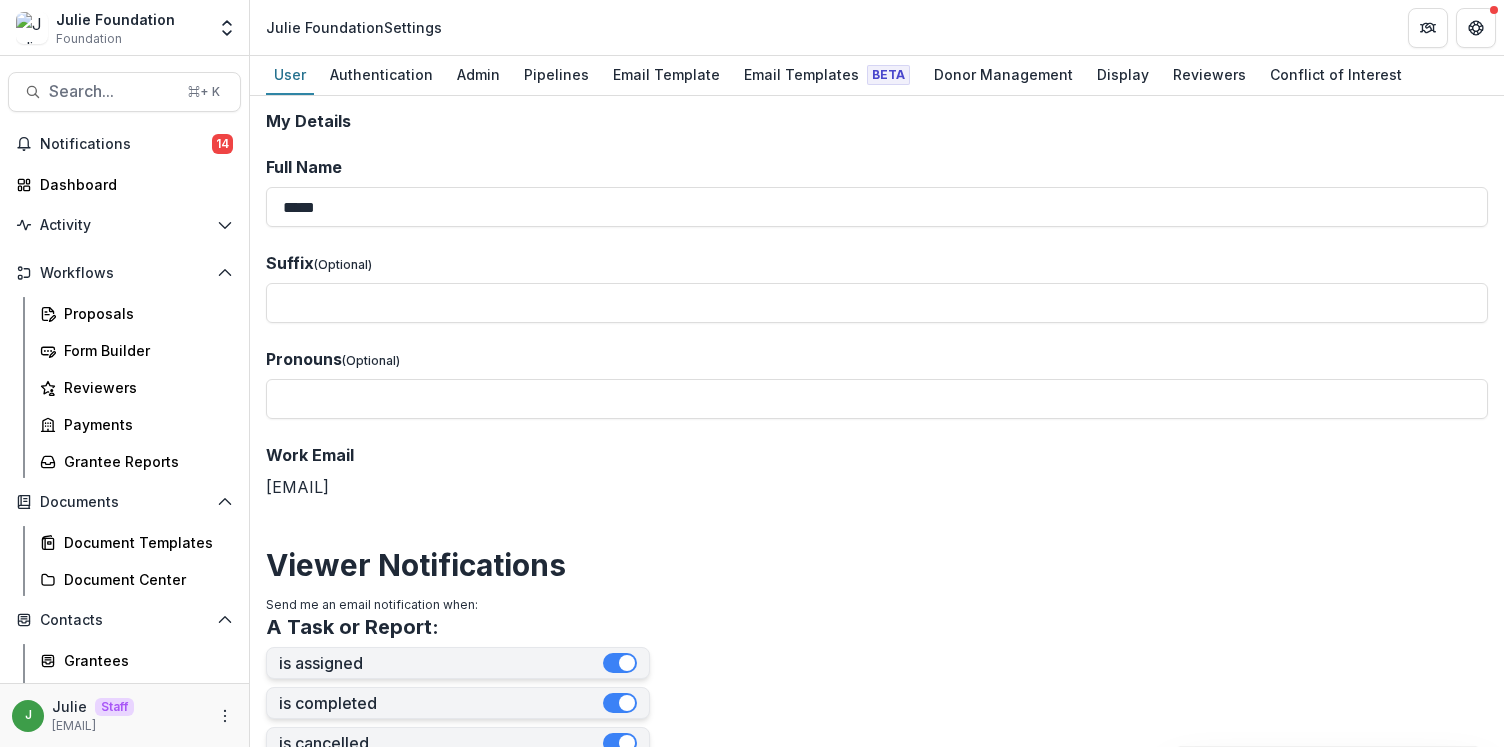 scroll, scrollTop: 2, scrollLeft: 0, axis: vertical 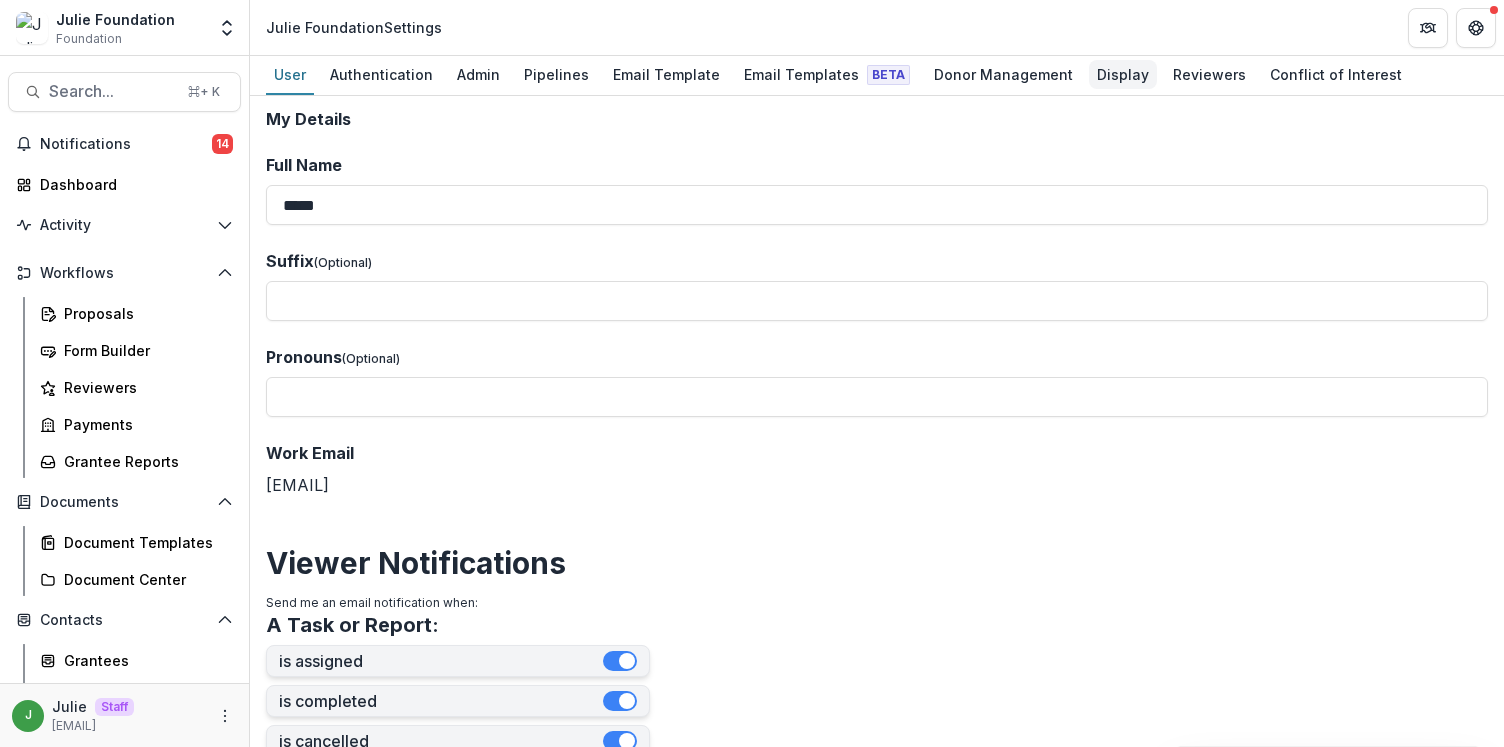 click on "Display" at bounding box center (1123, 74) 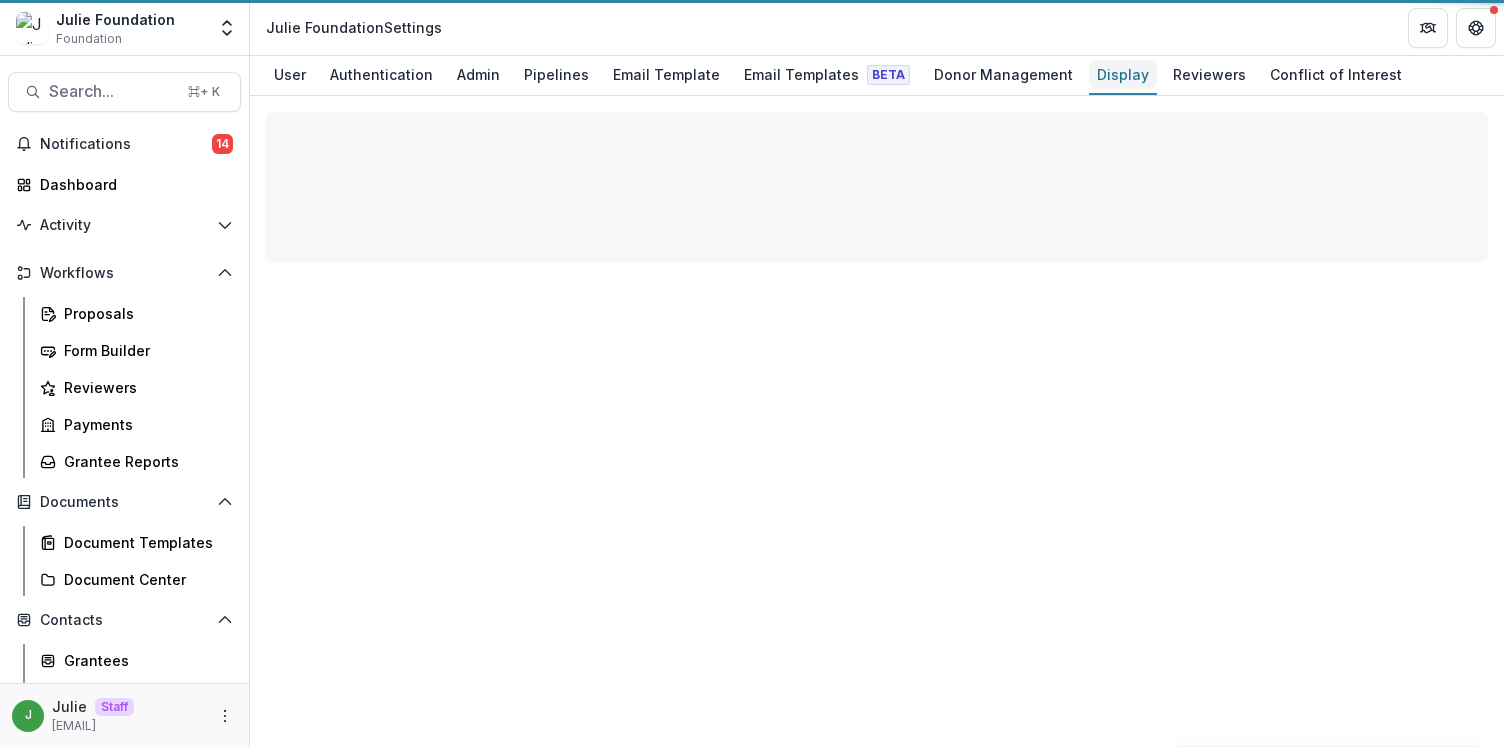 scroll, scrollTop: 0, scrollLeft: 0, axis: both 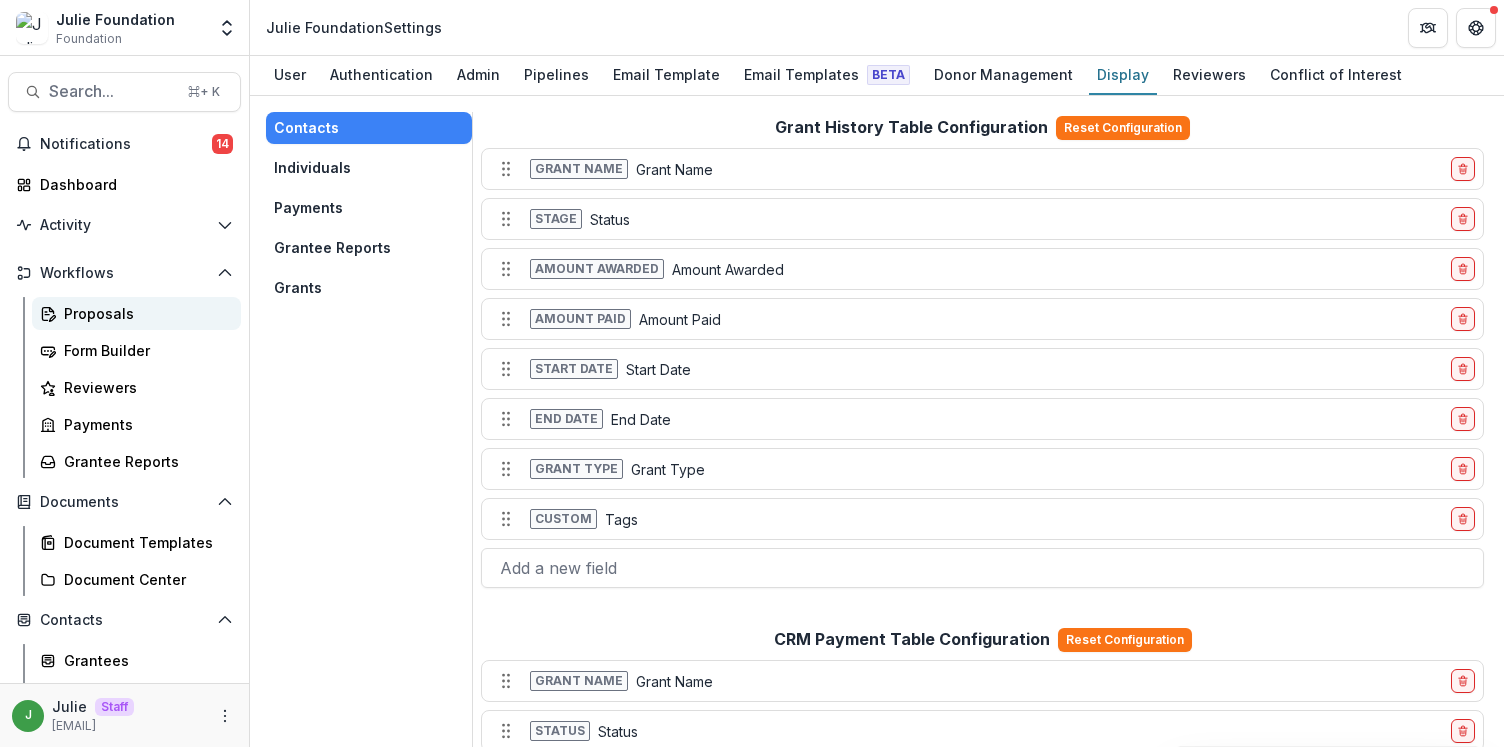 click on "Proposals" at bounding box center (144, 313) 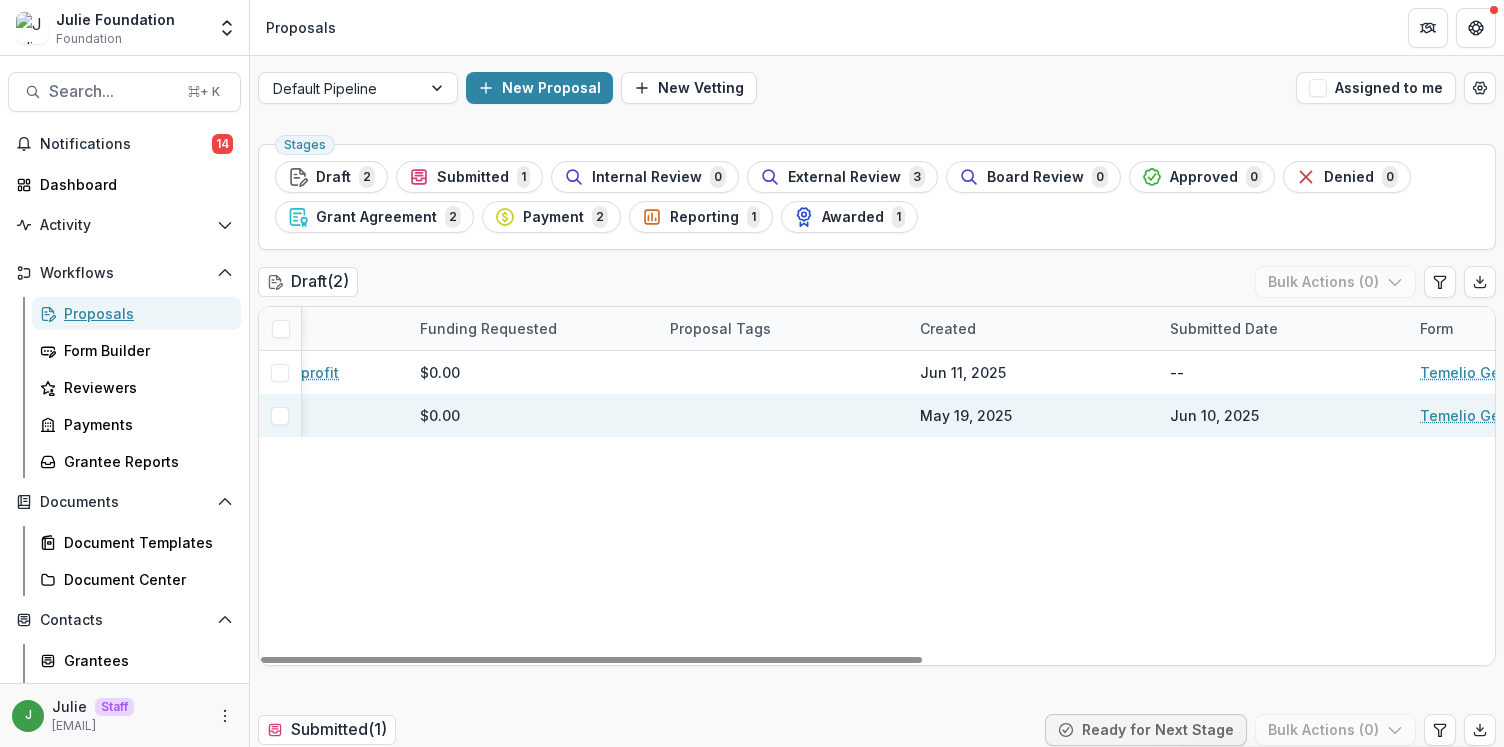 scroll, scrollTop: 0, scrollLeft: 0, axis: both 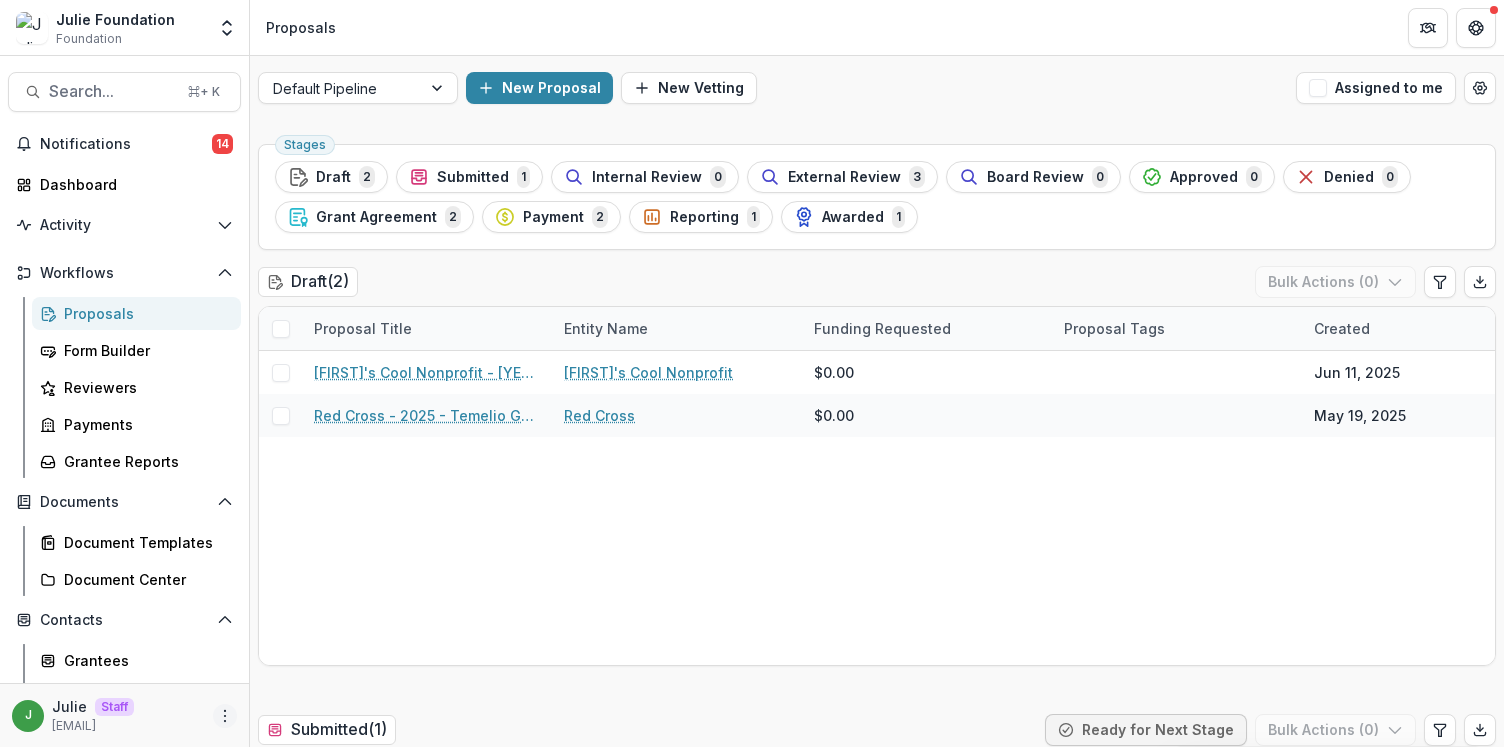 click at bounding box center [225, 716] 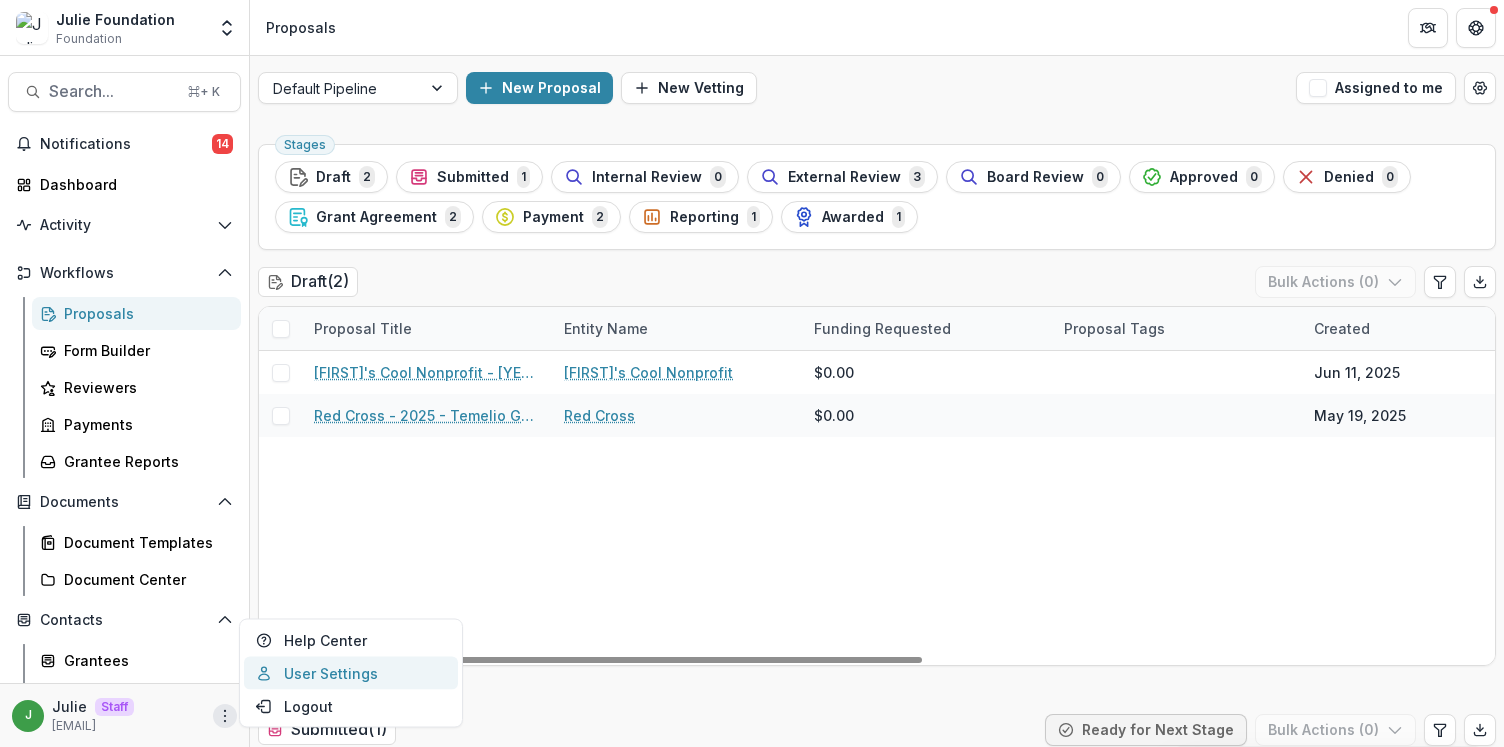 click on "User Settings" at bounding box center [351, 673] 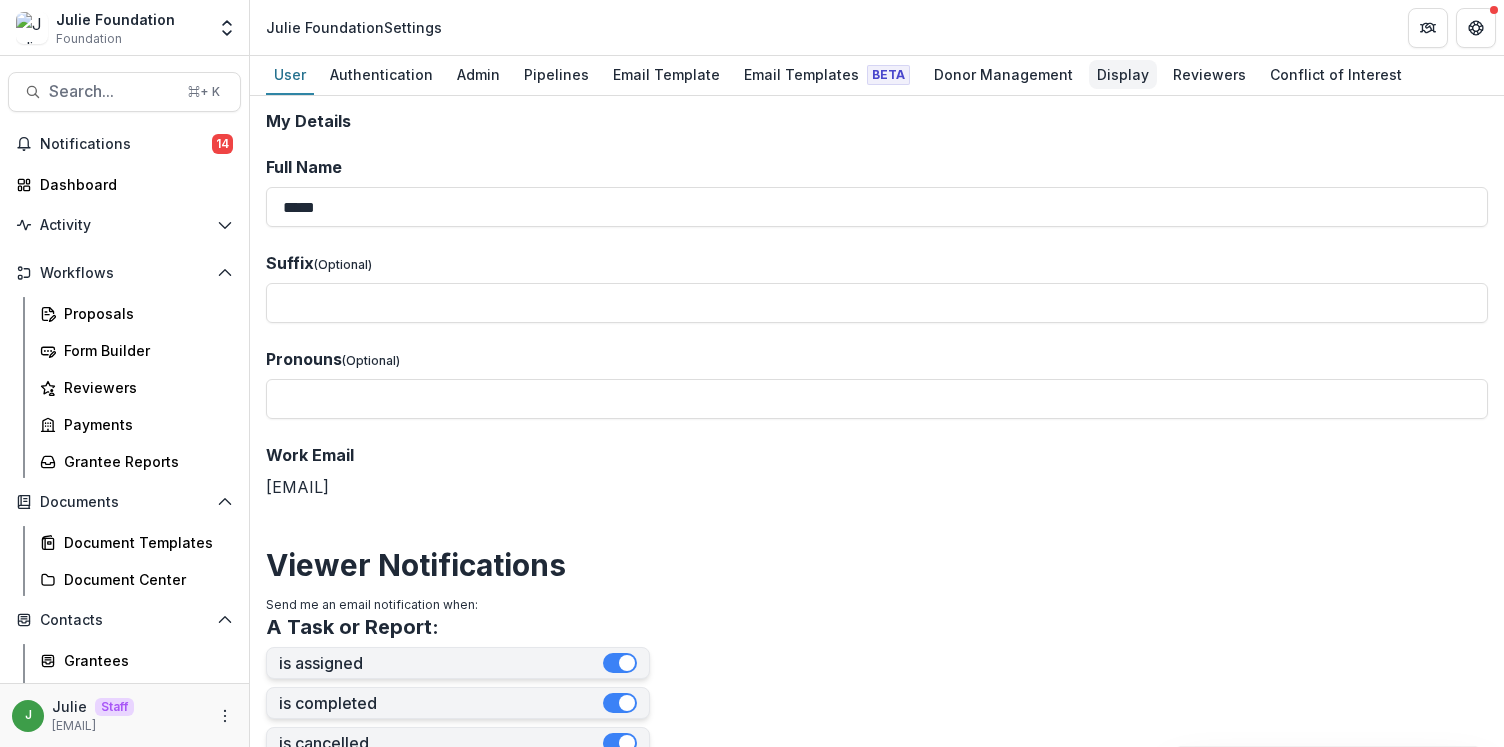 click on "Display" at bounding box center [1123, 75] 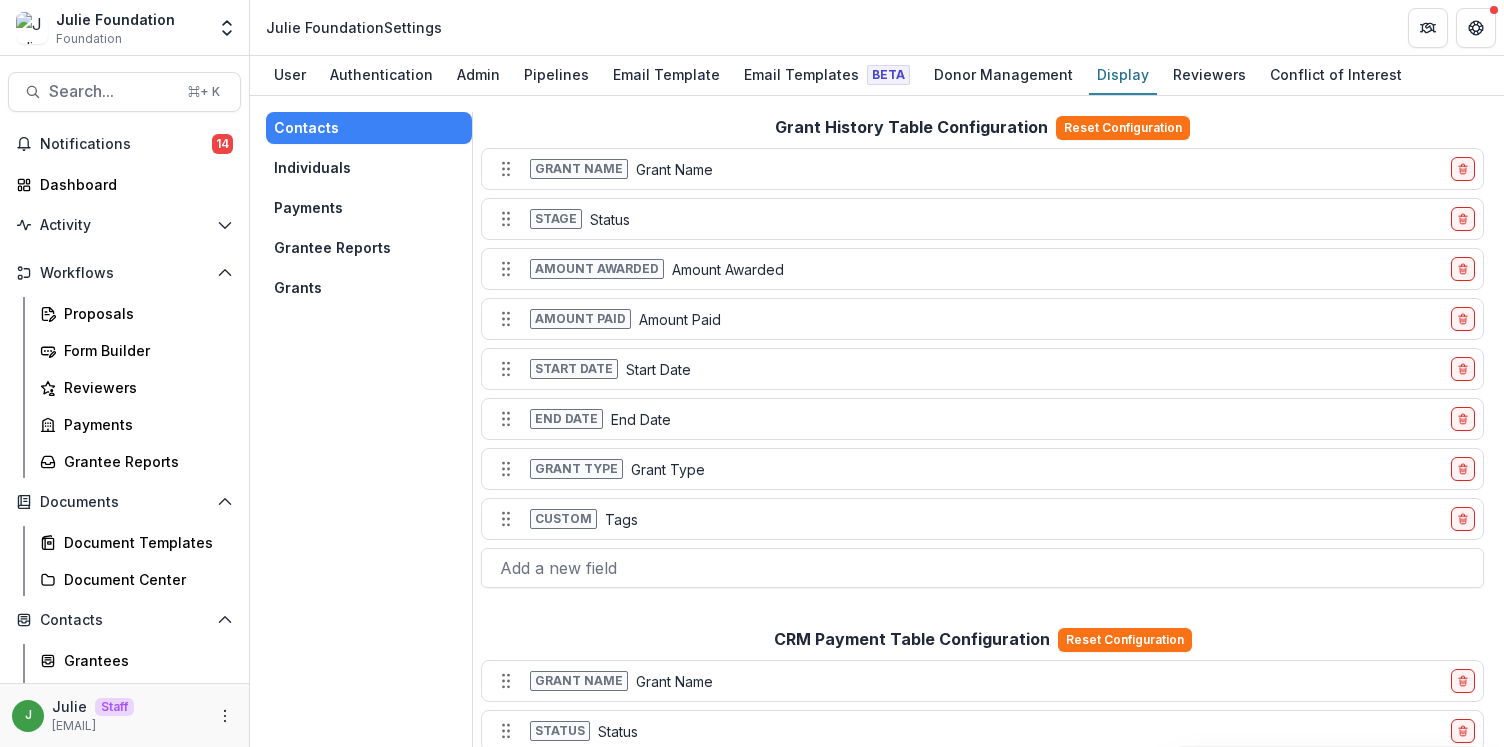 click on "Individuals" at bounding box center (369, 168) 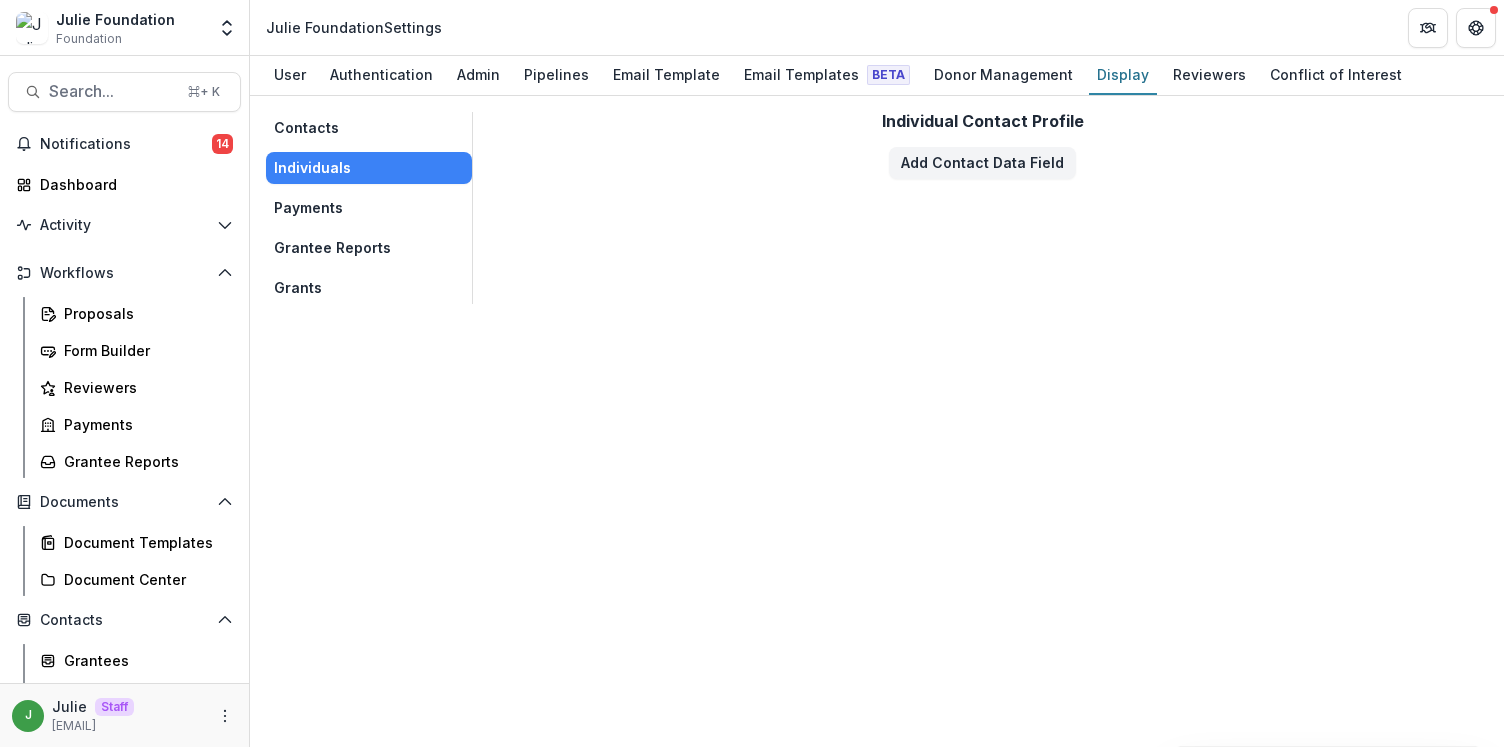 click on "Payments" at bounding box center [369, 208] 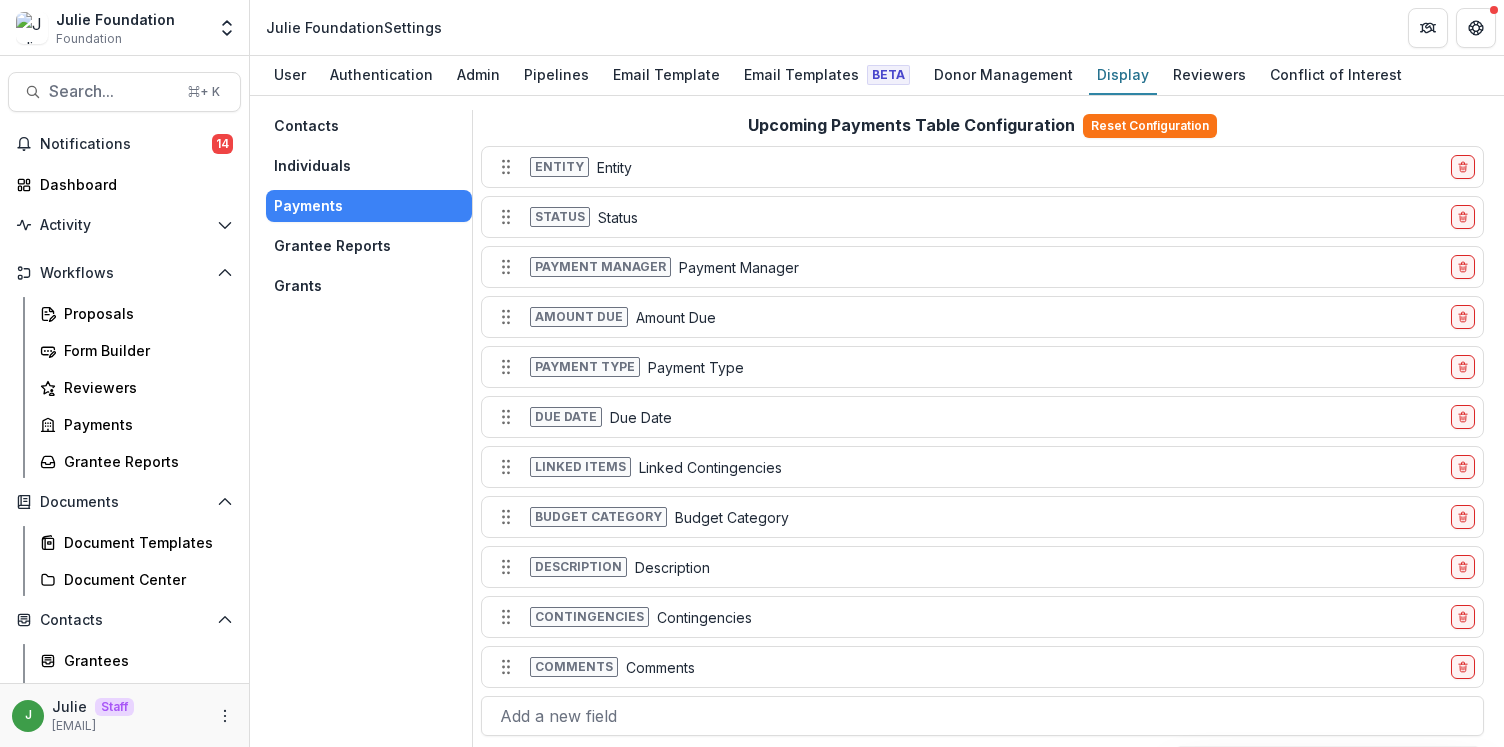 scroll, scrollTop: 3, scrollLeft: 0, axis: vertical 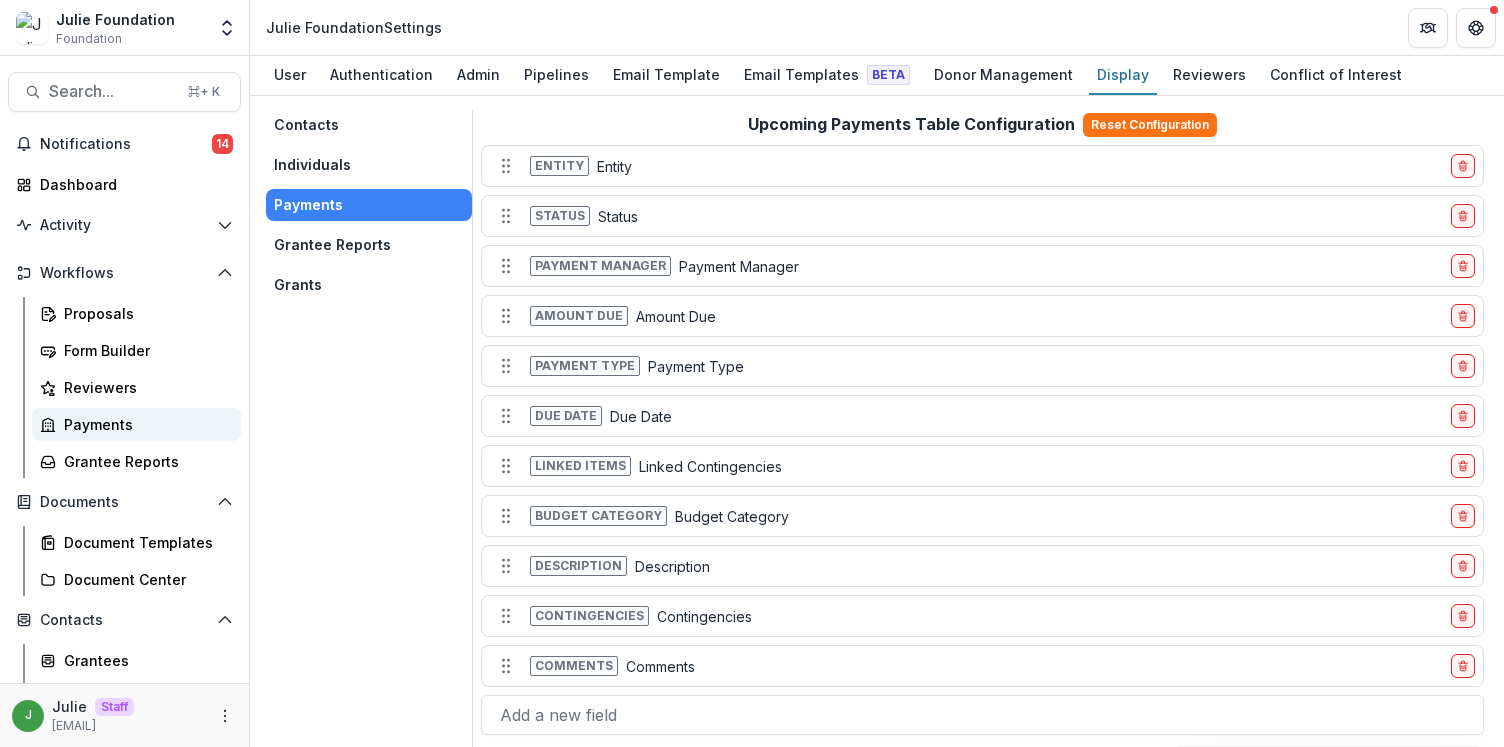 click on "Payments" at bounding box center (144, 424) 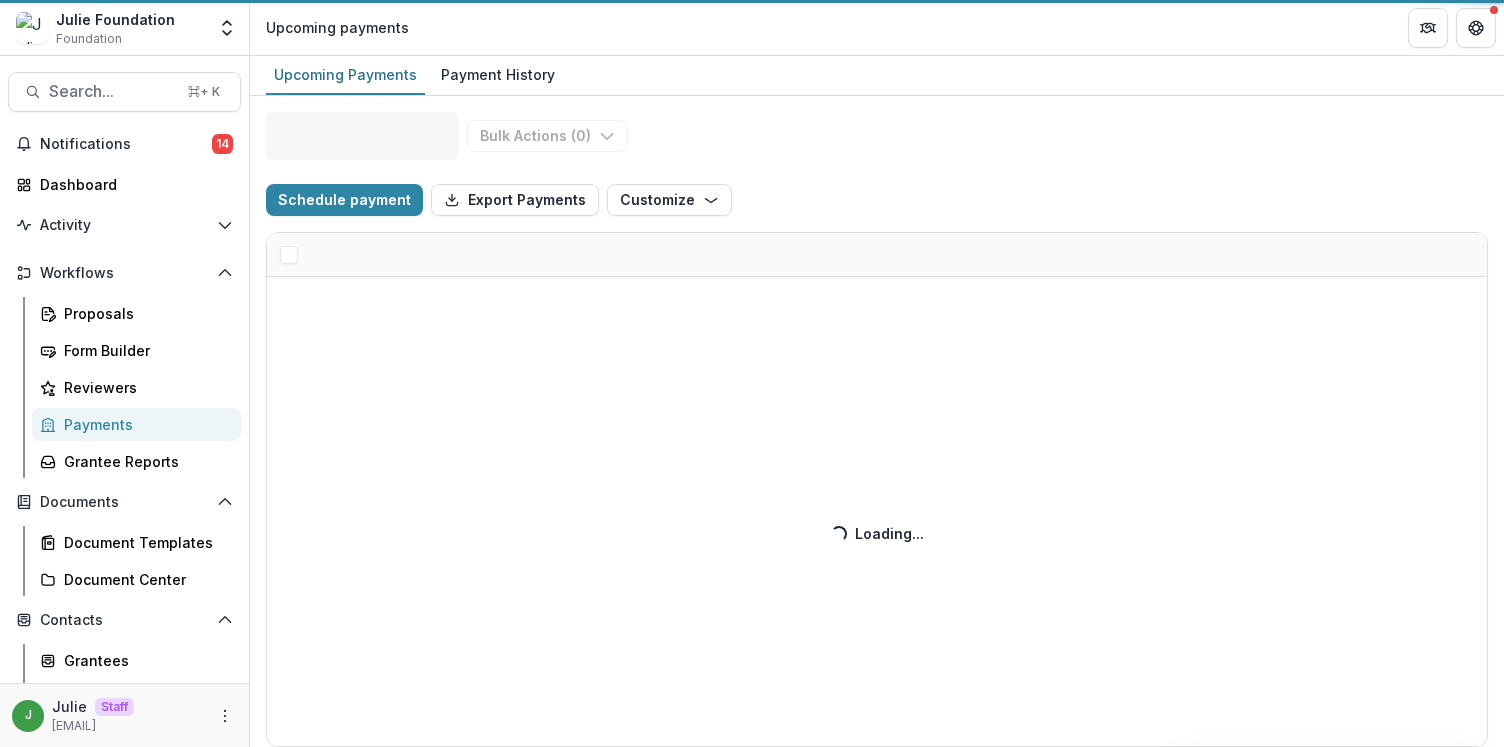 select on "******" 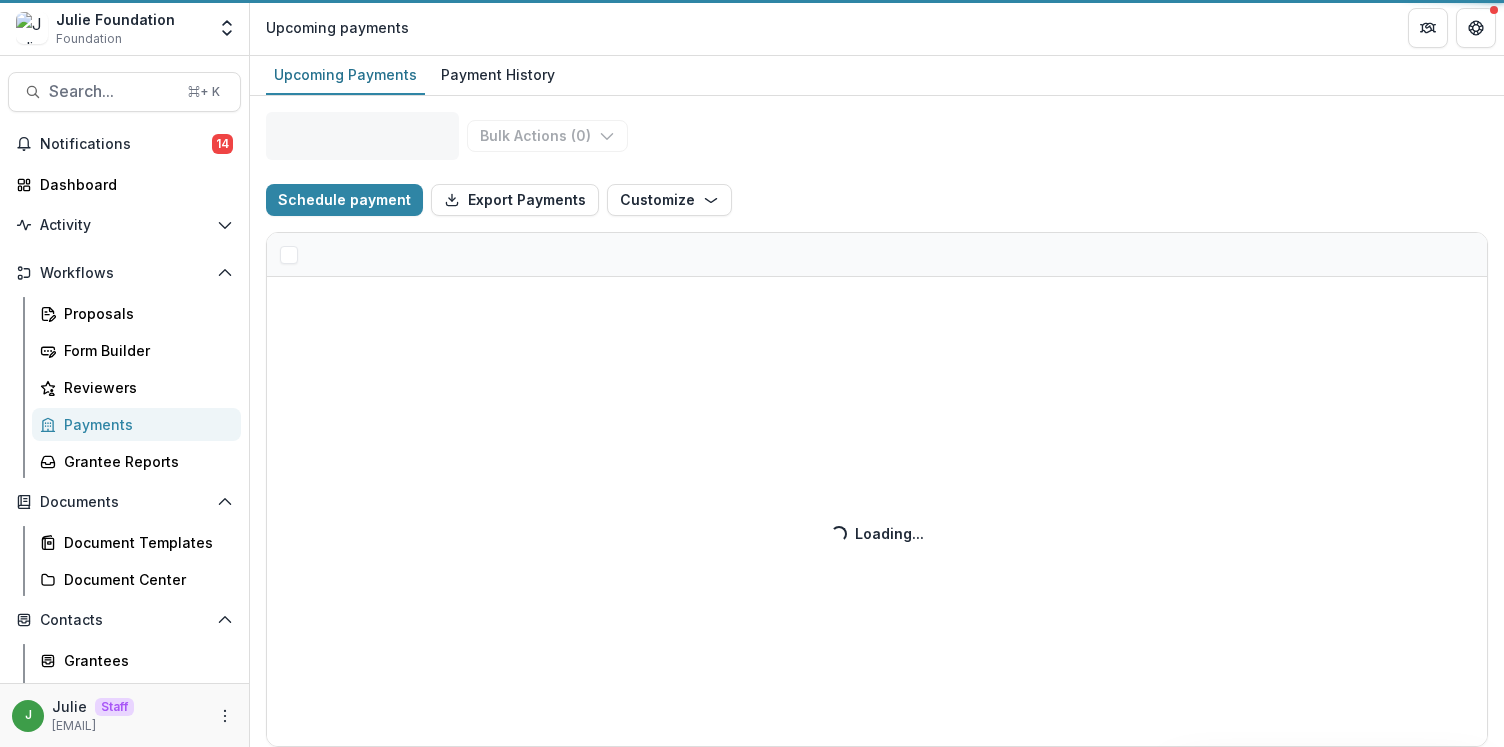 select on "******" 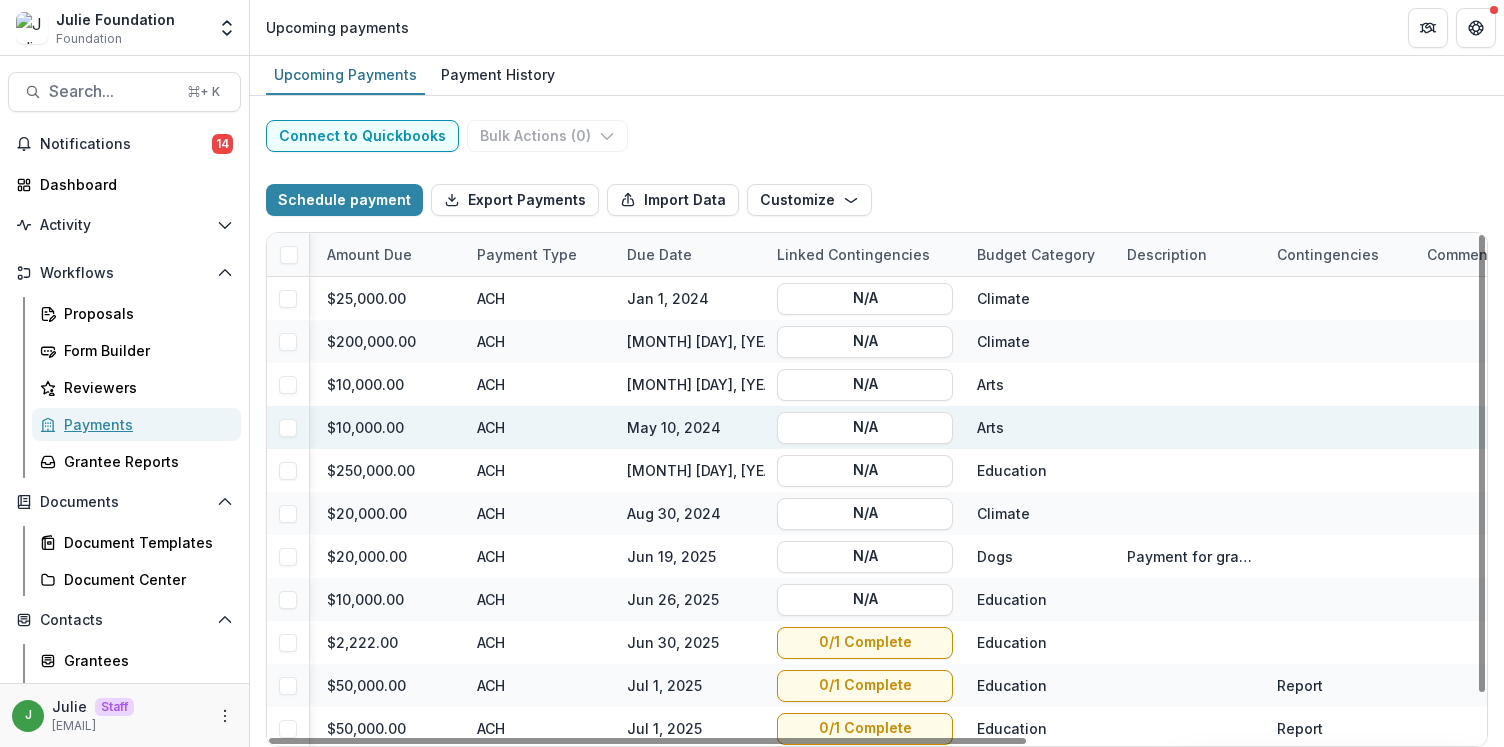 scroll, scrollTop: 0, scrollLeft: 723, axis: horizontal 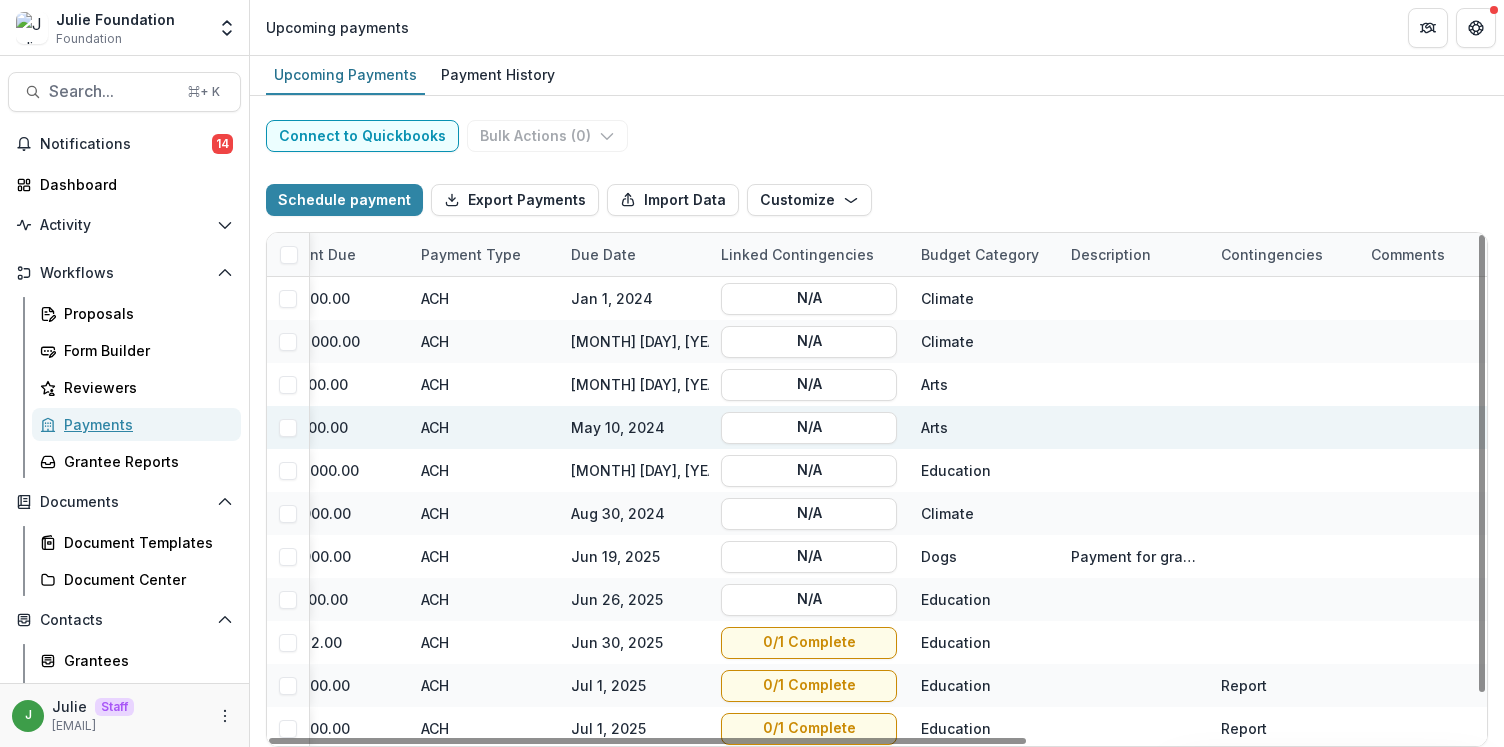 select on "******" 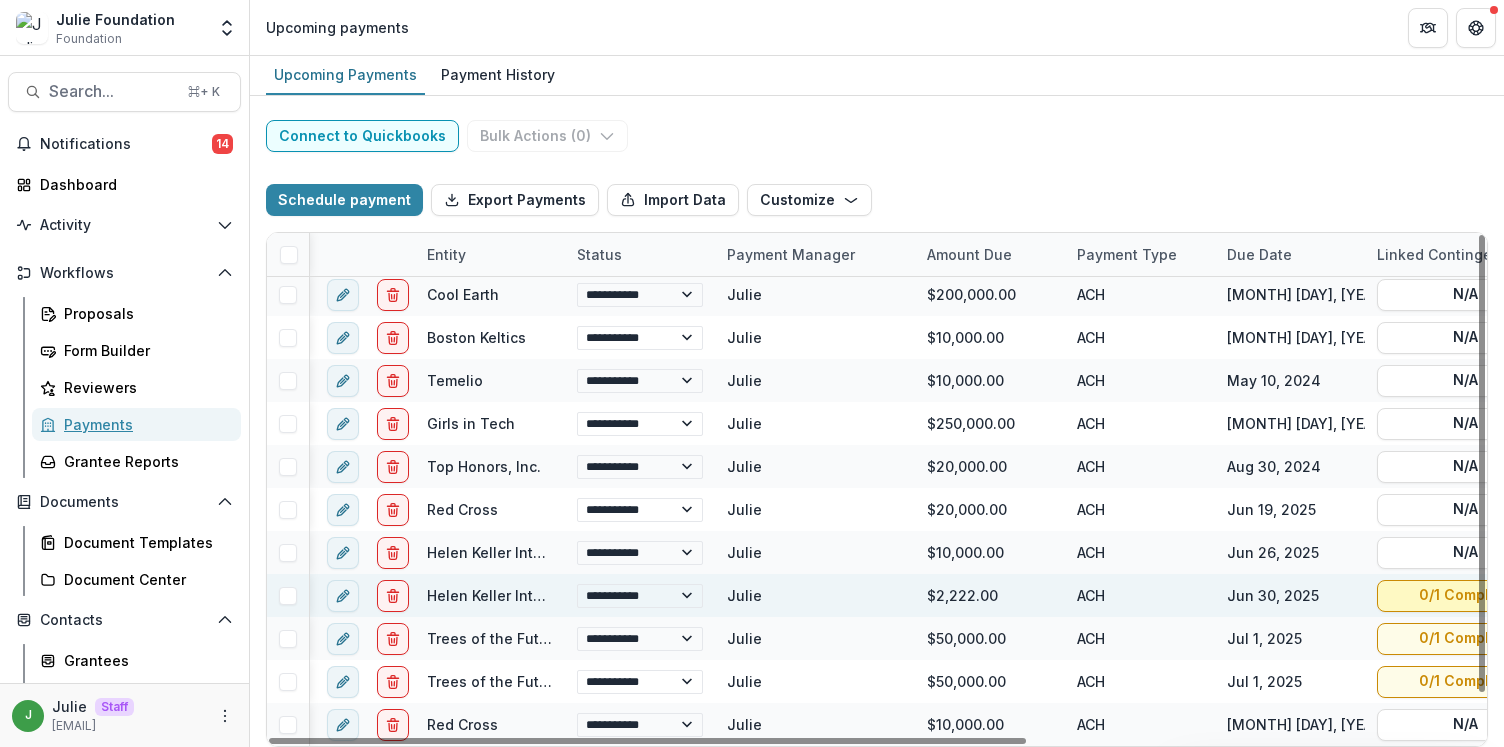 scroll, scrollTop: 47, scrollLeft: 0, axis: vertical 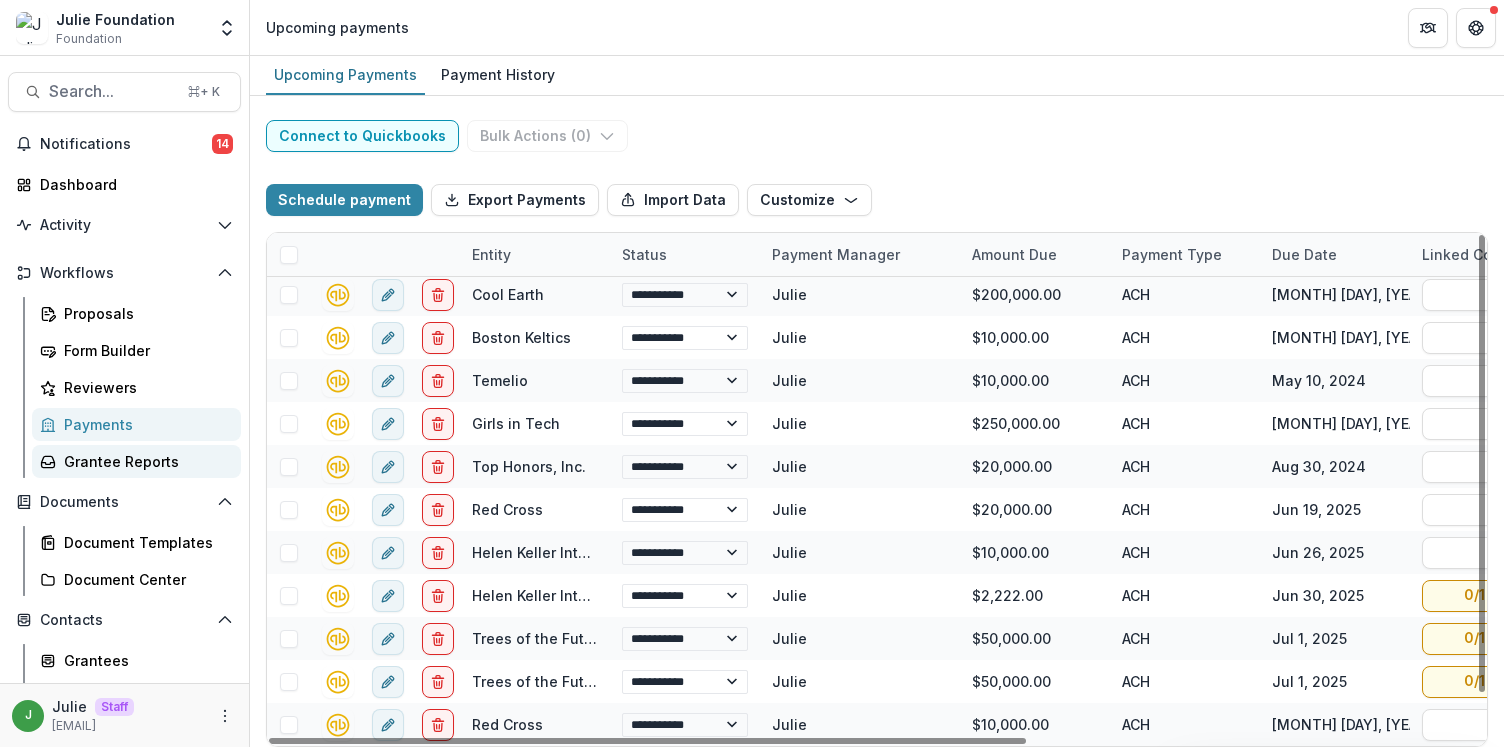 click on "Grantee Reports" at bounding box center (144, 461) 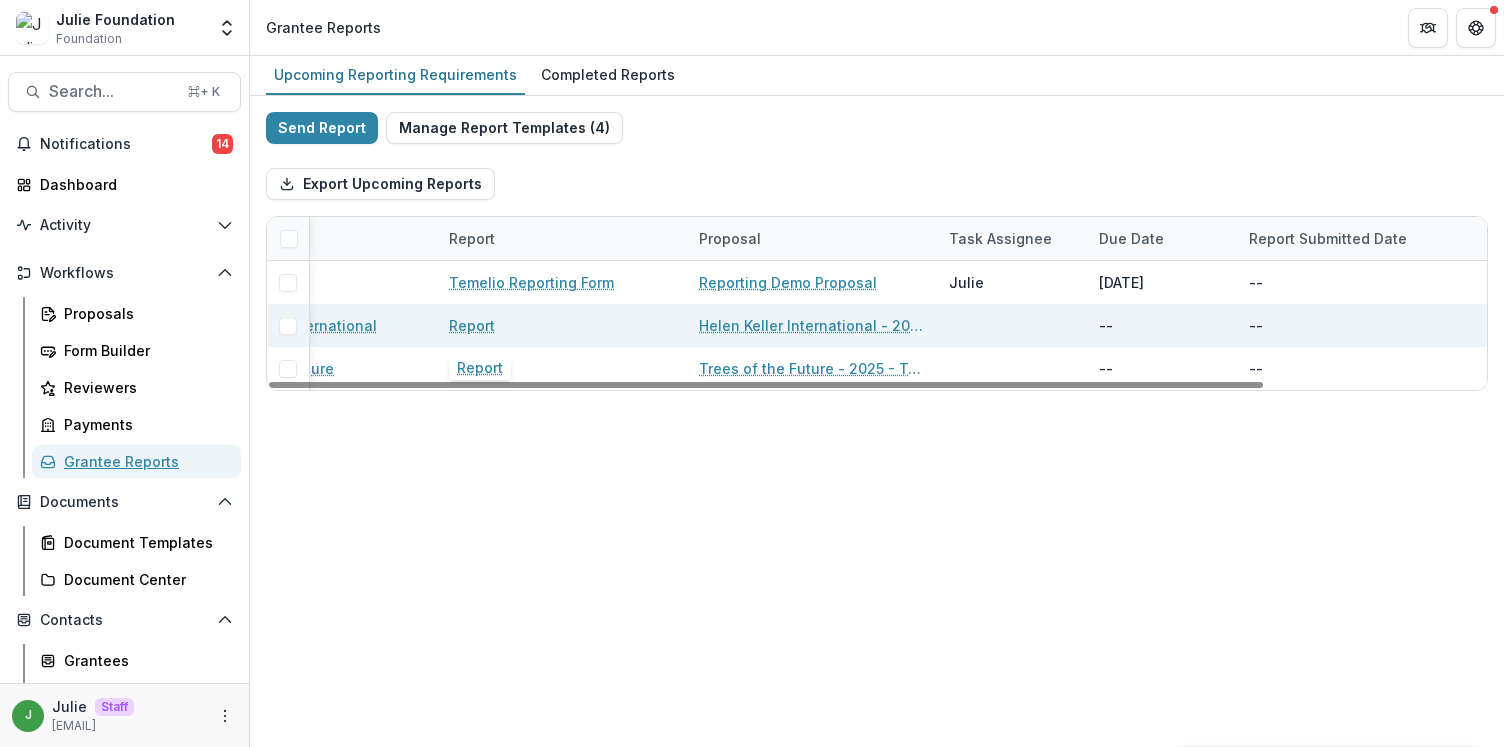 scroll, scrollTop: 0, scrollLeft: 272, axis: horizontal 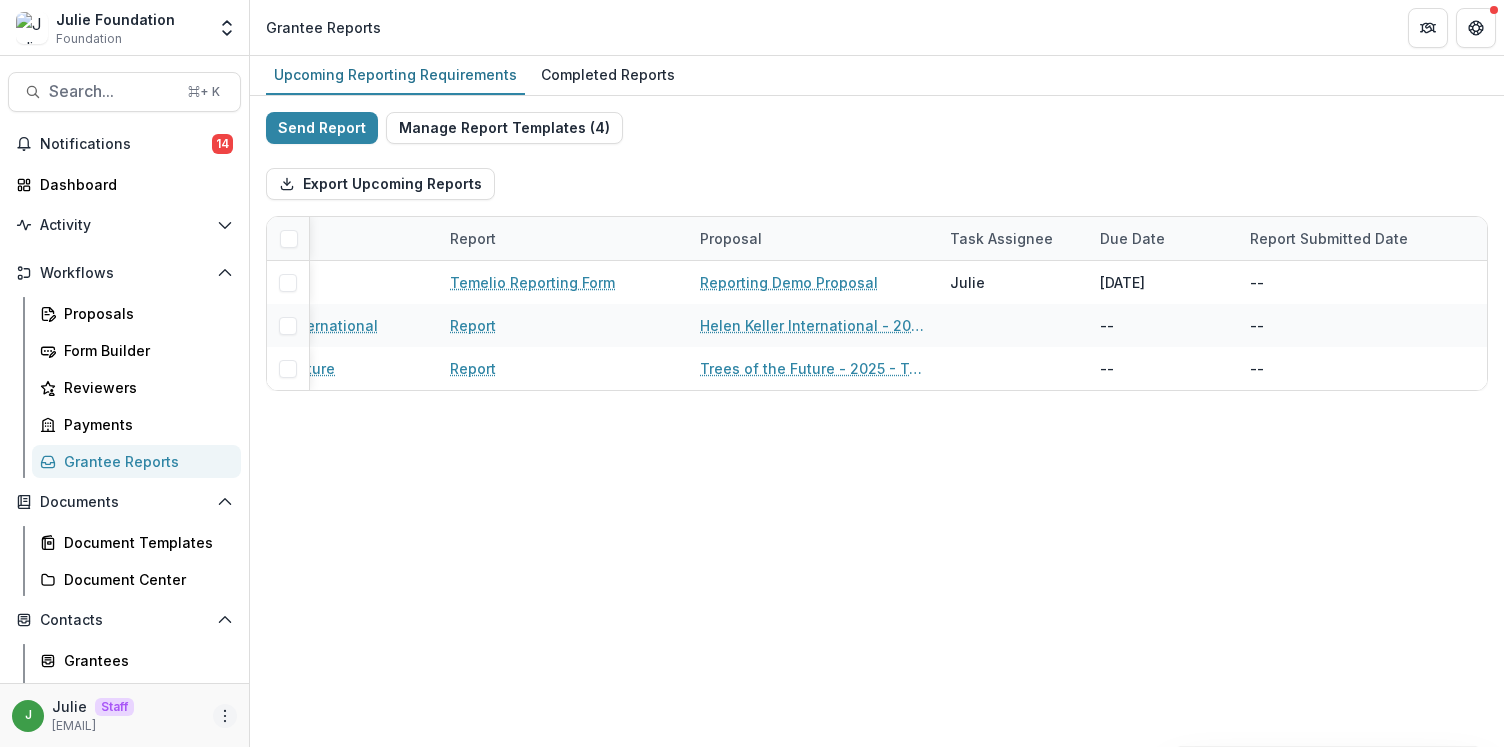 click 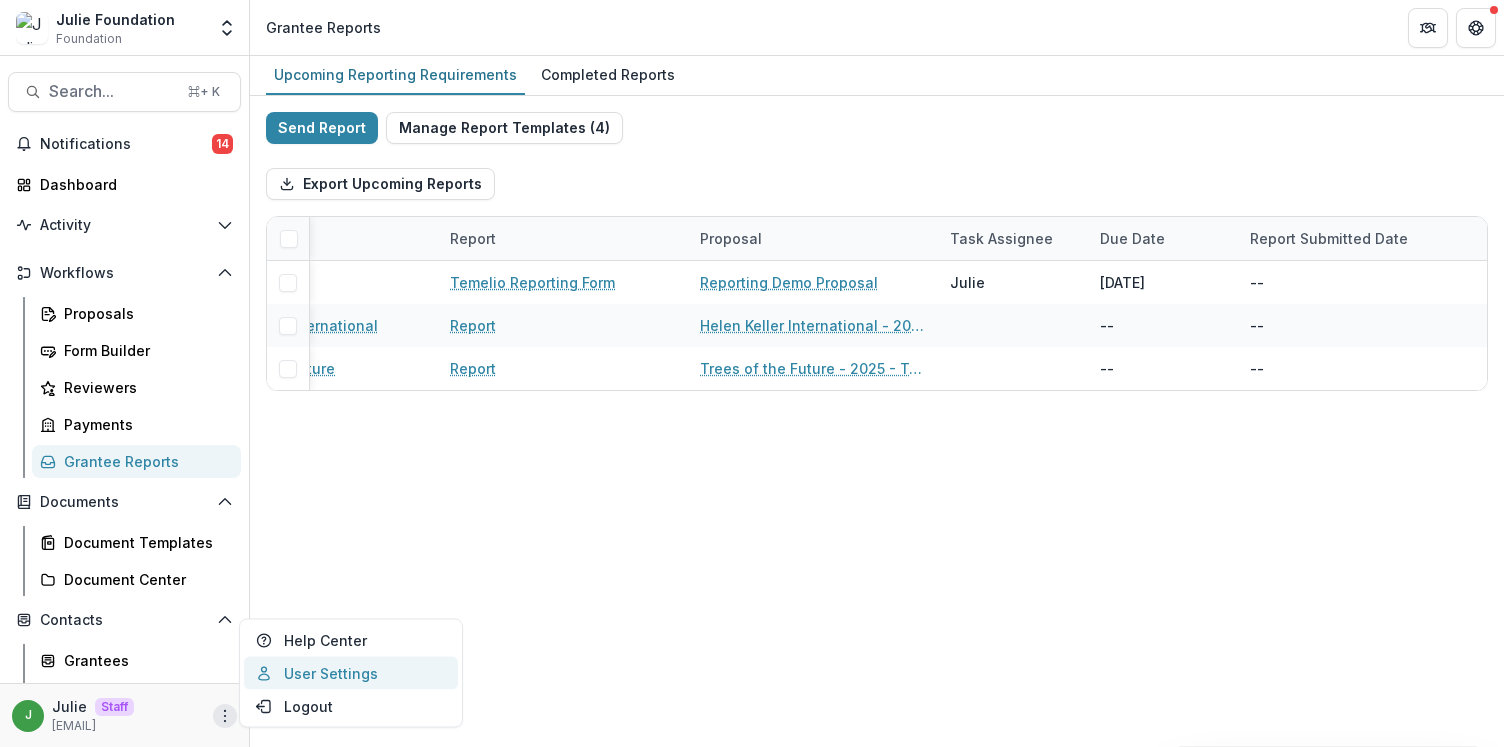 click on "User Settings" at bounding box center (351, 673) 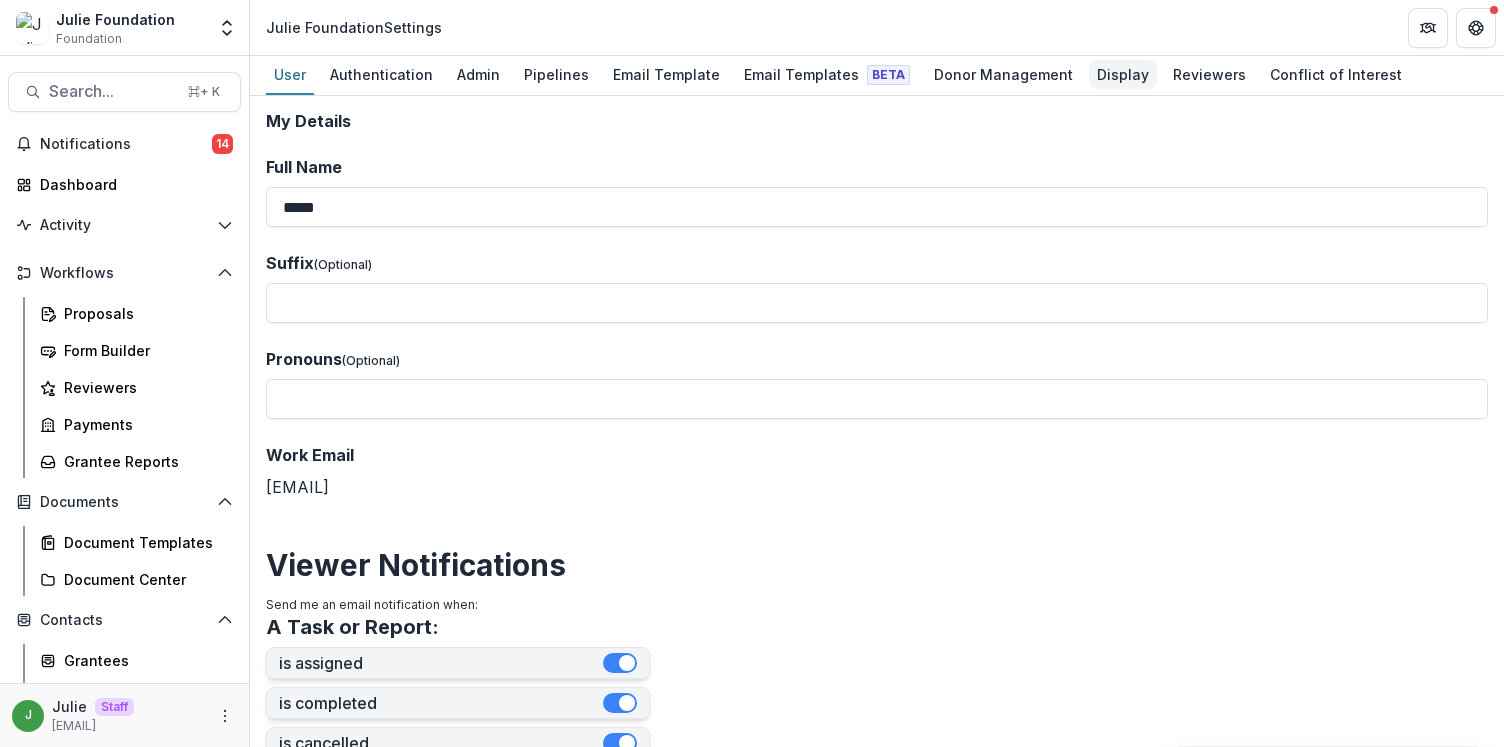 click on "Display" at bounding box center (1123, 75) 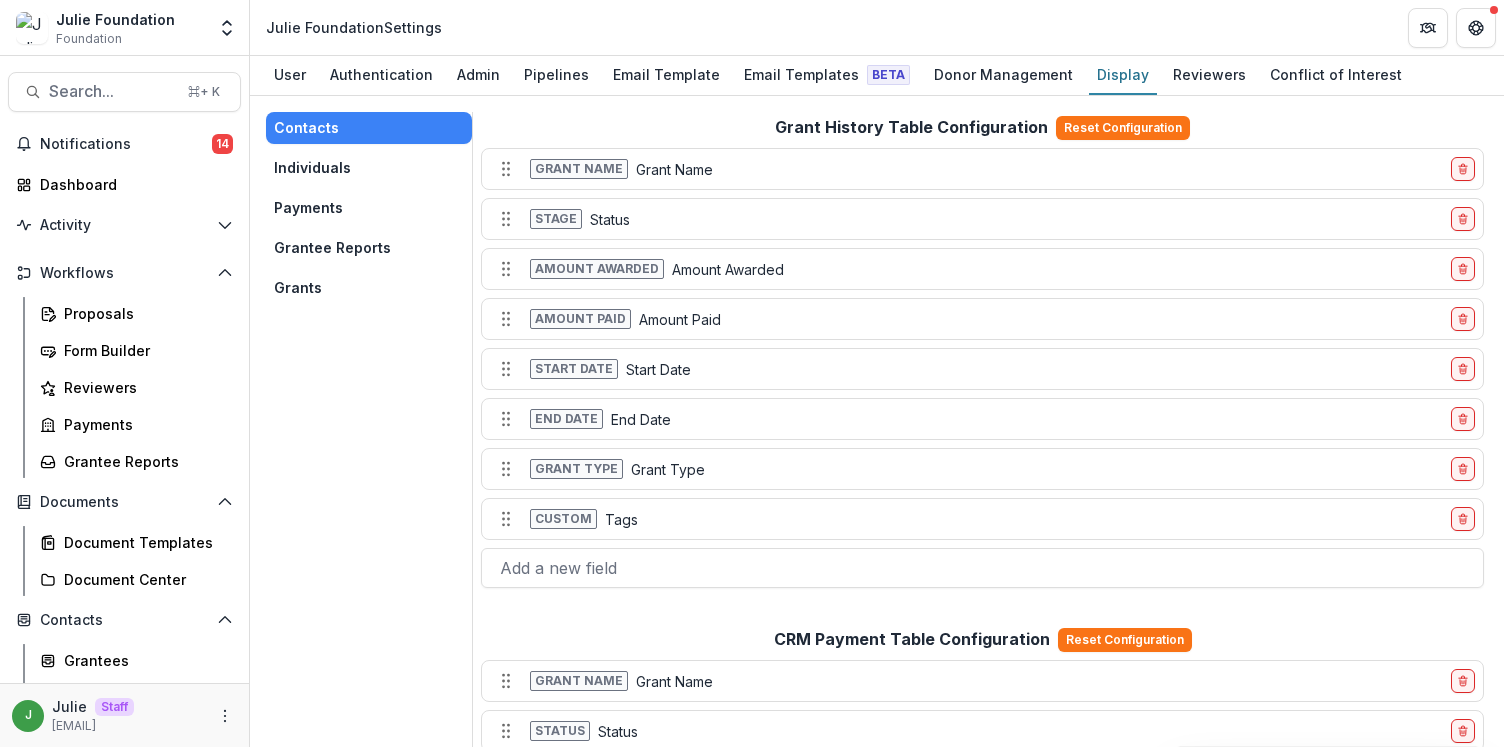 click on "Grantee Reports" at bounding box center (369, 248) 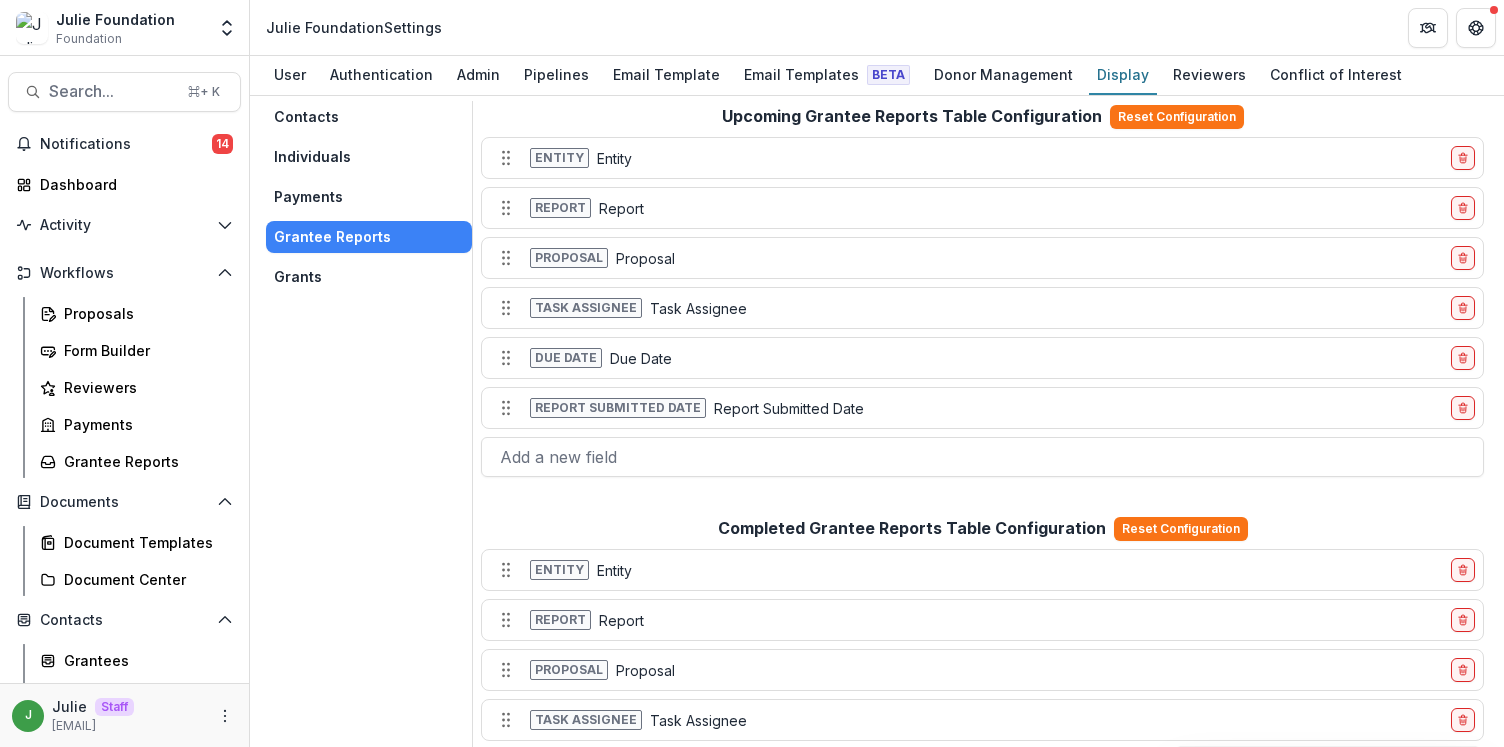 scroll, scrollTop: 13, scrollLeft: 0, axis: vertical 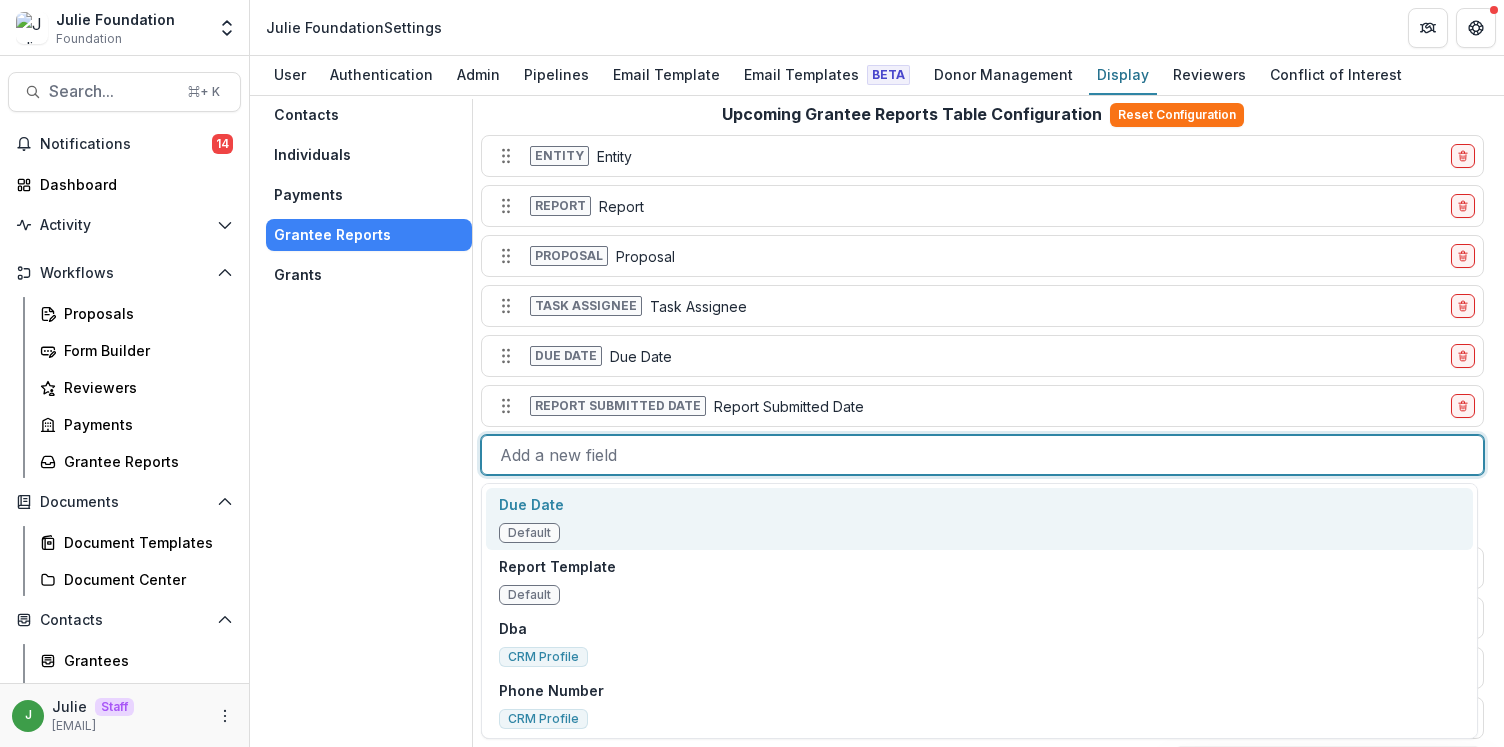 click at bounding box center [982, 455] 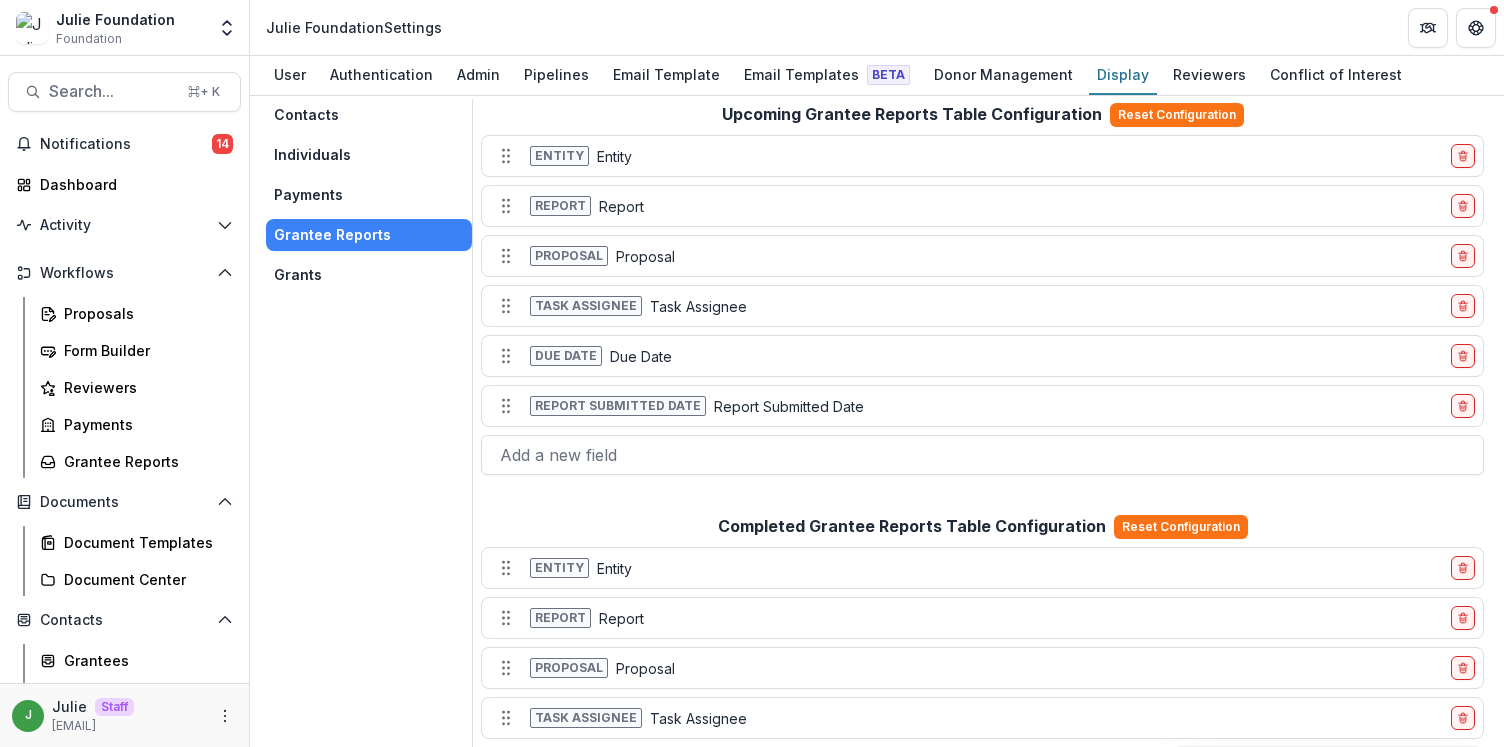 click on "Contacts Individuals Payments Grantee Reports Grants" at bounding box center (369, 495) 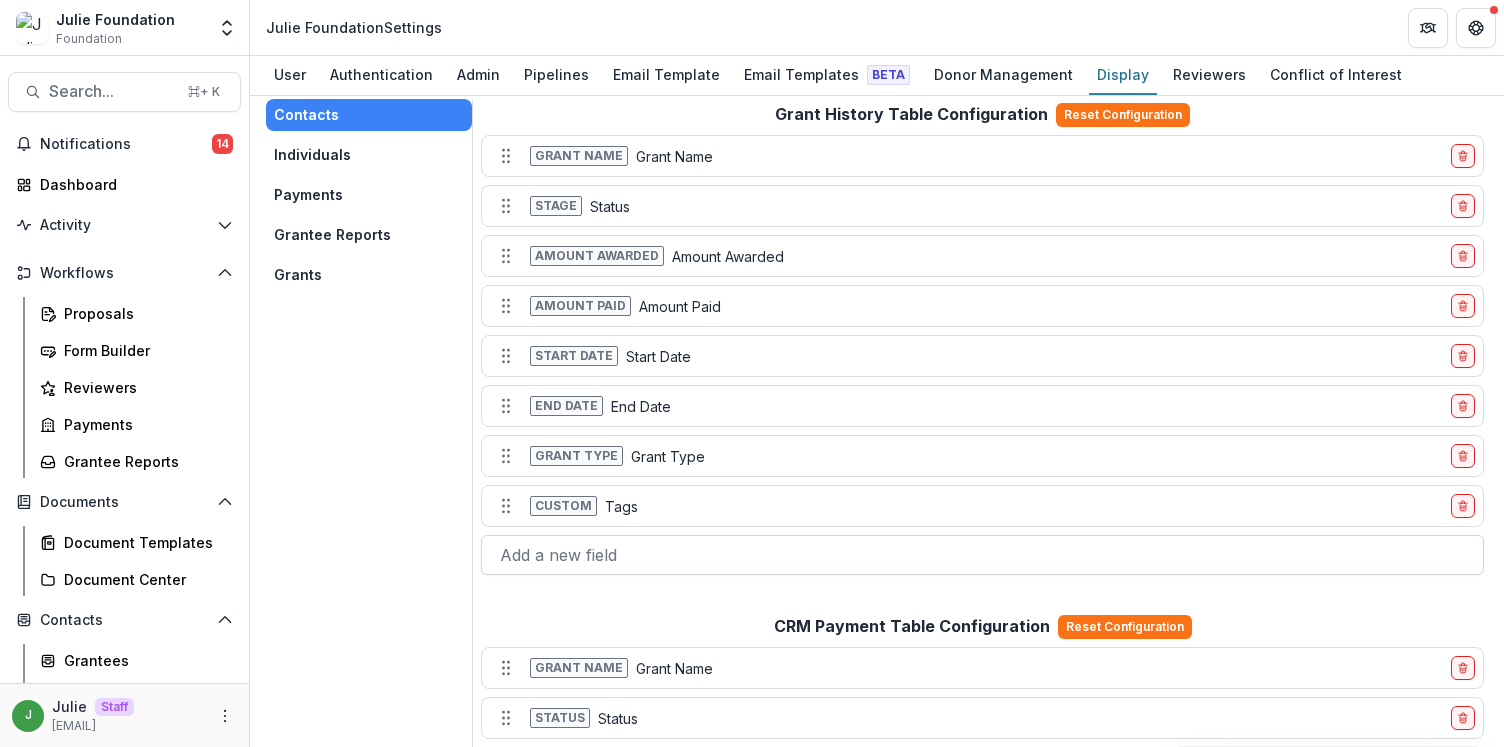 click at bounding box center [982, 555] 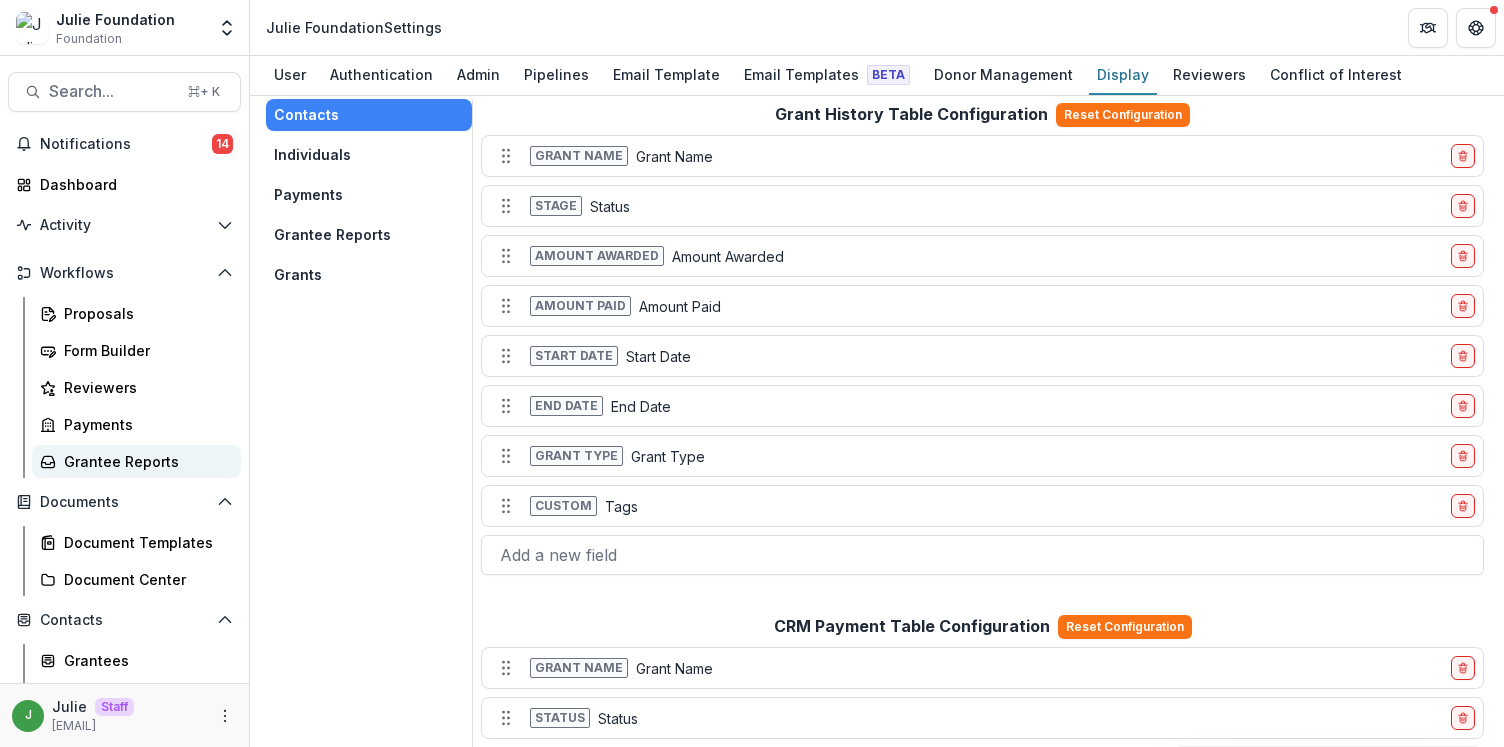 click on "Grantee Reports" at bounding box center [136, 461] 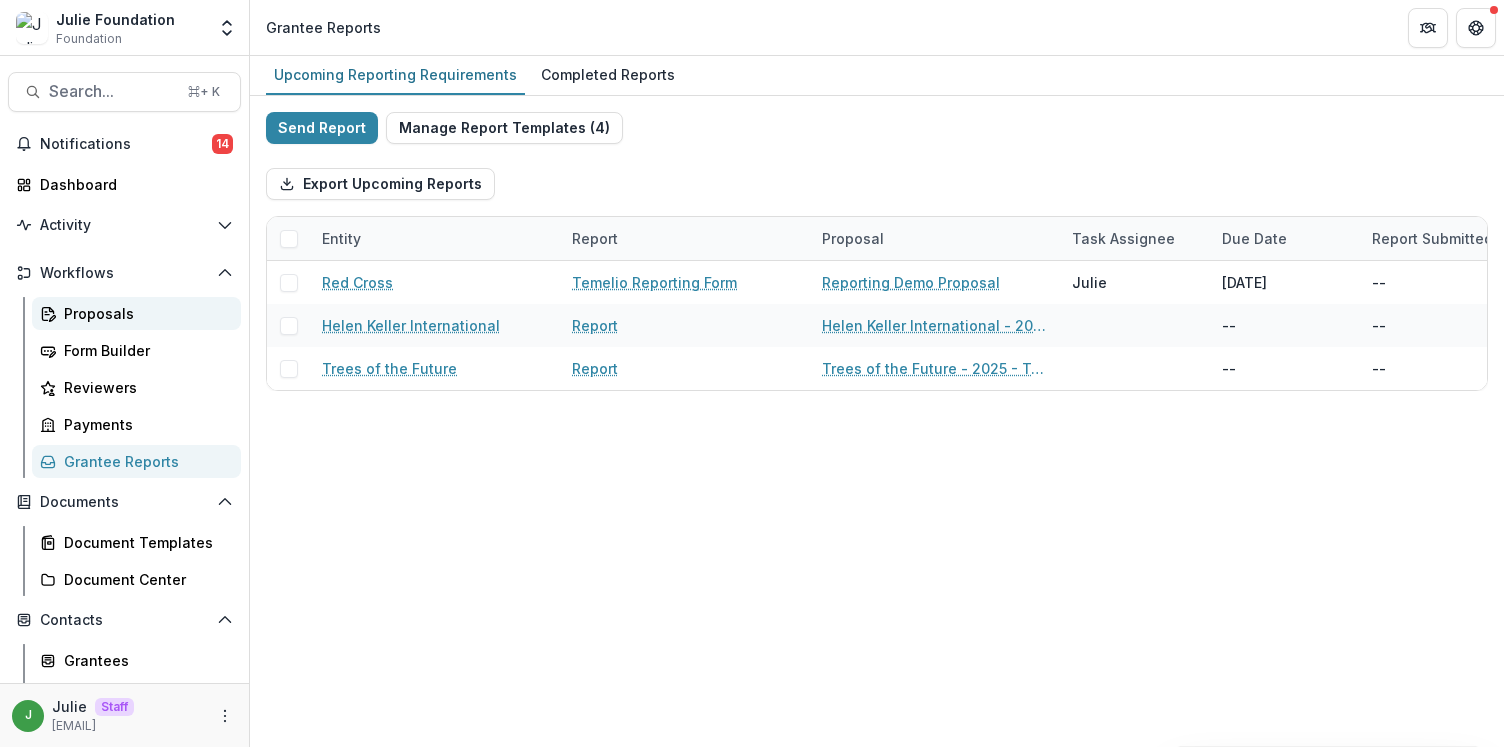 click on "Proposals" at bounding box center [144, 313] 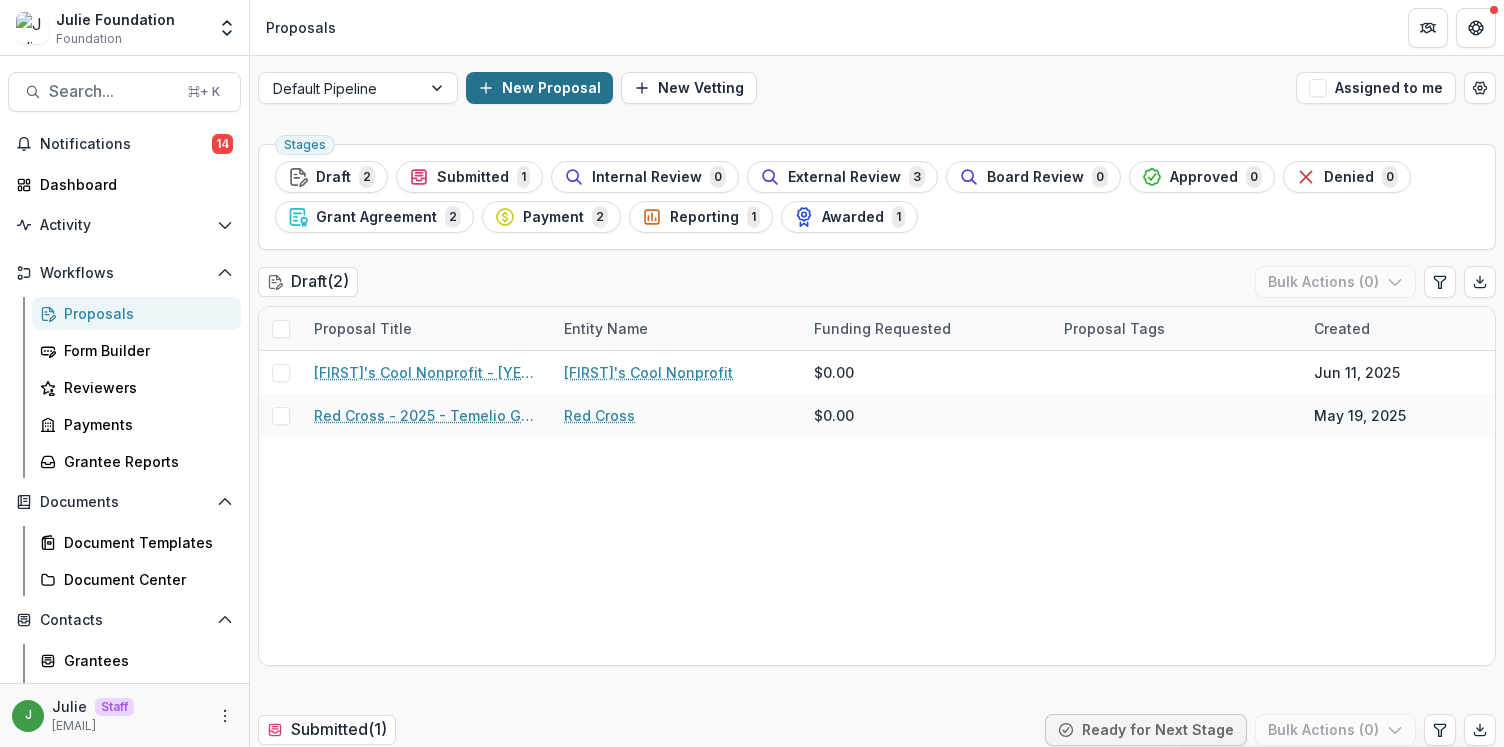 click on "New Proposal" at bounding box center (539, 88) 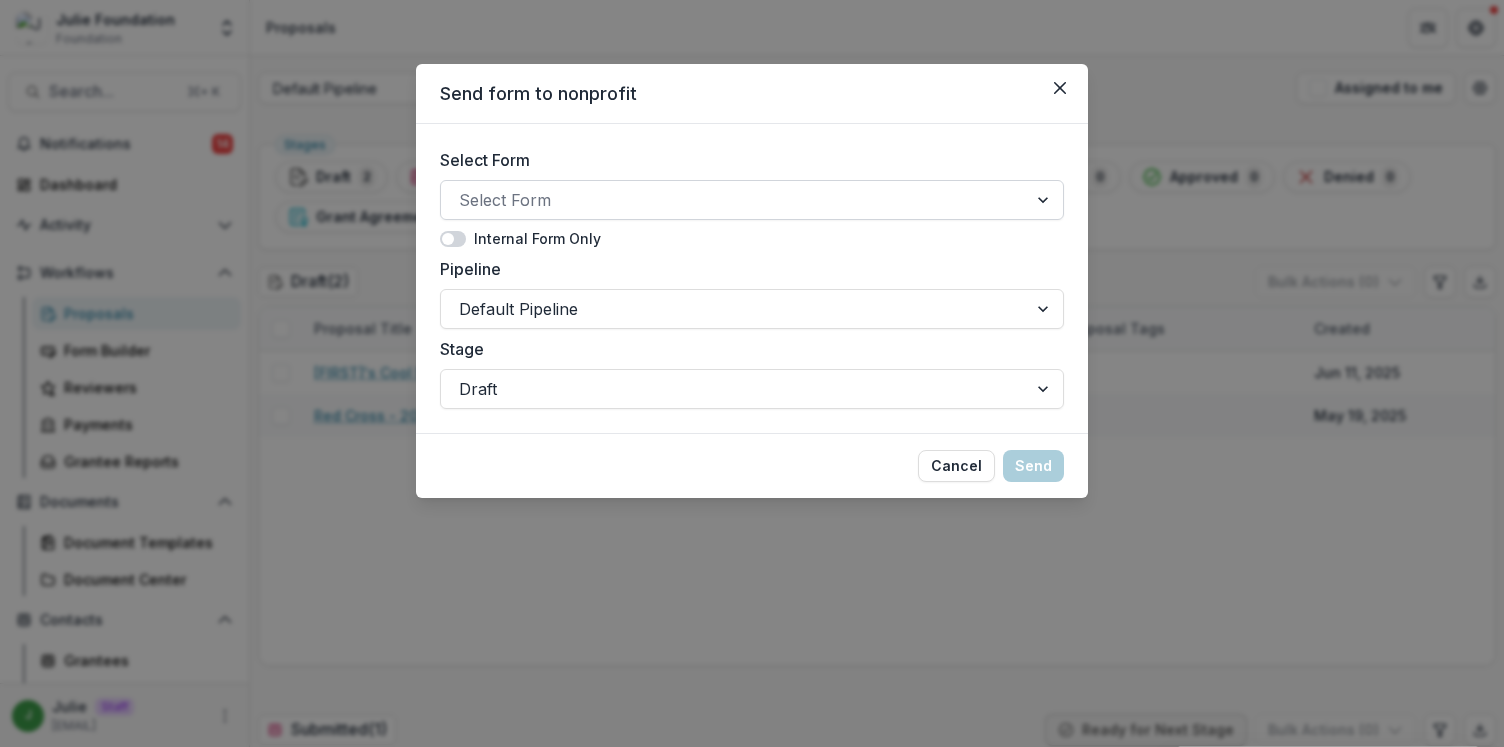 click at bounding box center [734, 200] 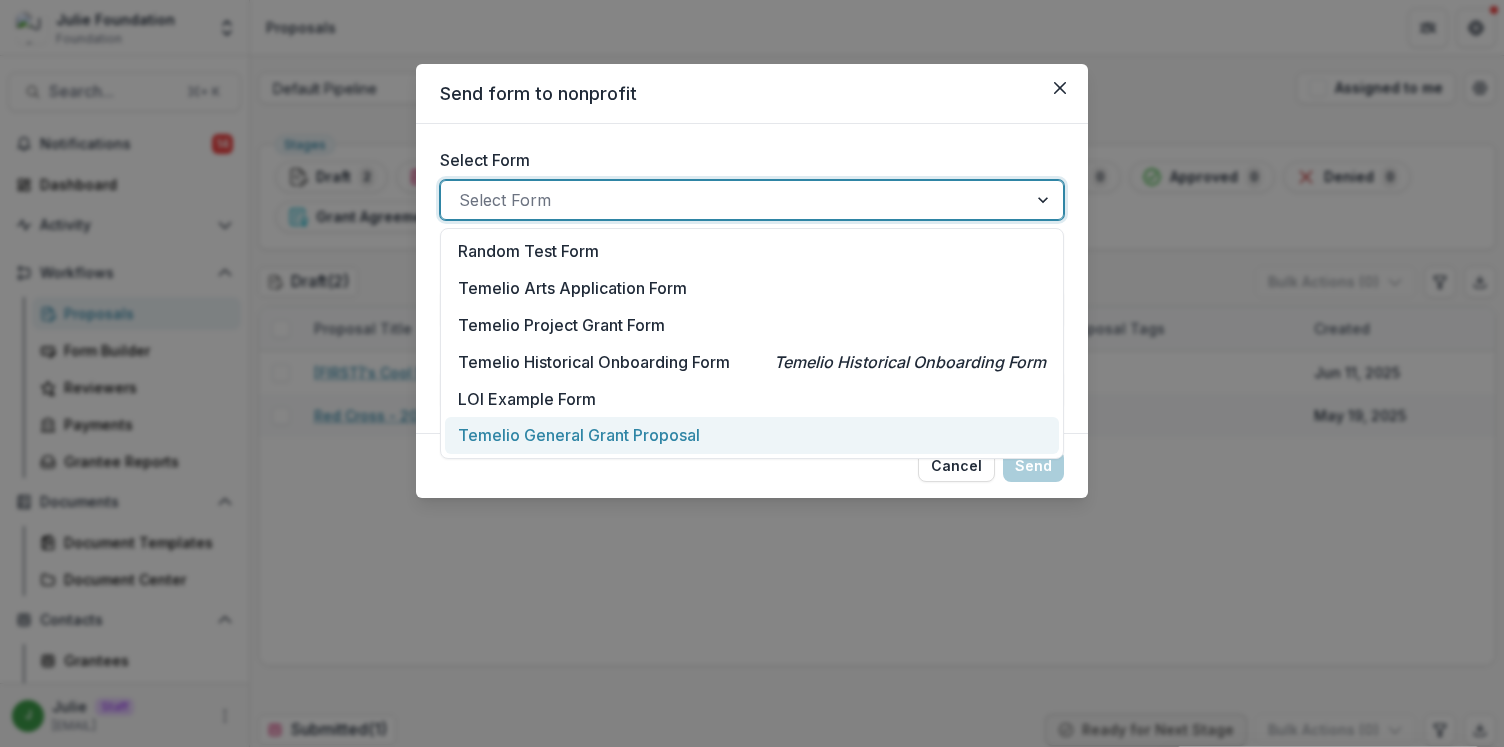 click on "Temelio General Grant Proposal" at bounding box center [579, 435] 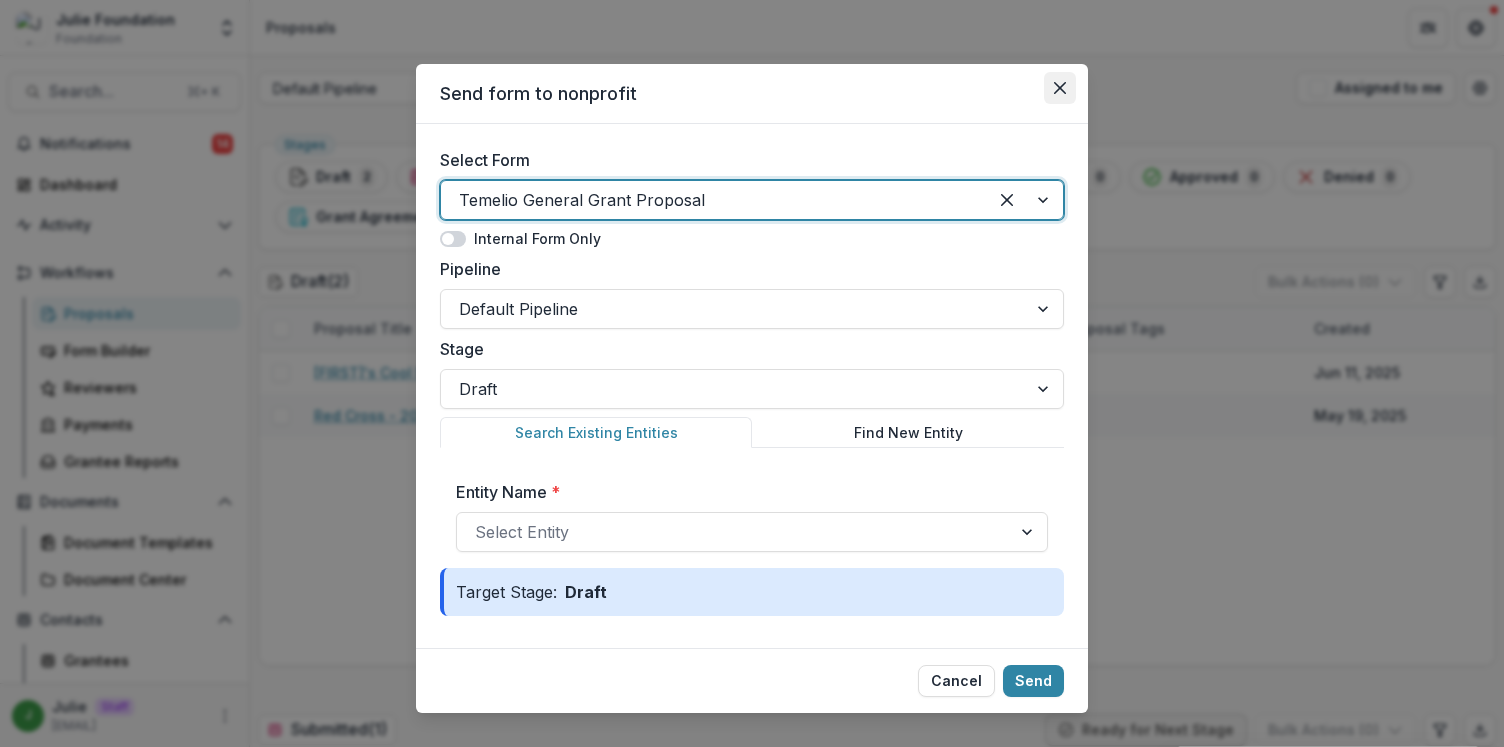 click 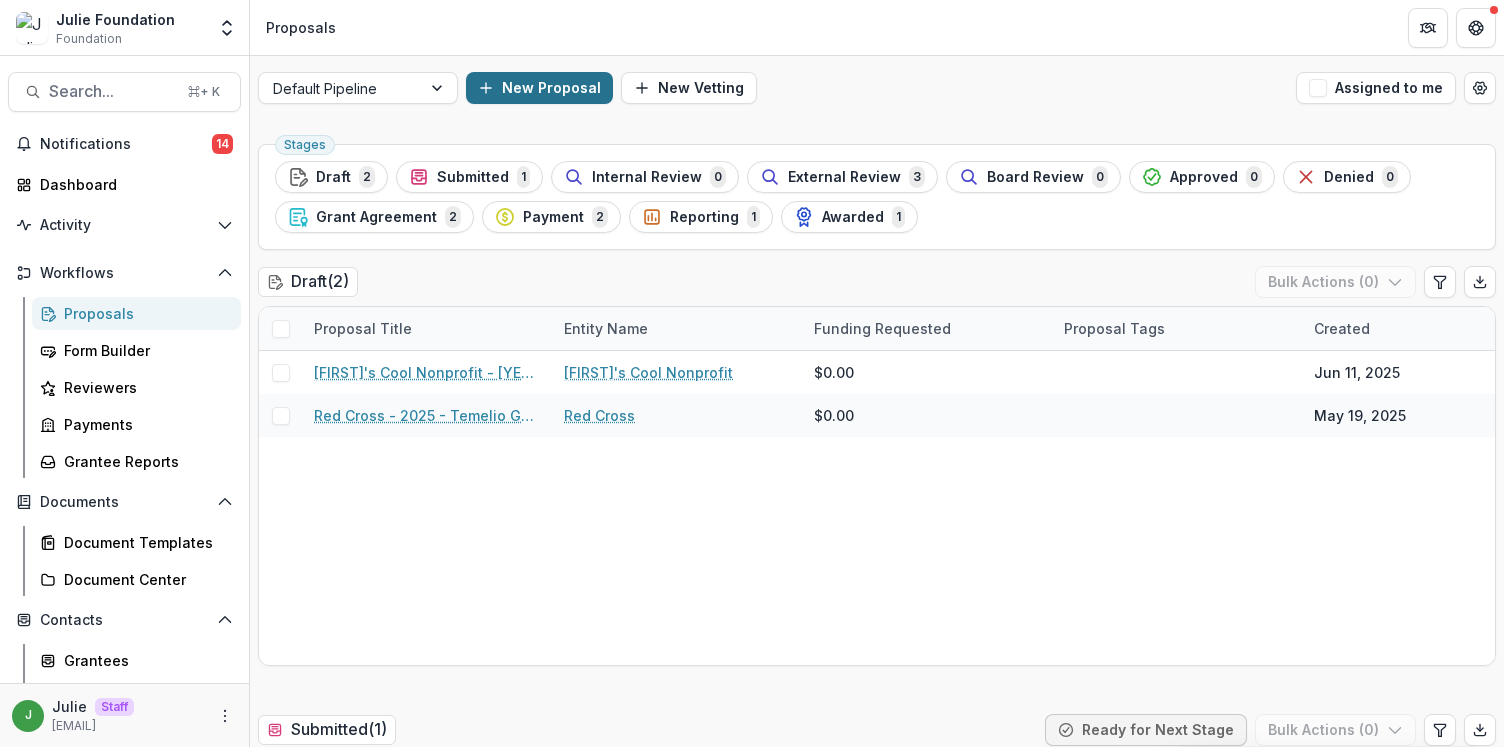 click on "New Proposal" at bounding box center (539, 88) 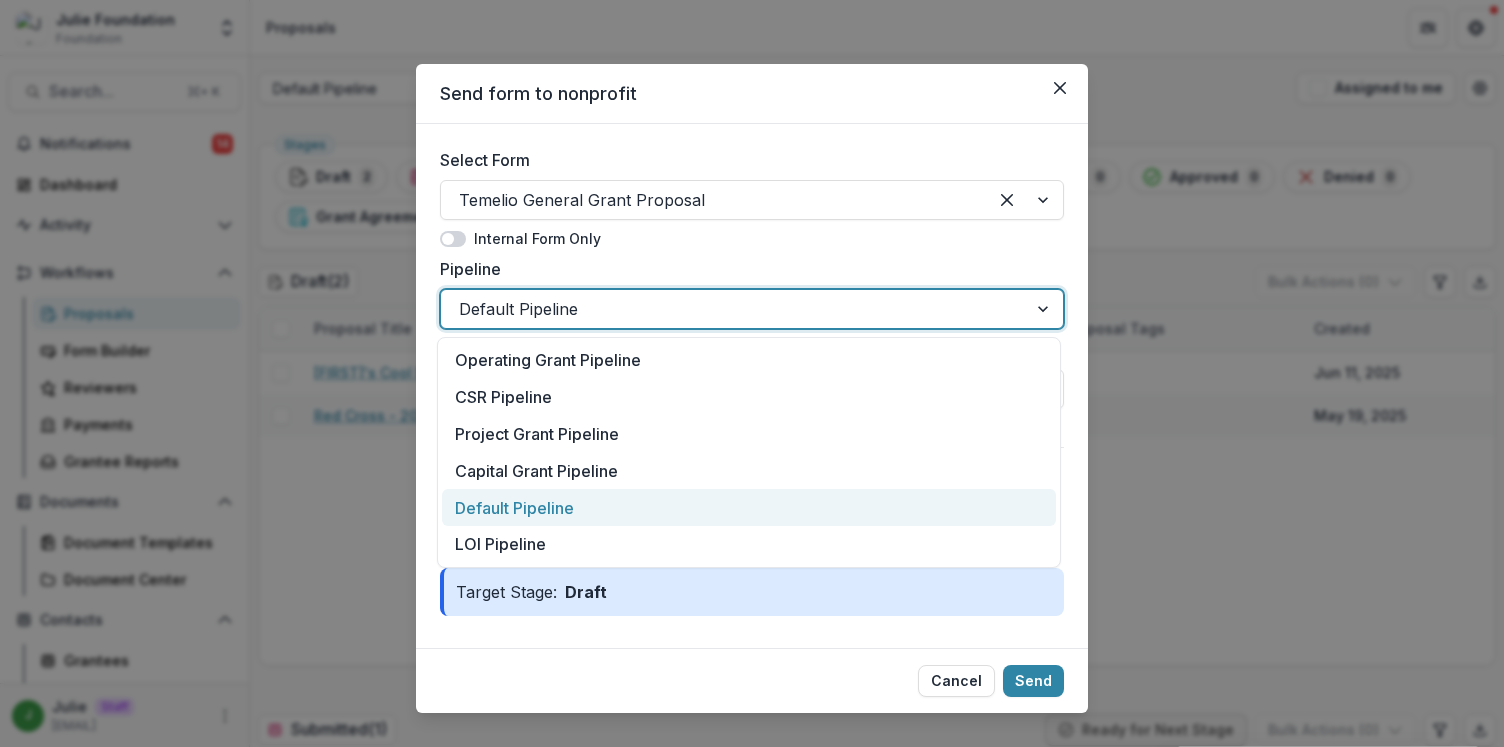 click at bounding box center (734, 309) 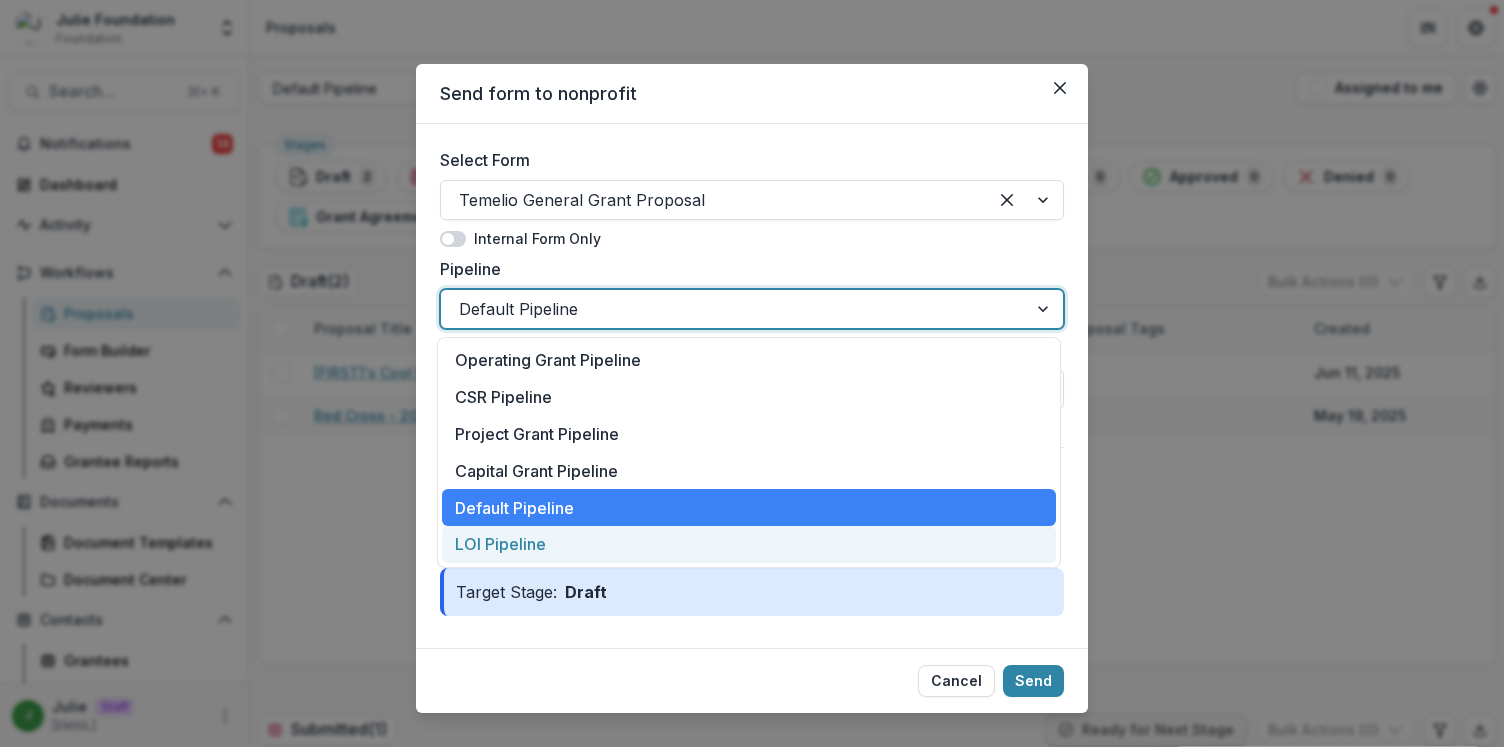 click on "LOI Pipeline" at bounding box center [749, 544] 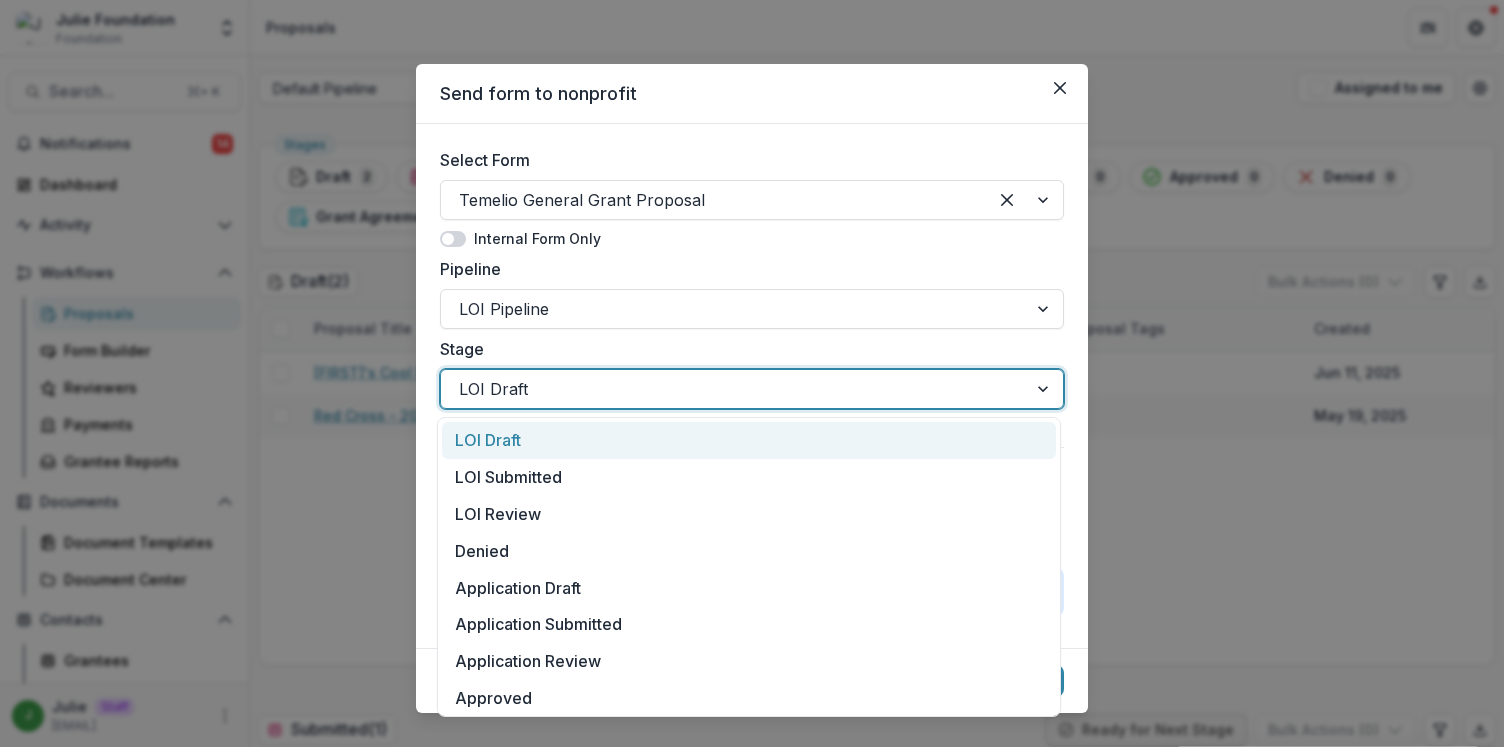 click at bounding box center (734, 389) 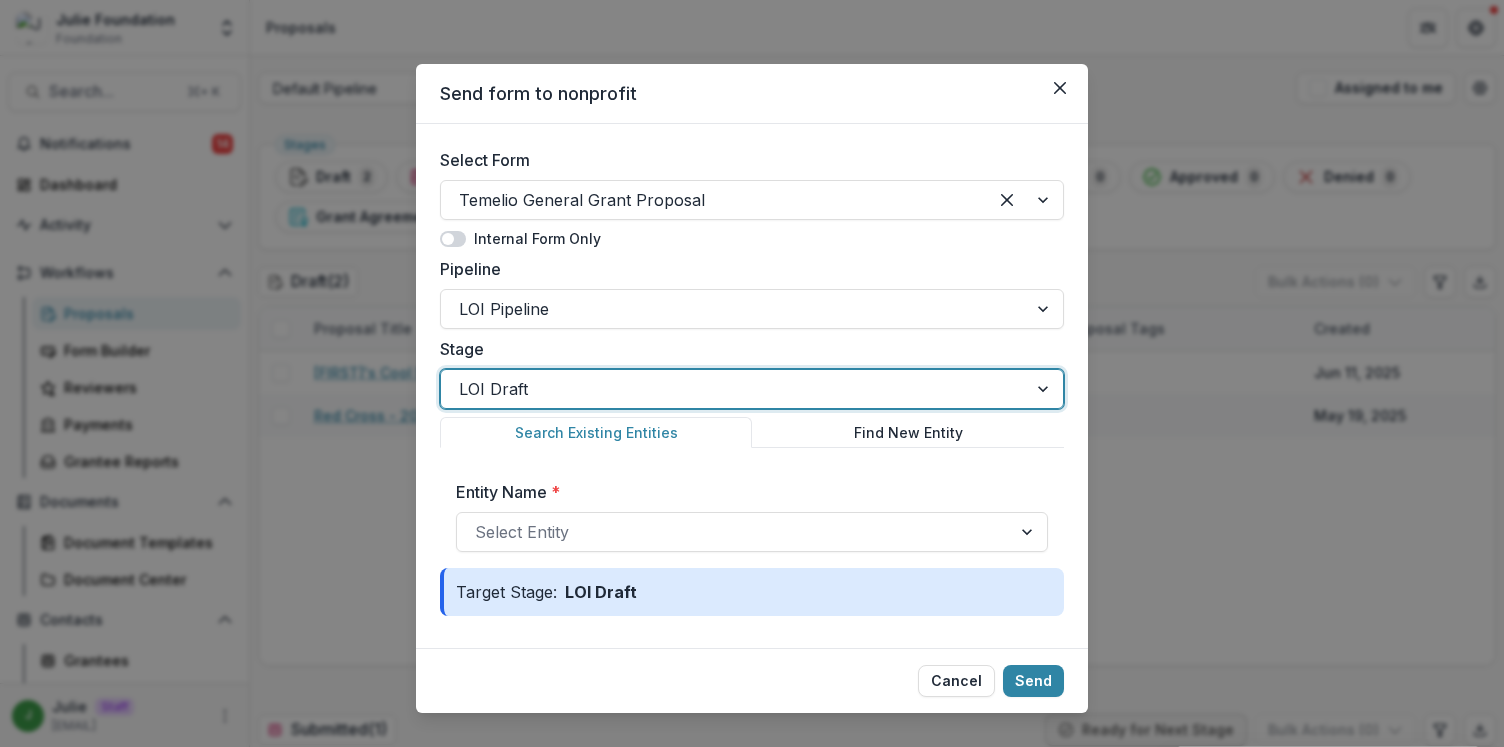 click at bounding box center [734, 389] 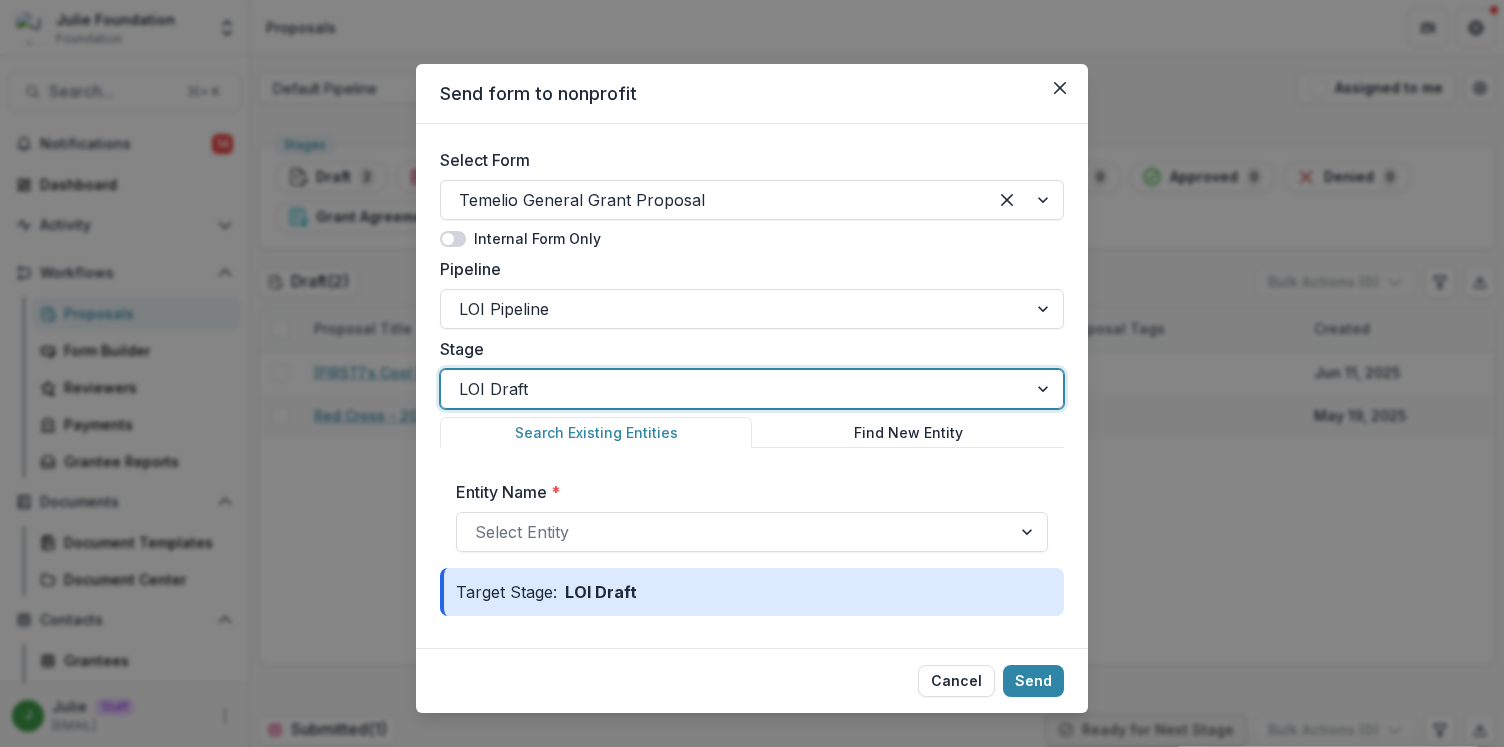 scroll, scrollTop: 30, scrollLeft: 0, axis: vertical 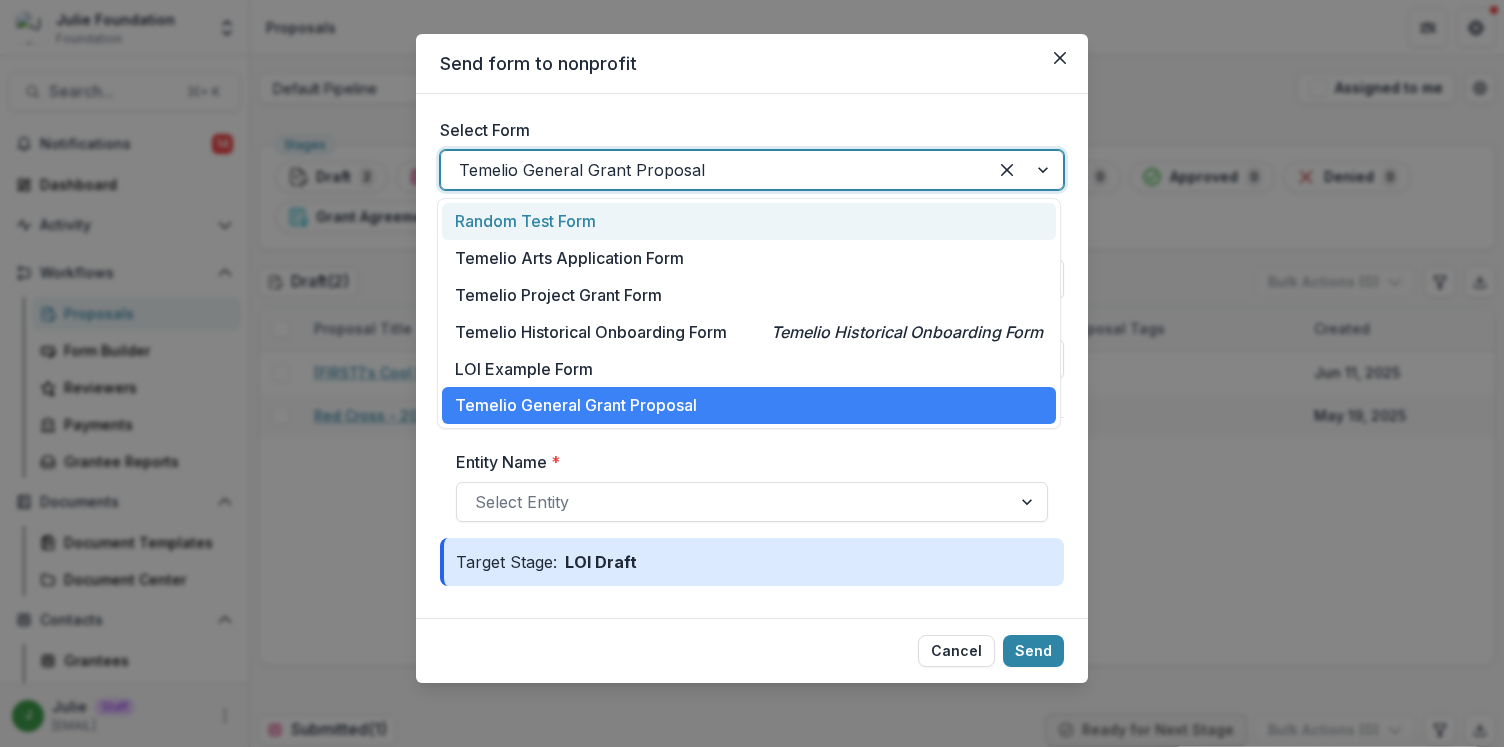 click at bounding box center [714, 170] 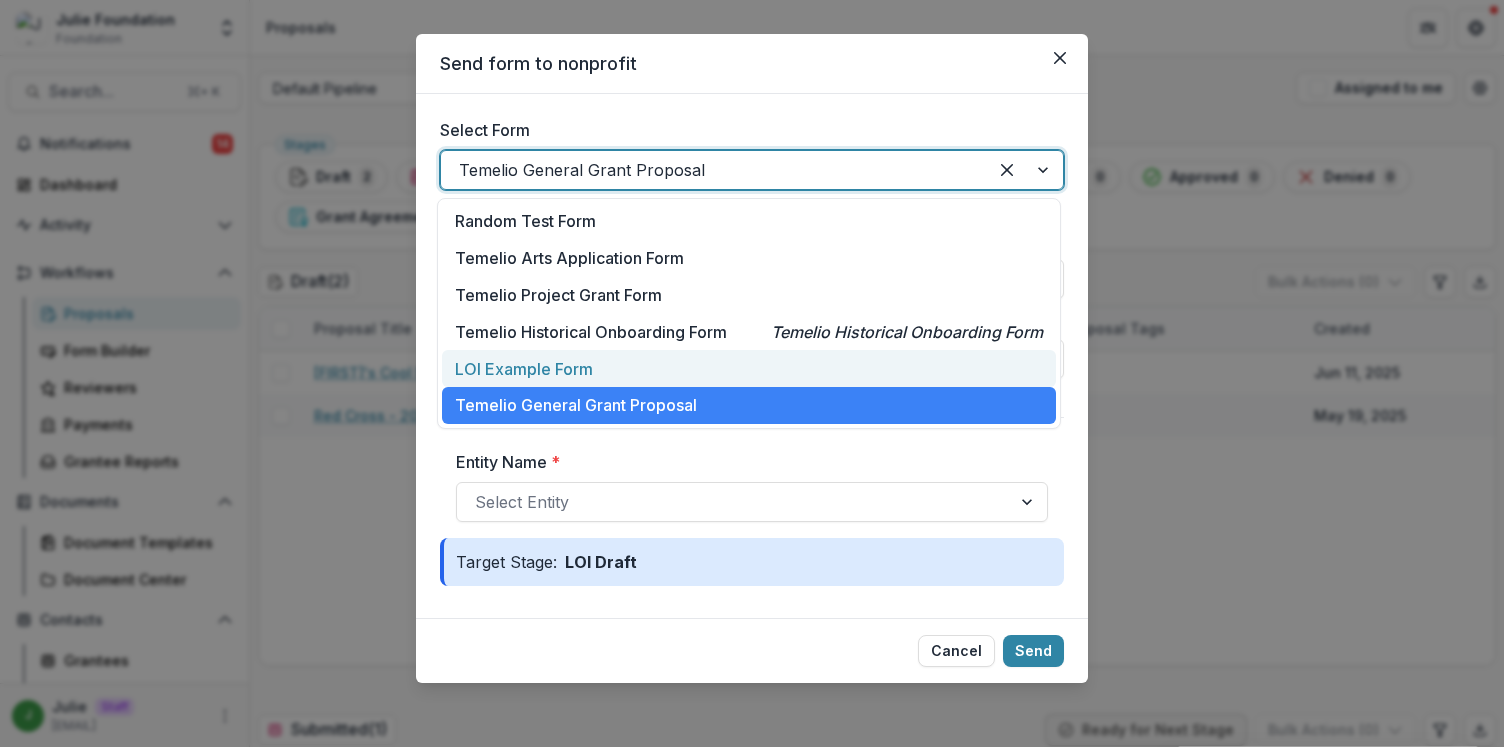 click on "LOI Example Form" at bounding box center (524, 369) 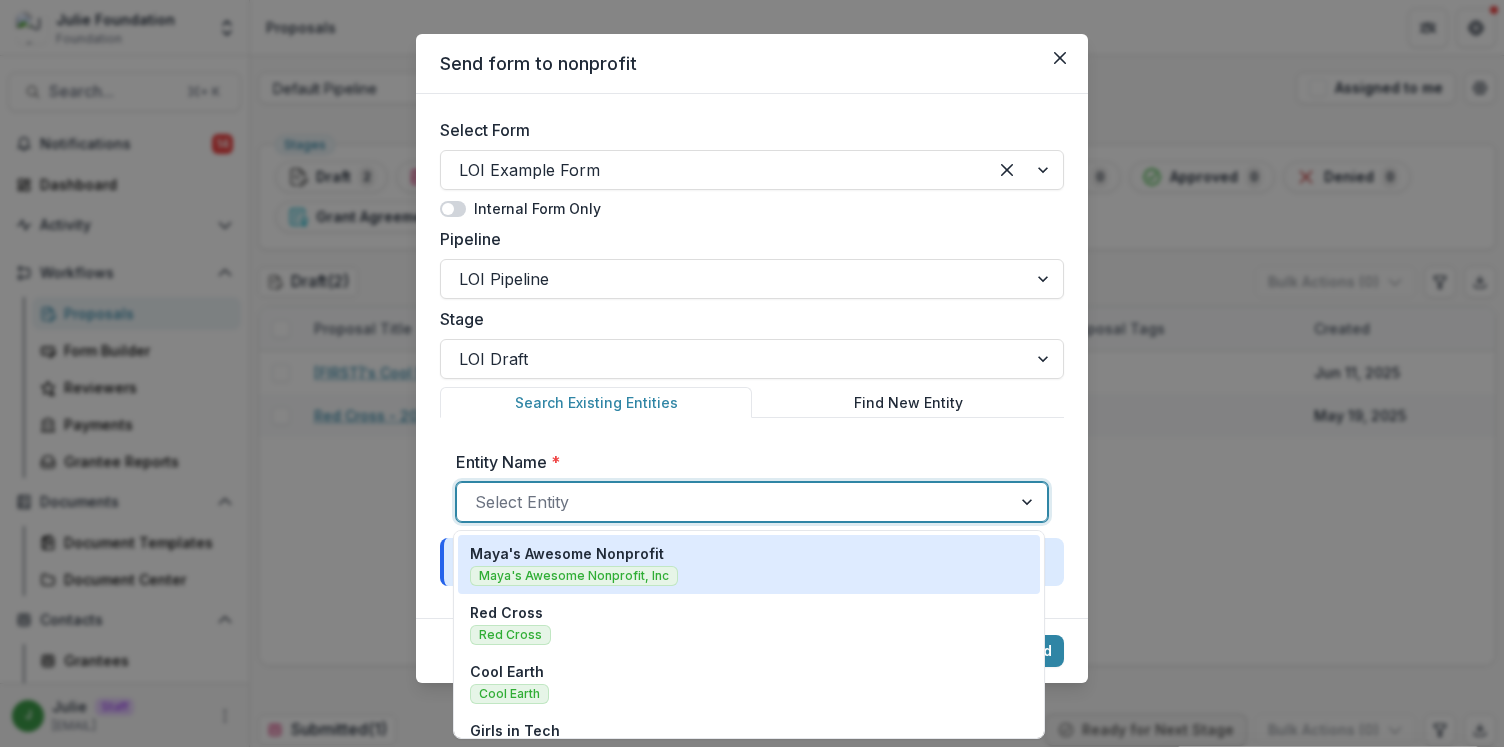 click at bounding box center [734, 502] 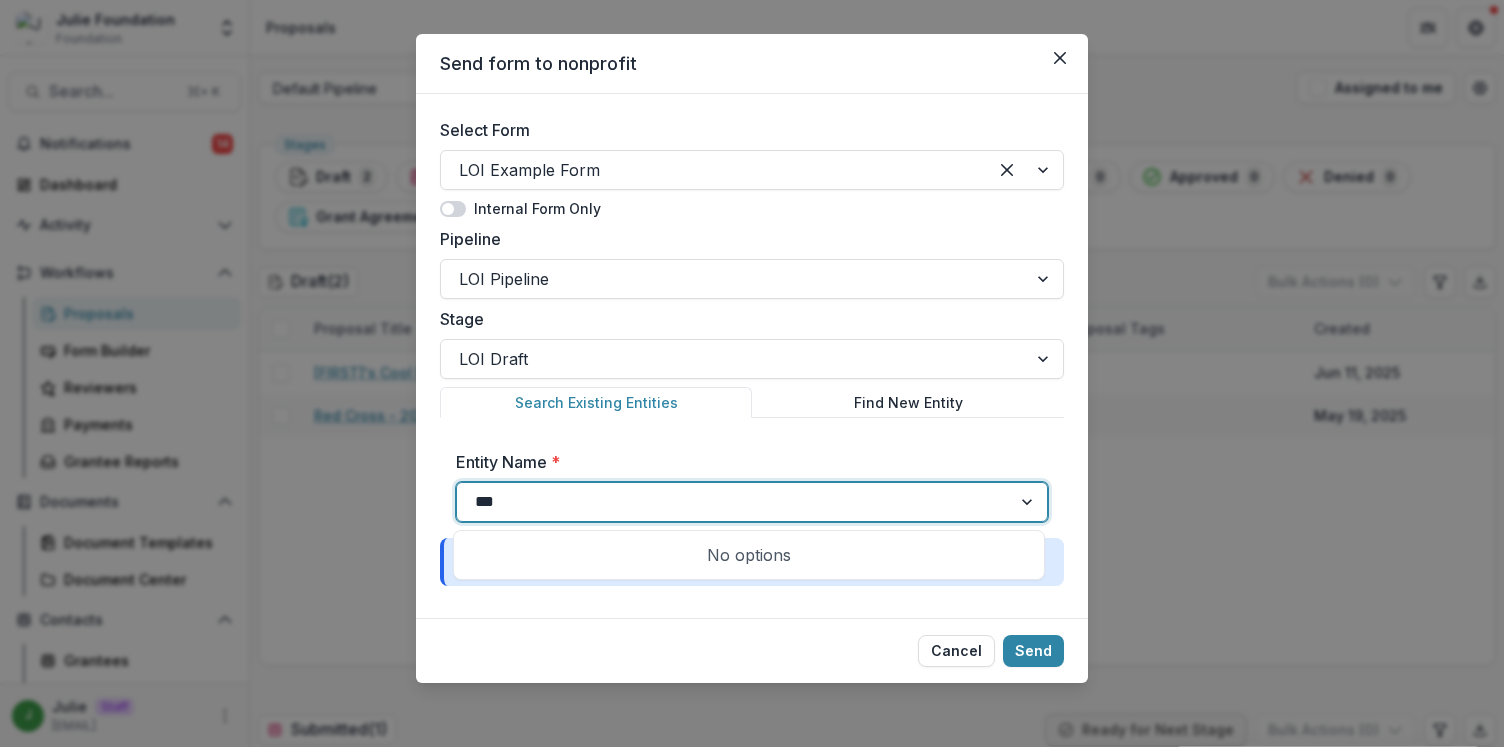 type on "**" 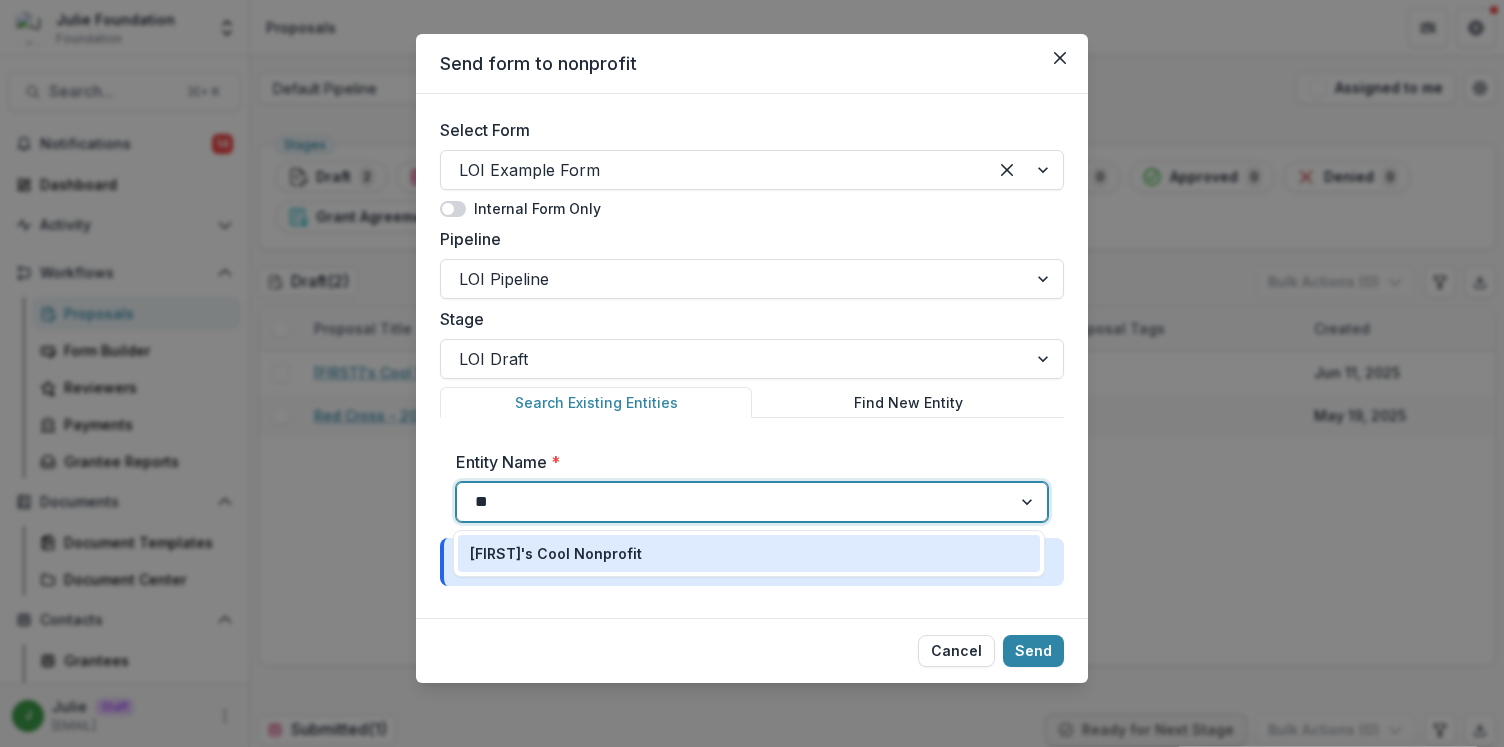 click on "[FIRST]'s Cool Nonprofit" at bounding box center [556, 553] 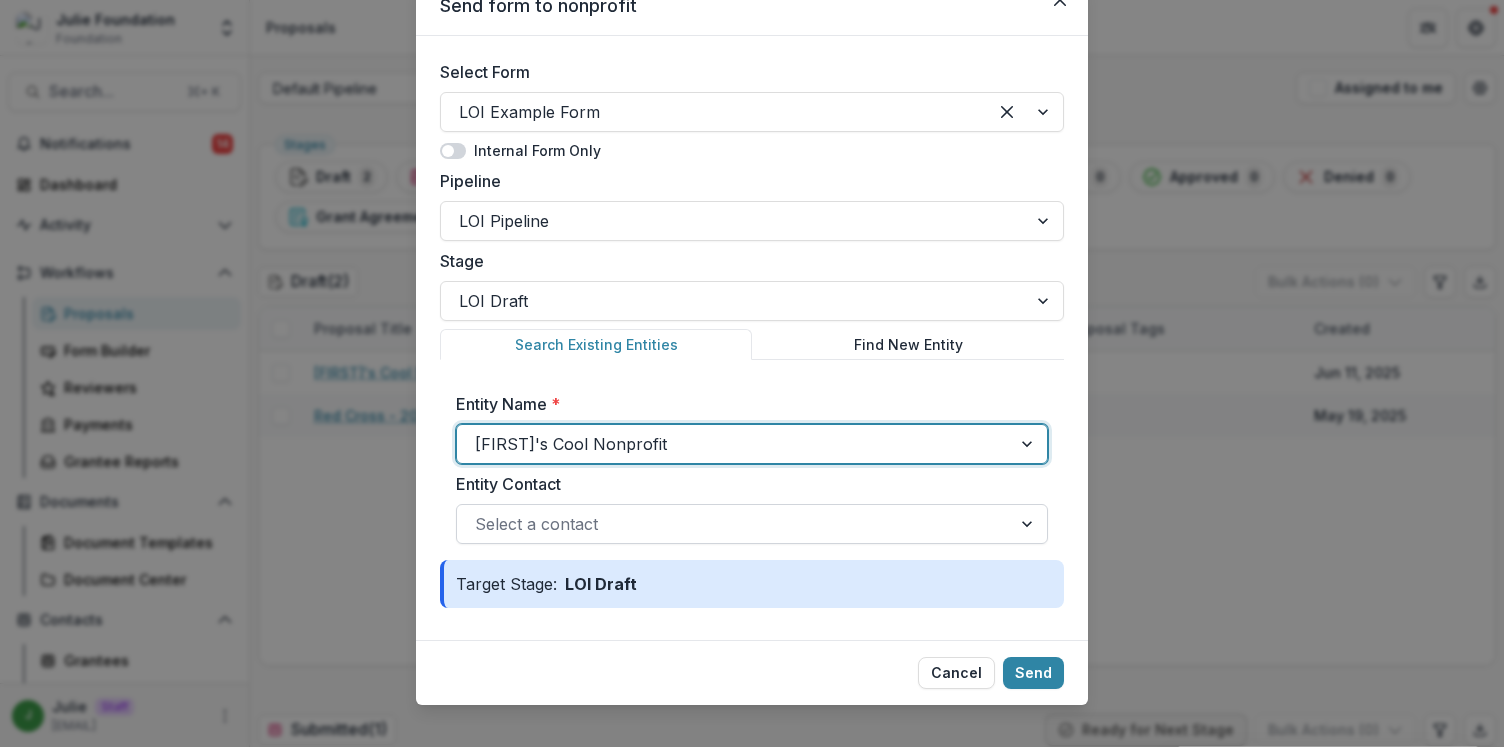 scroll, scrollTop: 110, scrollLeft: 0, axis: vertical 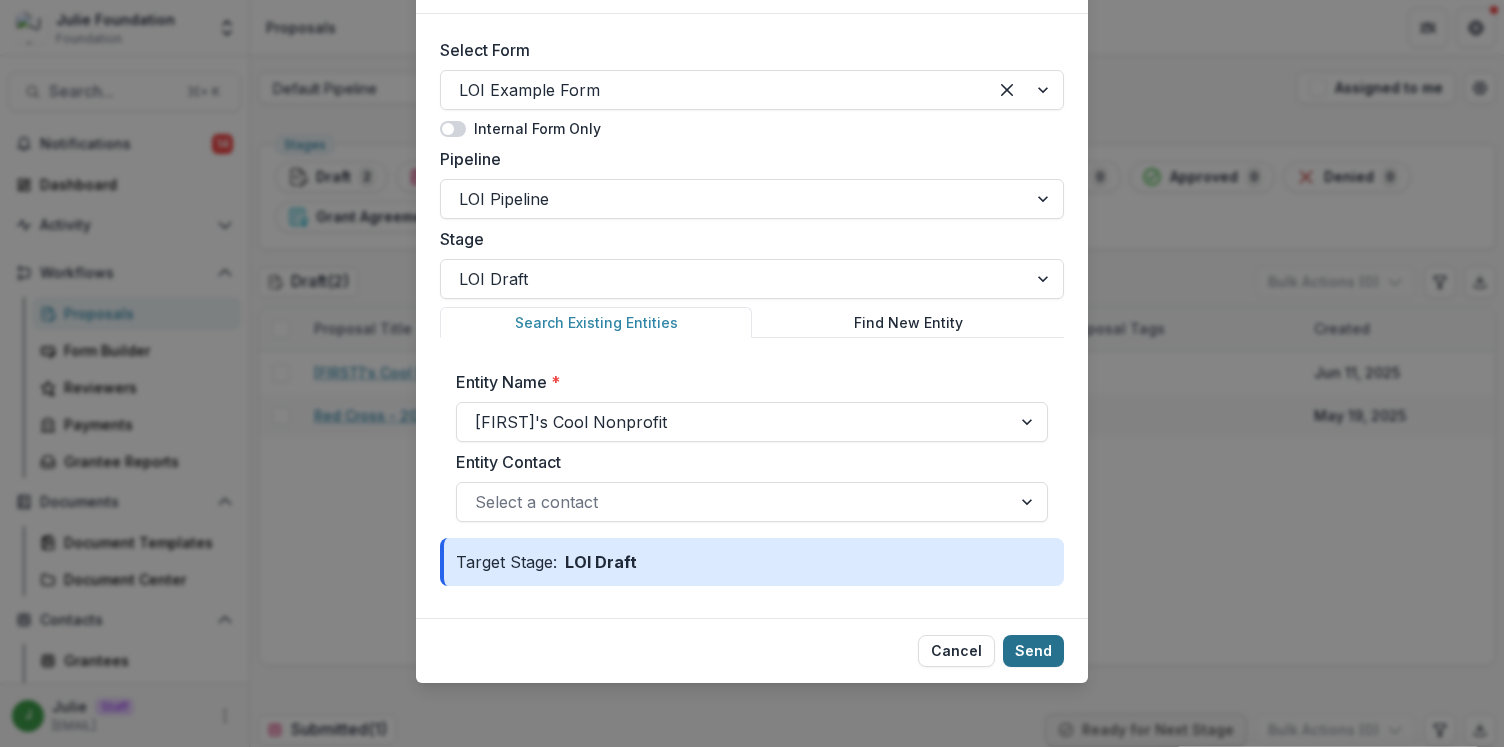click on "Send" at bounding box center (1033, 651) 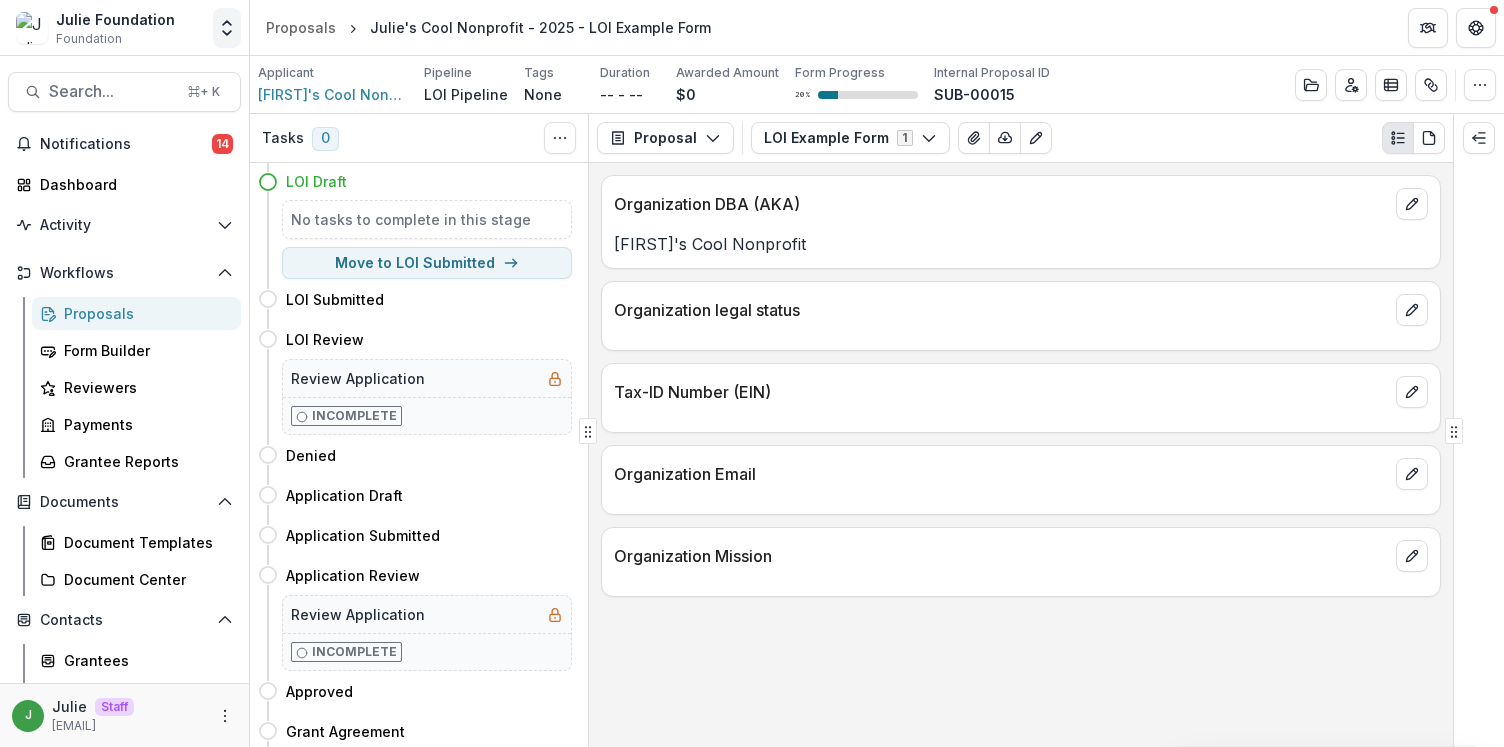 click at bounding box center (227, 28) 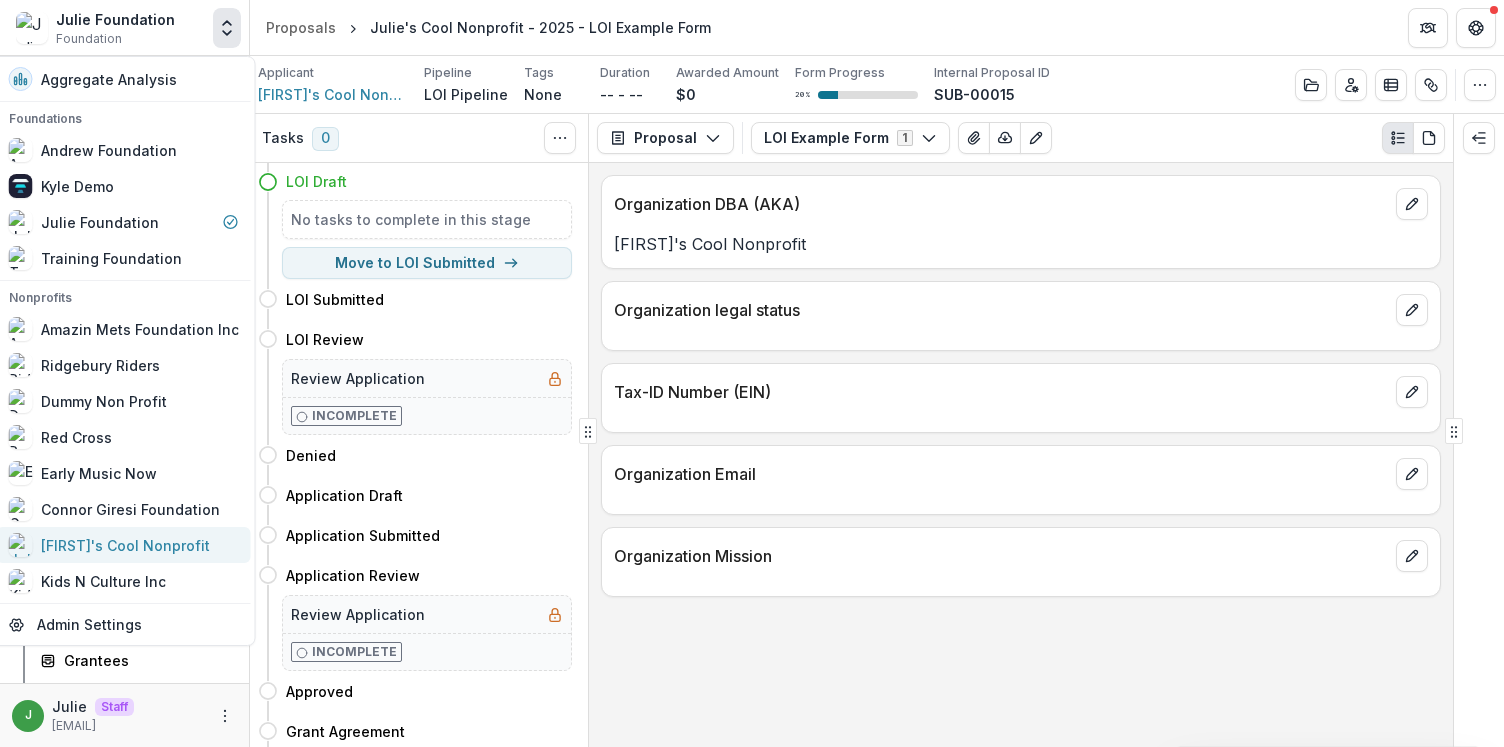 click on "[FIRST]'s Cool Nonprofit" at bounding box center (125, 545) 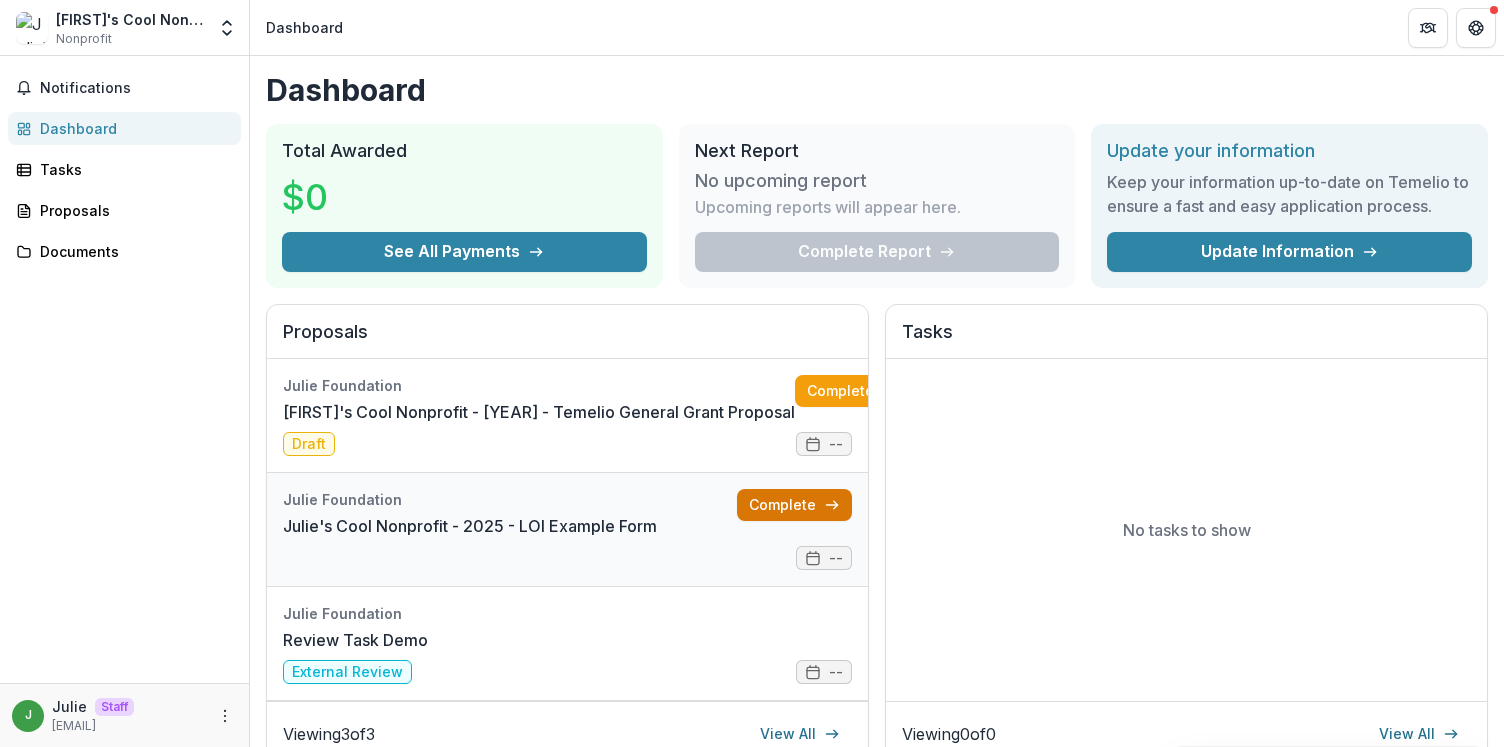 click on "Complete" at bounding box center (794, 505) 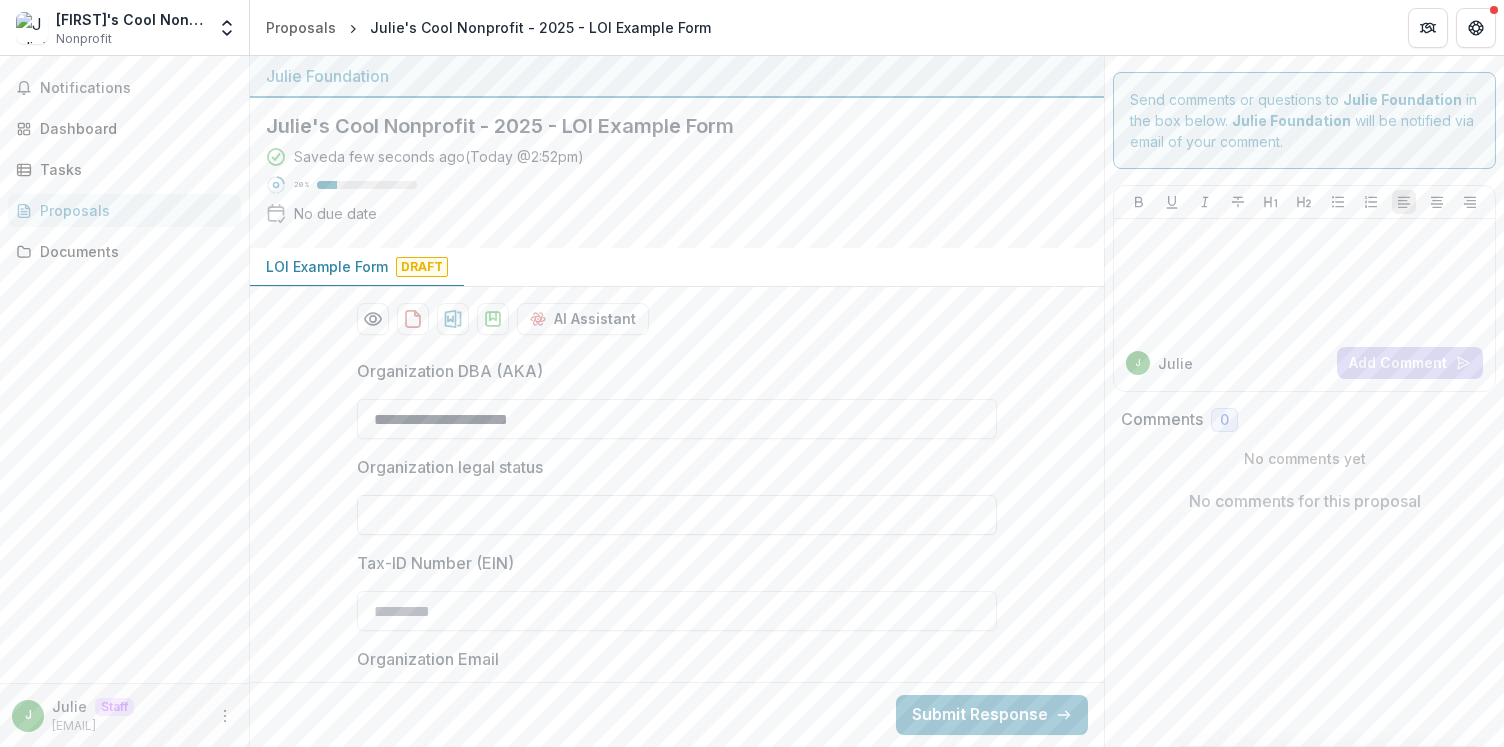click on "Organization legal status" at bounding box center [677, 515] 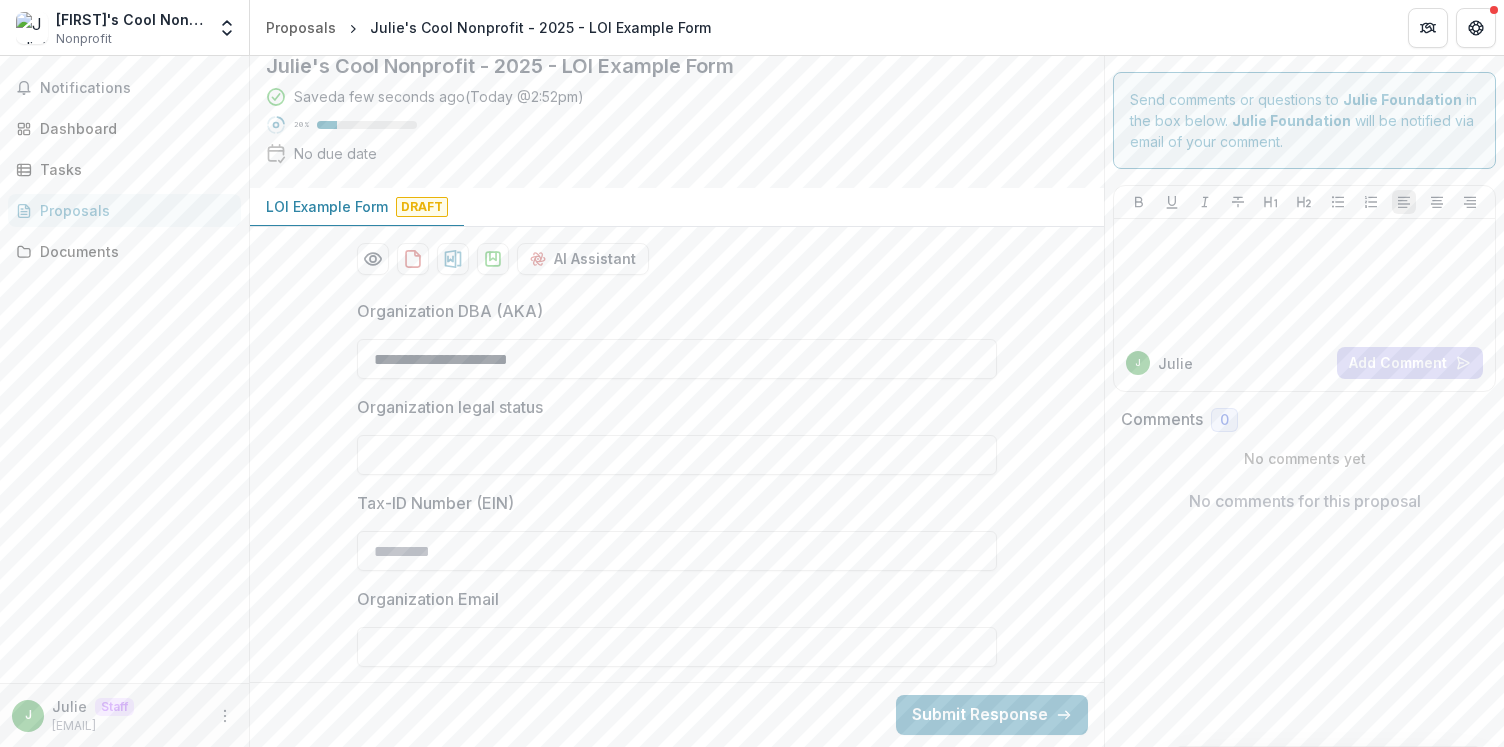 scroll, scrollTop: 0, scrollLeft: 0, axis: both 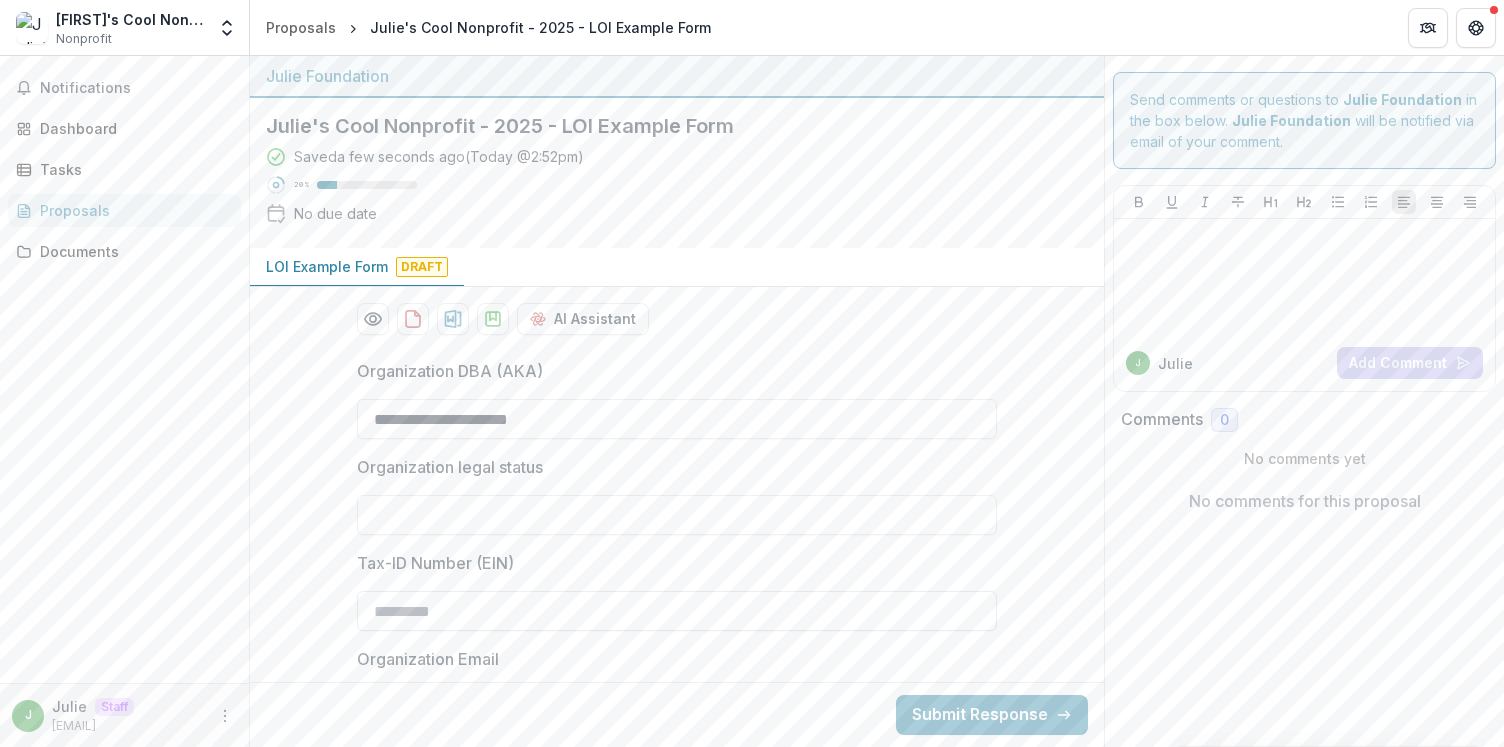 click on "Tax-ID Number (EIN)" at bounding box center (677, 611) 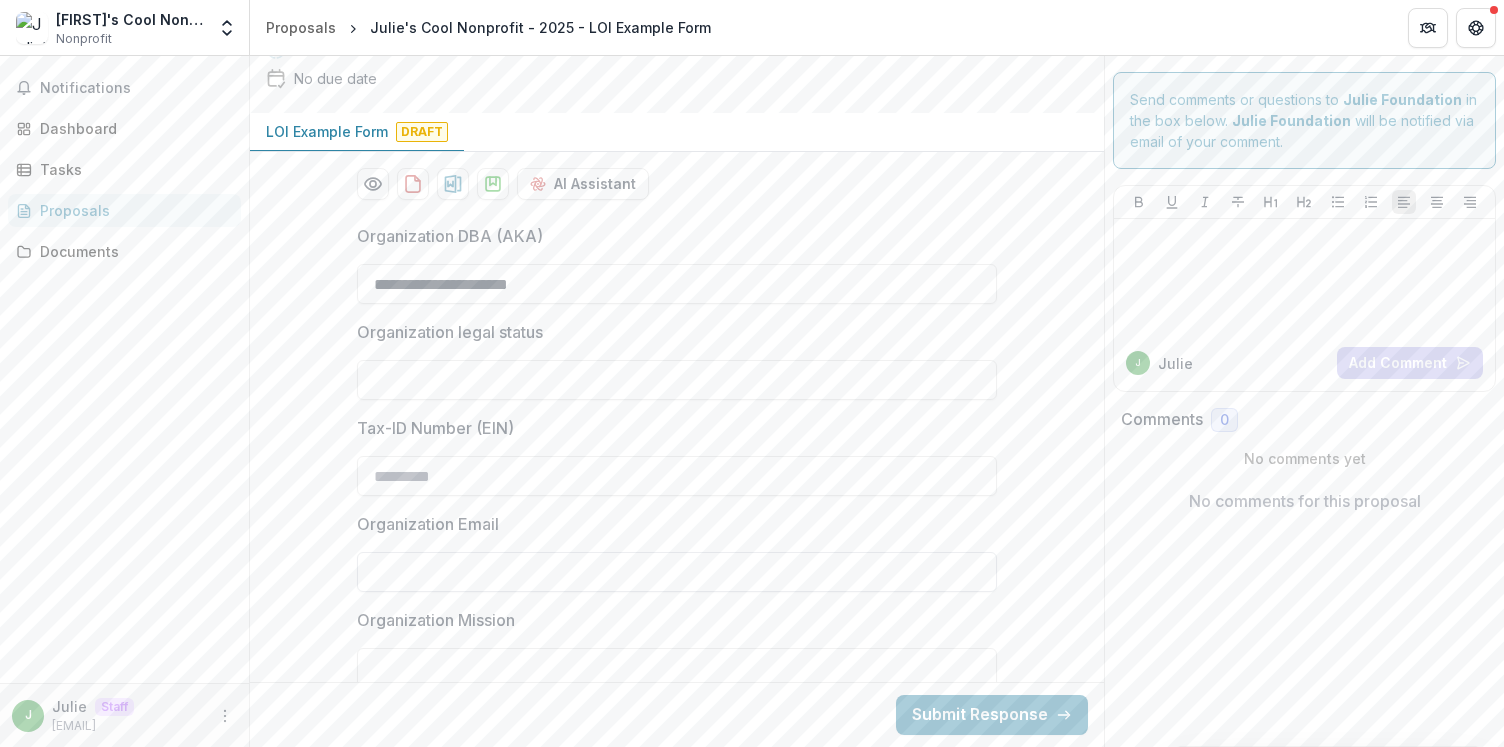 scroll, scrollTop: 165, scrollLeft: 0, axis: vertical 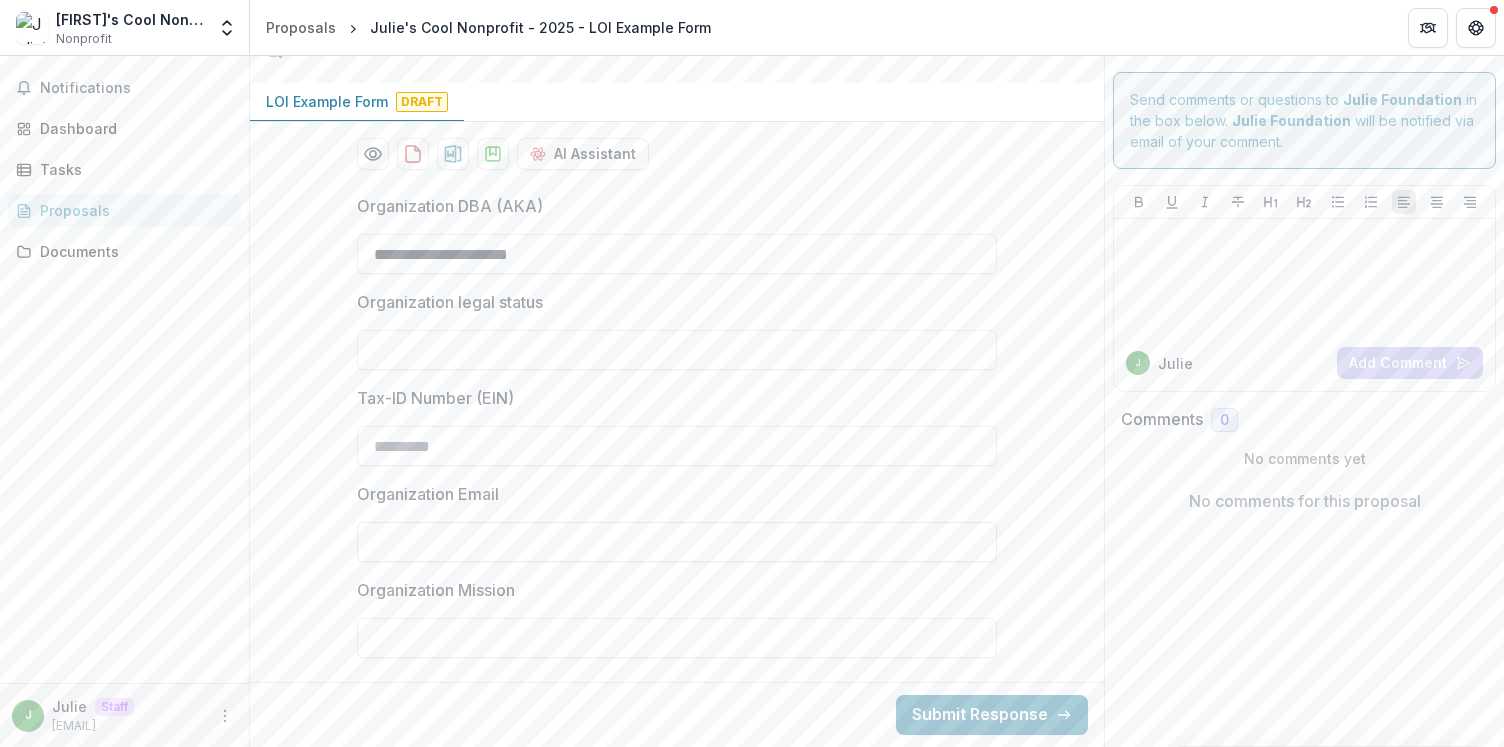 click on "Organization Email" at bounding box center [677, 542] 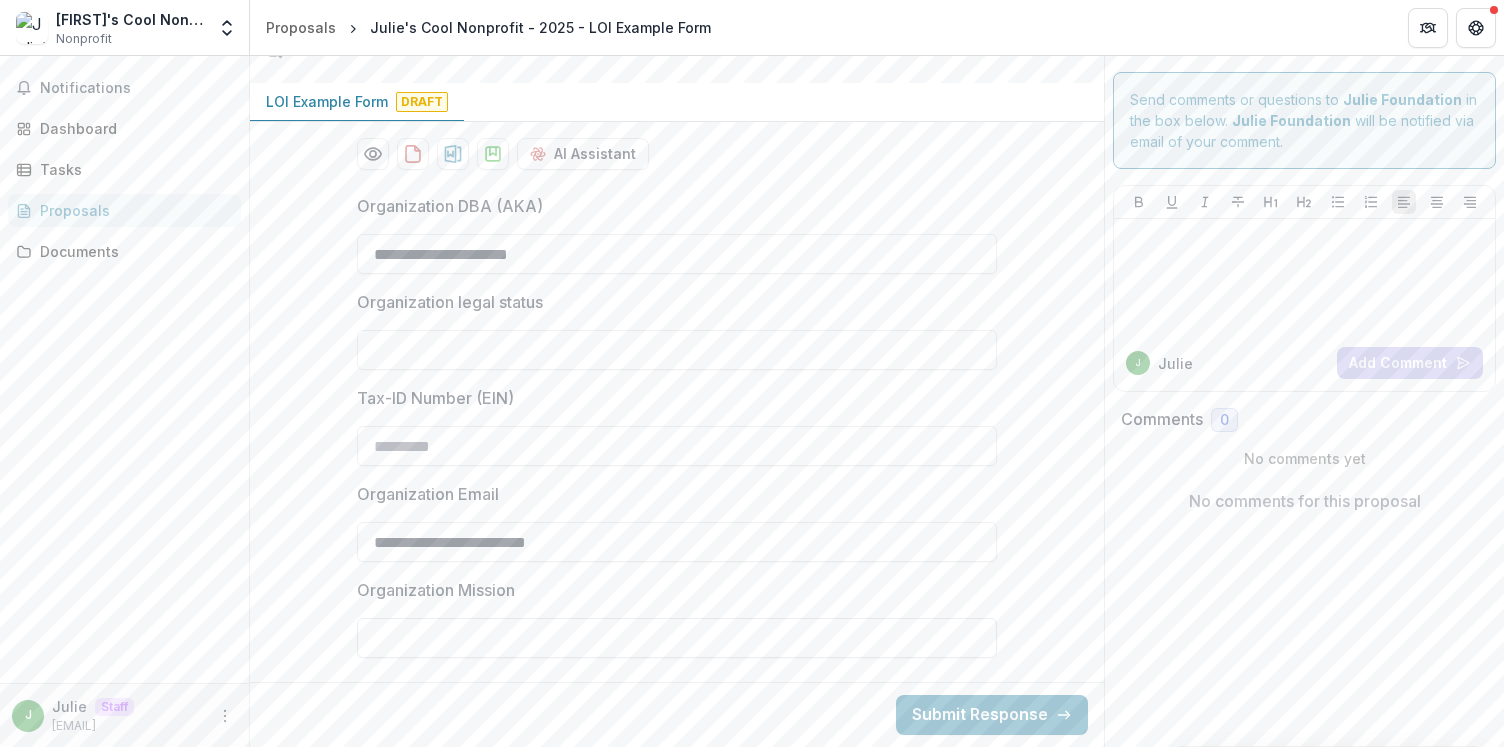 type on "**********" 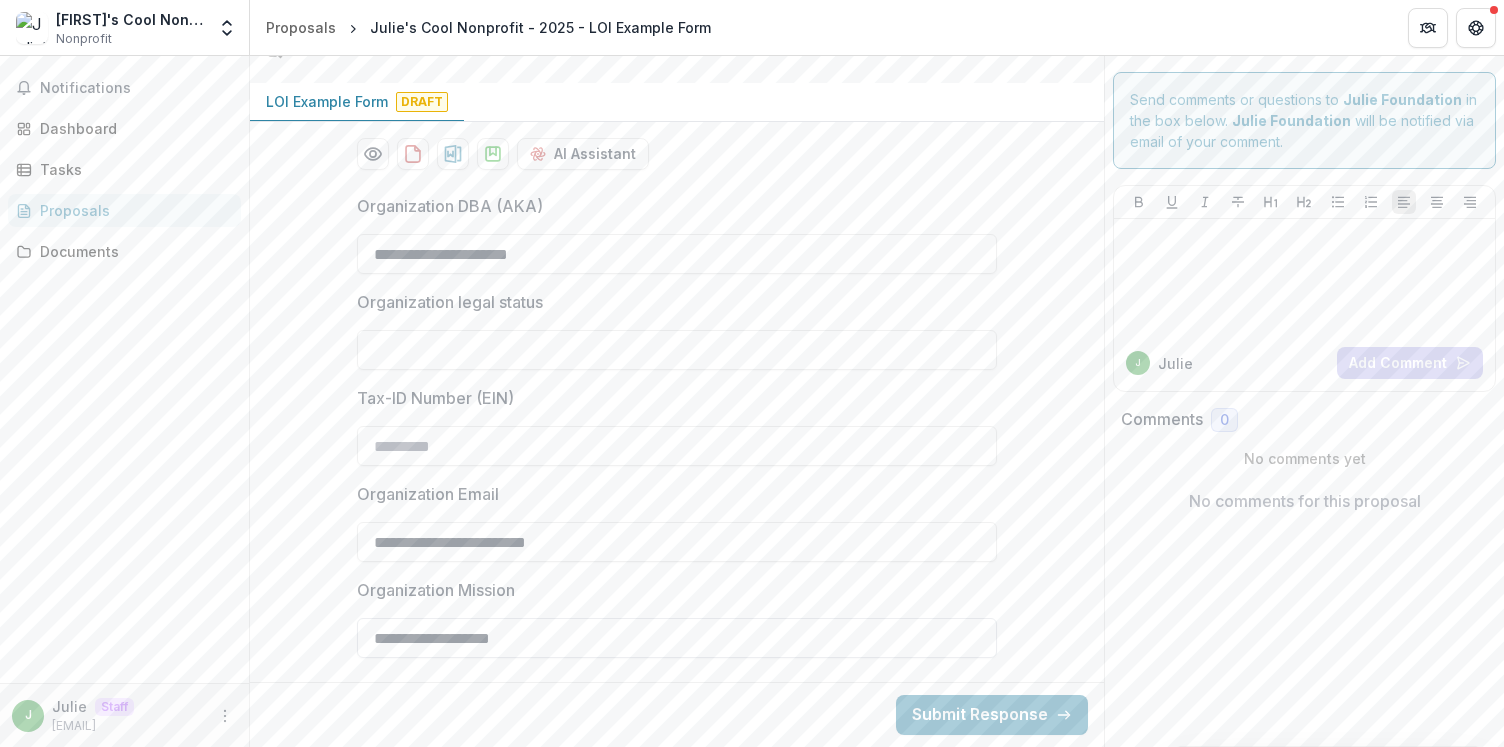 type on "**********" 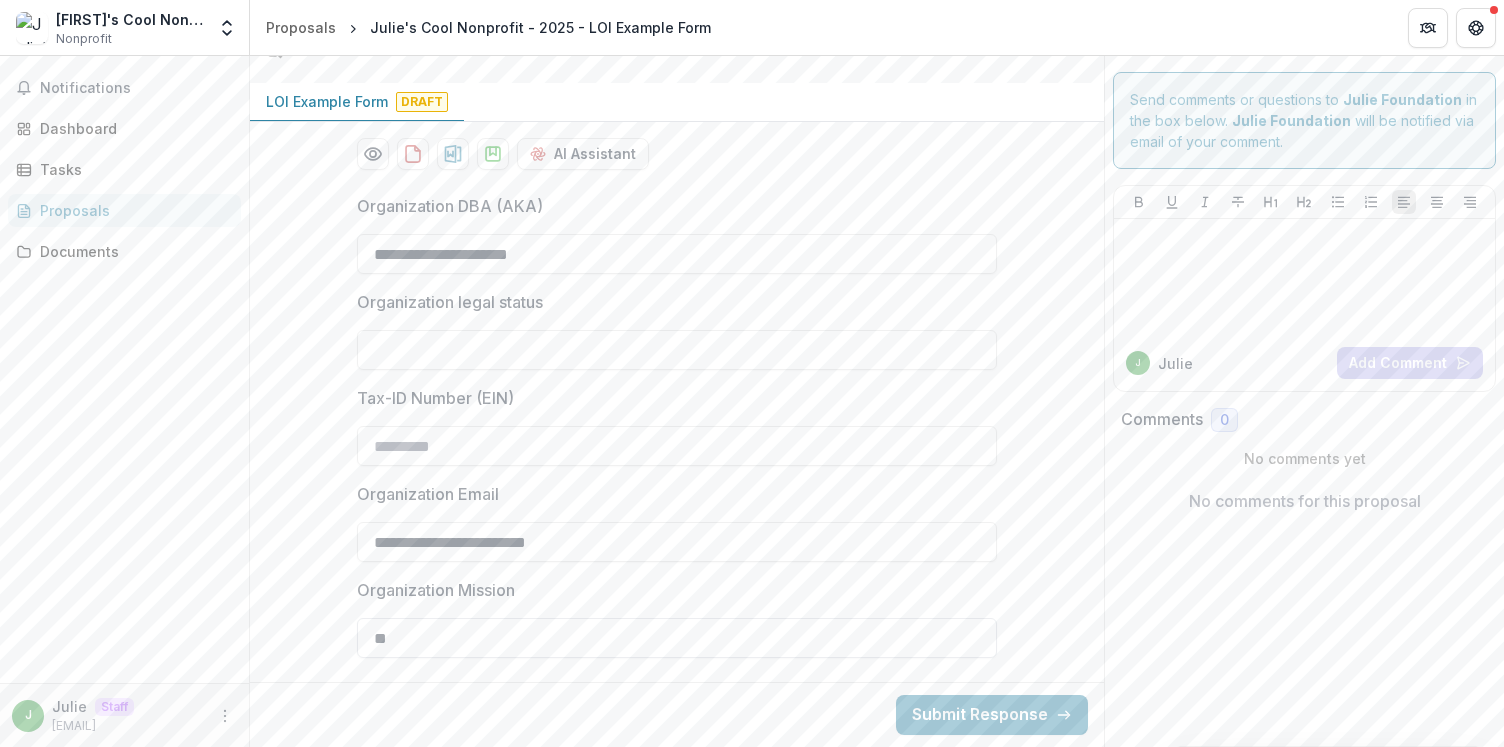 type on "*" 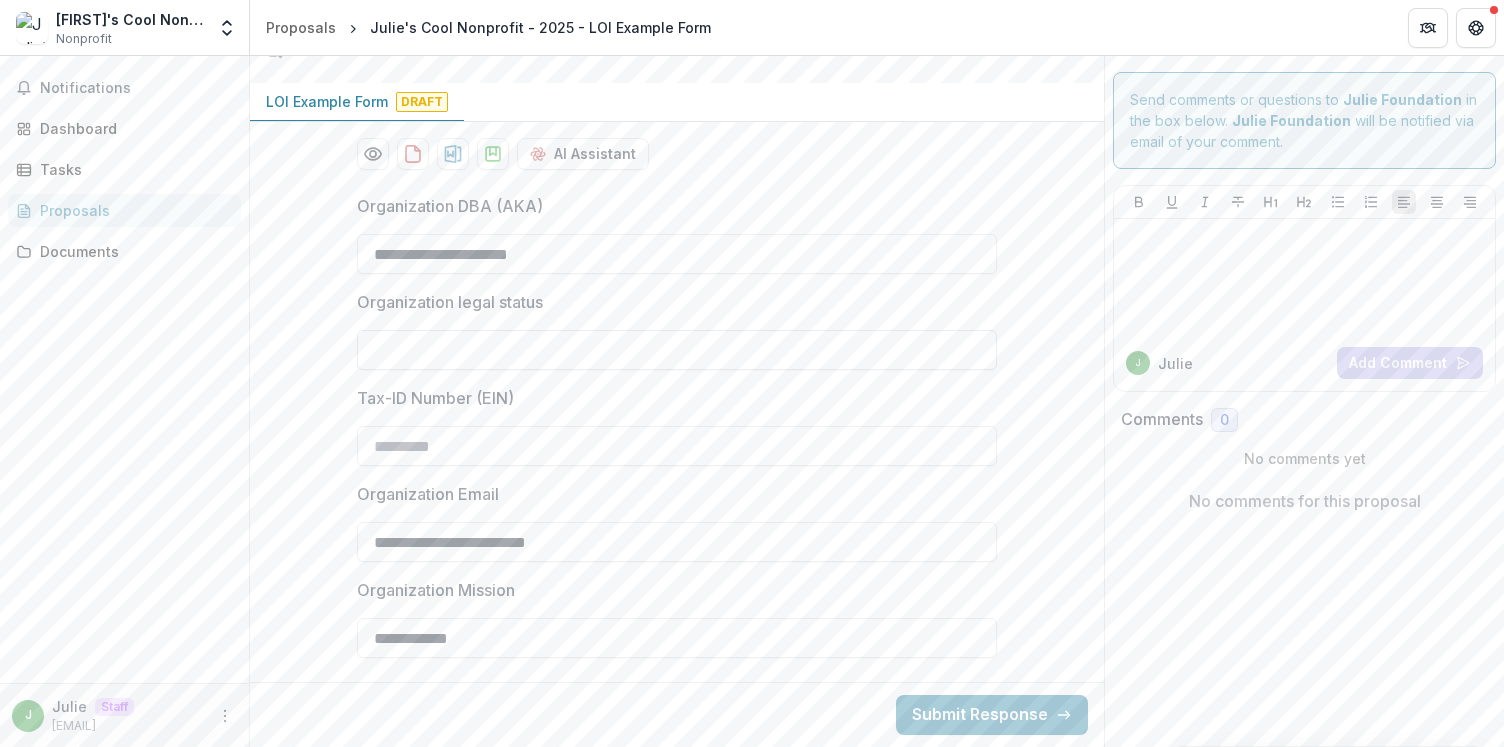 type on "**********" 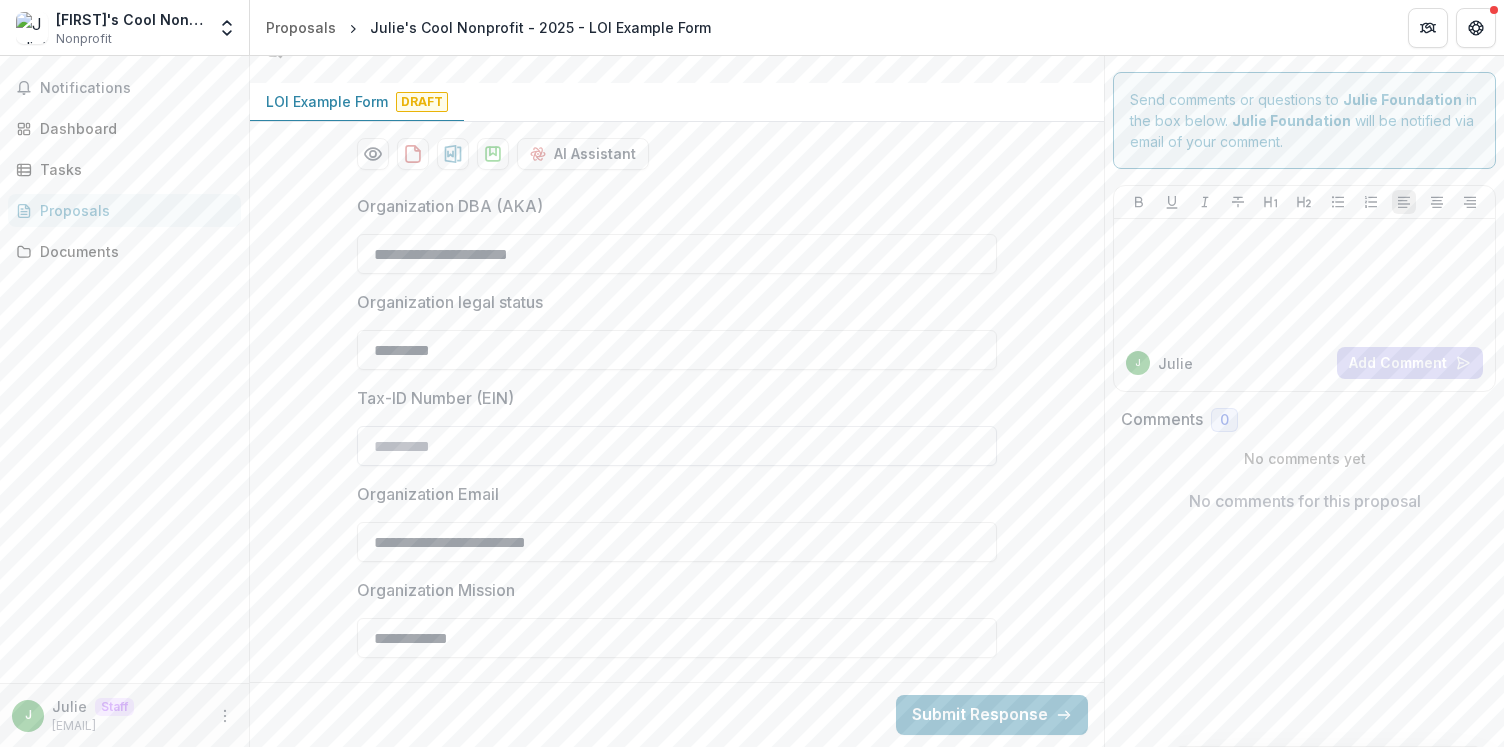 type on "*********" 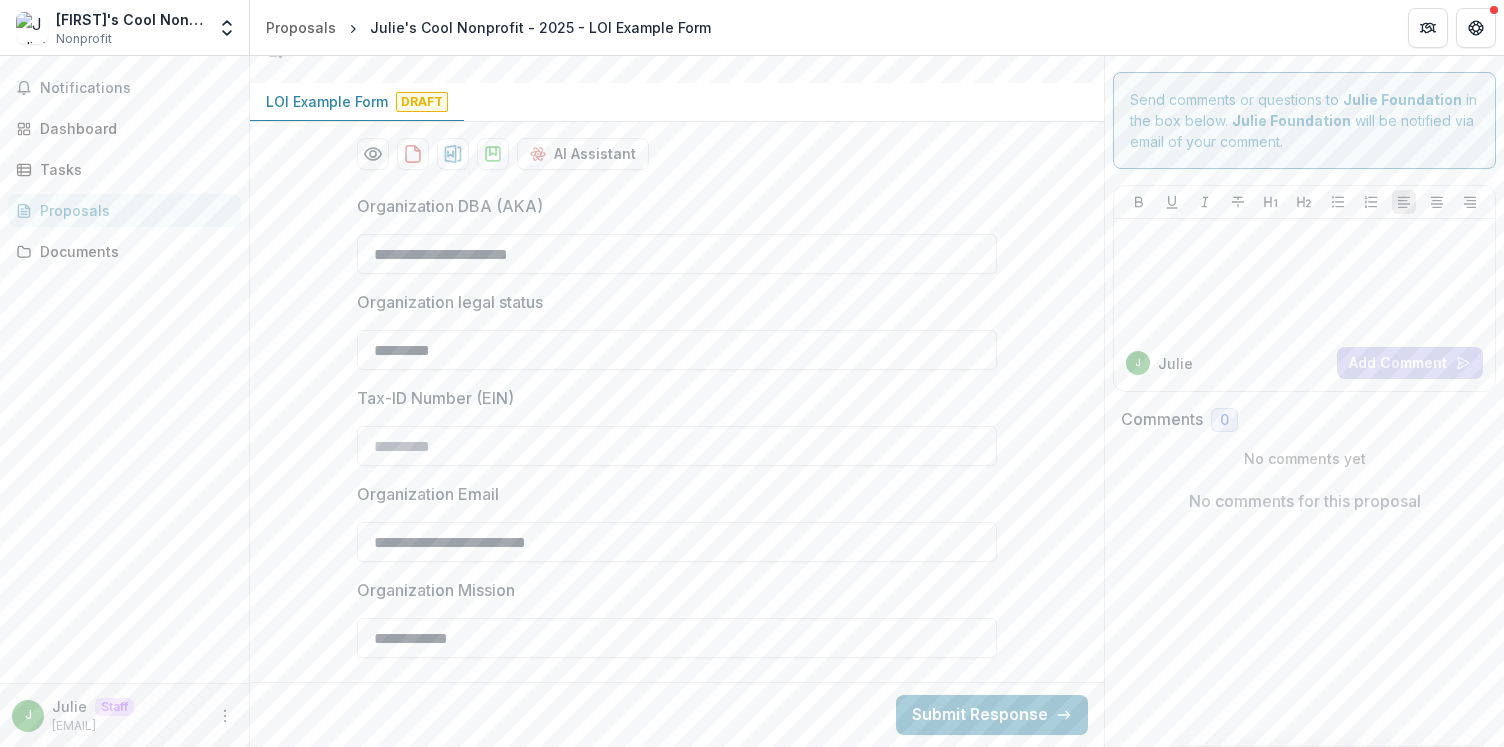 paste on "**********" 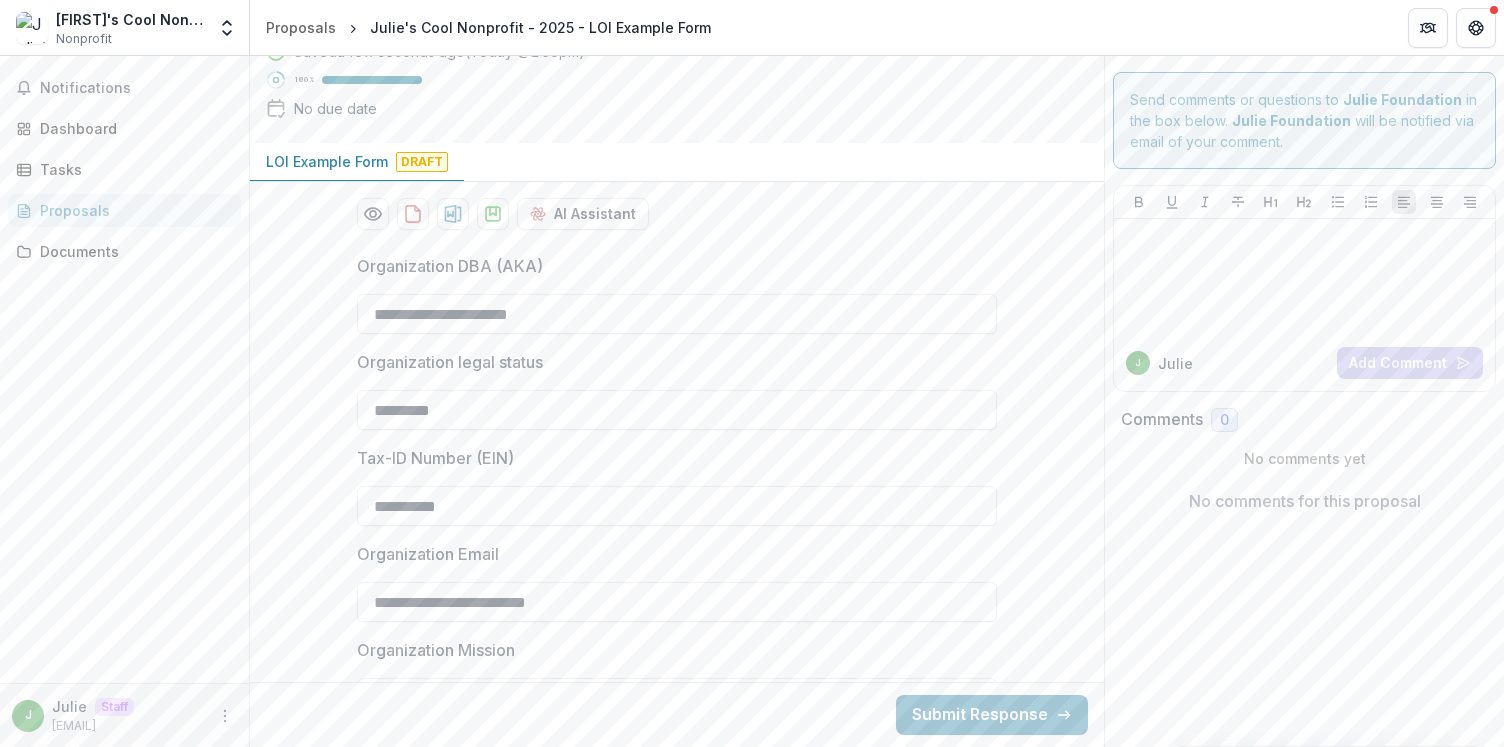 scroll, scrollTop: 165, scrollLeft: 0, axis: vertical 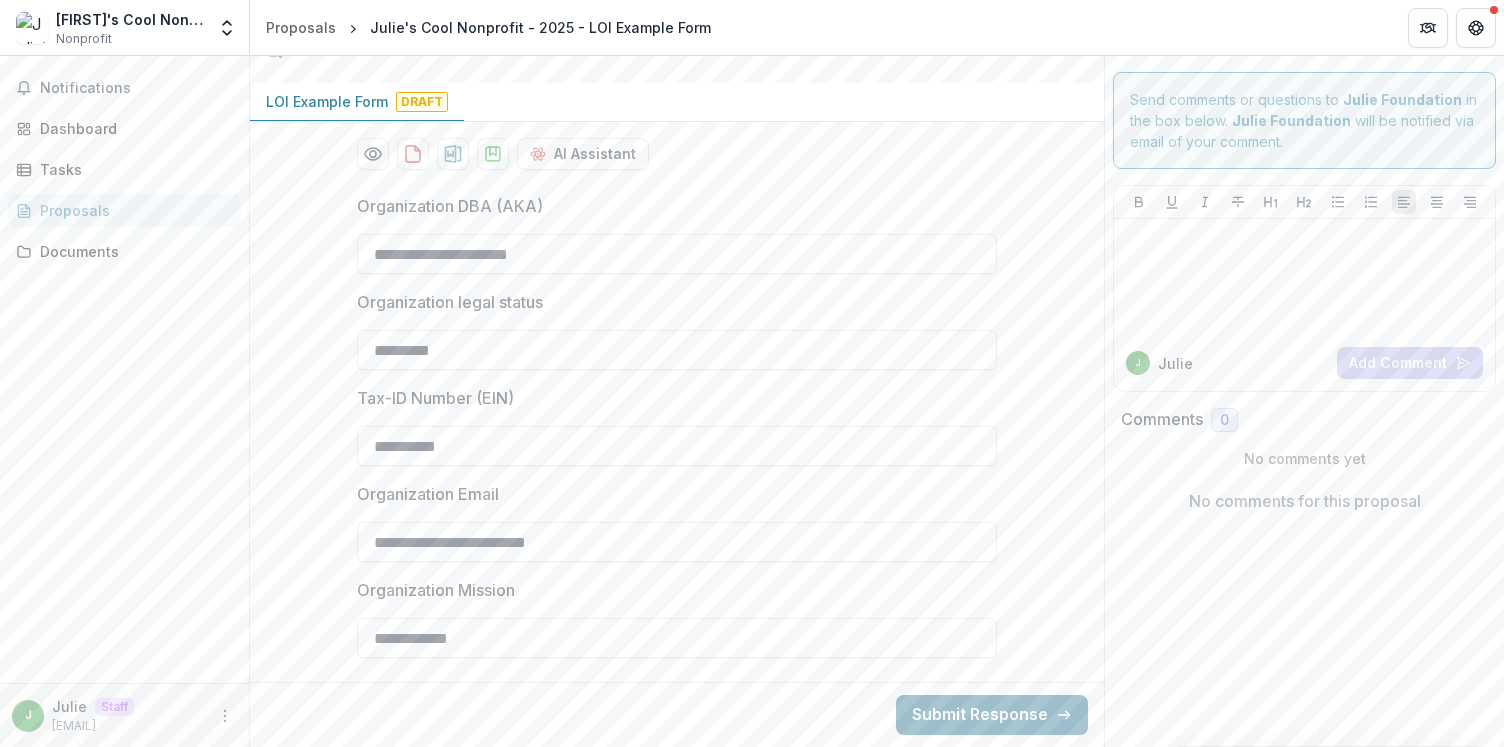 type on "**********" 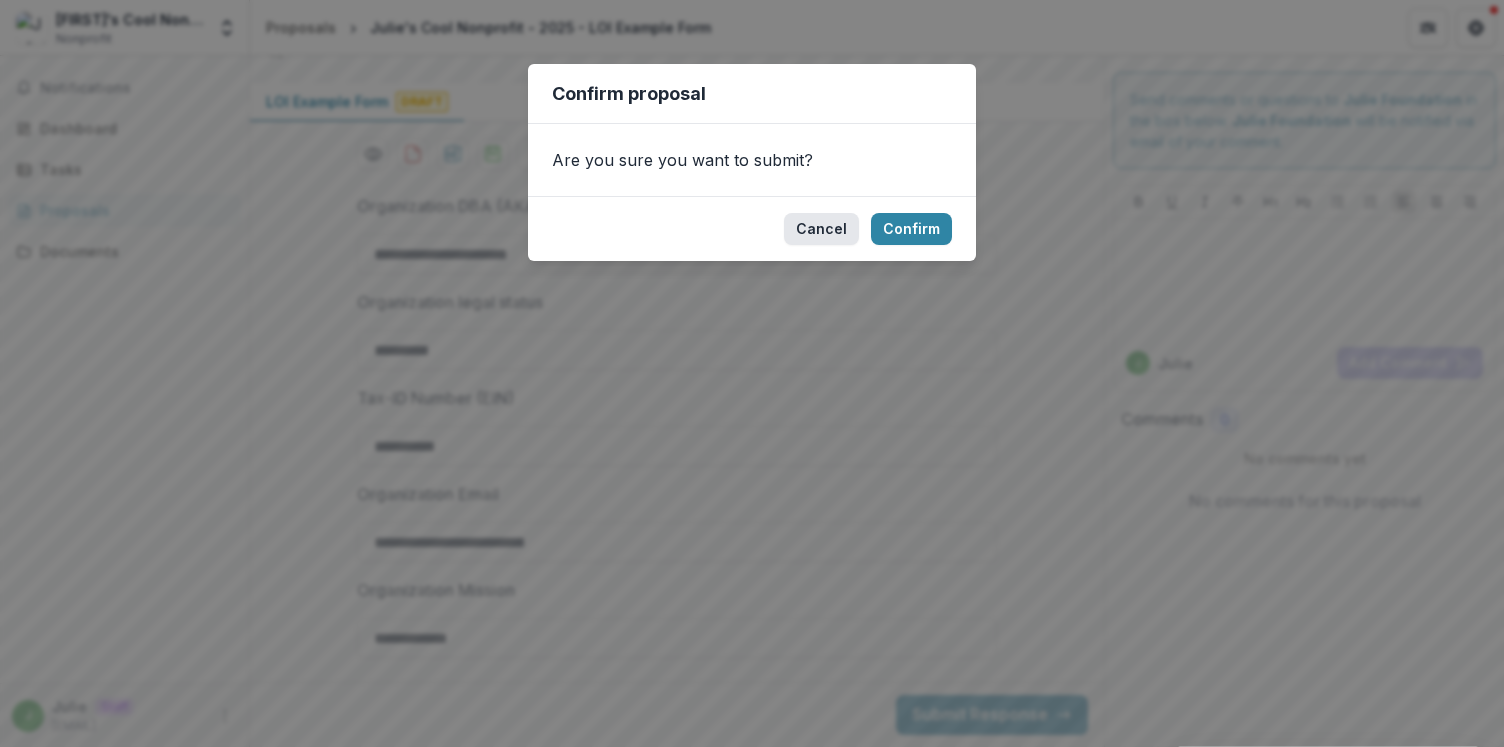 click on "Cancel" at bounding box center (821, 229) 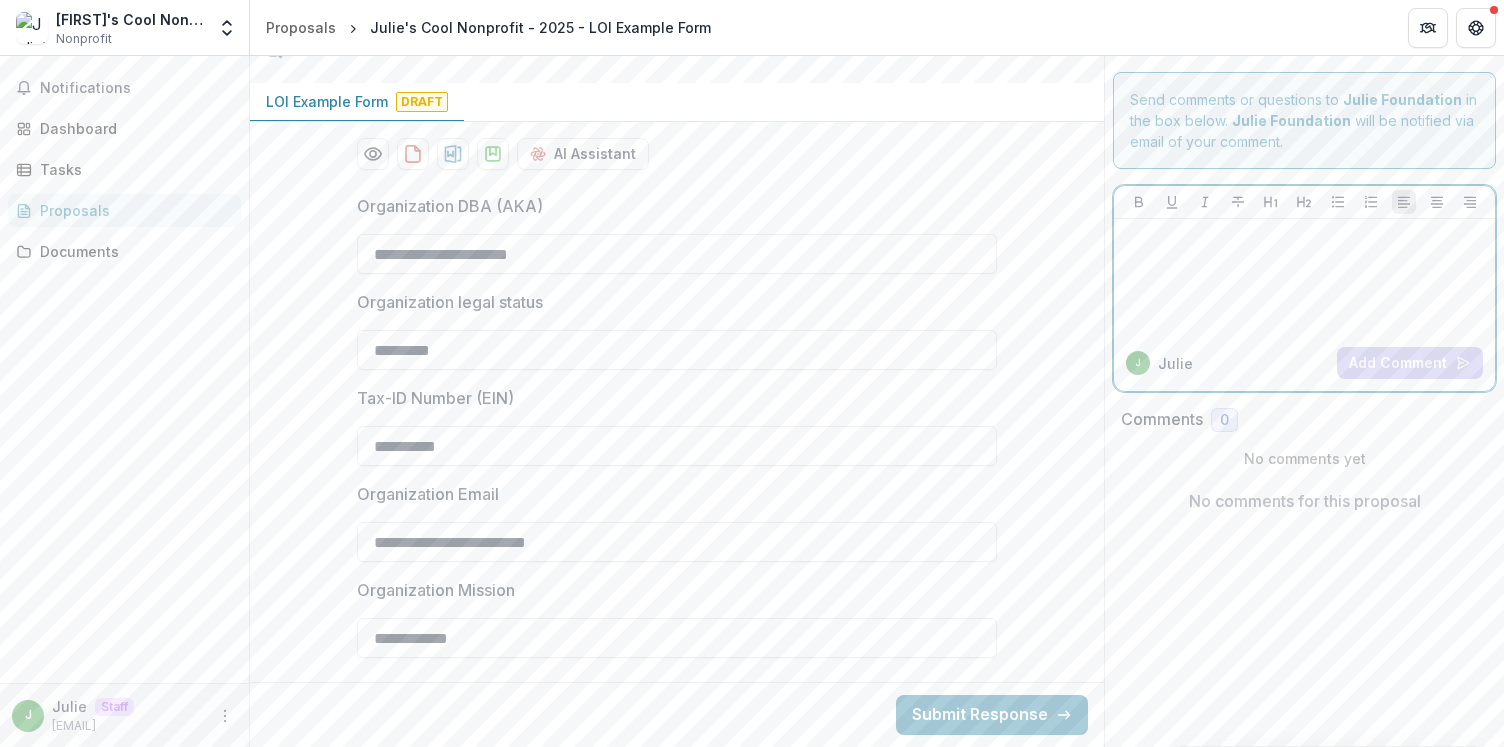 click at bounding box center (1304, 277) 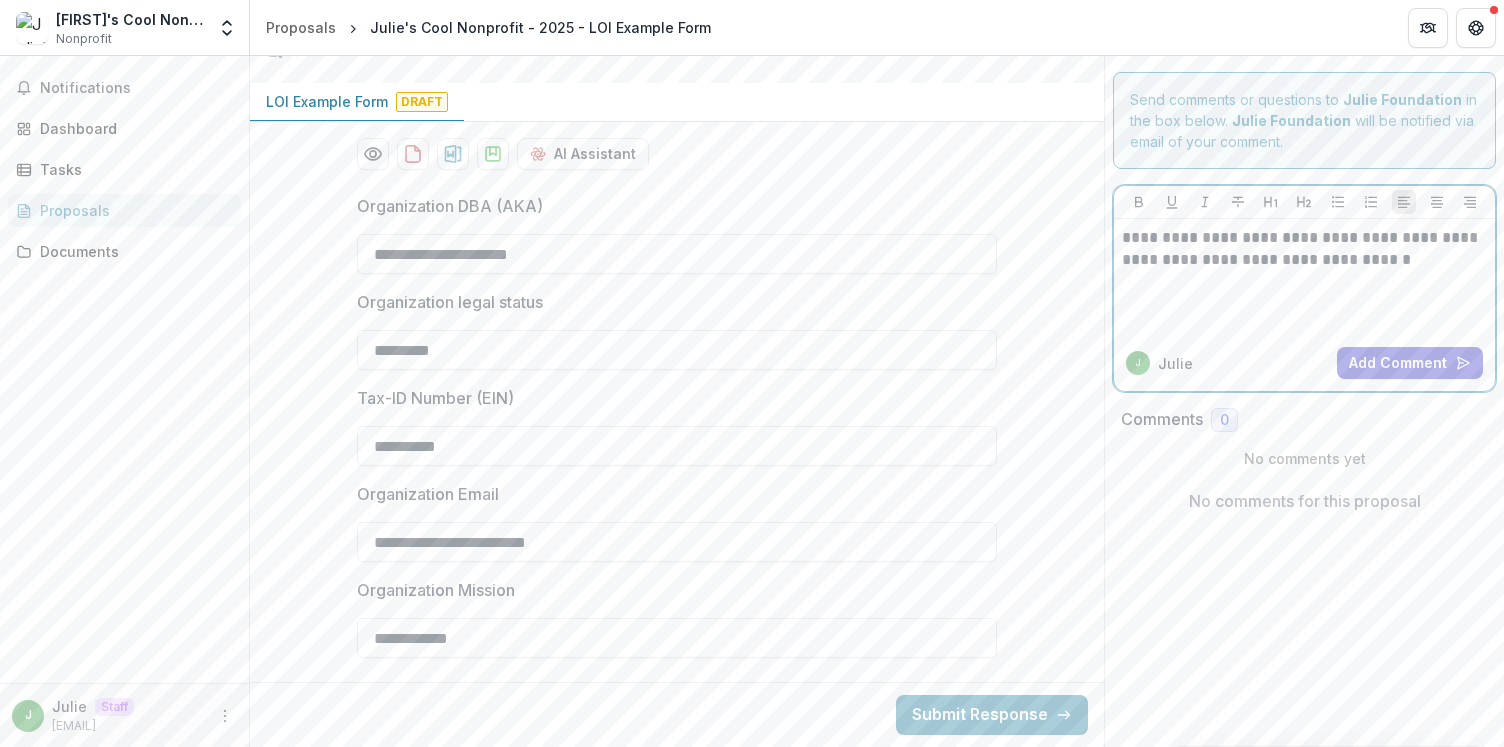 click on "**********" at bounding box center [1304, 249] 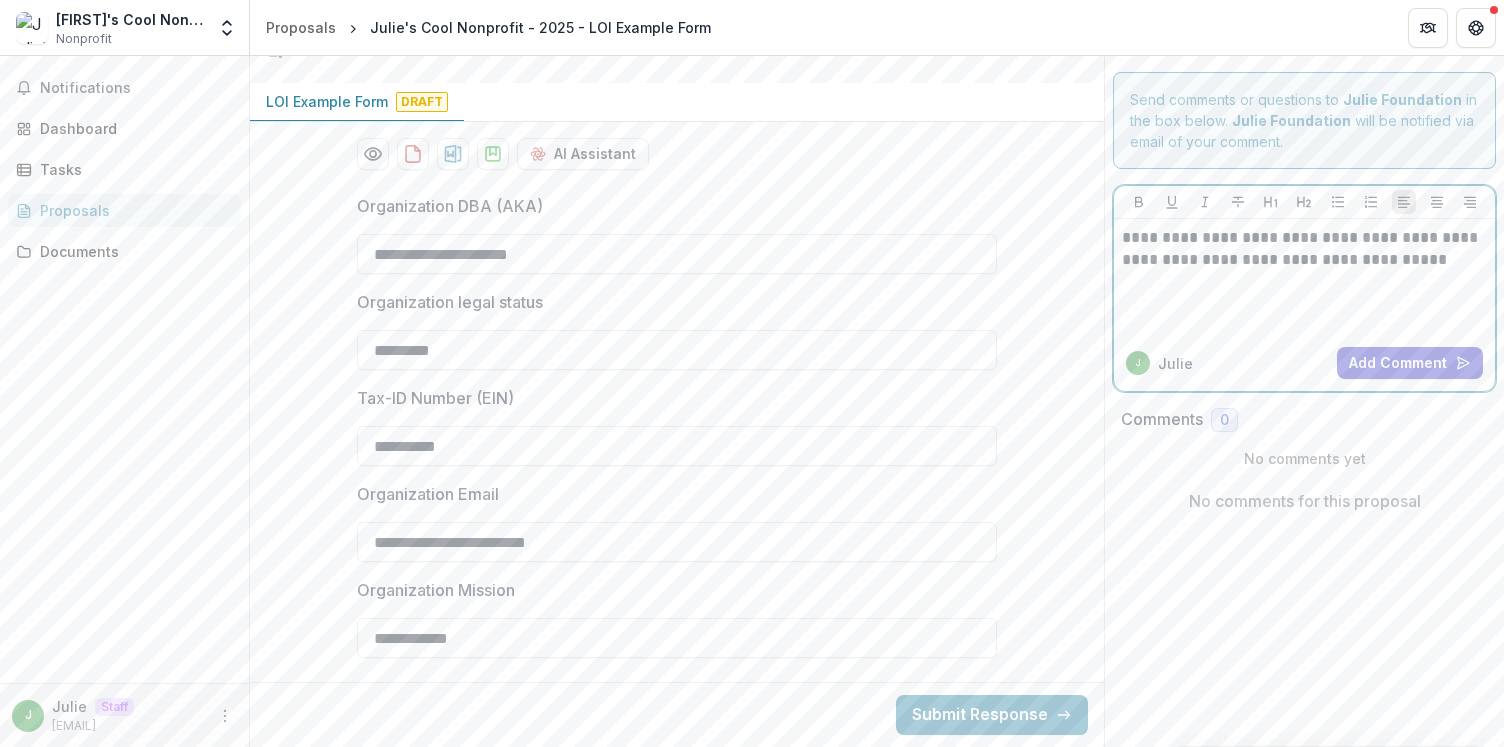 click on "**********" at bounding box center (1304, 249) 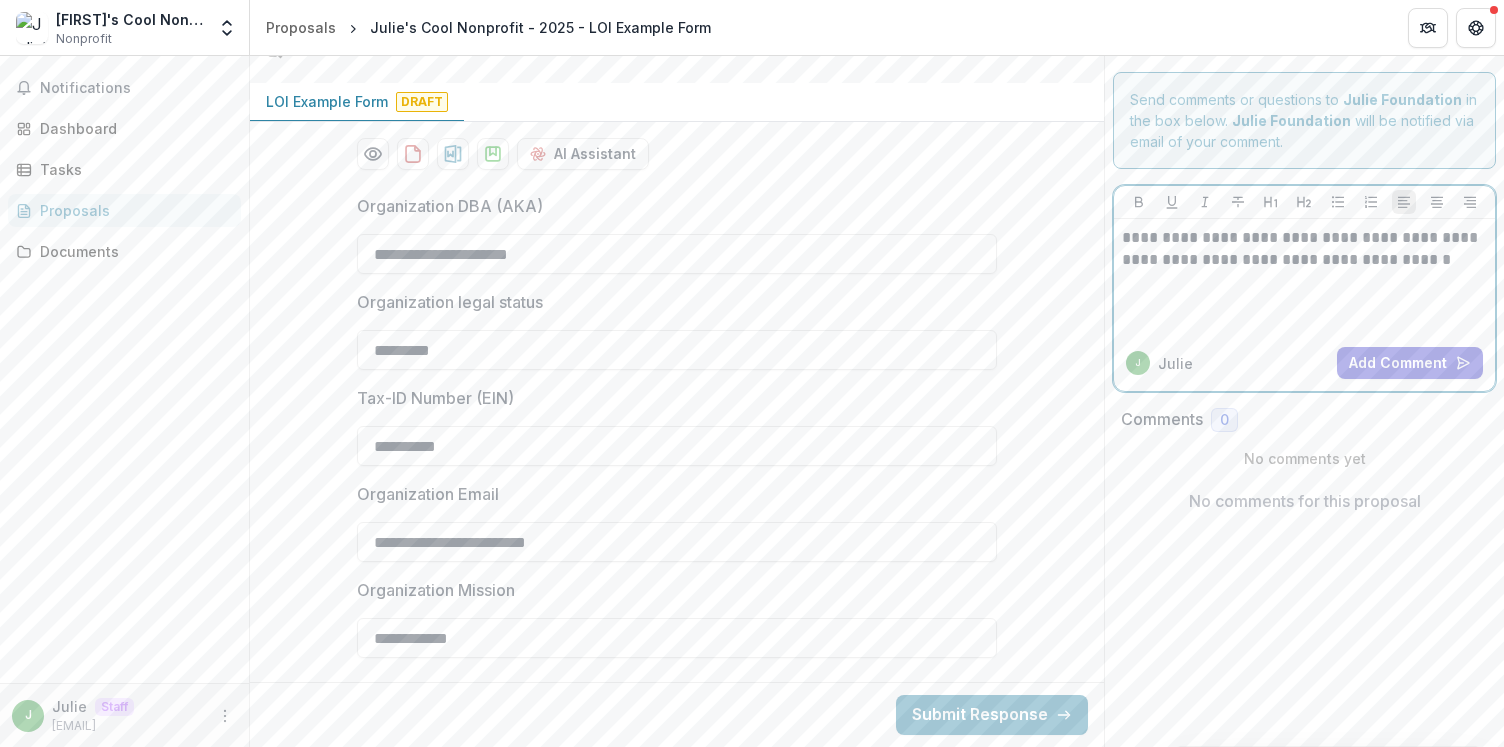 click on "**********" at bounding box center (1304, 249) 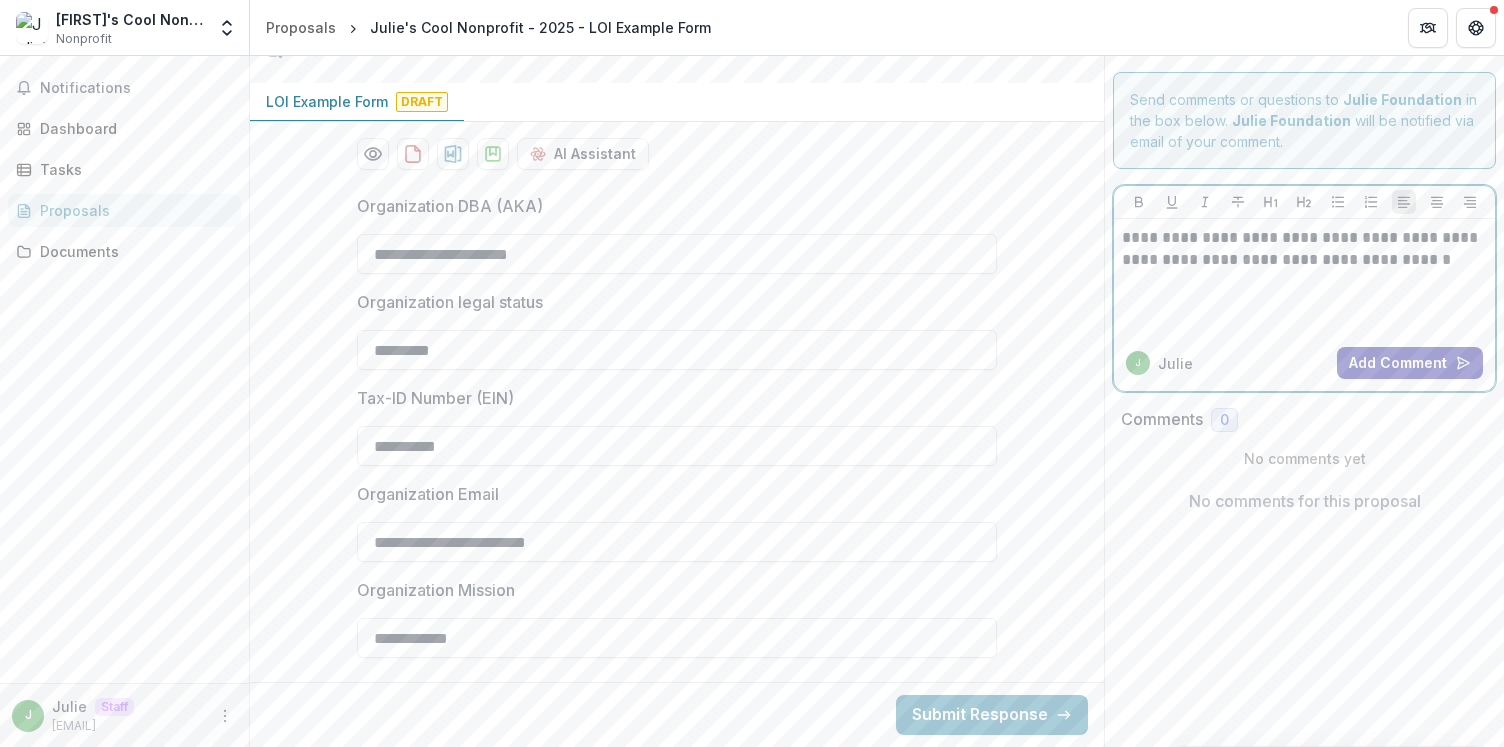 click on "Add Comment" at bounding box center (1410, 363) 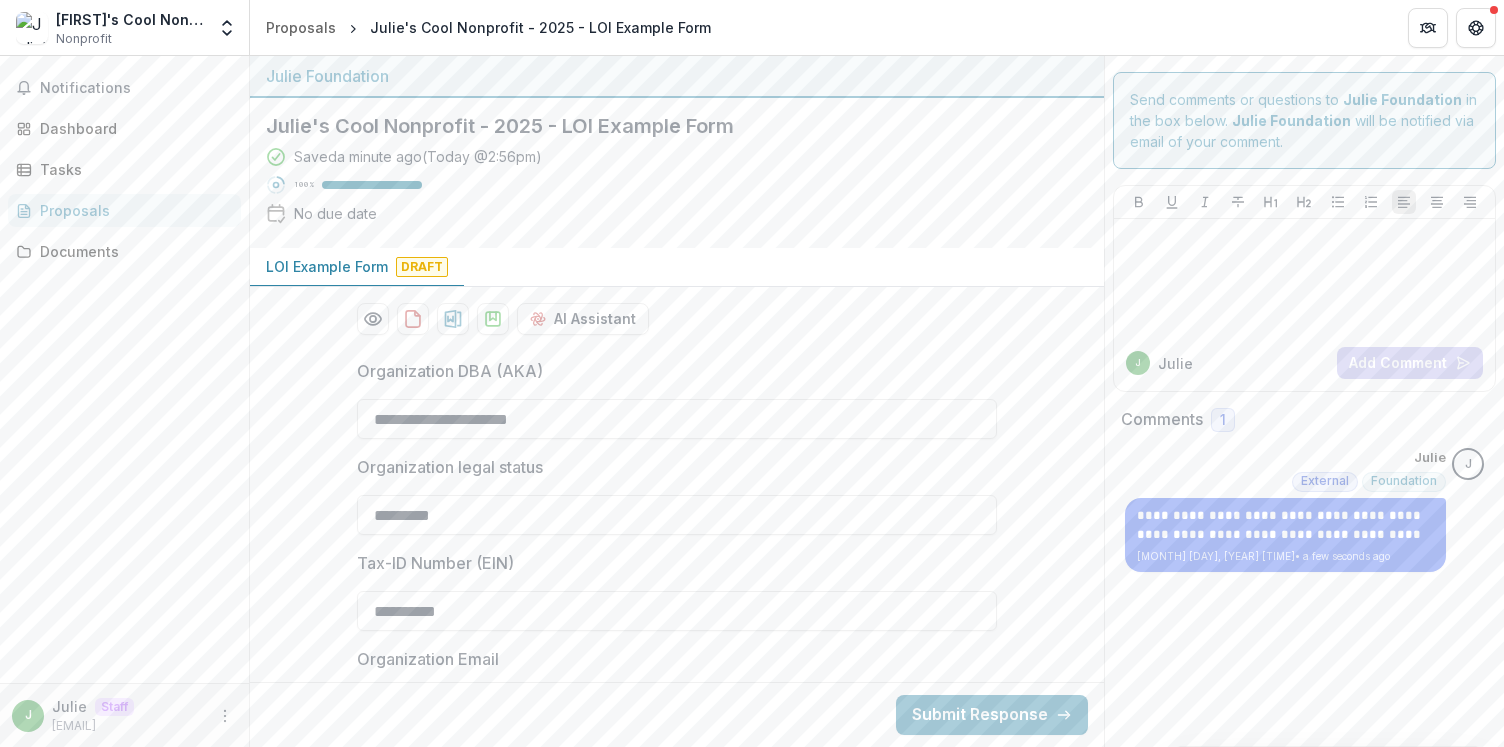 scroll, scrollTop: 165, scrollLeft: 0, axis: vertical 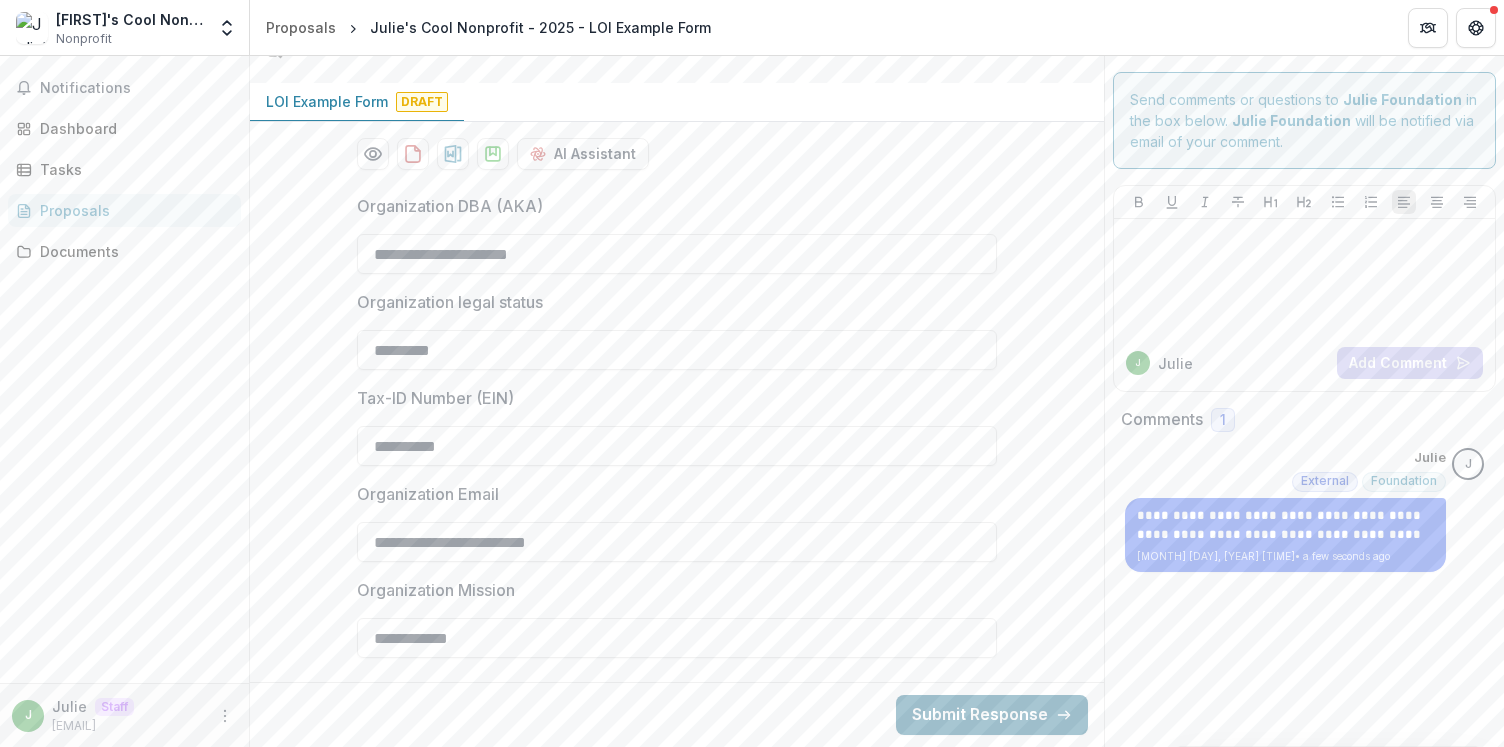 click on "Submit Response" at bounding box center (992, 715) 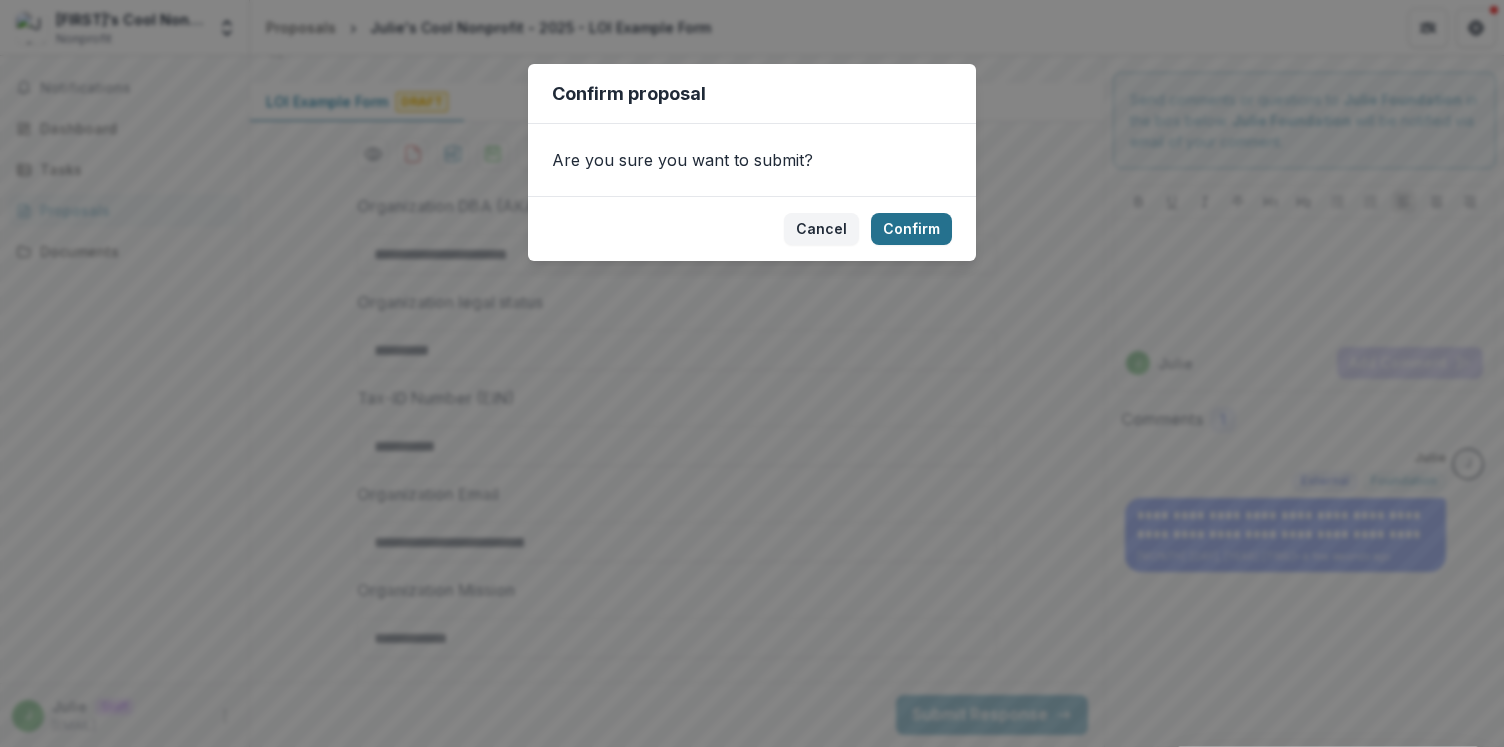 click on "Confirm" at bounding box center (911, 229) 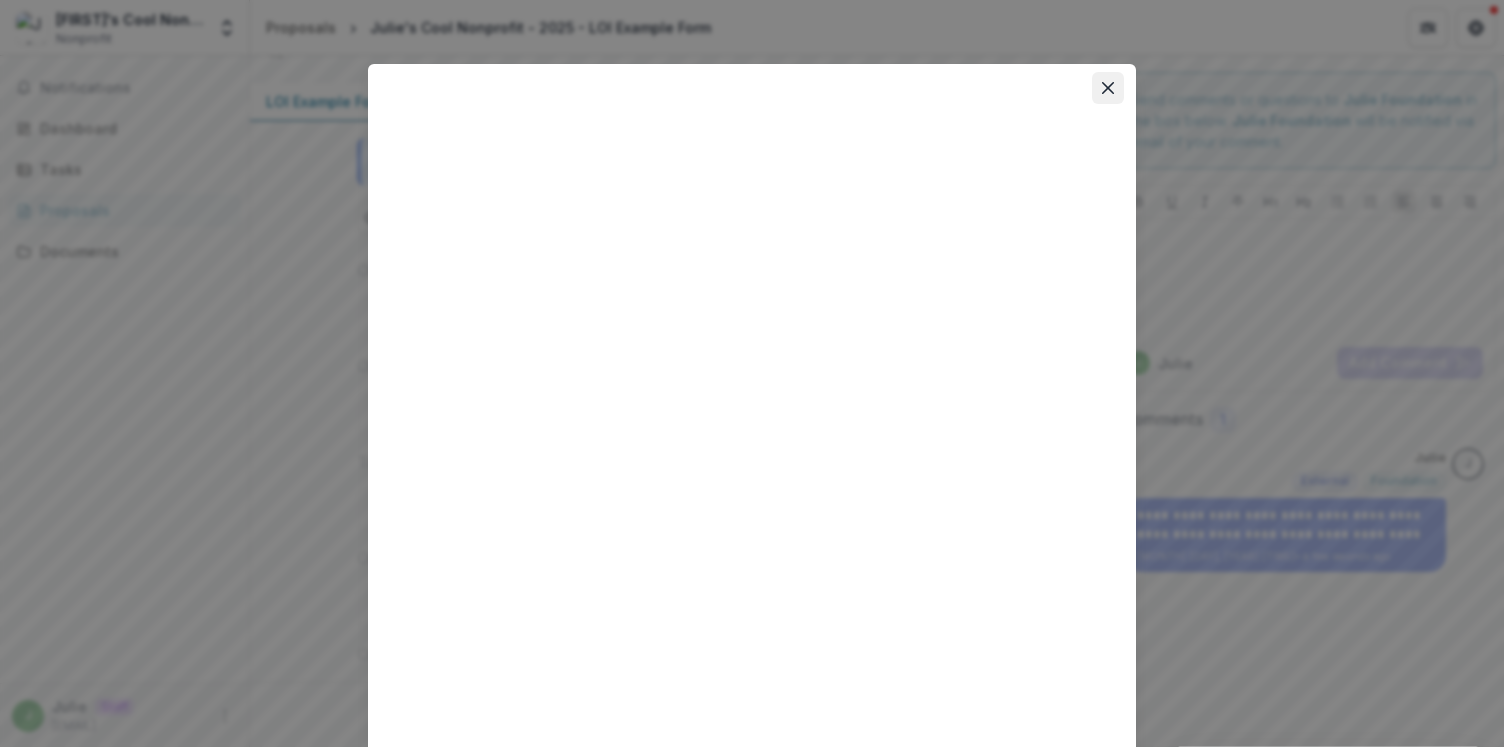 click 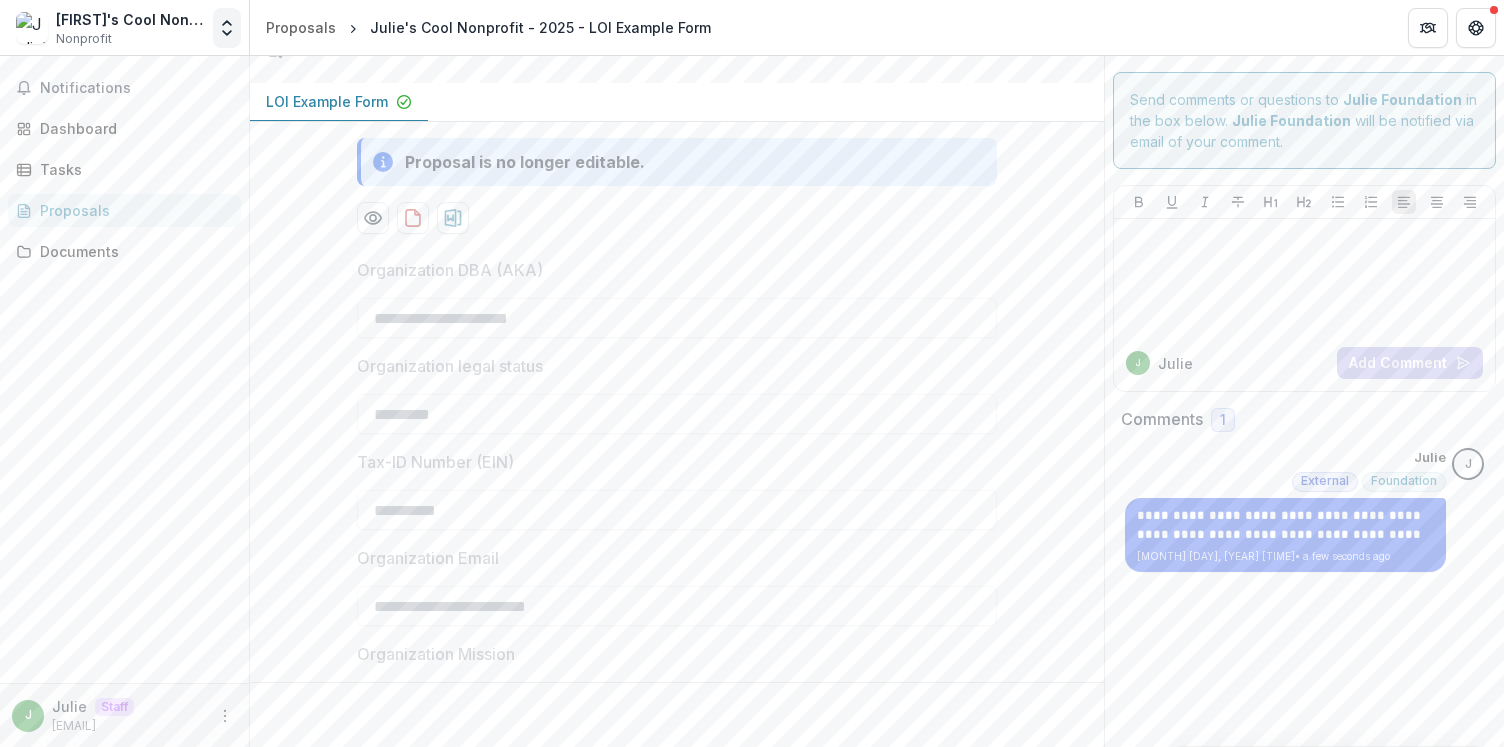 click at bounding box center [227, 28] 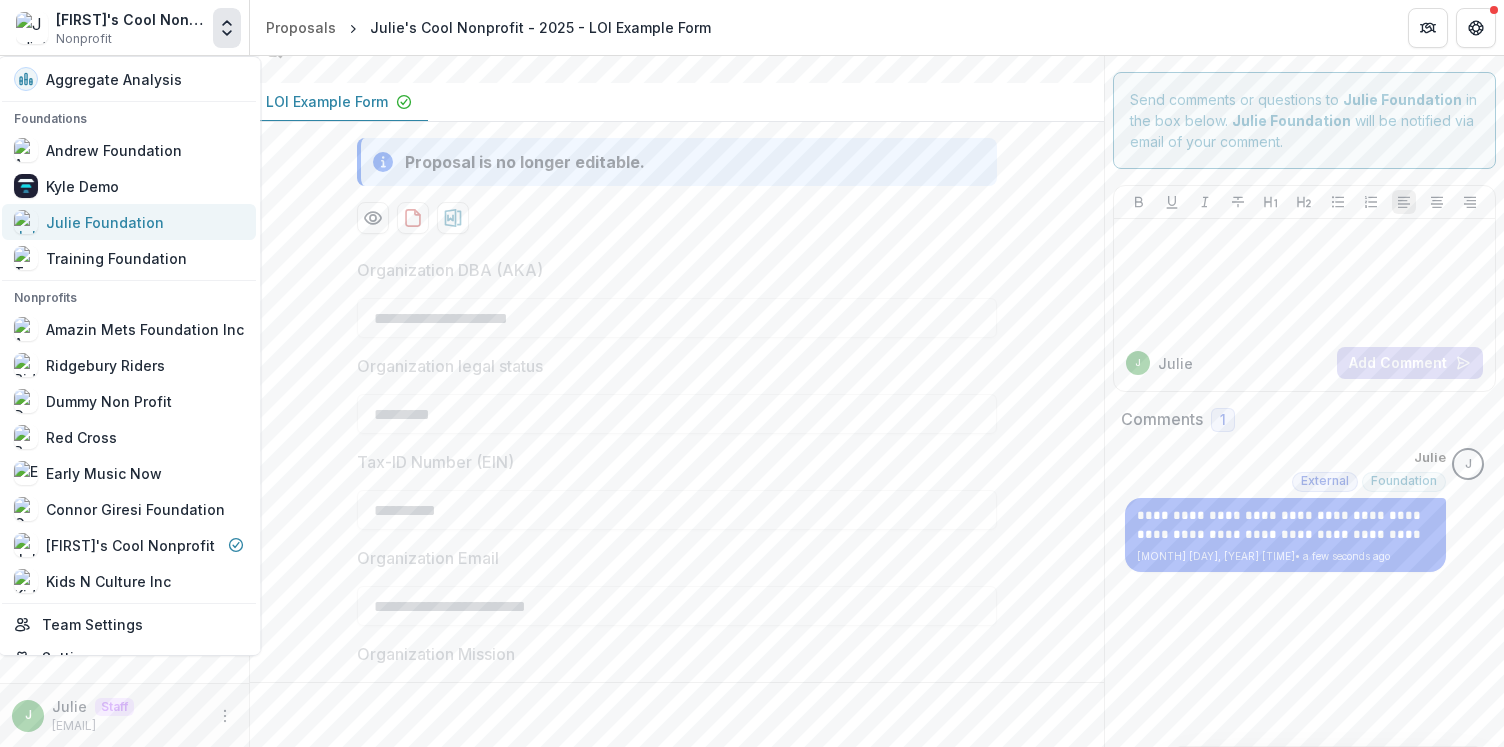 click on "Julie Foundation" at bounding box center [106, 222] 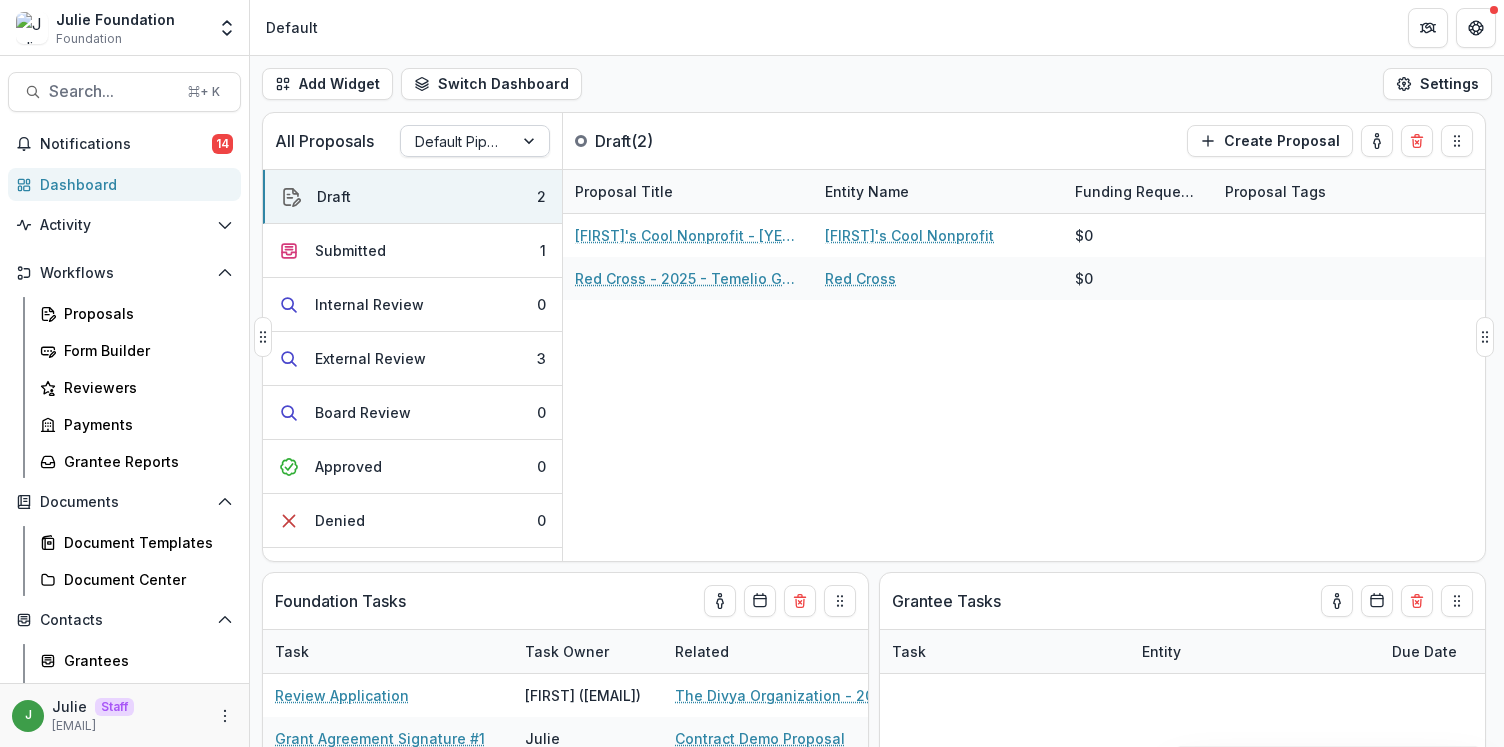 click at bounding box center [457, 141] 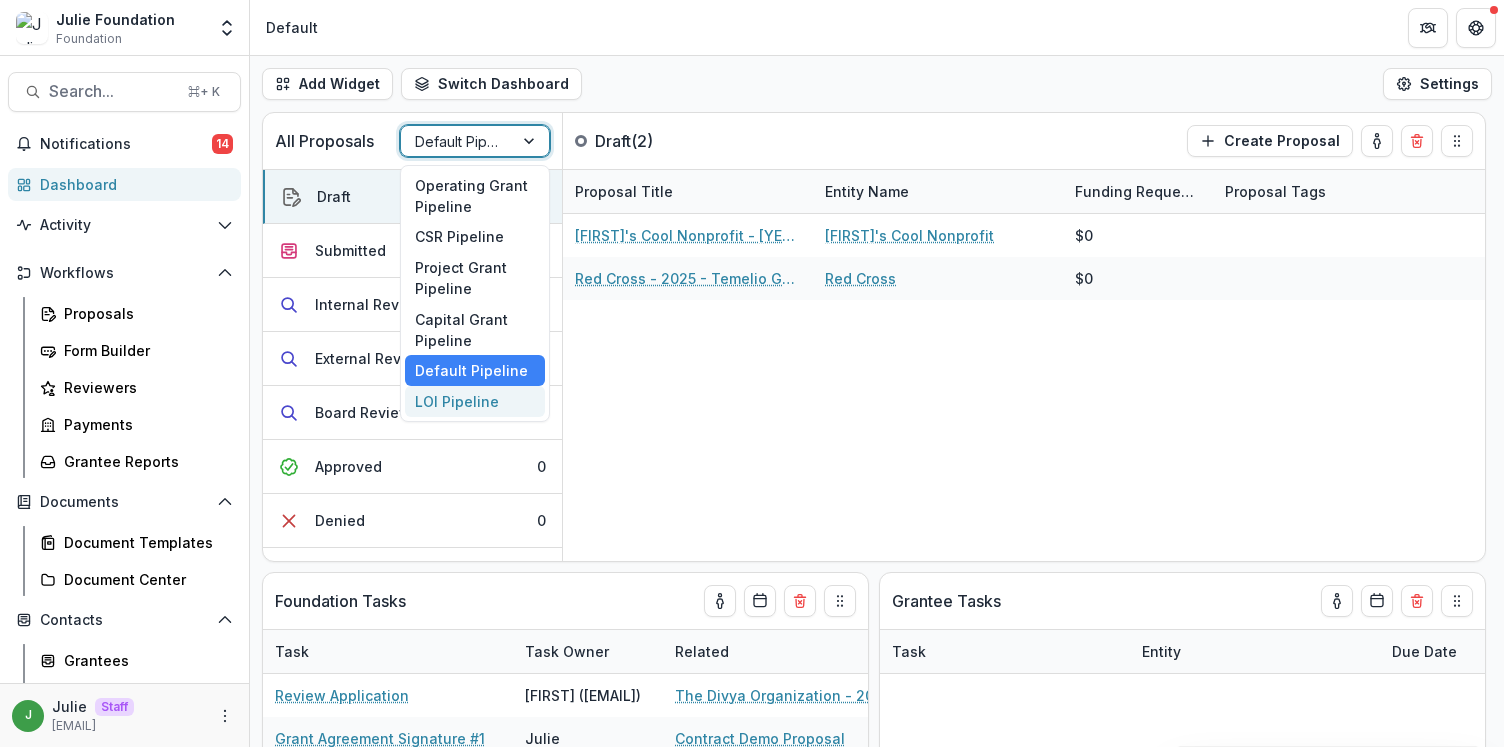 click on "LOI Pipeline" at bounding box center (475, 401) 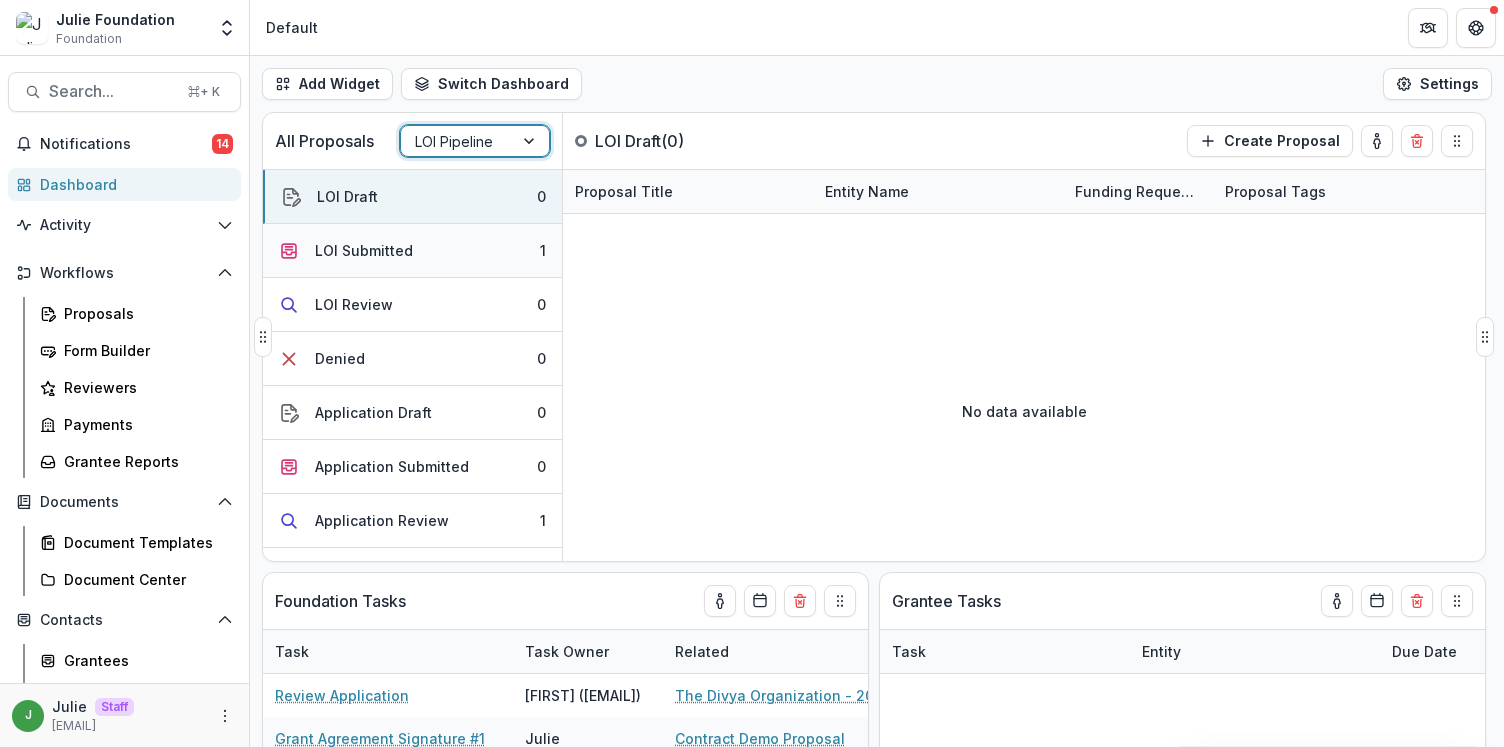 click on "LOI Submitted 1" at bounding box center [412, 251] 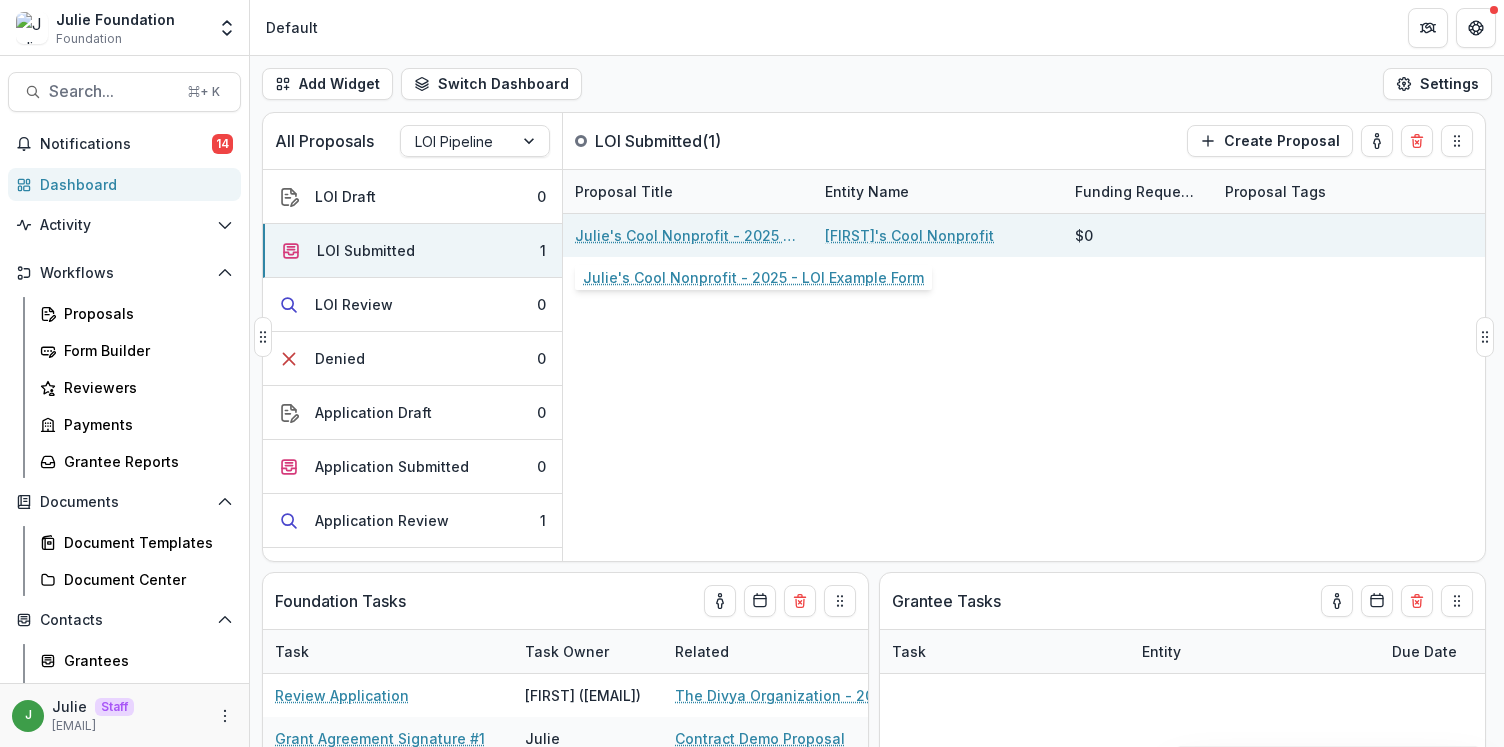 click on "Julie's Cool Nonprofit - 2025 - LOI Example Form" at bounding box center (688, 235) 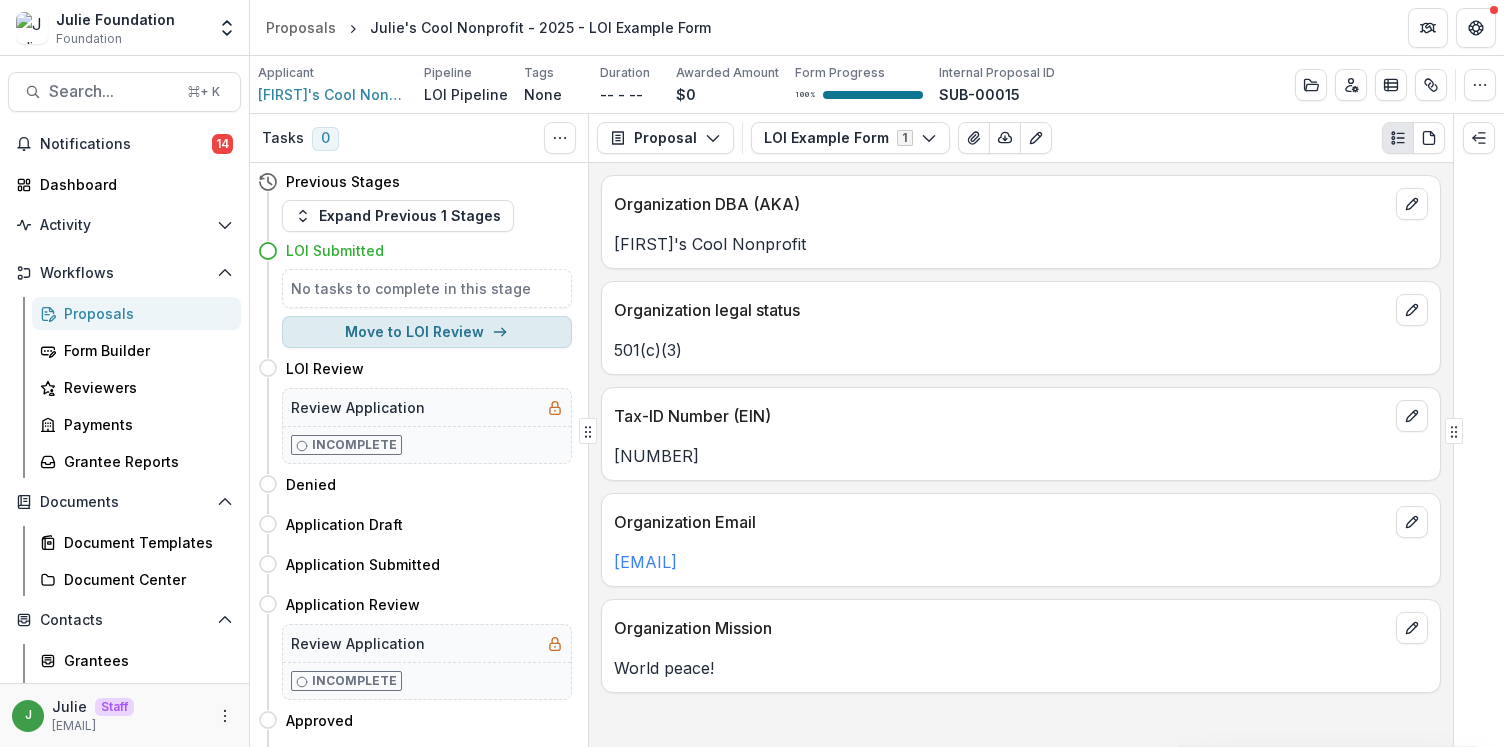 click on "Move to LOI Review" at bounding box center (427, 332) 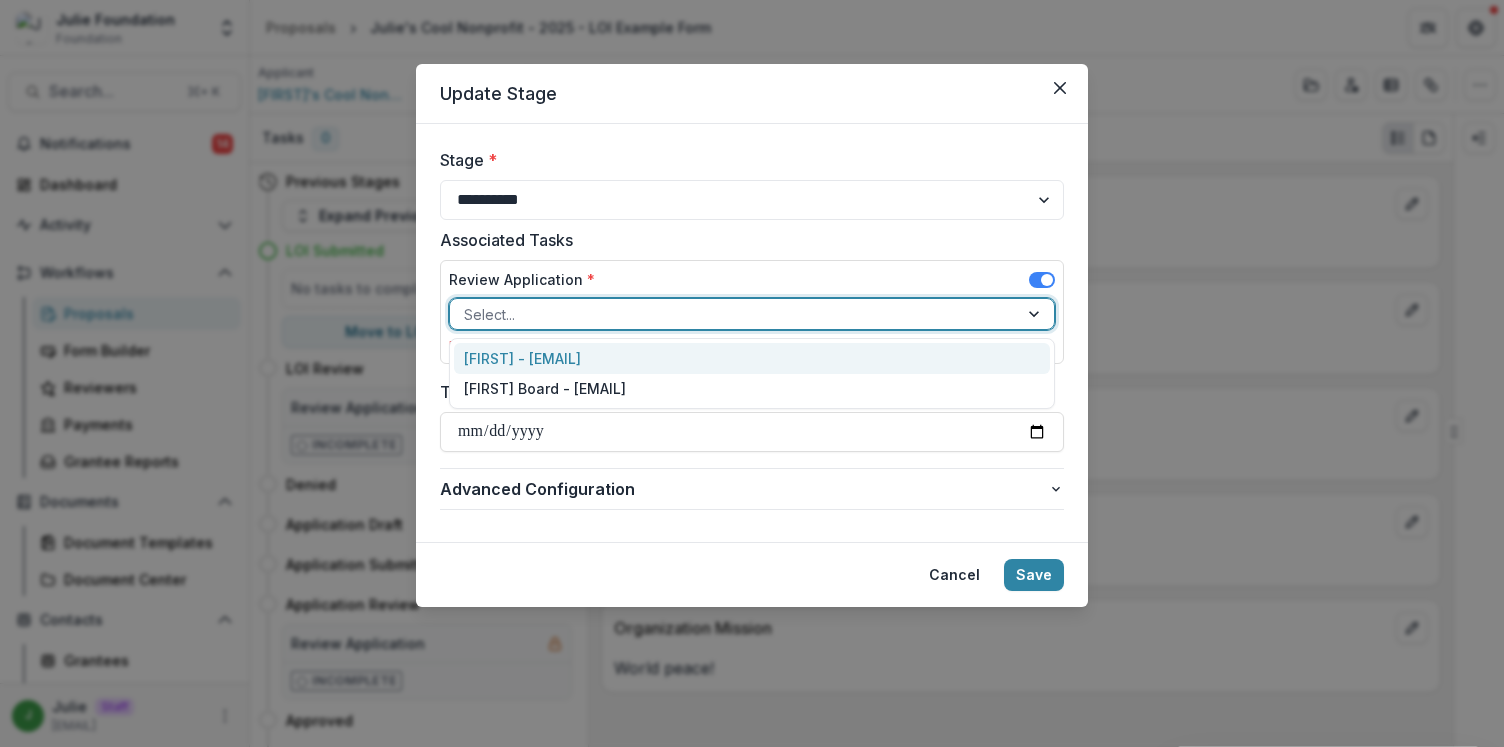 click at bounding box center [734, 314] 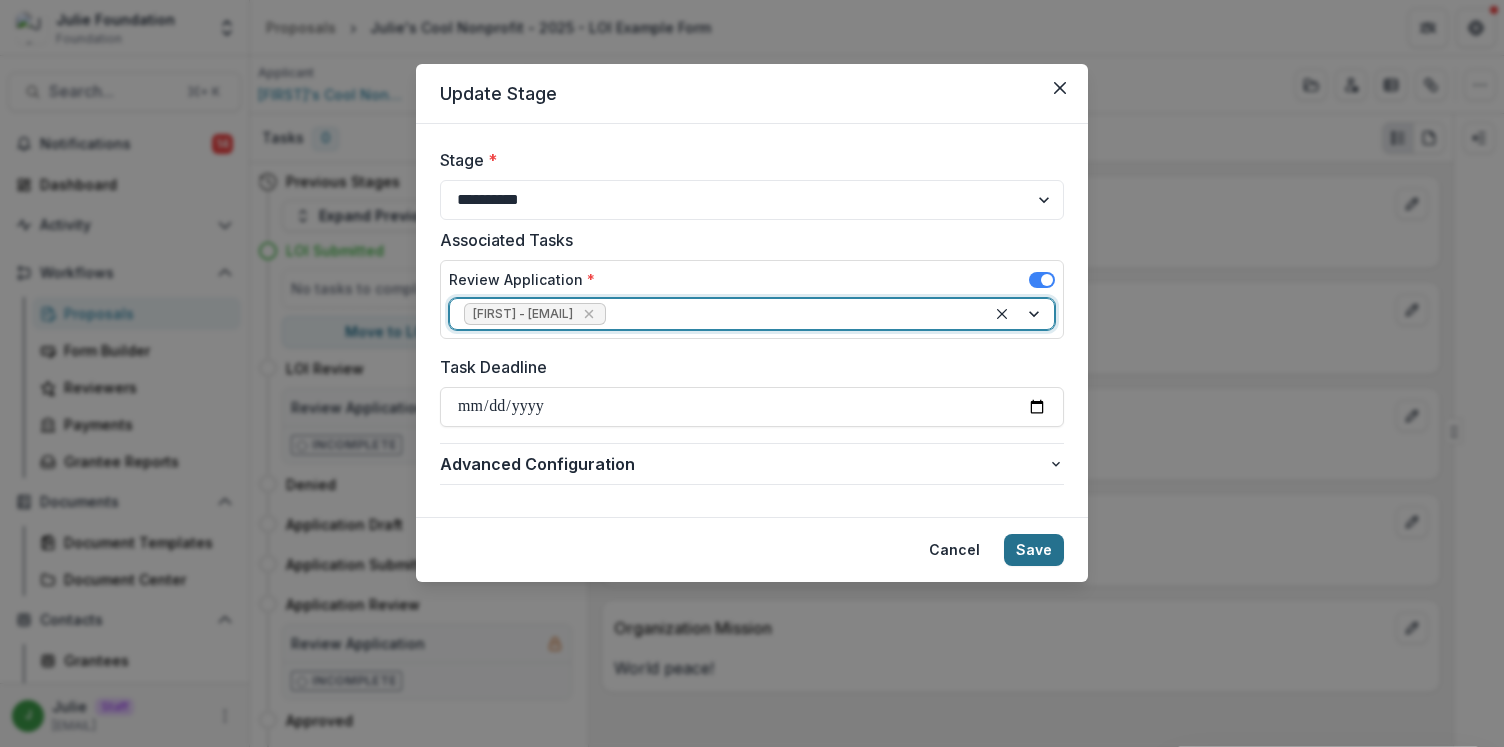click on "Save" at bounding box center (1034, 550) 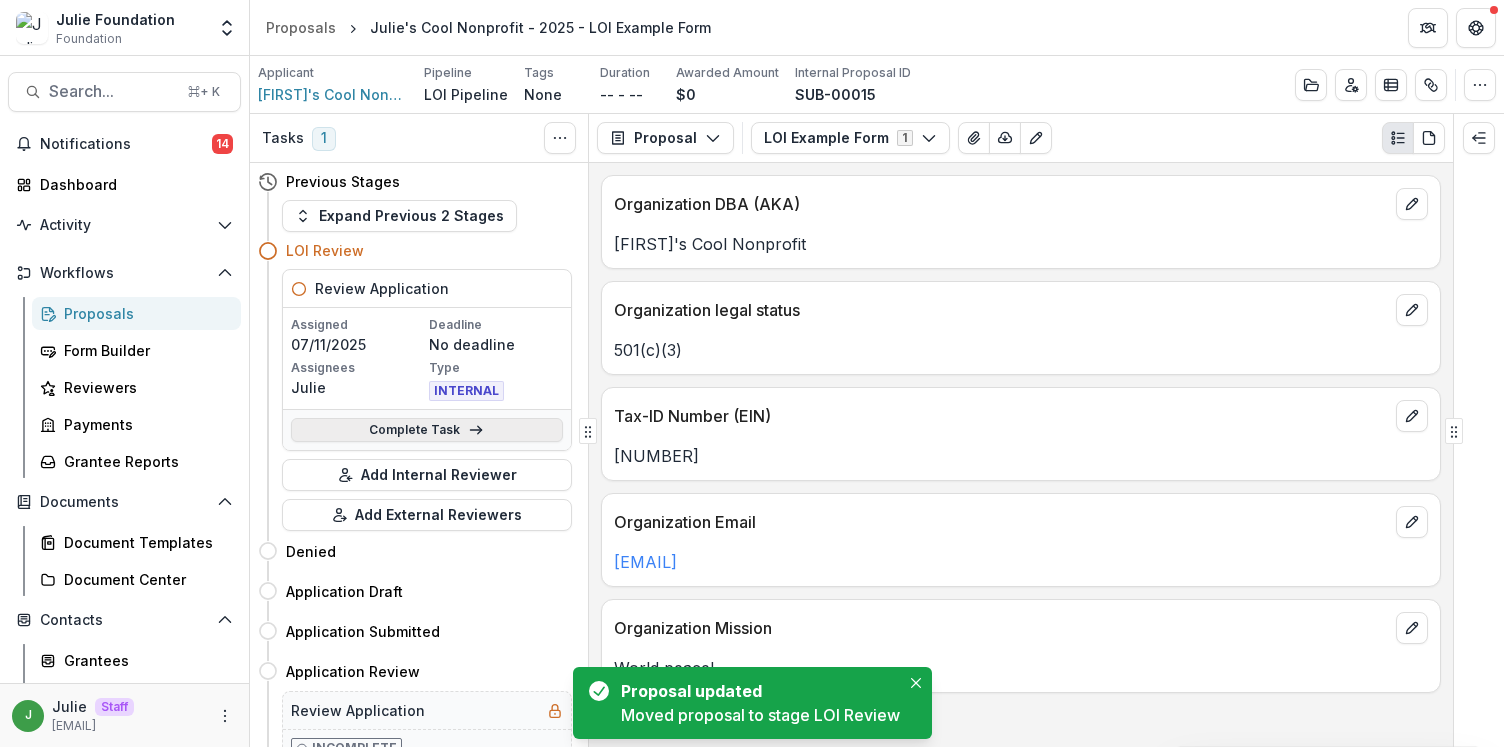 click on "Complete Task" at bounding box center [427, 430] 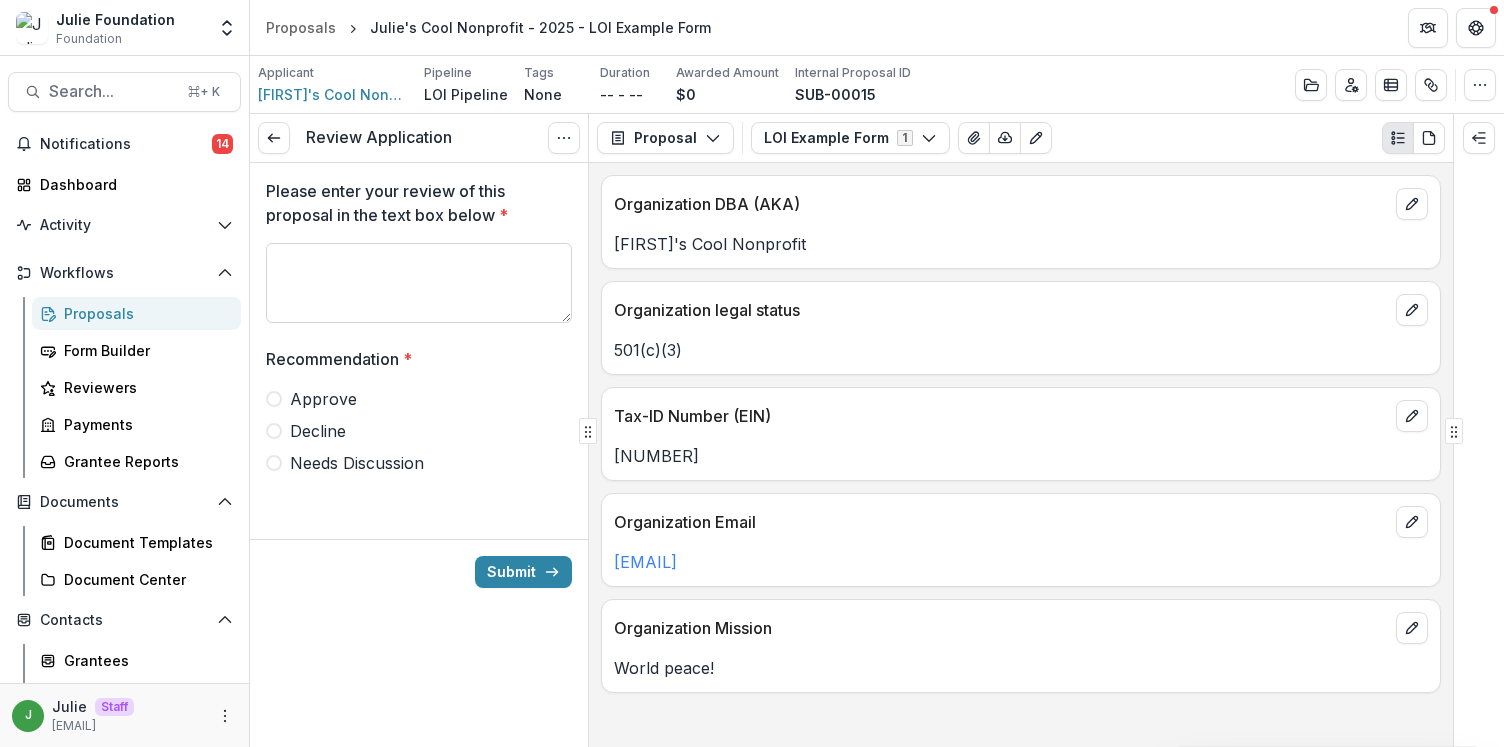 drag, startPoint x: 527, startPoint y: 268, endPoint x: 527, endPoint y: 257, distance: 11 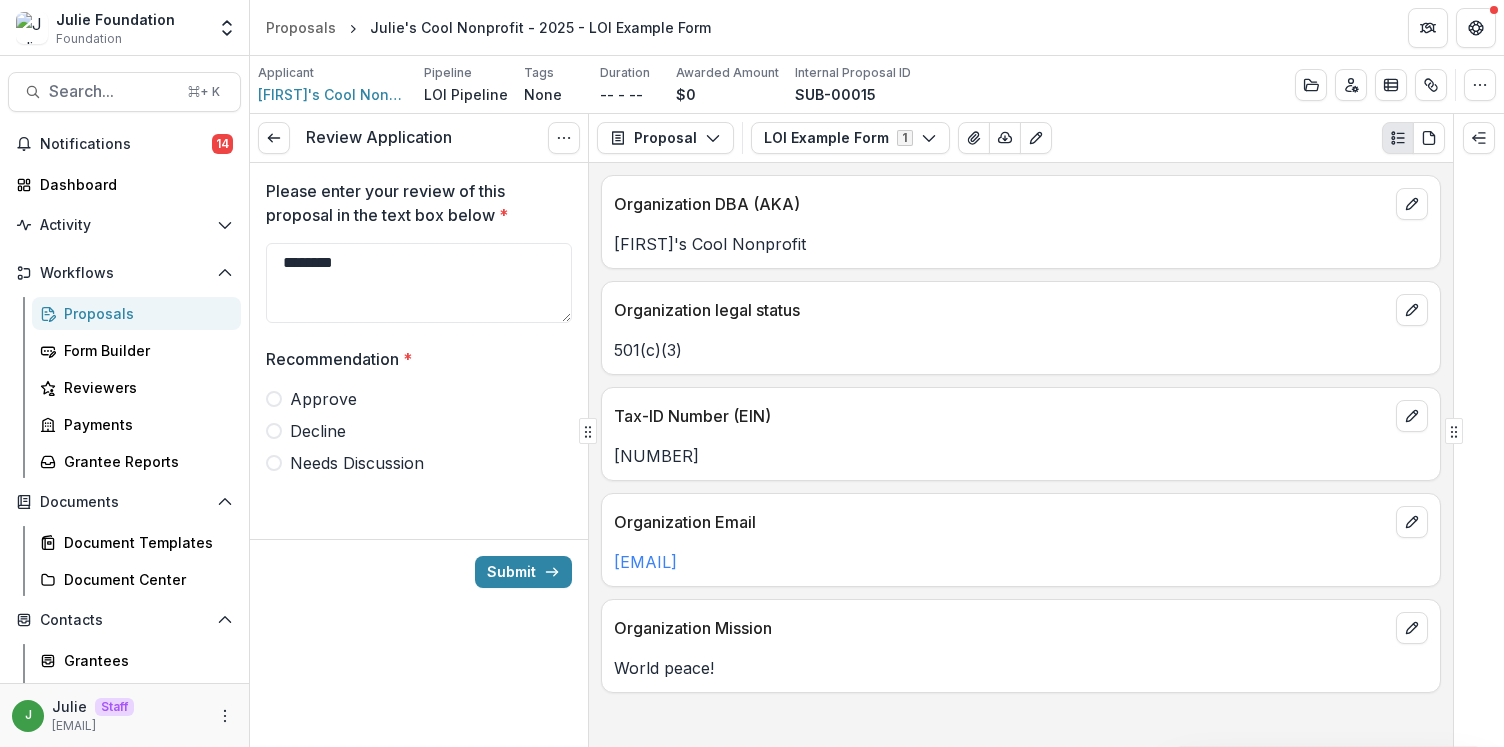 click on "Approve" at bounding box center [323, 399] 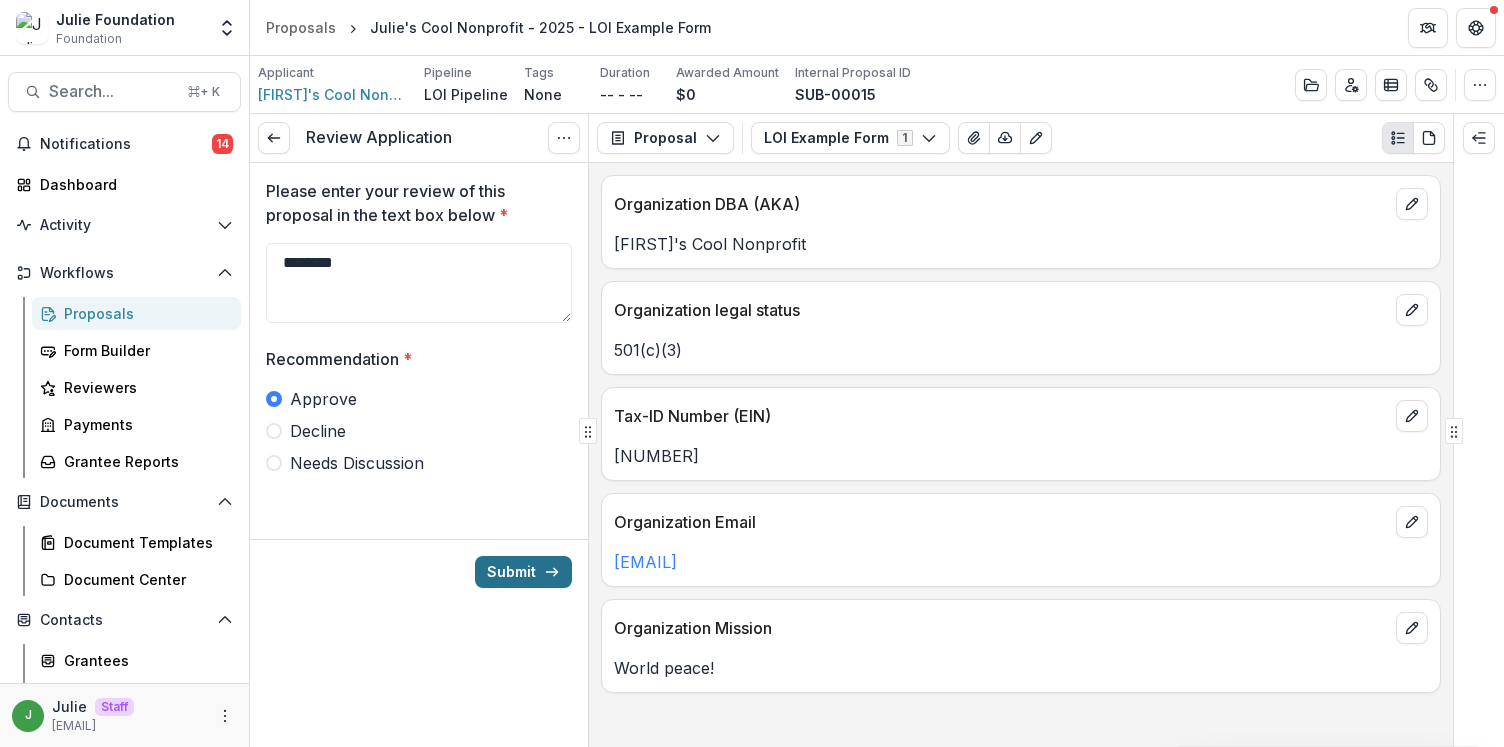 click 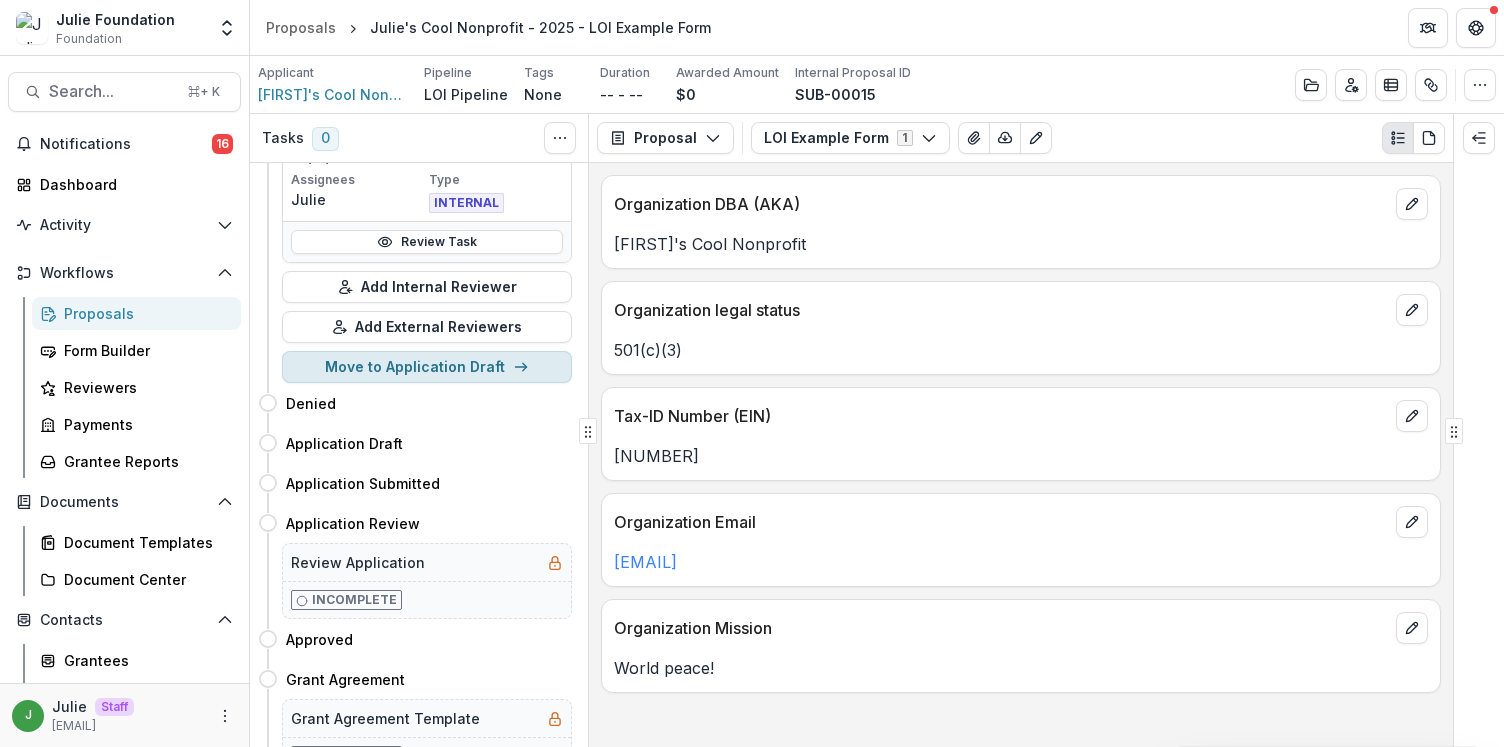scroll, scrollTop: 184, scrollLeft: 0, axis: vertical 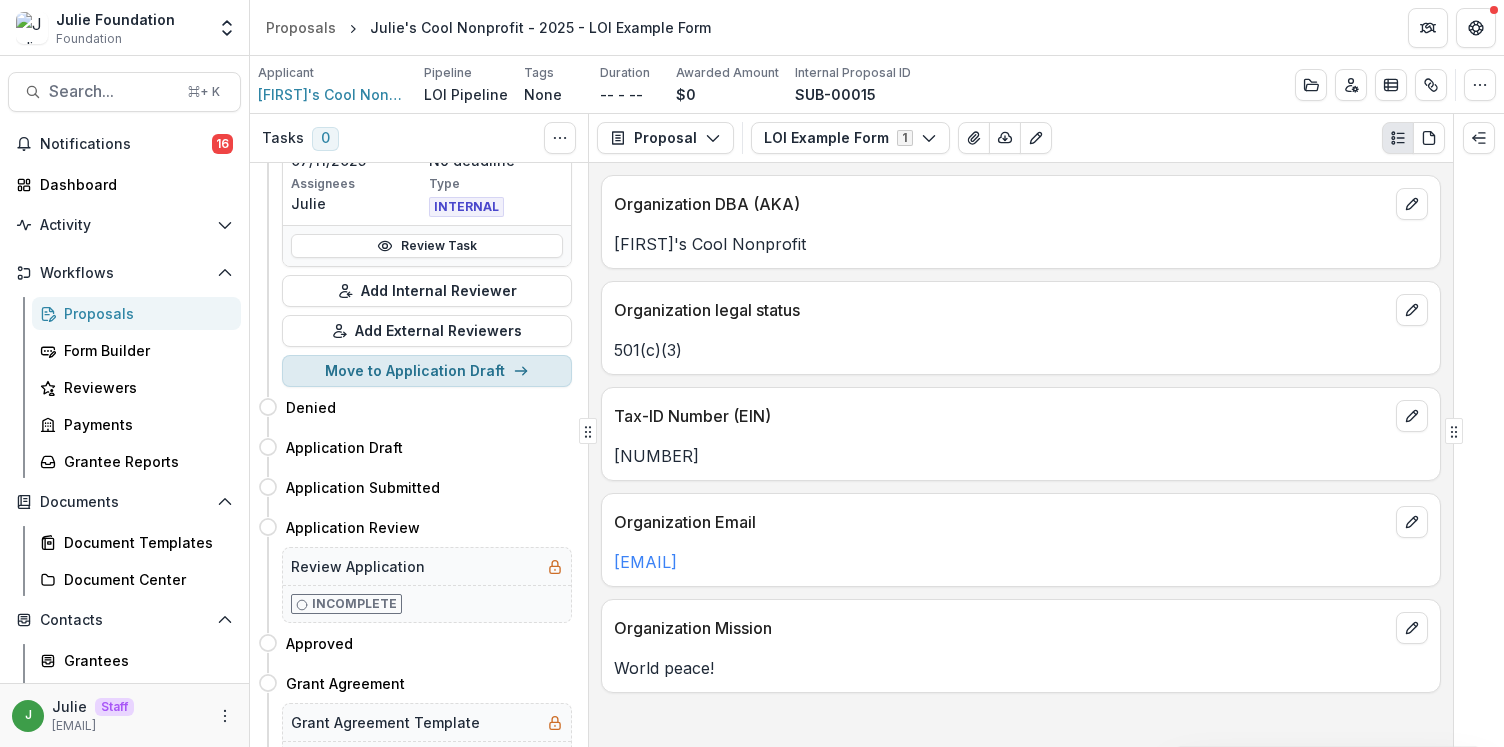 click on "Move to Application Draft" at bounding box center [427, 371] 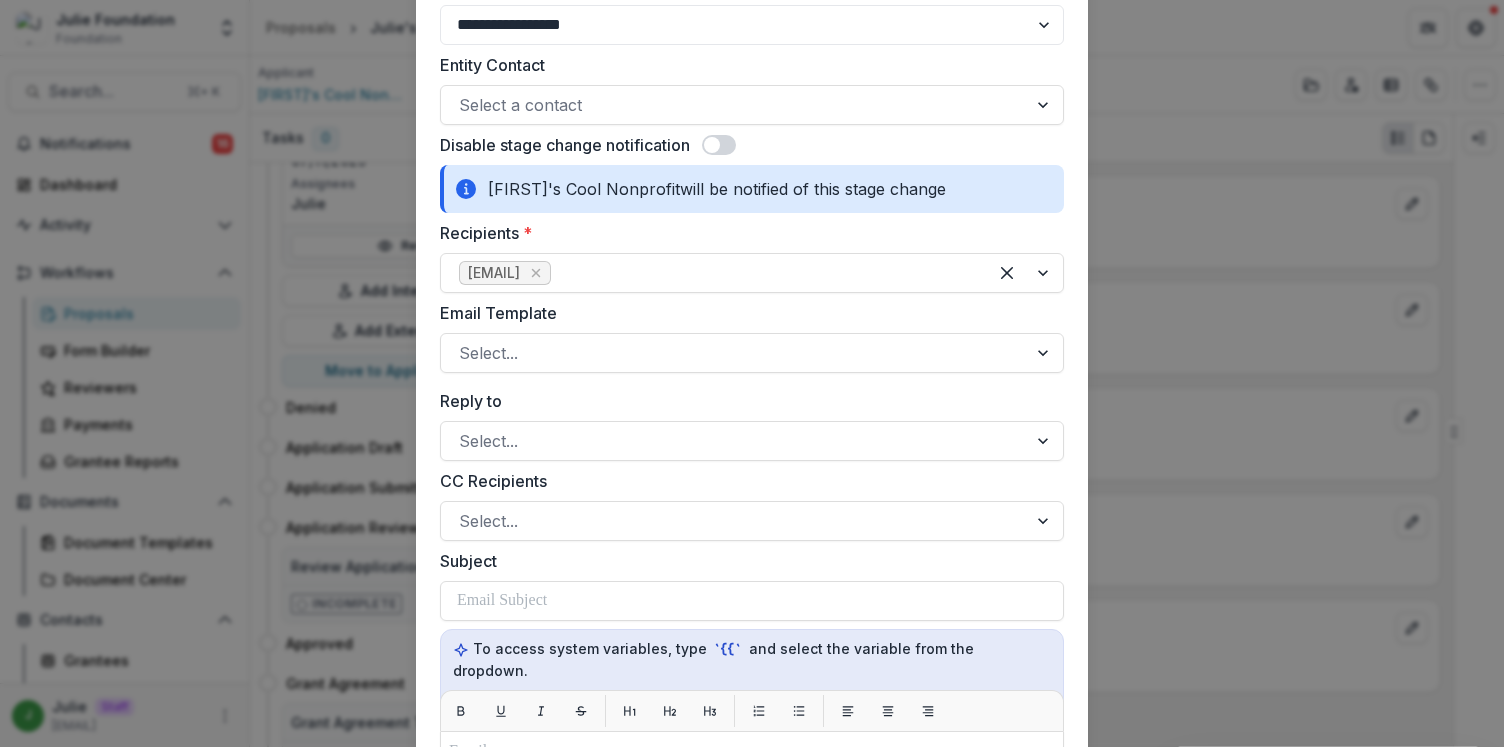 scroll, scrollTop: 166, scrollLeft: 0, axis: vertical 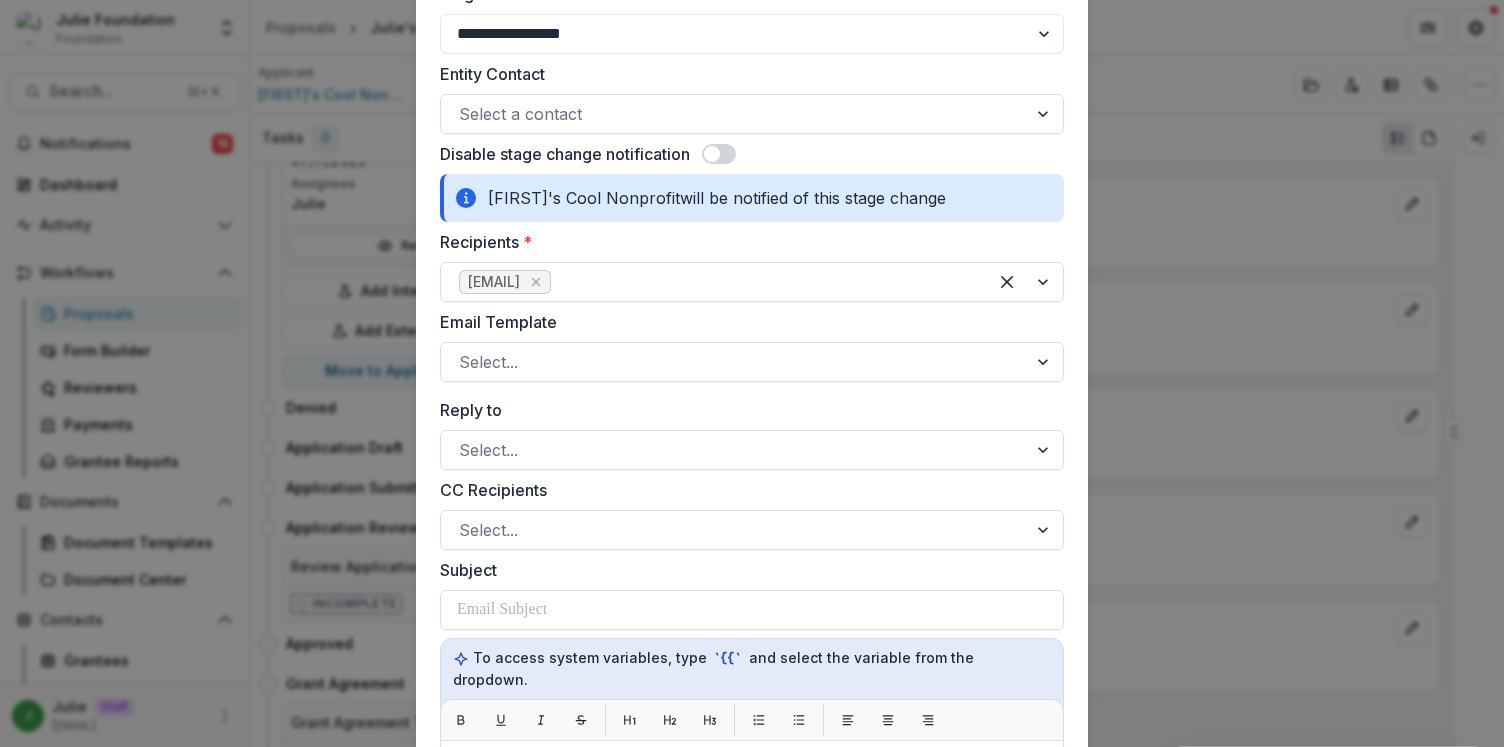 click at bounding box center (719, 154) 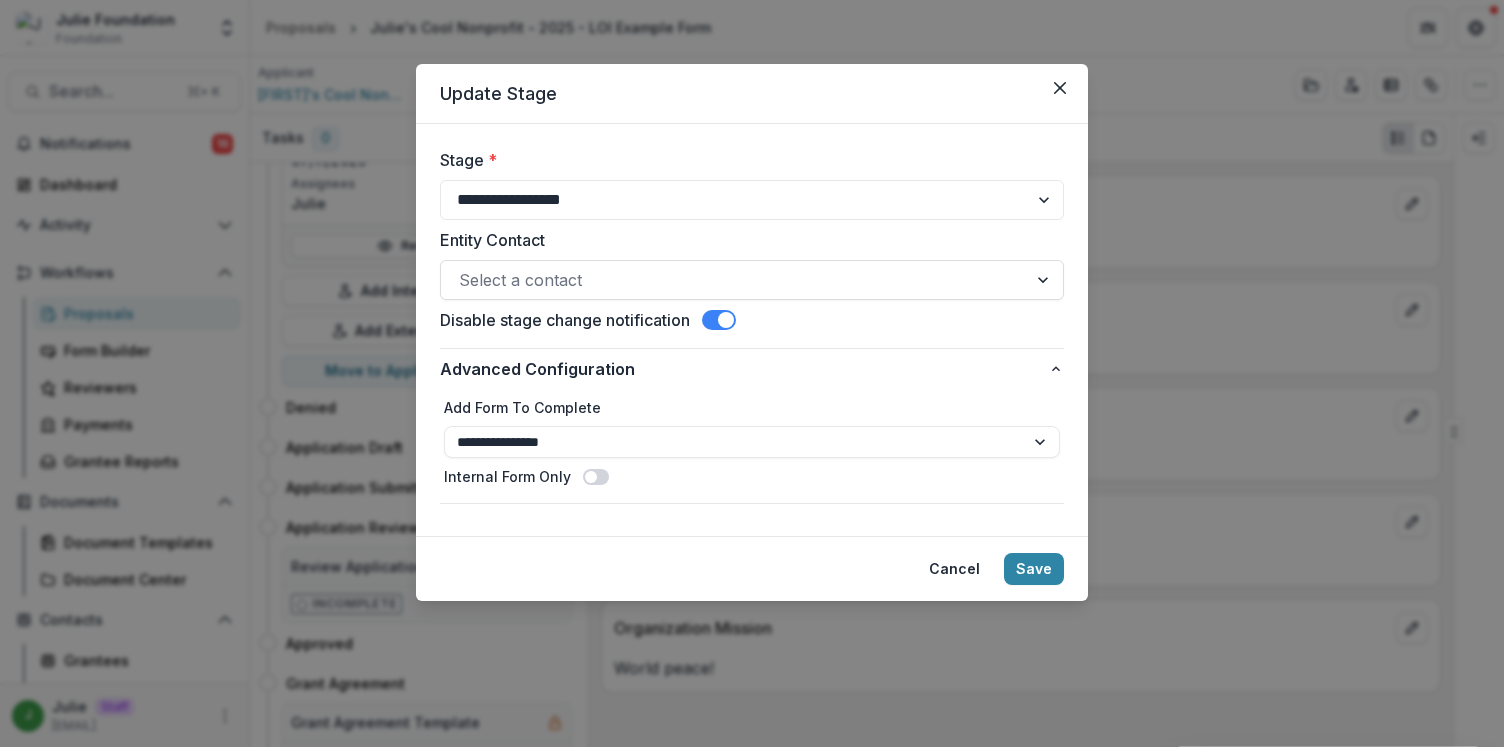 scroll, scrollTop: 0, scrollLeft: 0, axis: both 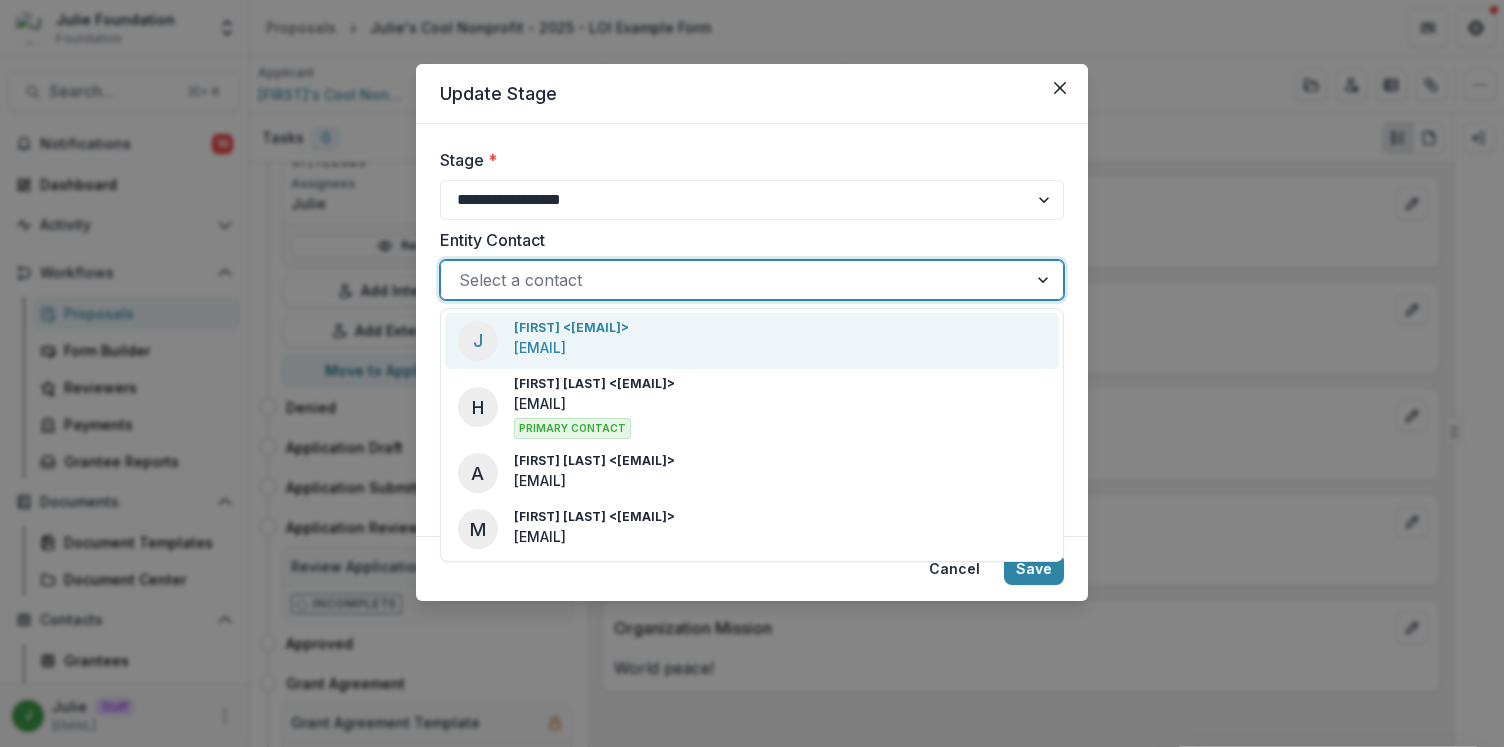 click at bounding box center (734, 280) 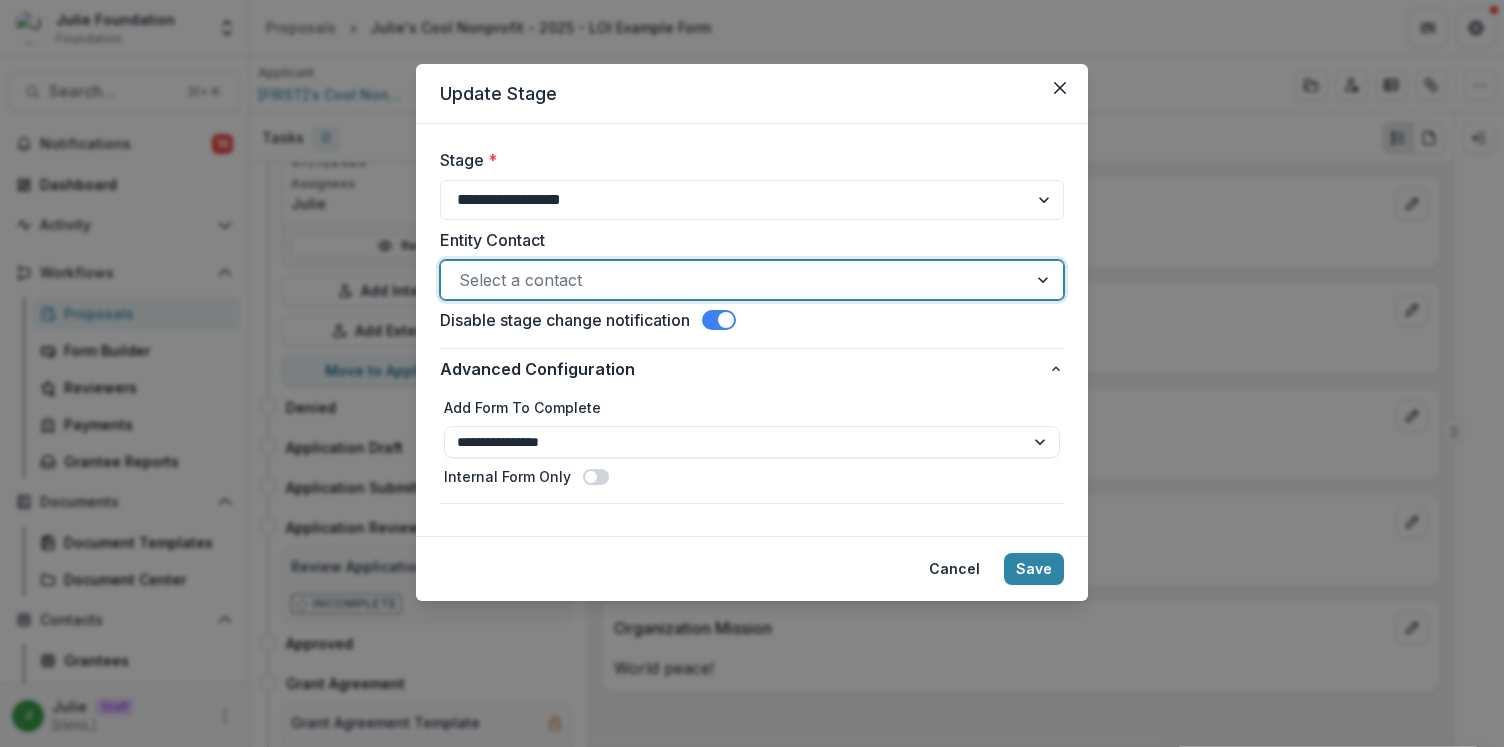 click at bounding box center (734, 280) 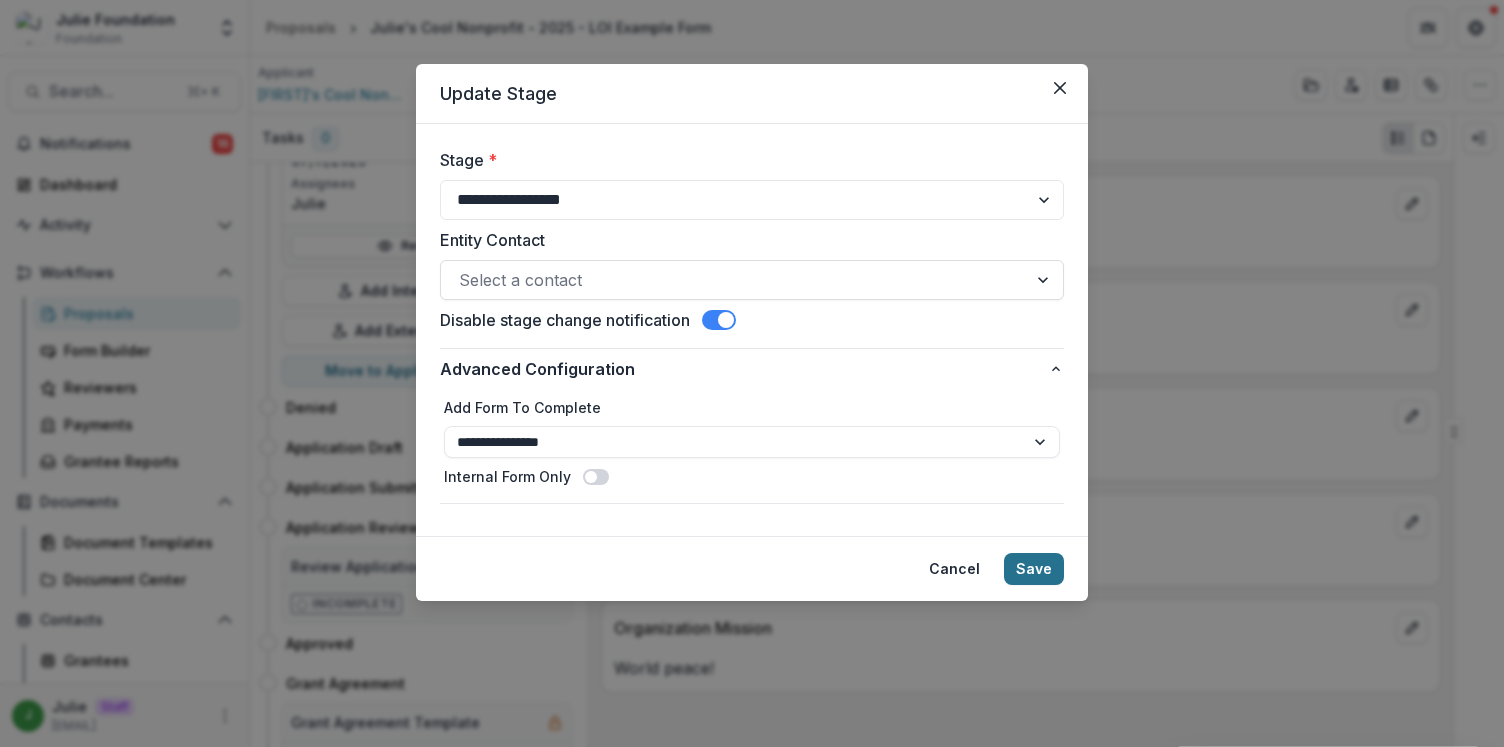 click on "Save" at bounding box center (1034, 569) 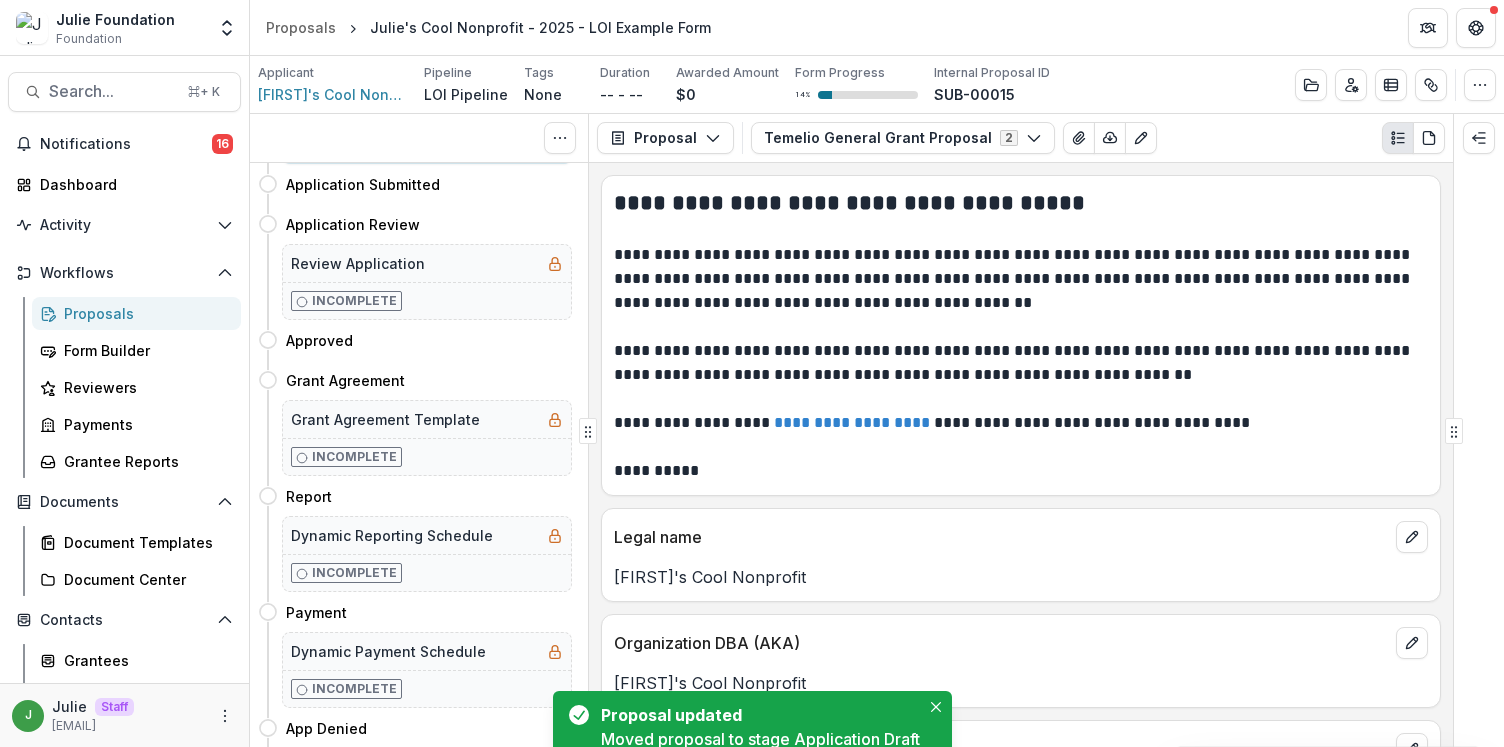 scroll, scrollTop: 0, scrollLeft: 0, axis: both 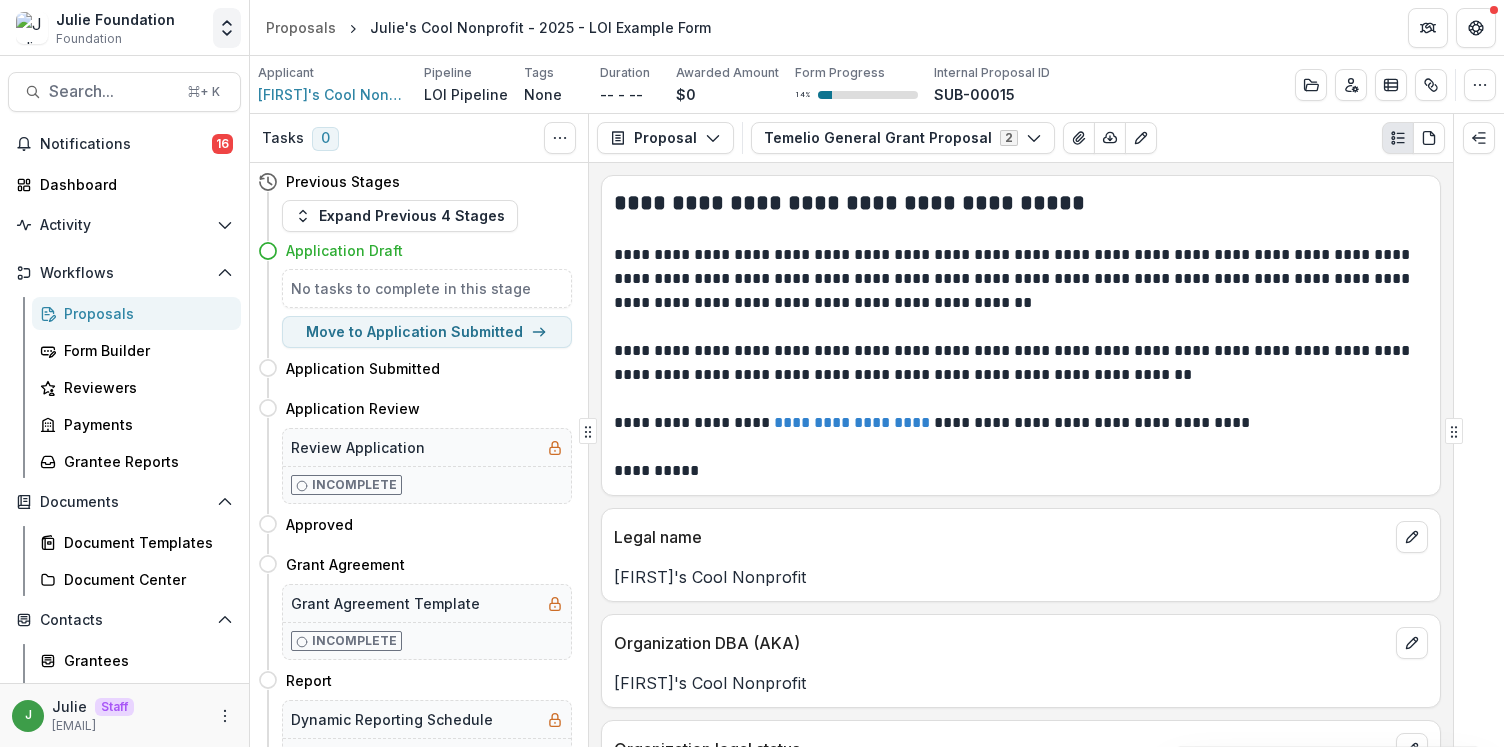click 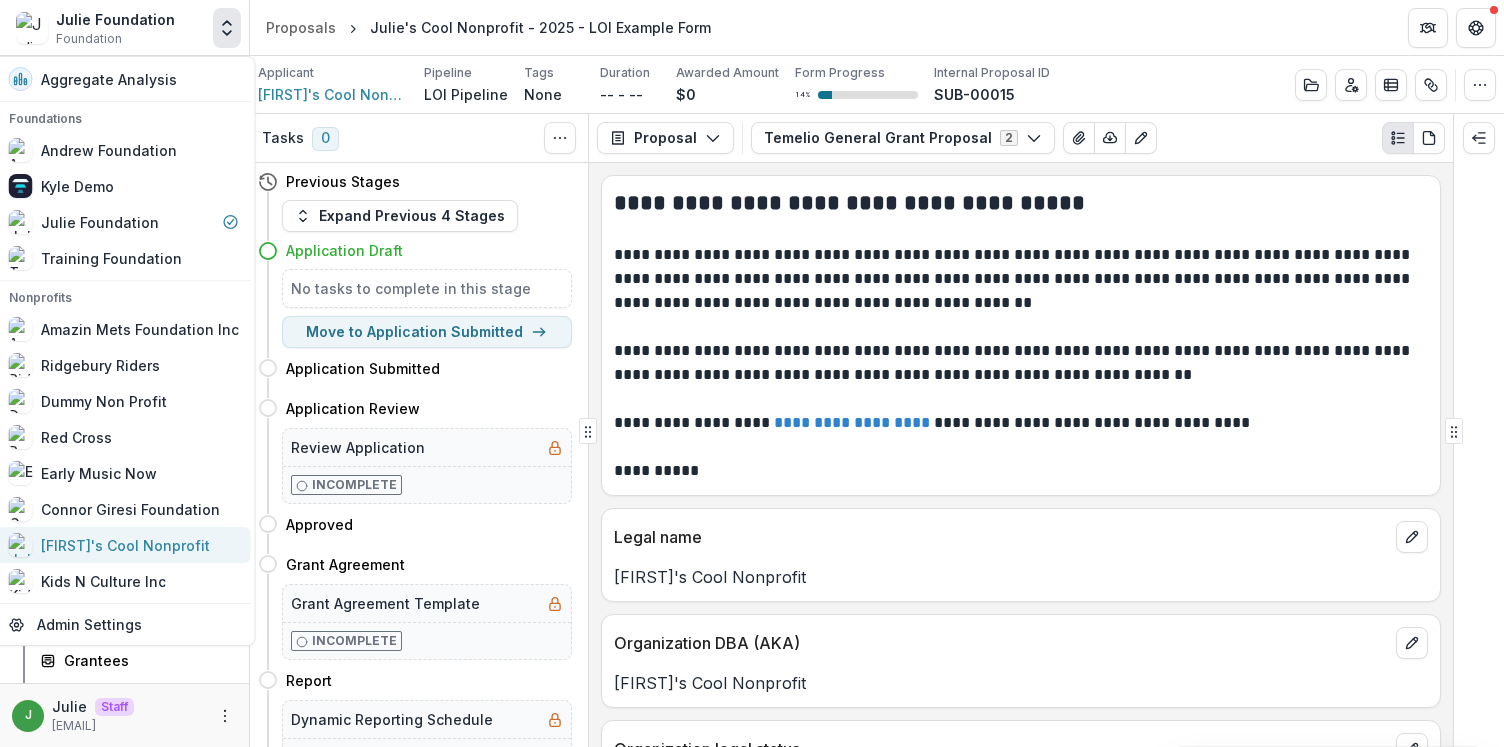 click on "[FIRST]'s Cool Nonprofit" at bounding box center (125, 545) 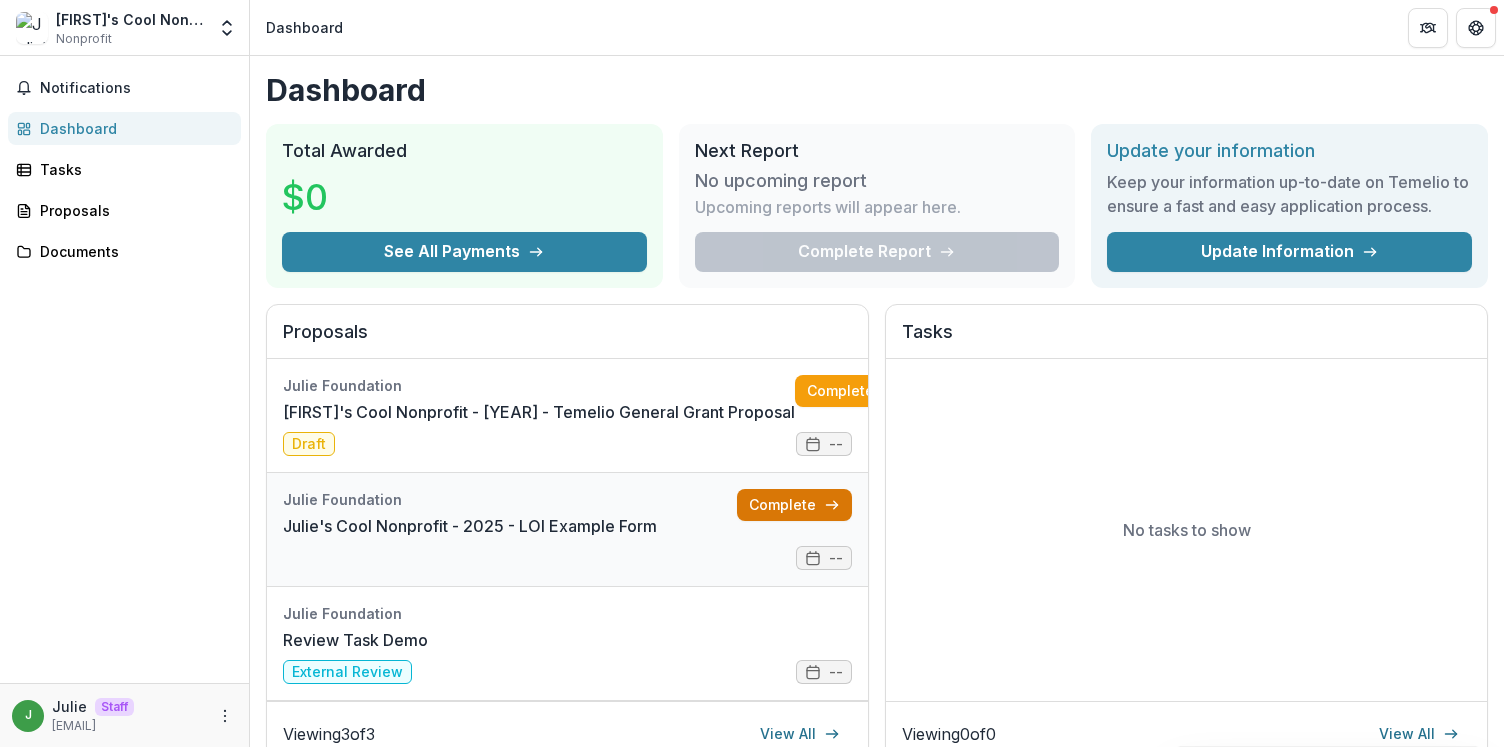click on "Complete" at bounding box center [794, 505] 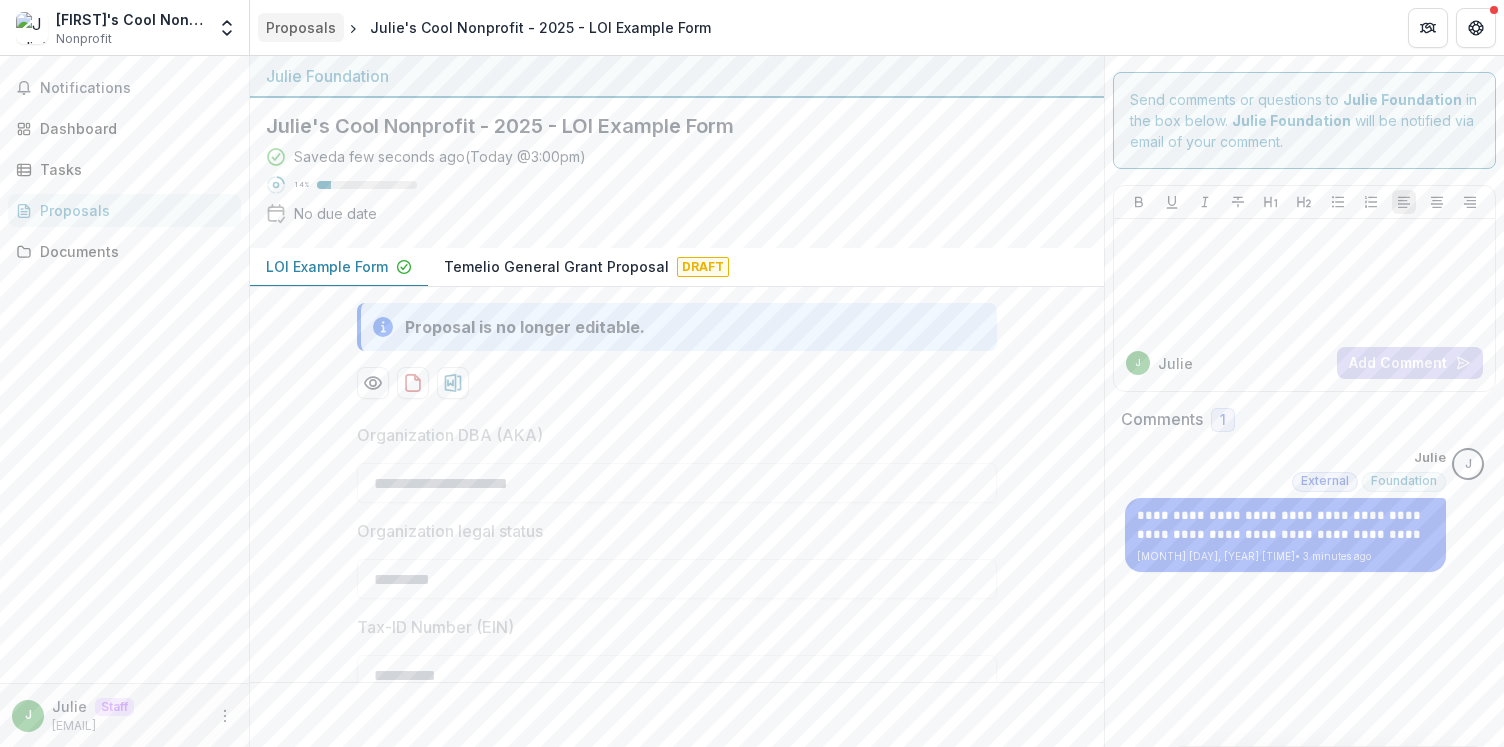 click on "Proposals" at bounding box center [301, 27] 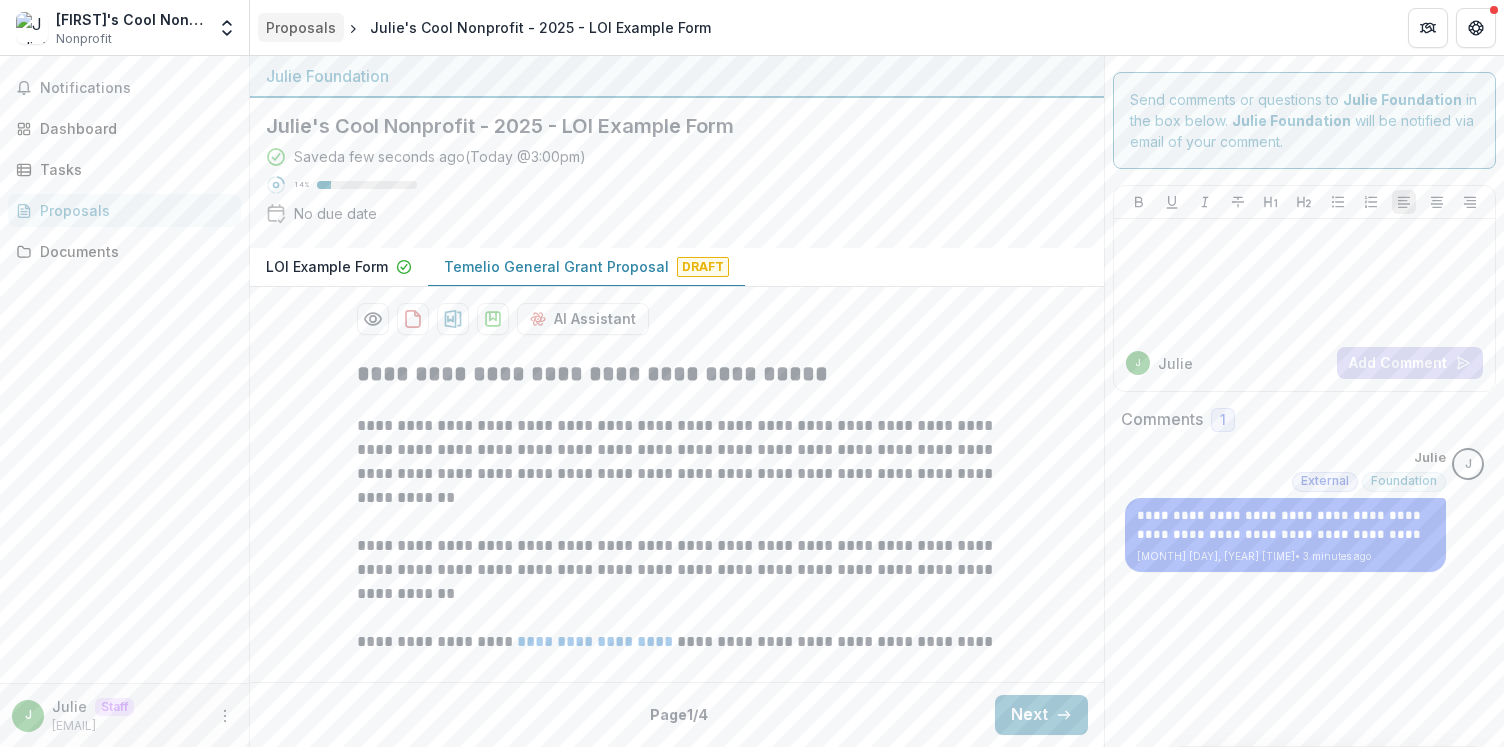 click on "Proposals" at bounding box center [301, 27] 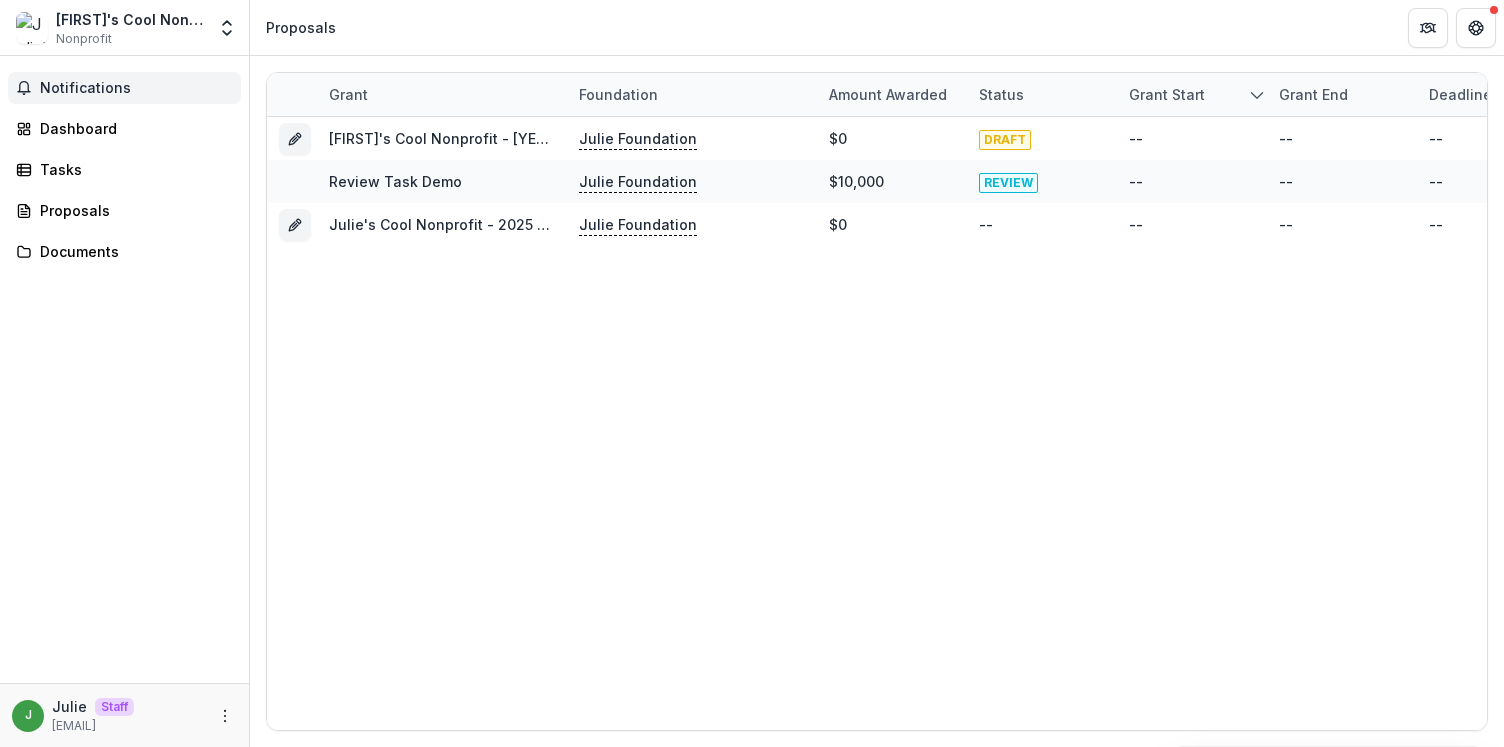 click on "Notifications" at bounding box center (136, 88) 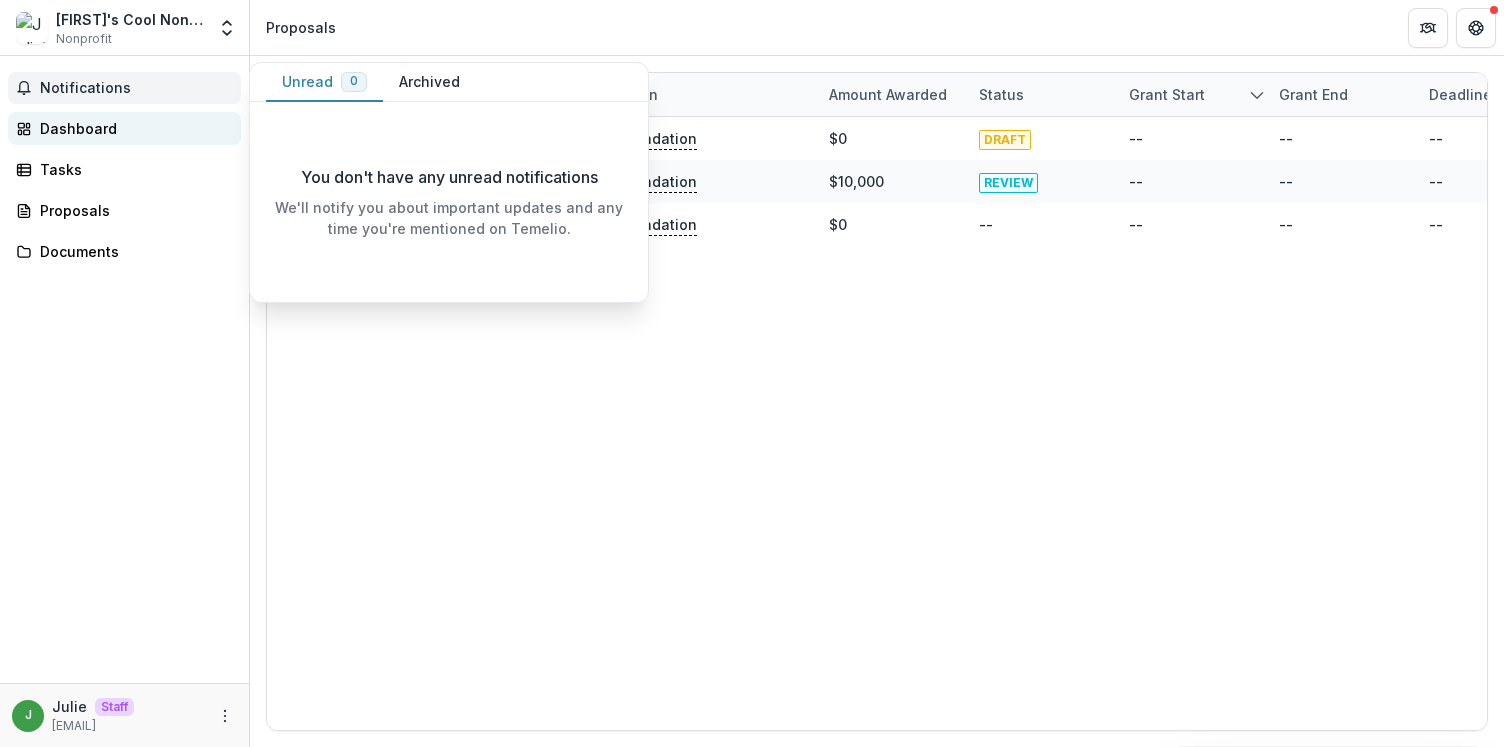 click on "Dashboard" at bounding box center (132, 128) 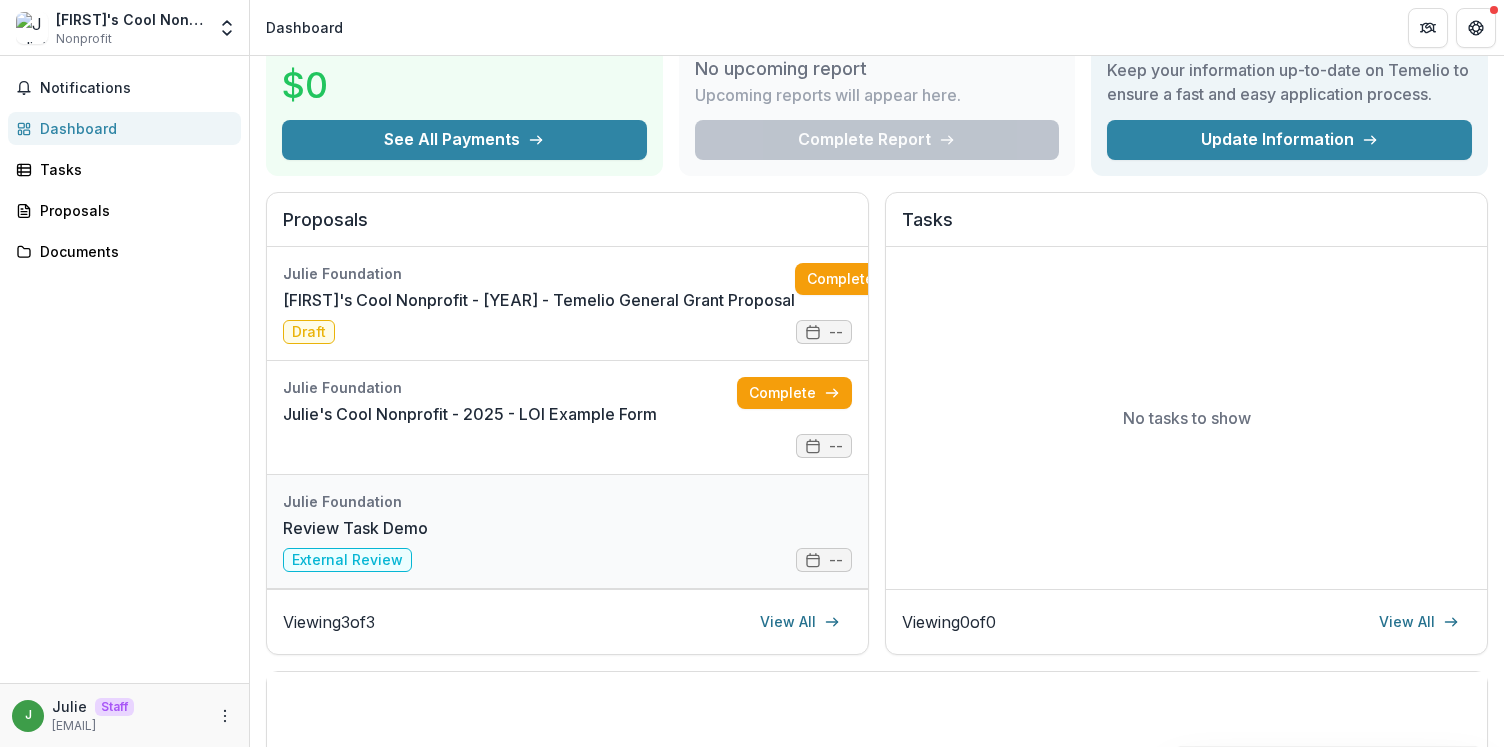 scroll, scrollTop: 110, scrollLeft: 0, axis: vertical 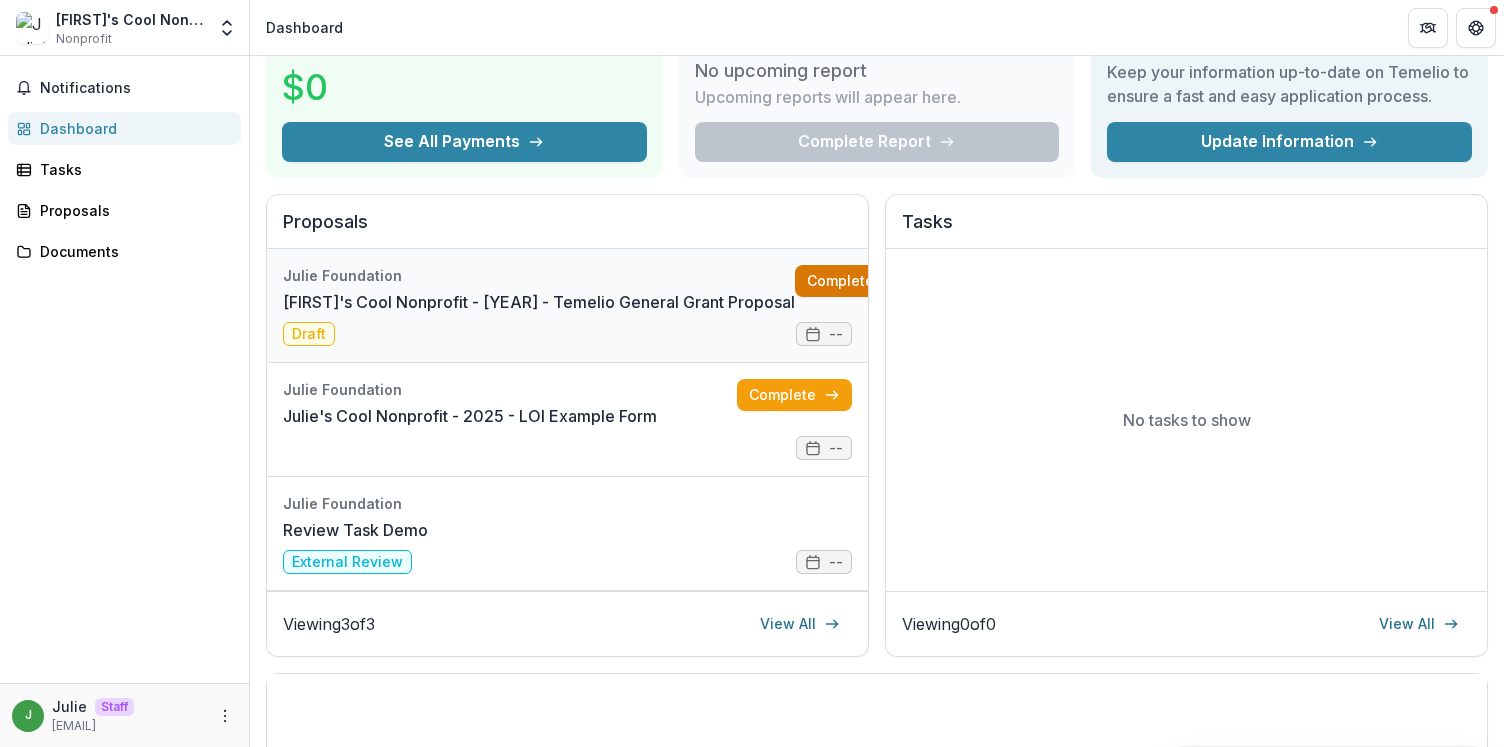 click on "Complete" at bounding box center [852, 281] 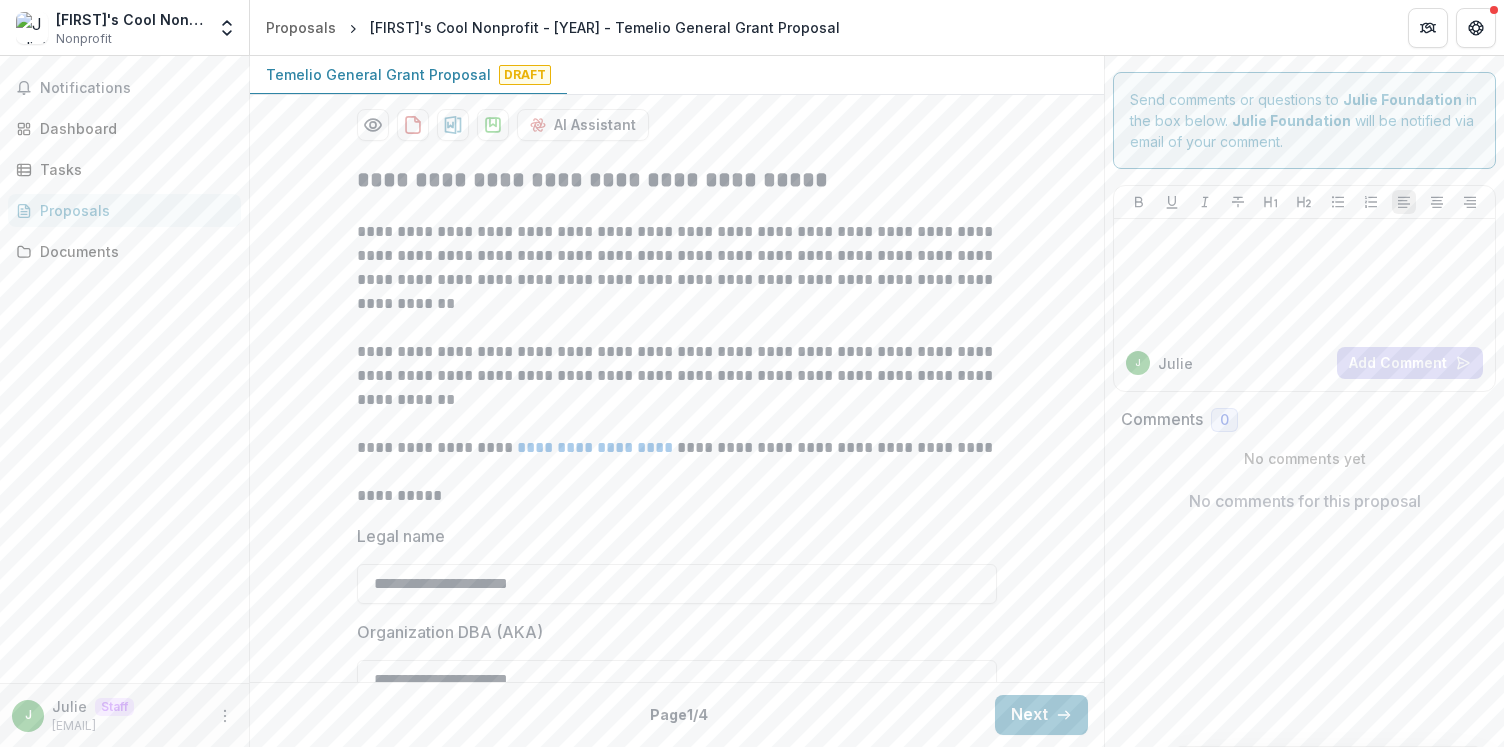 scroll, scrollTop: 0, scrollLeft: 0, axis: both 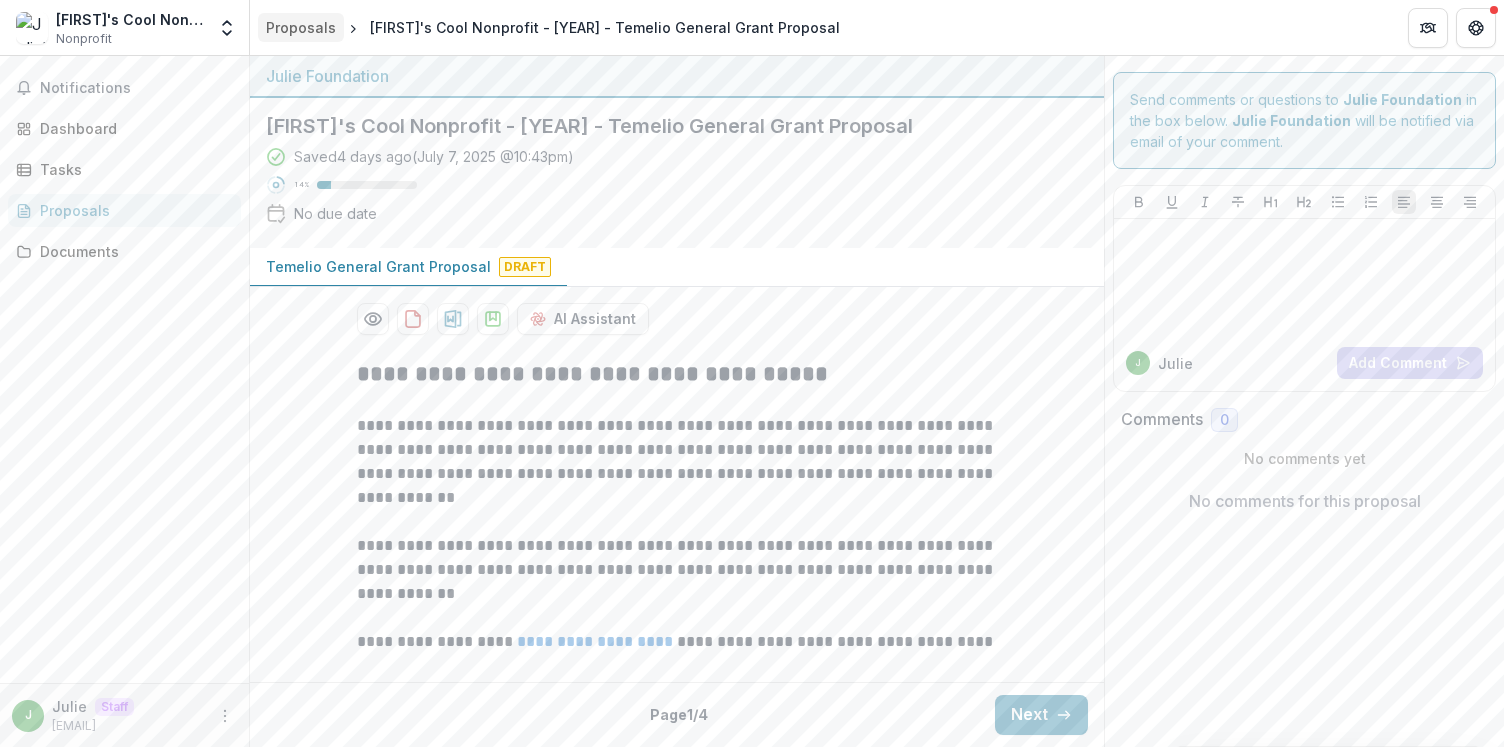 click on "Proposals" at bounding box center [301, 27] 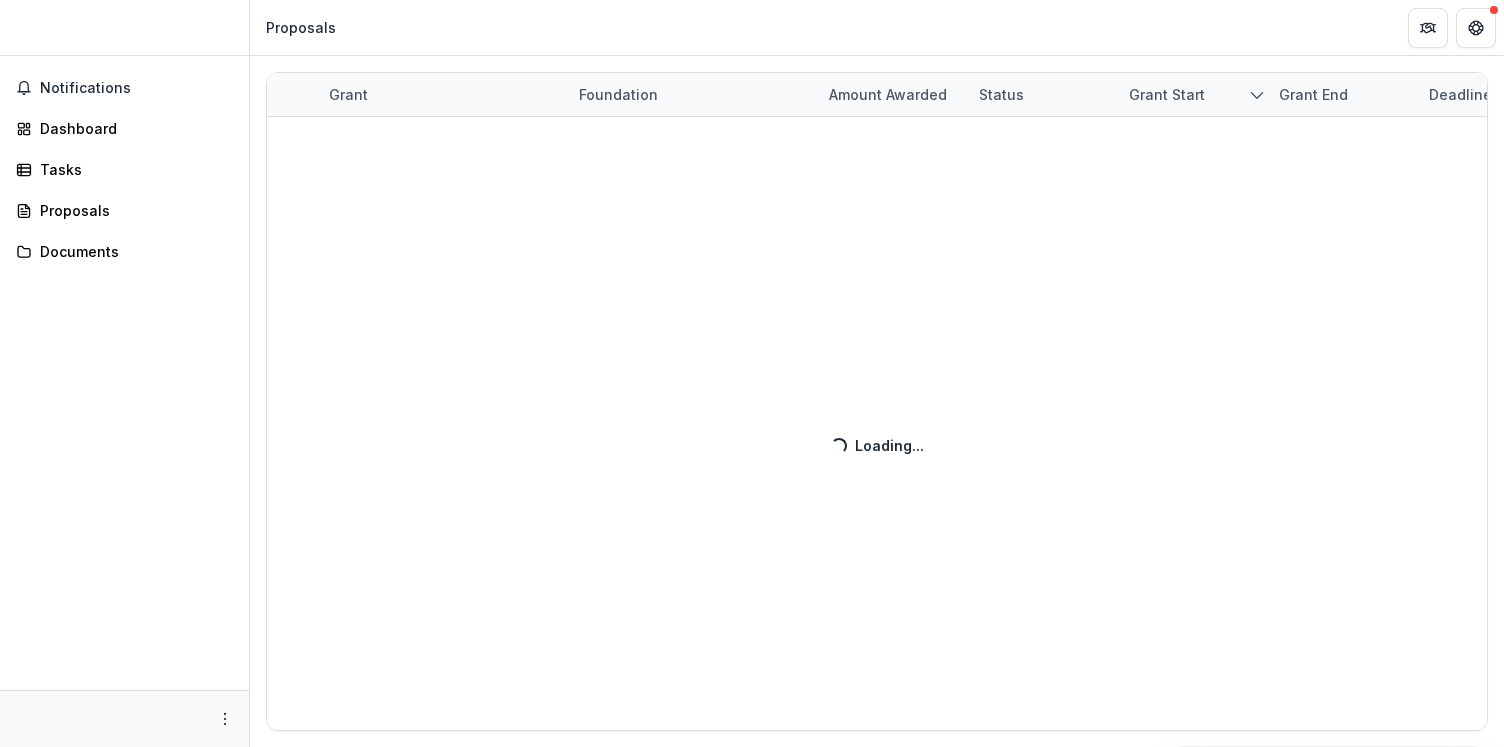 scroll, scrollTop: 0, scrollLeft: 0, axis: both 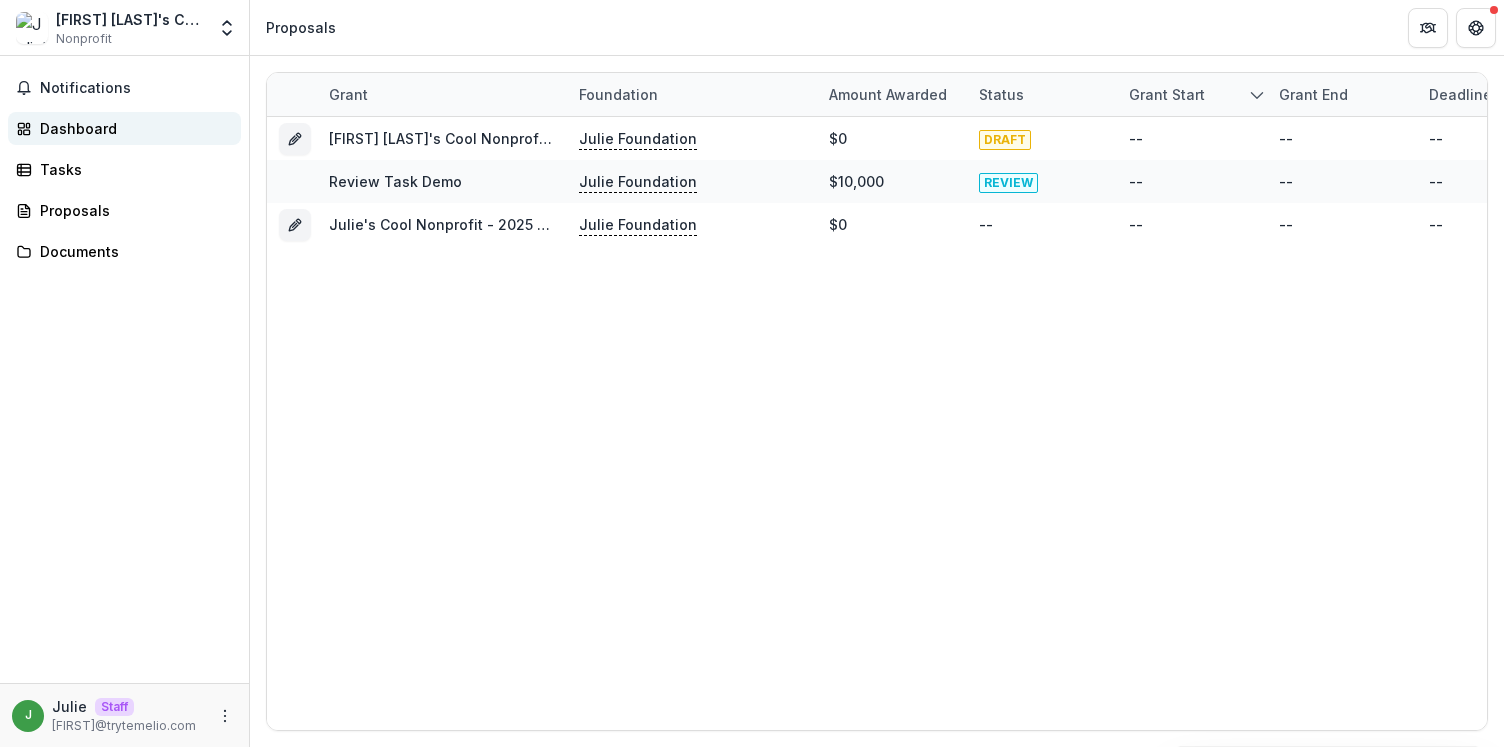 click on "Dashboard" at bounding box center (132, 128) 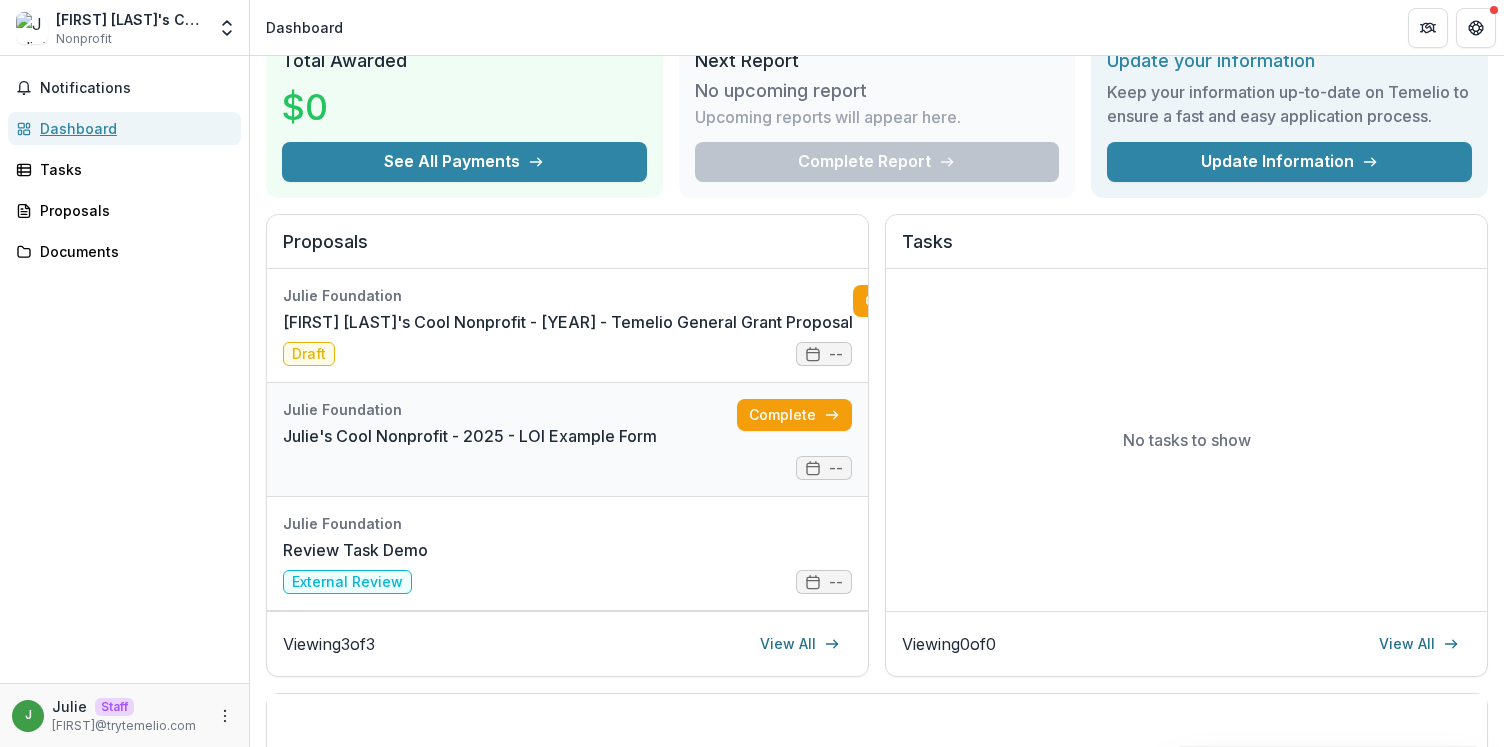 scroll, scrollTop: 100, scrollLeft: 0, axis: vertical 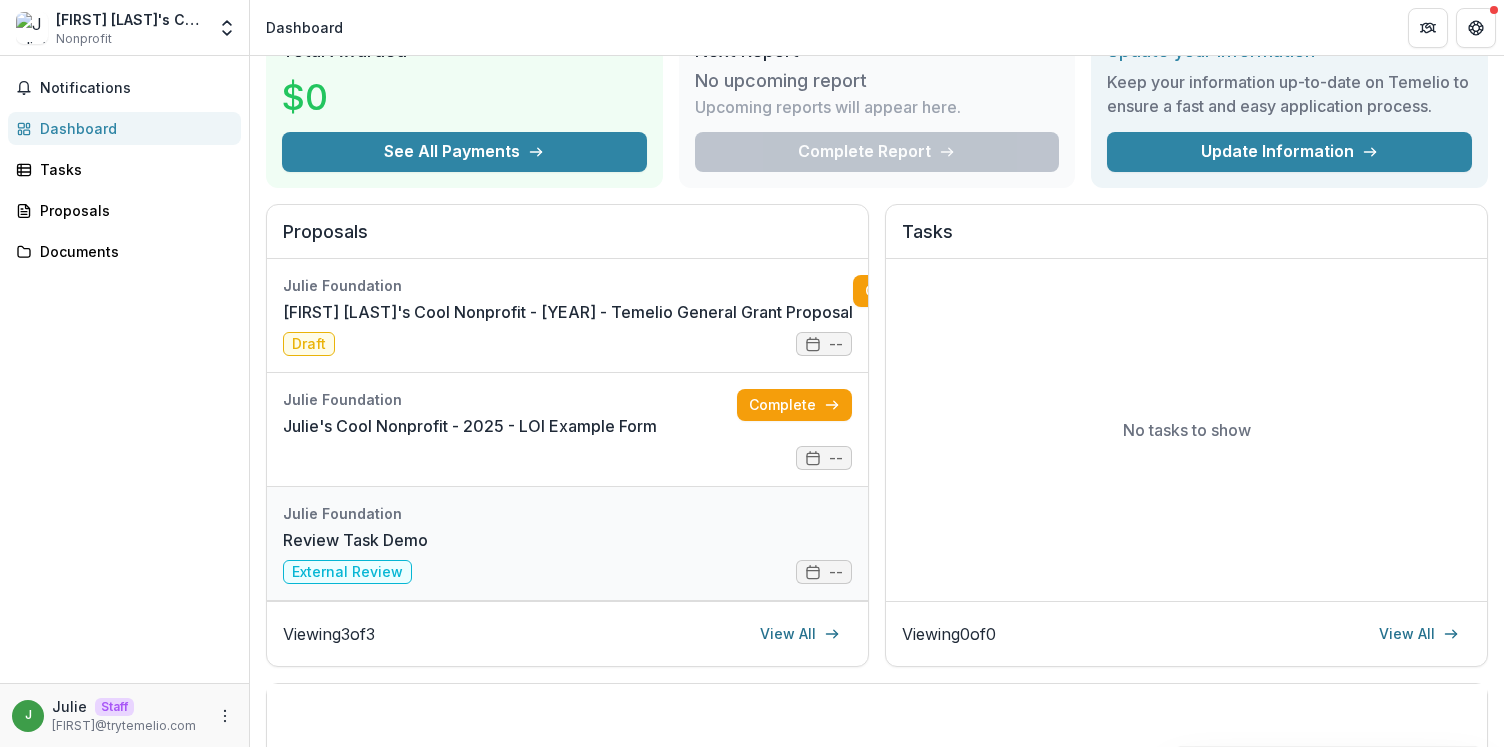 click on "Review Task Demo" at bounding box center [355, 540] 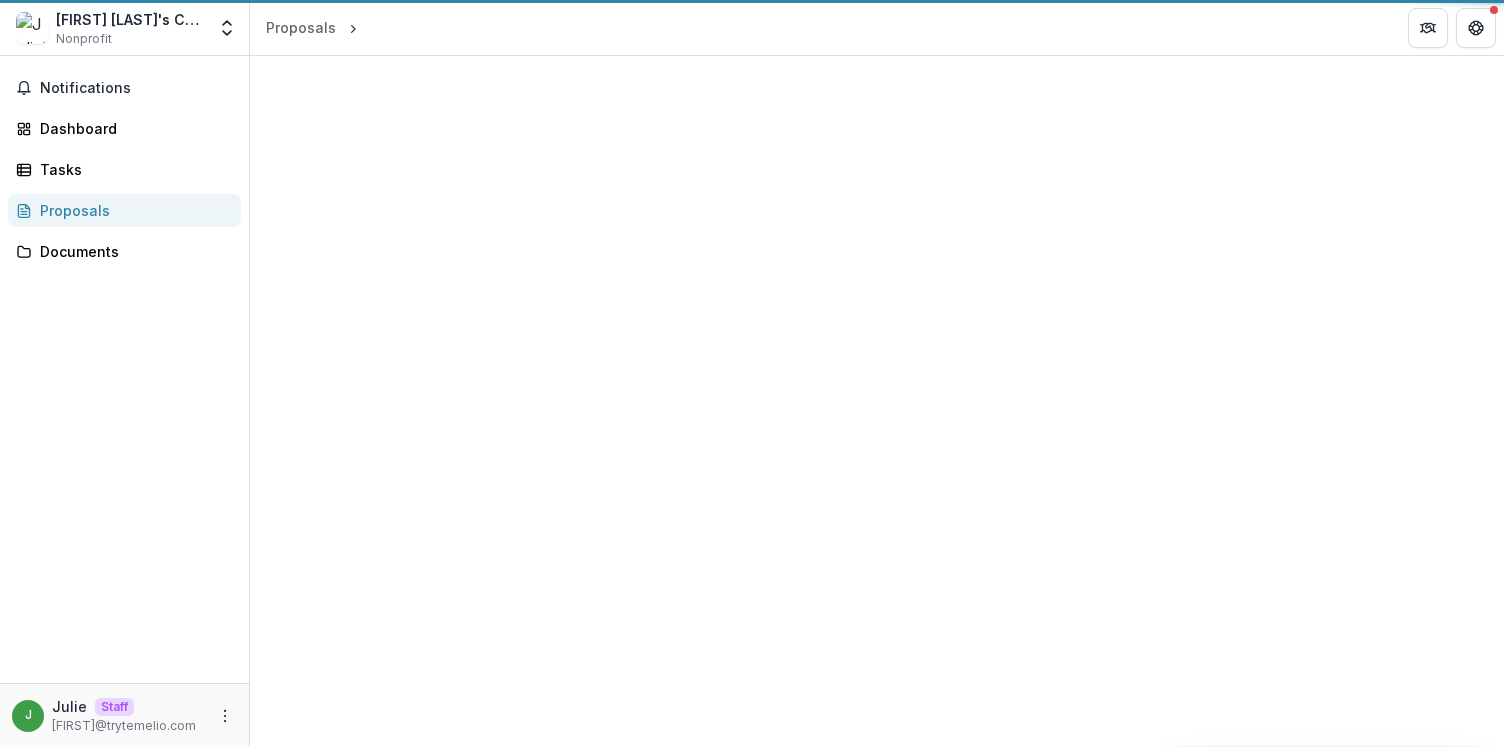 scroll, scrollTop: 0, scrollLeft: 0, axis: both 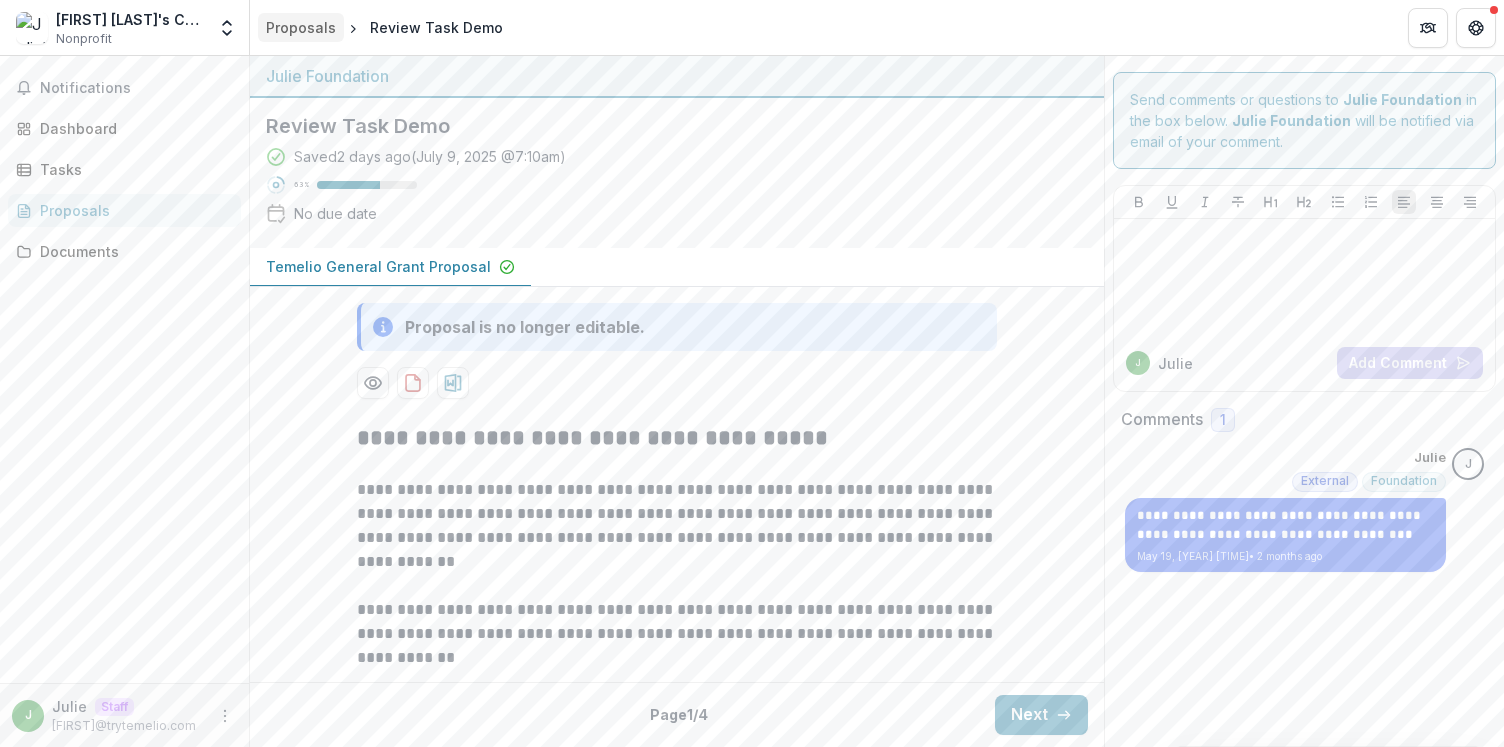 click on "Proposals" at bounding box center (301, 27) 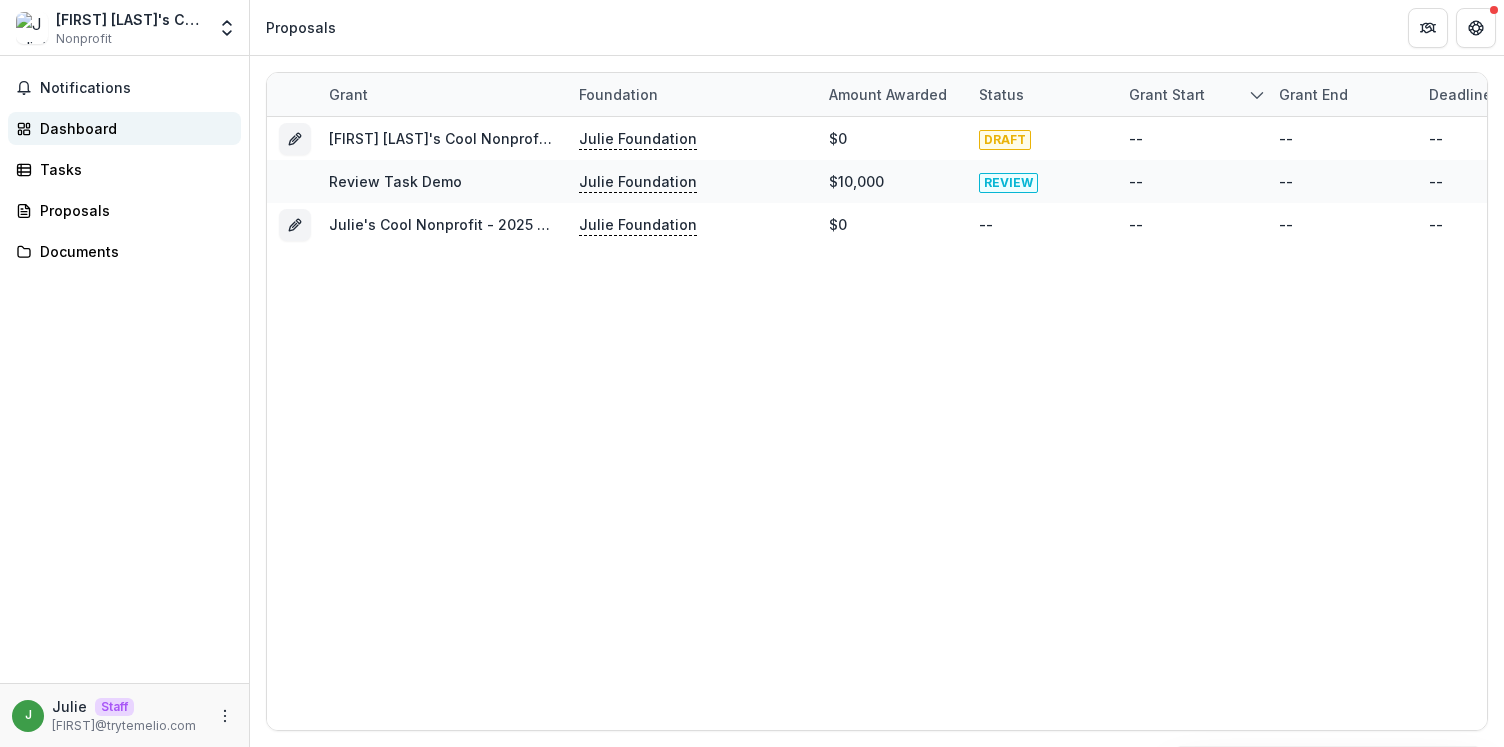 click on "Dashboard" at bounding box center (132, 128) 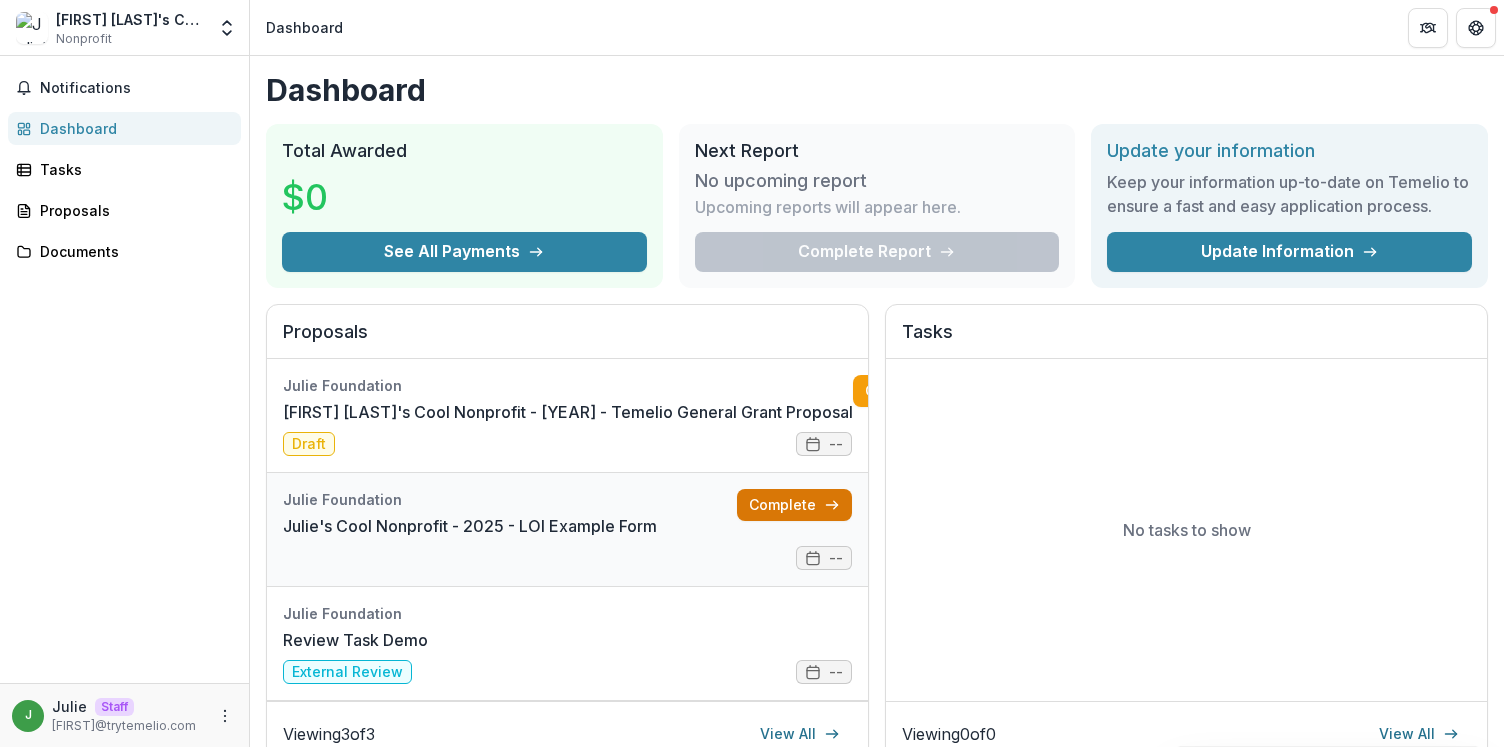 click on "Complete" at bounding box center (794, 505) 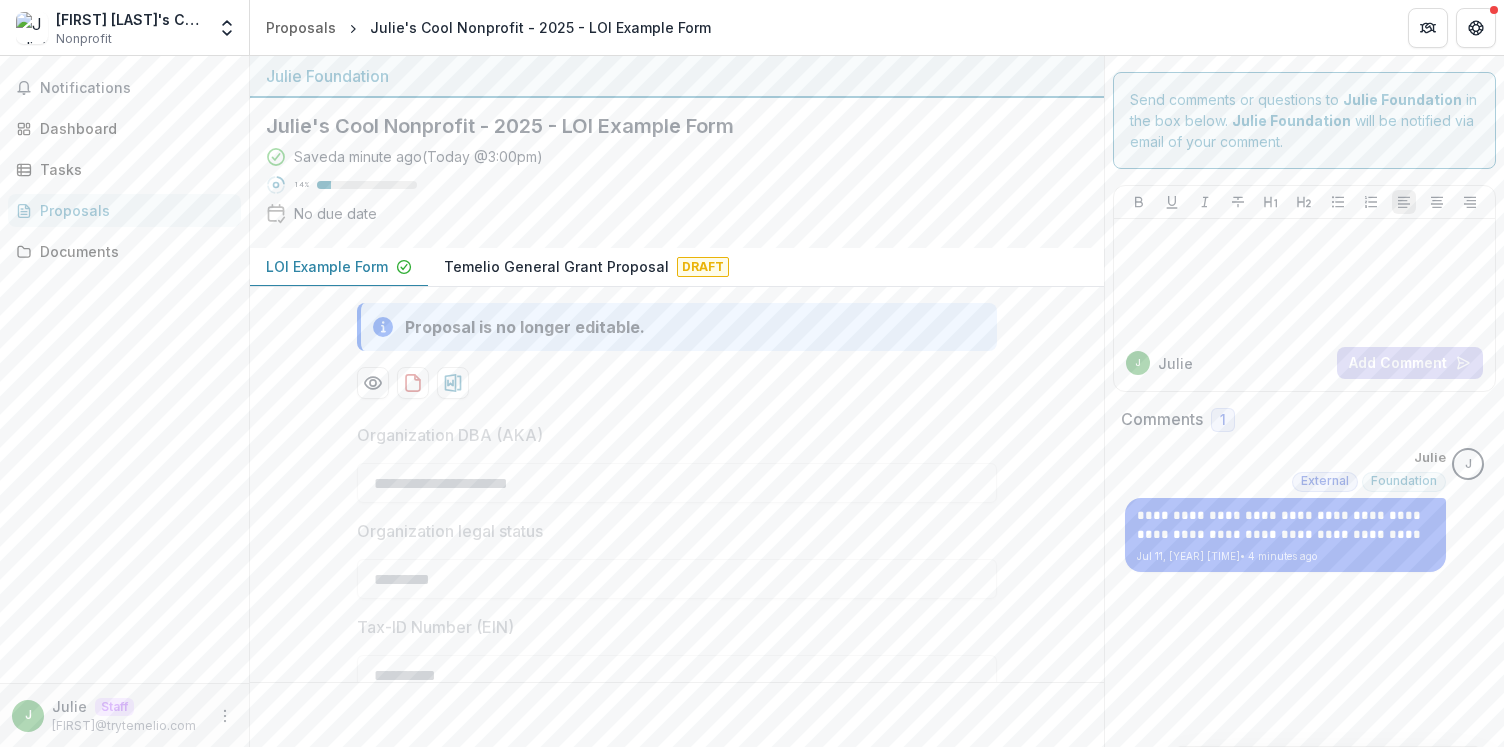 click on "LOI Example Form" at bounding box center (327, 266) 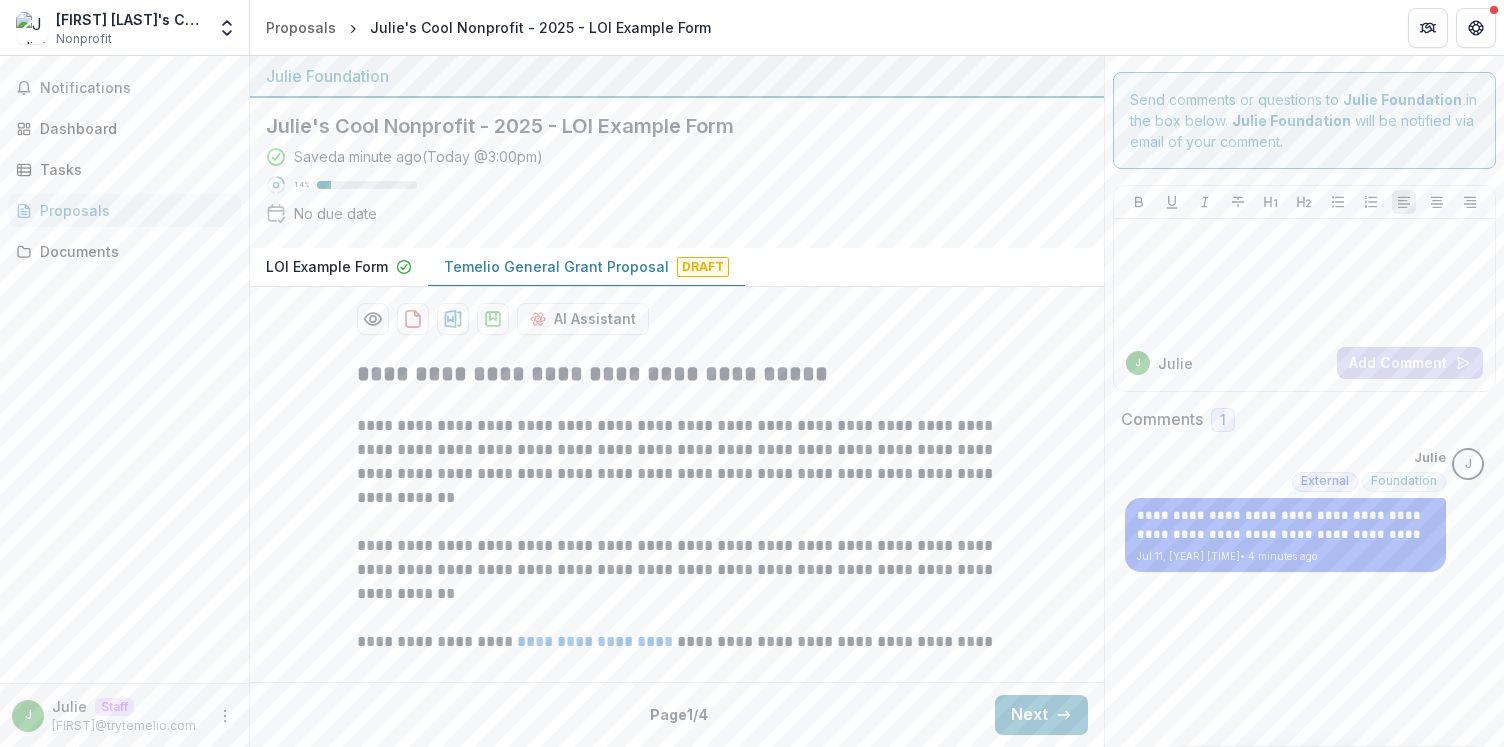 click on "Temelio General Grant Proposal" at bounding box center [556, 266] 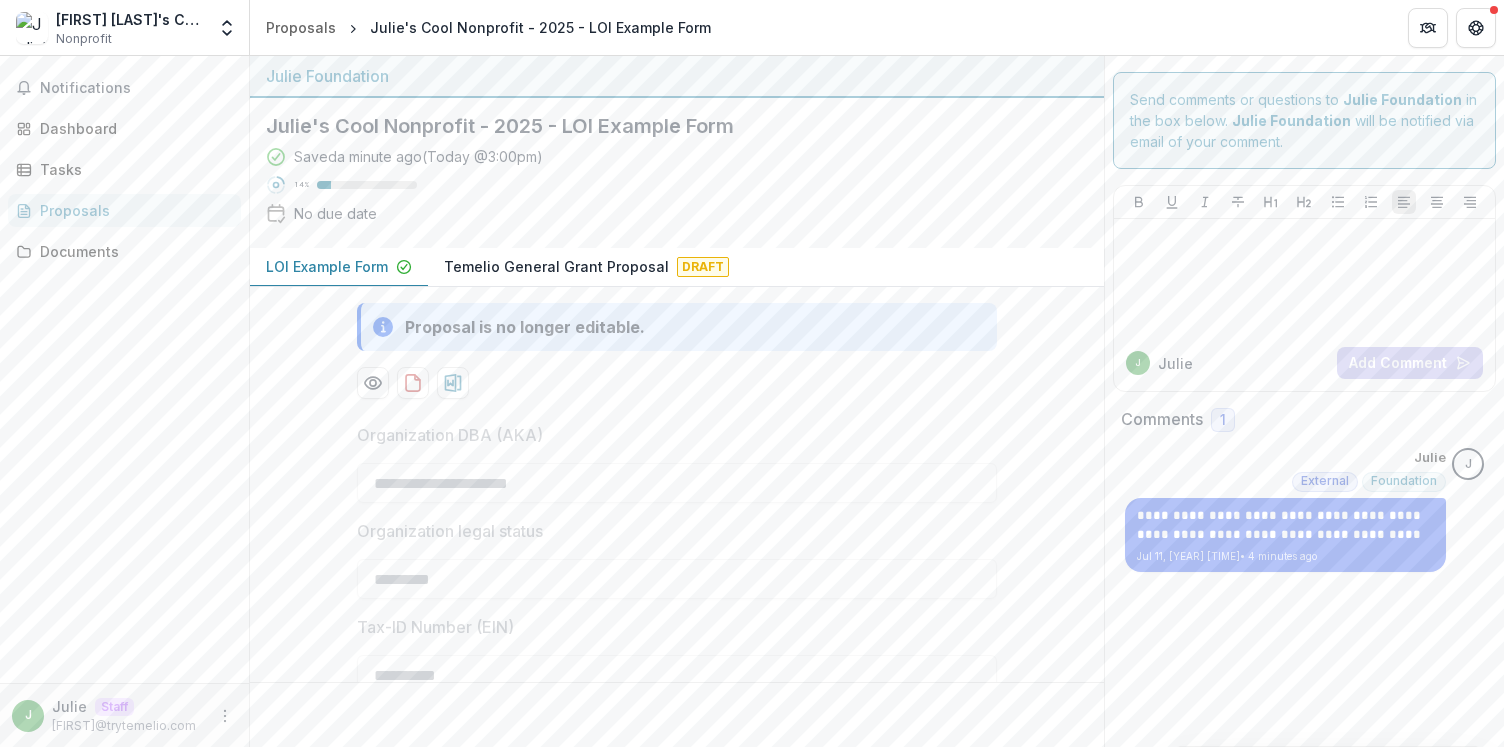 click on "LOI Example Form" at bounding box center (327, 266) 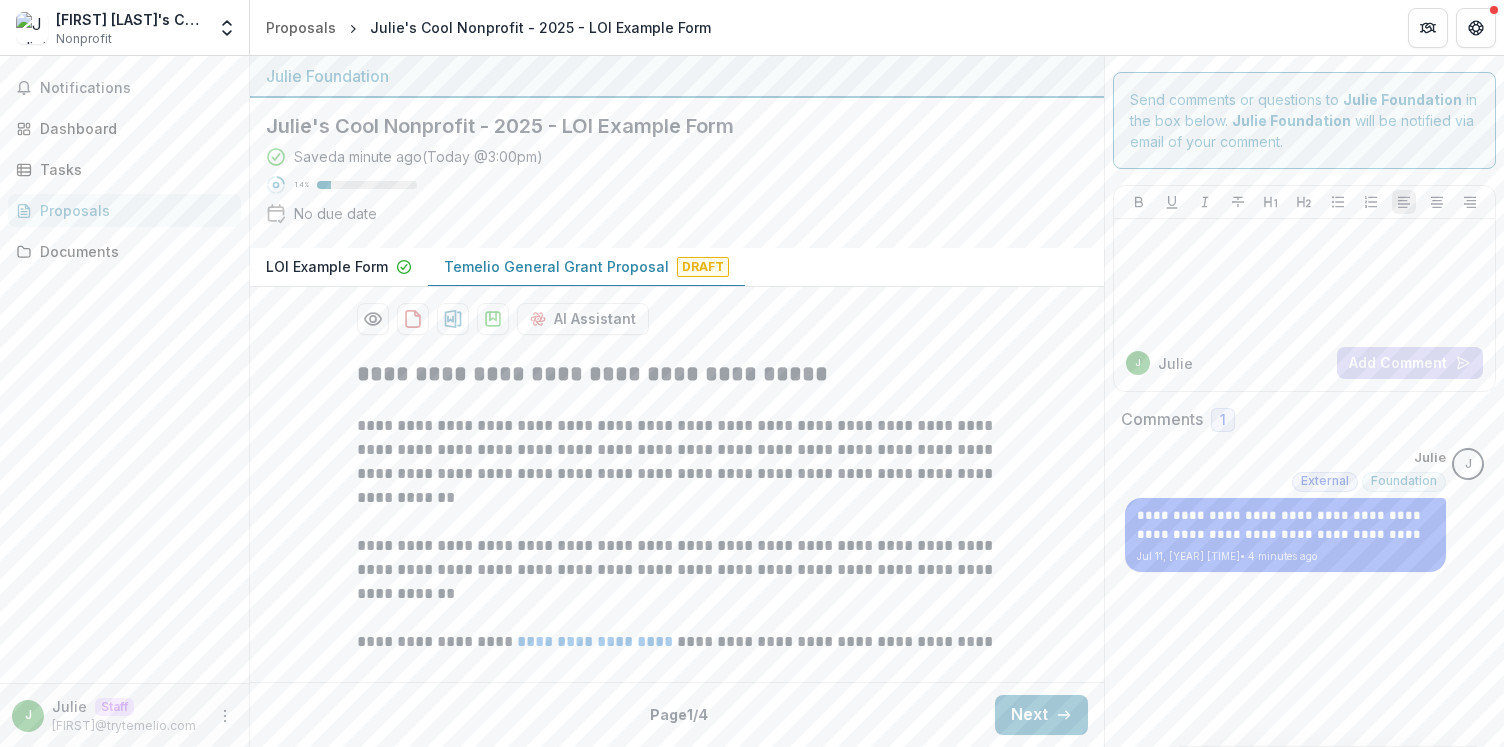 click on "Temelio General Grant Proposal Draft" at bounding box center [586, 267] 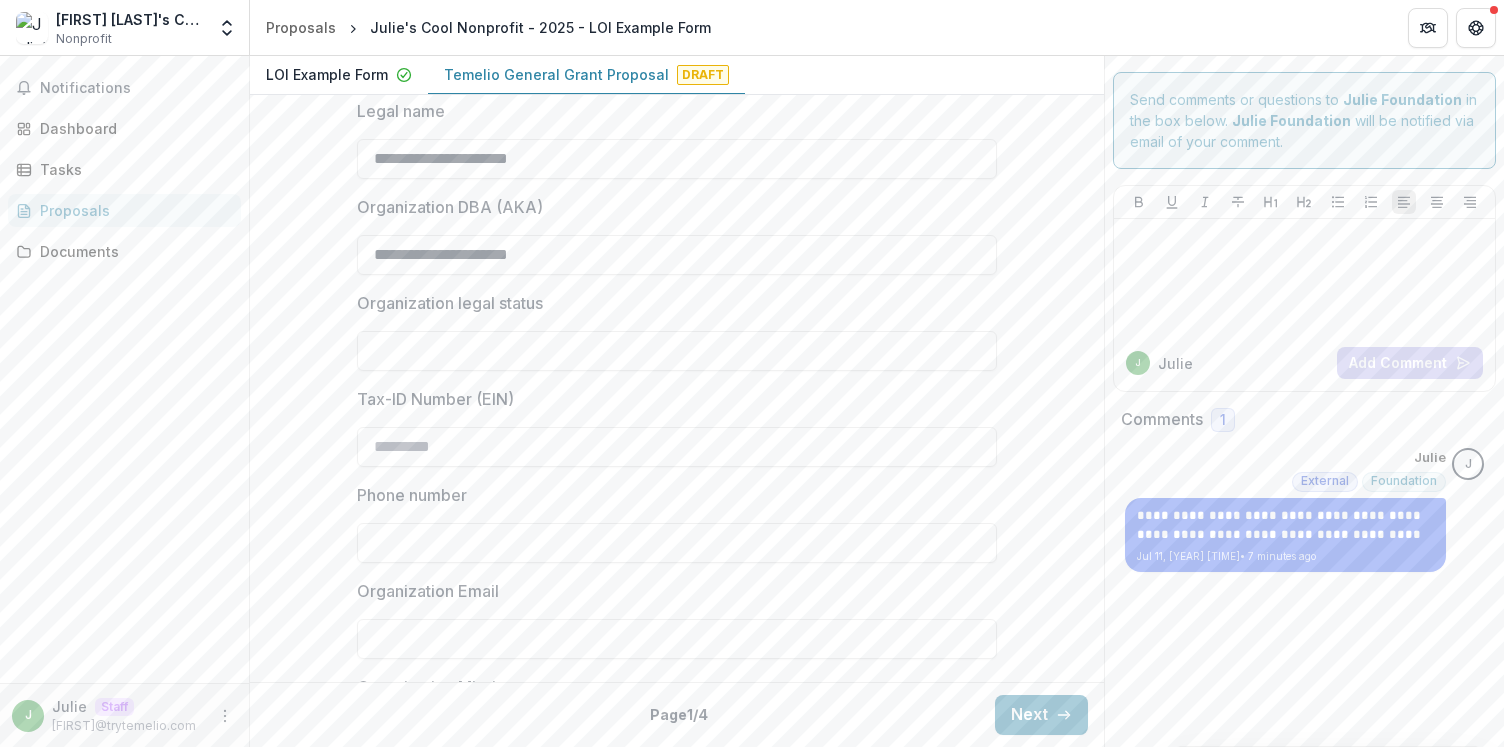 scroll, scrollTop: 0, scrollLeft: 0, axis: both 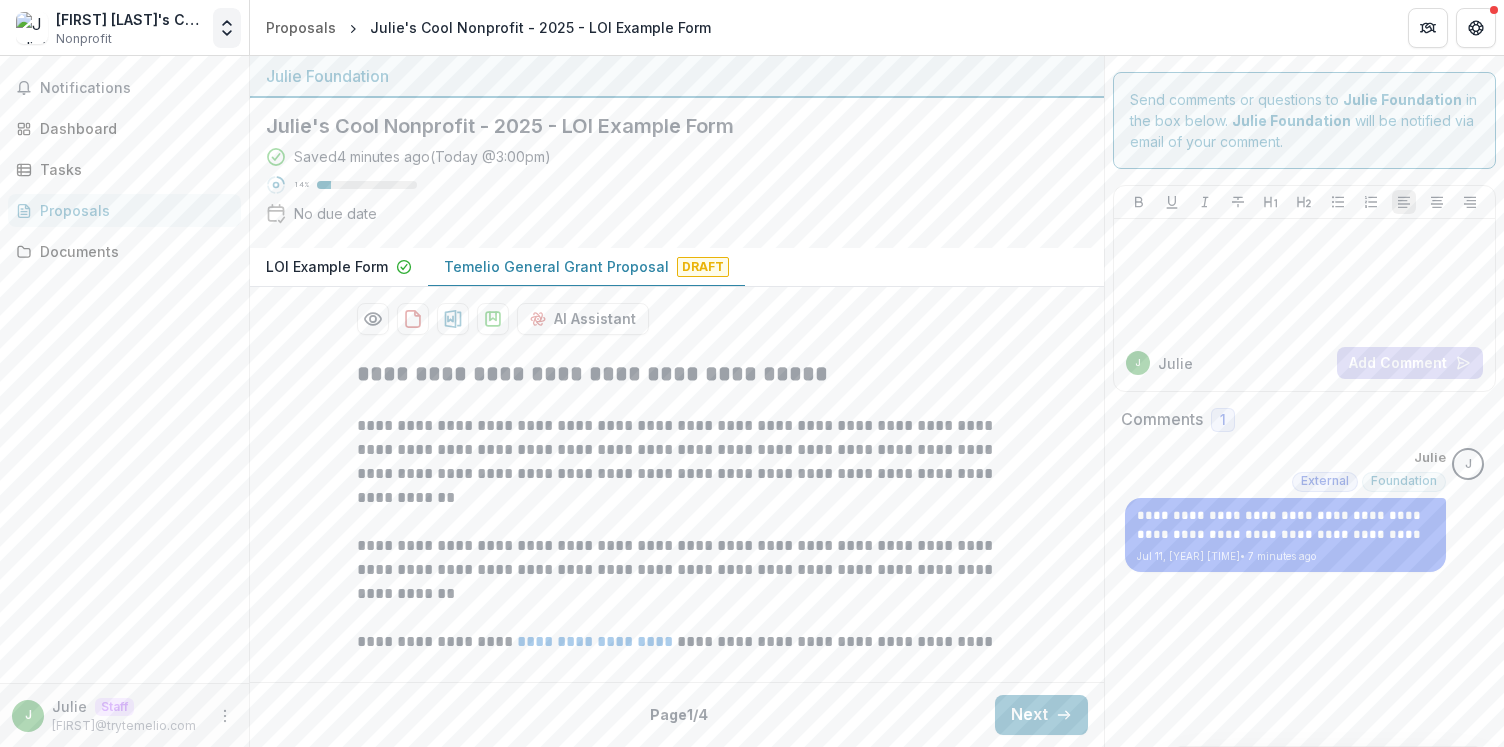 click 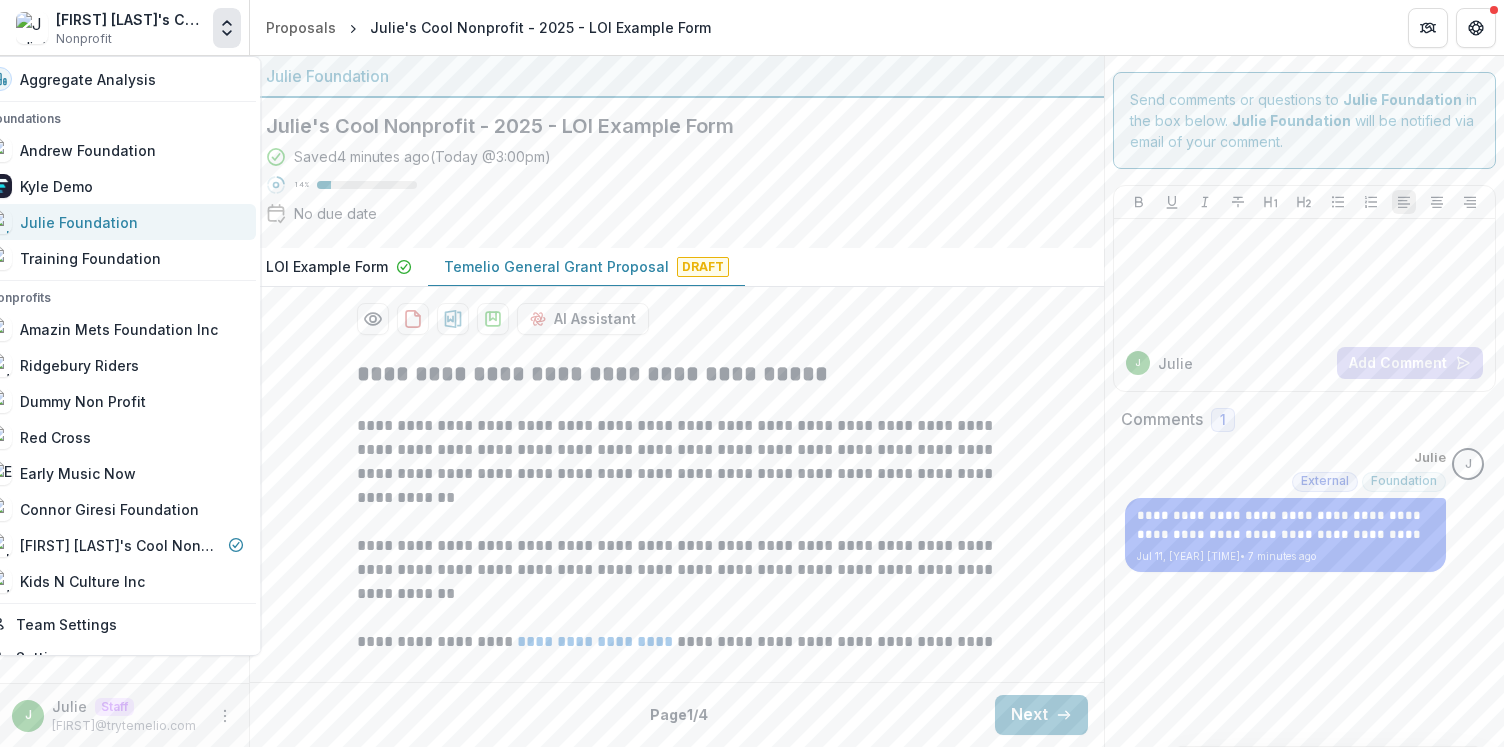 click on "Julie Foundation" at bounding box center [80, 222] 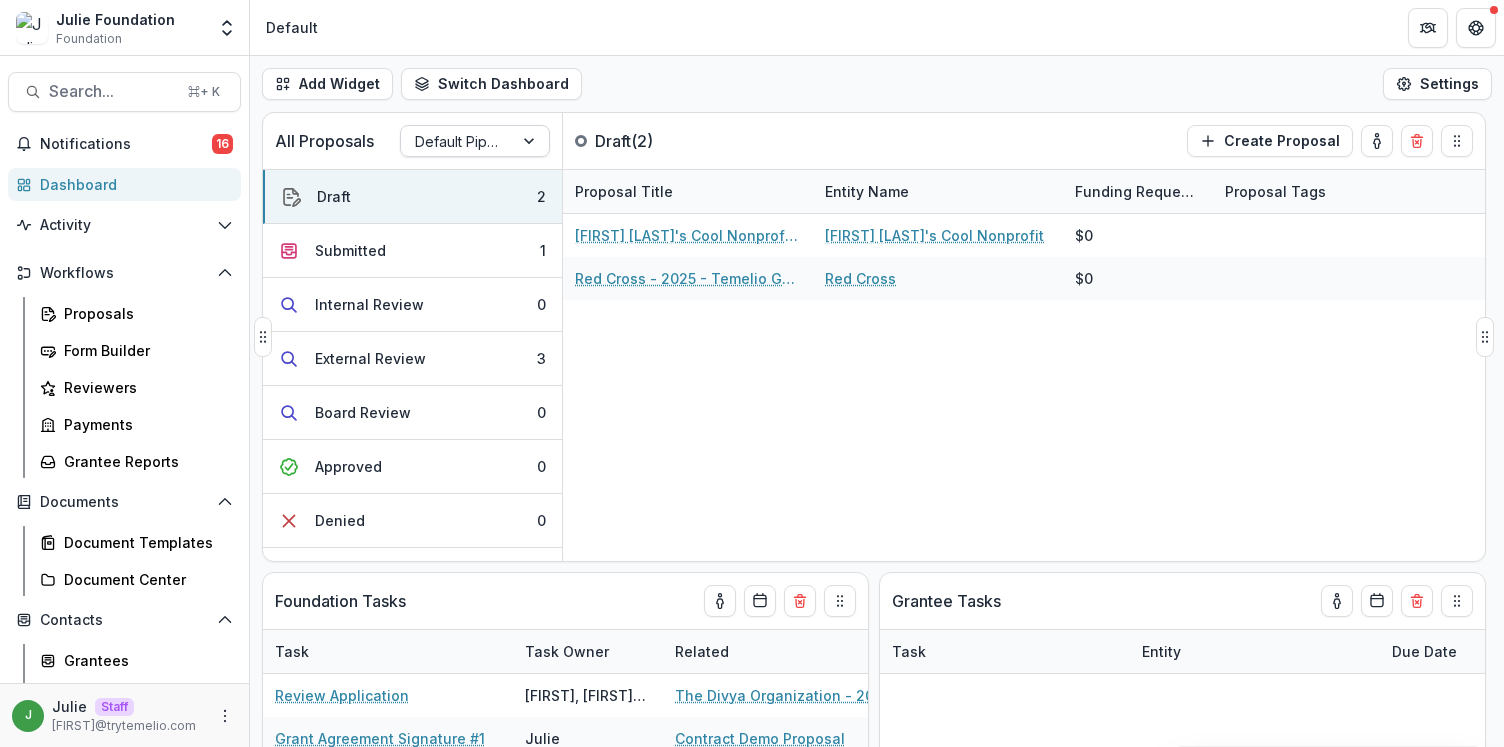 click at bounding box center [457, 141] 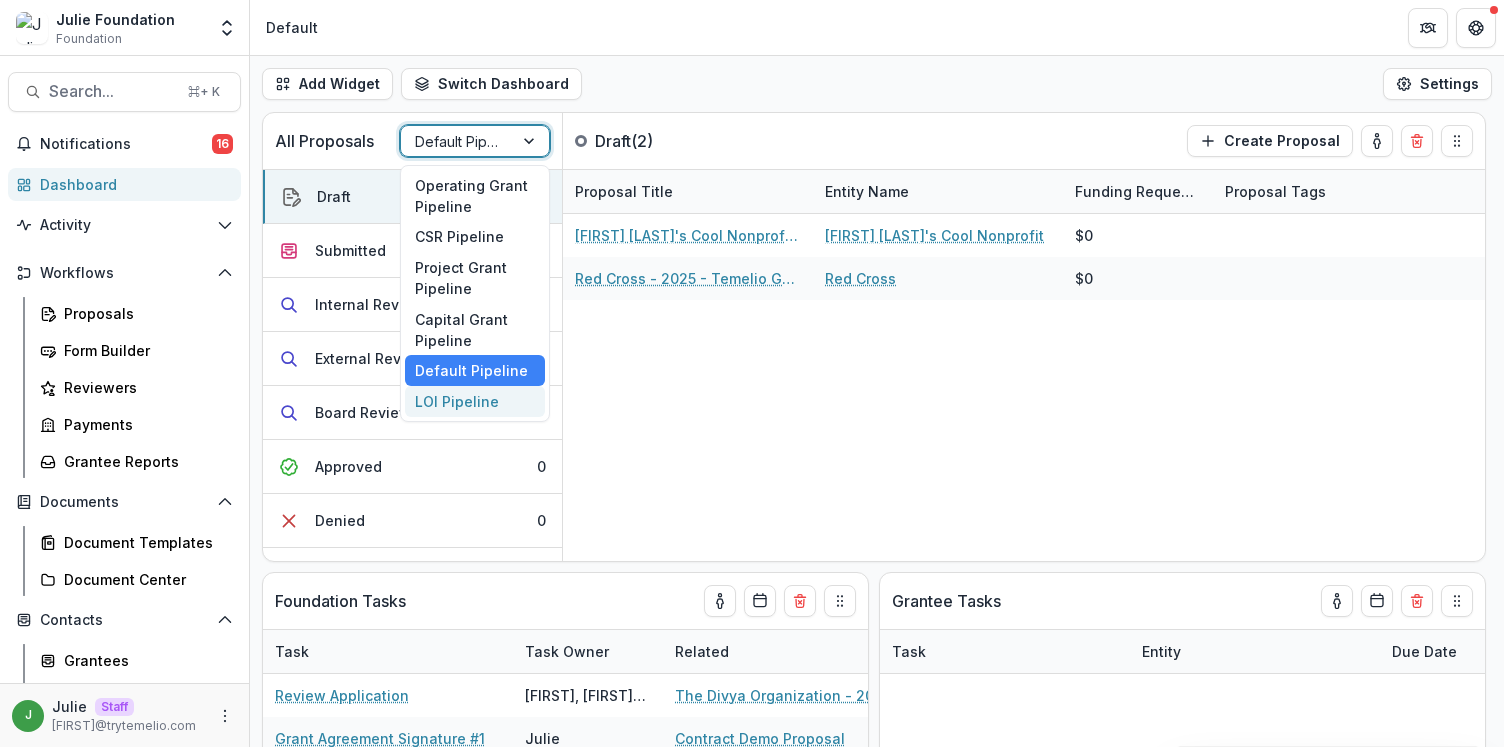 click on "LOI Pipeline" at bounding box center [475, 401] 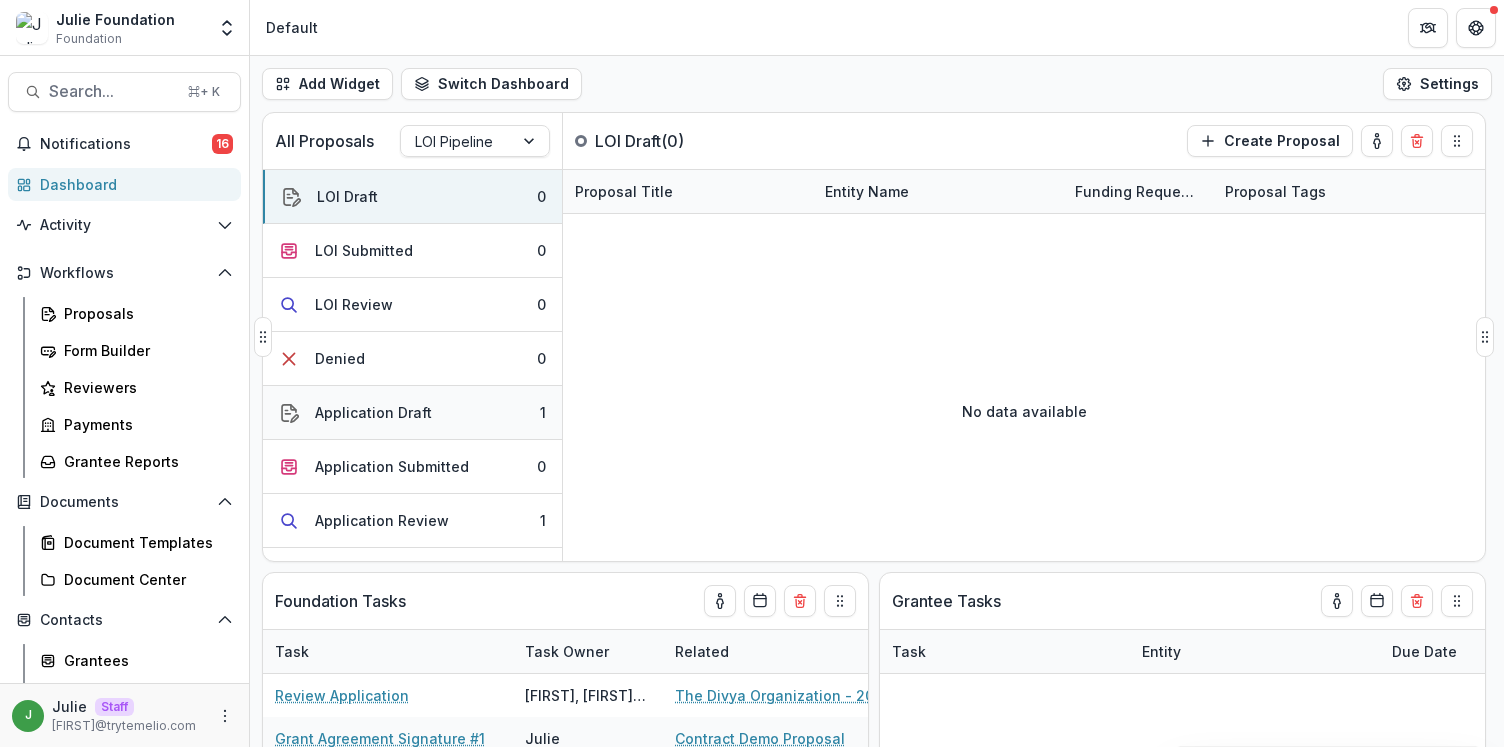 click on "Application Draft 1" at bounding box center [412, 413] 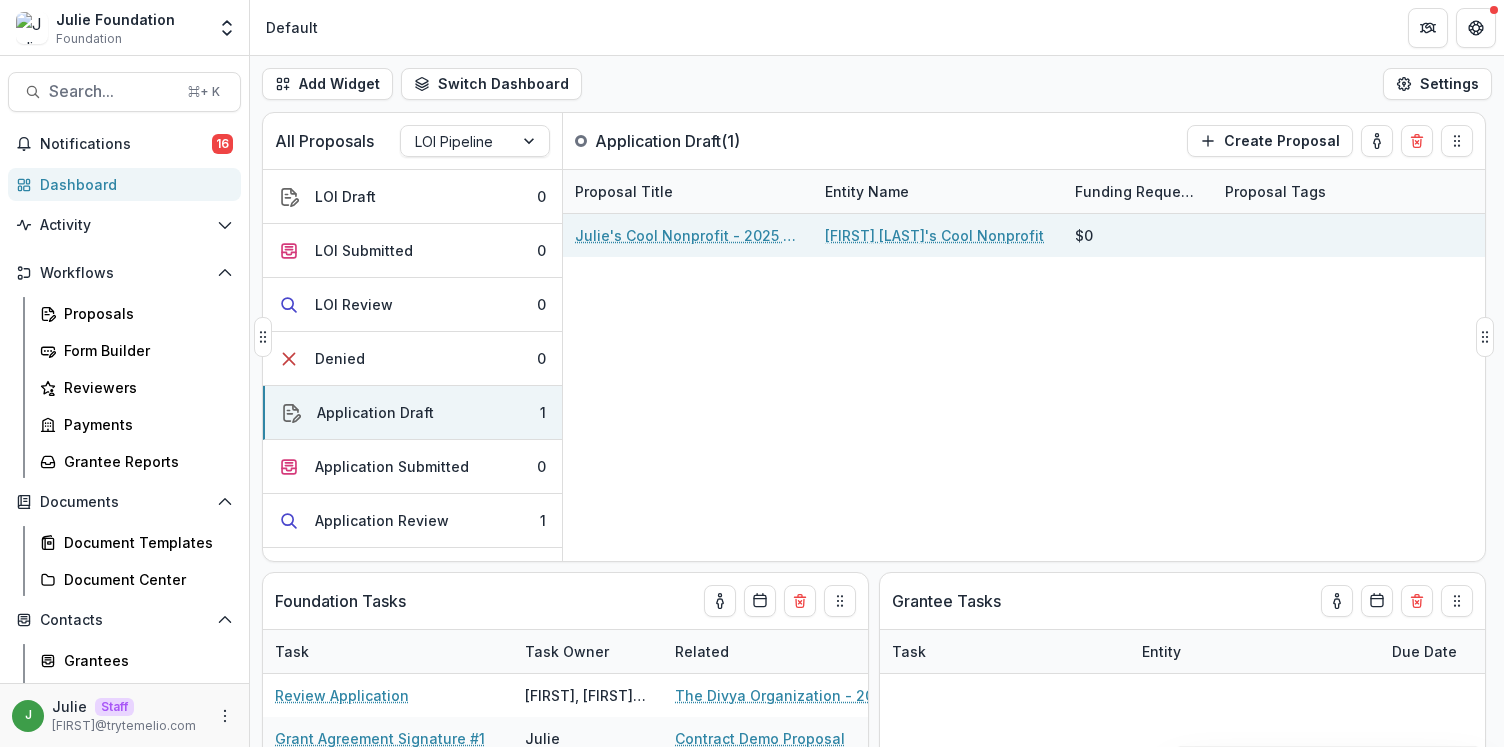 click on "Julie's Cool Nonprofit - 2025 - LOI Example Form" at bounding box center (688, 235) 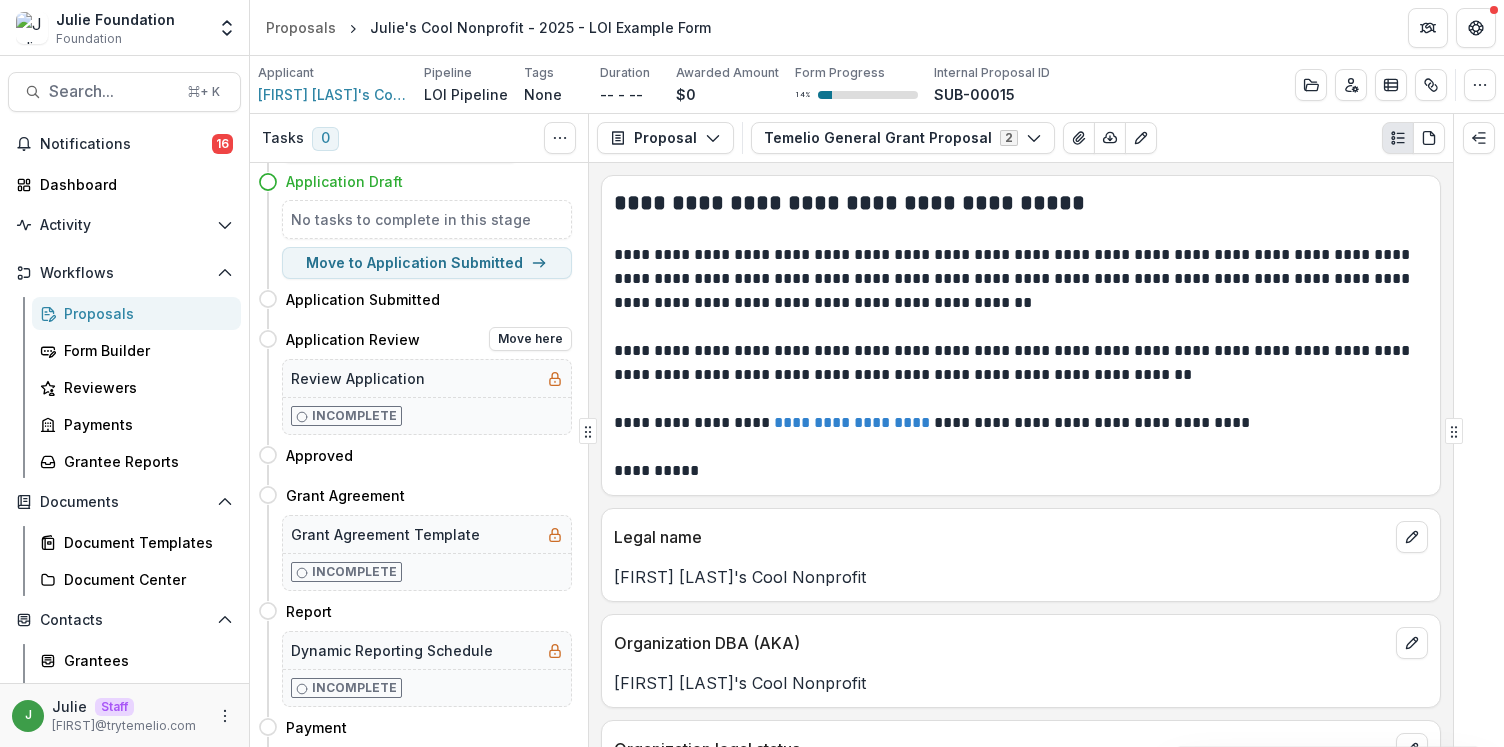 scroll, scrollTop: 95, scrollLeft: 0, axis: vertical 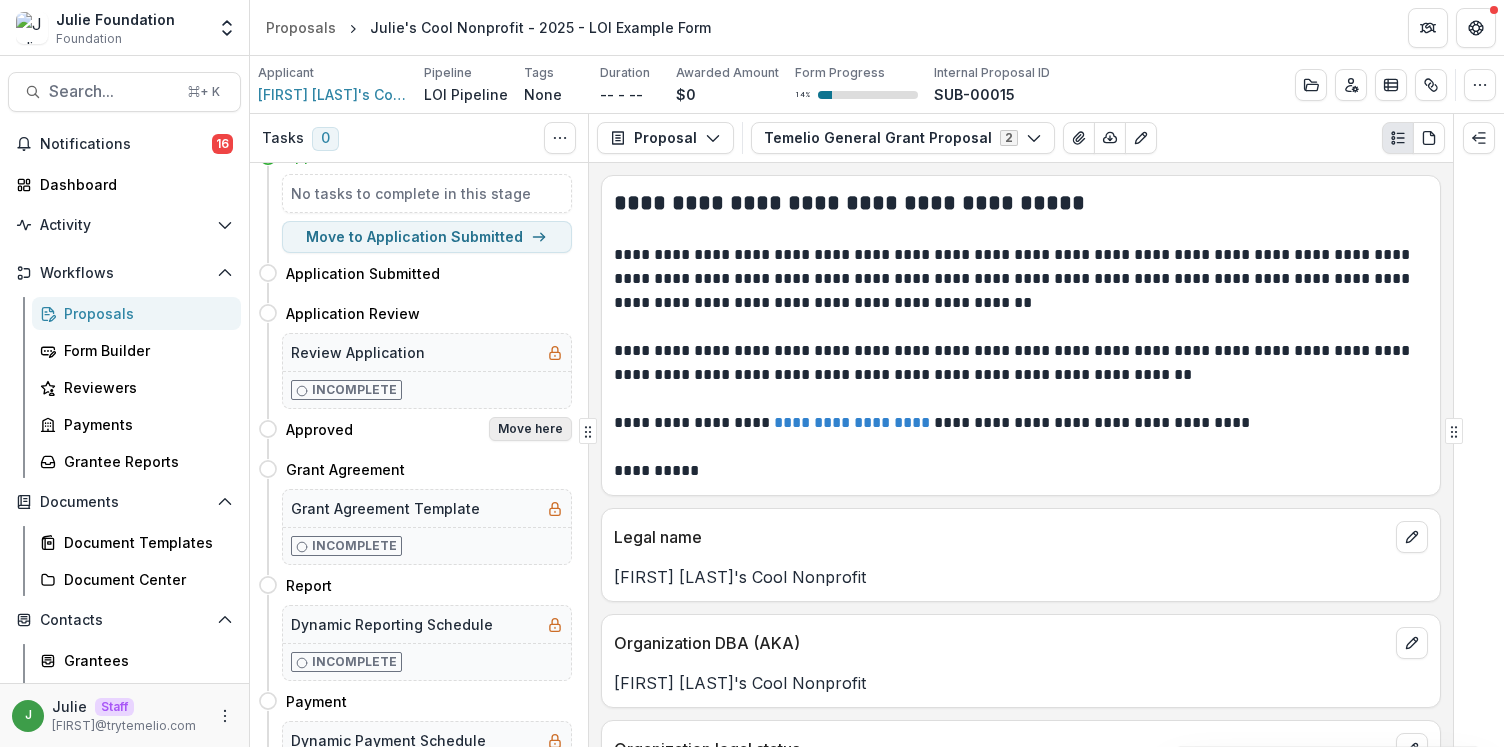click on "Move here" at bounding box center (530, 429) 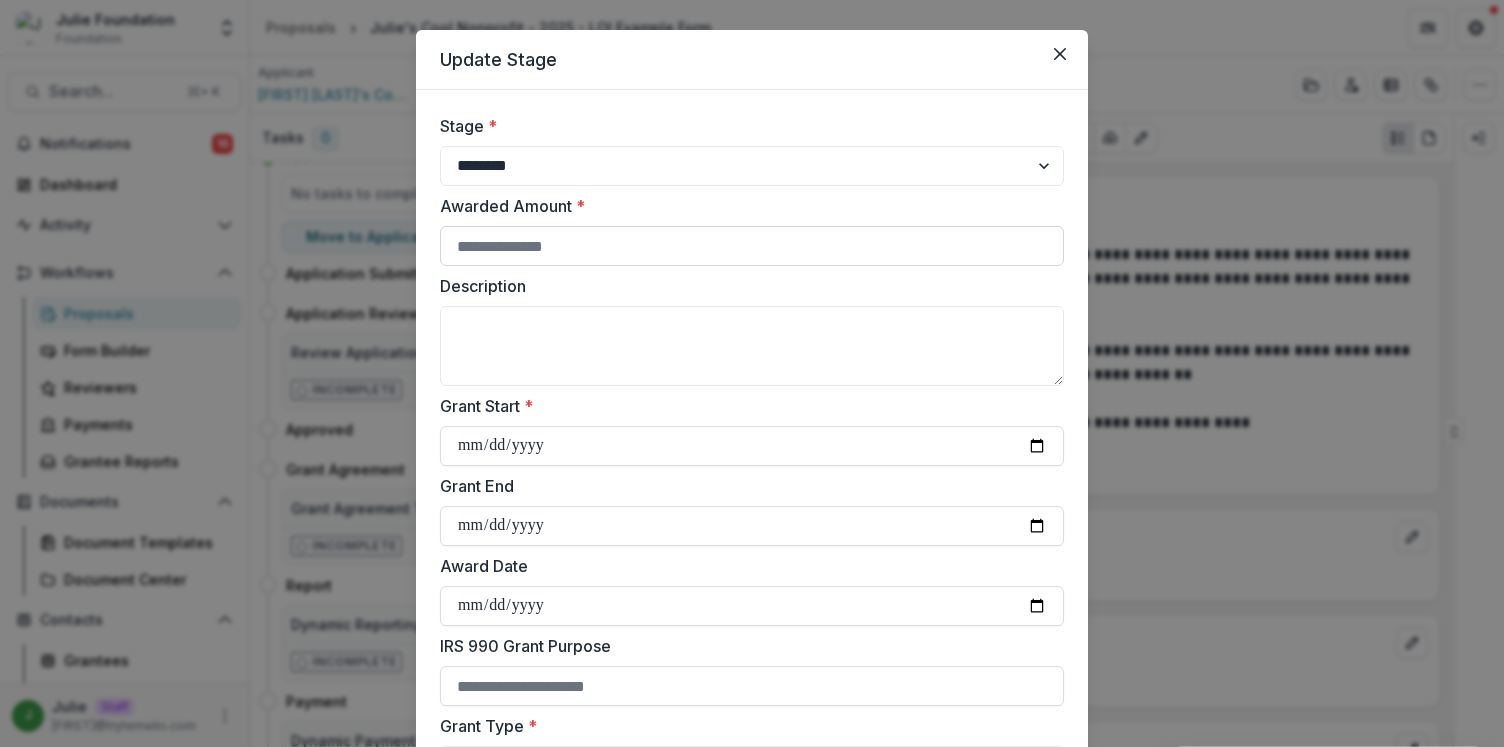 scroll, scrollTop: 0, scrollLeft: 0, axis: both 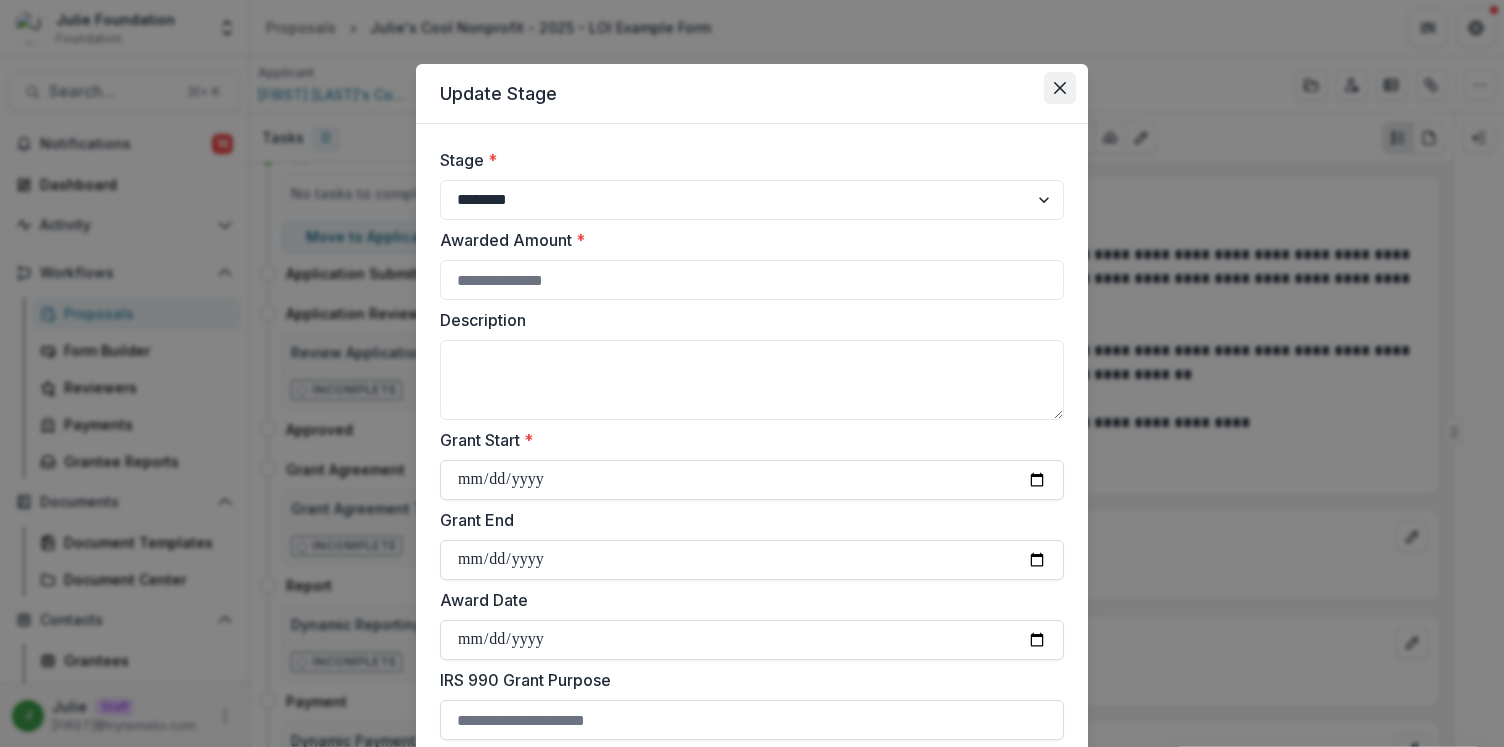 click at bounding box center (1060, 88) 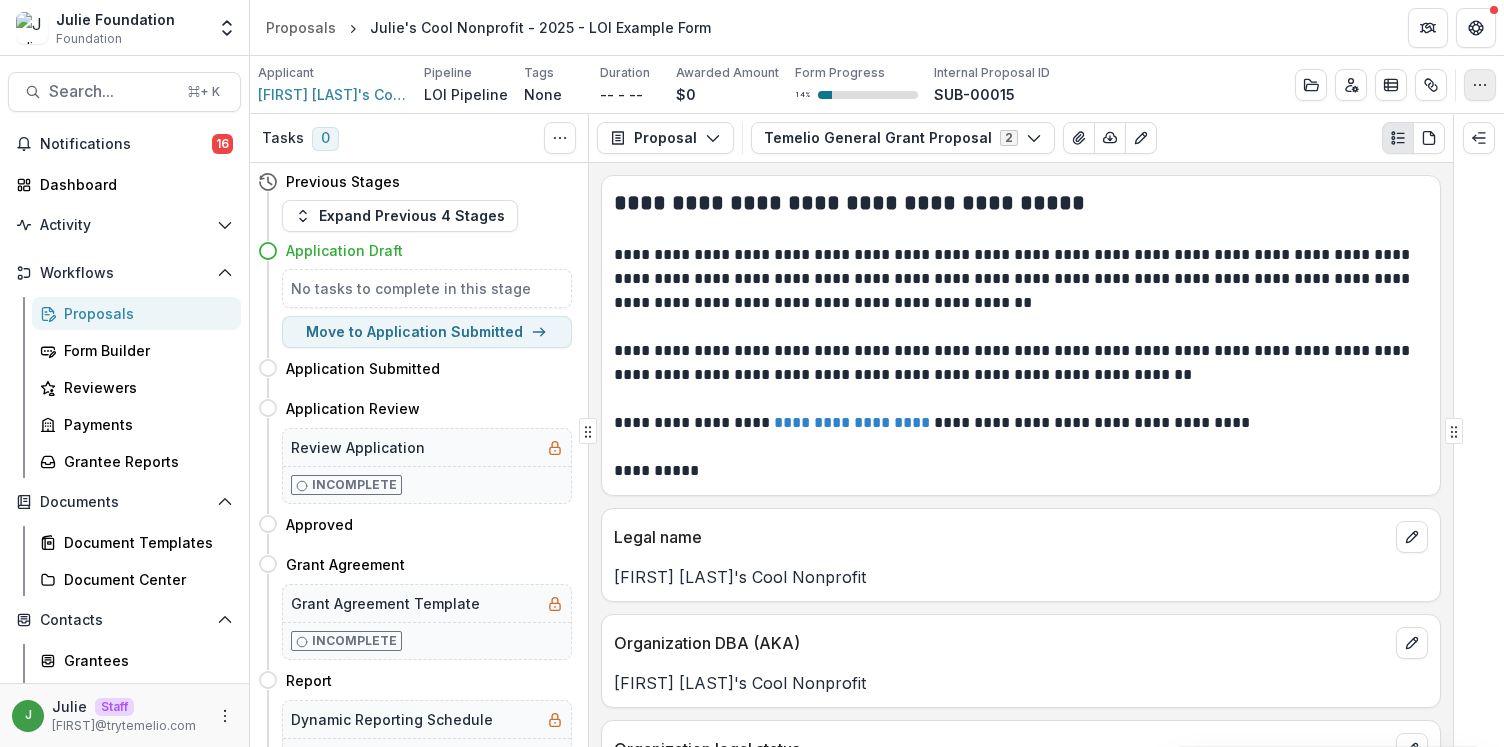click at bounding box center (1480, 85) 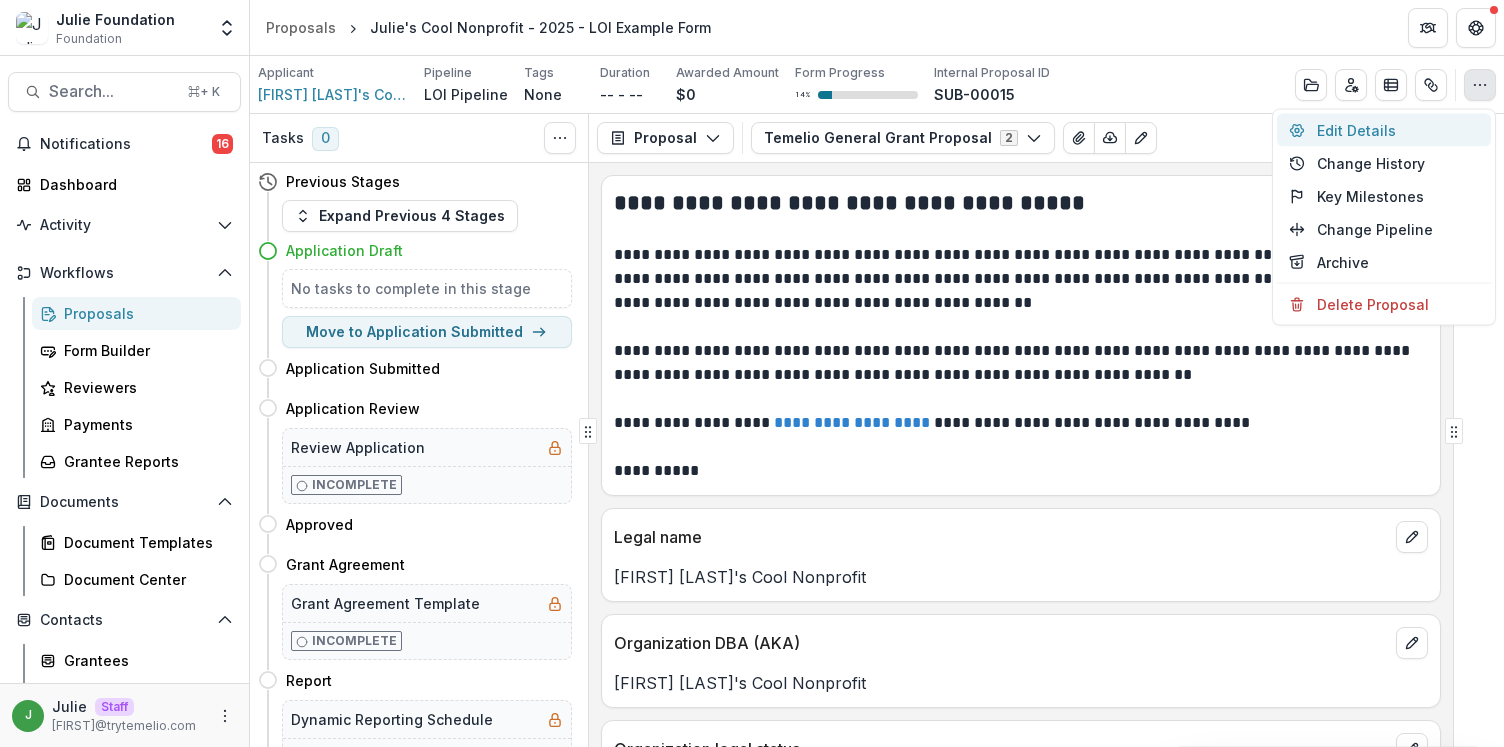 click on "Edit Details" at bounding box center (1384, 130) 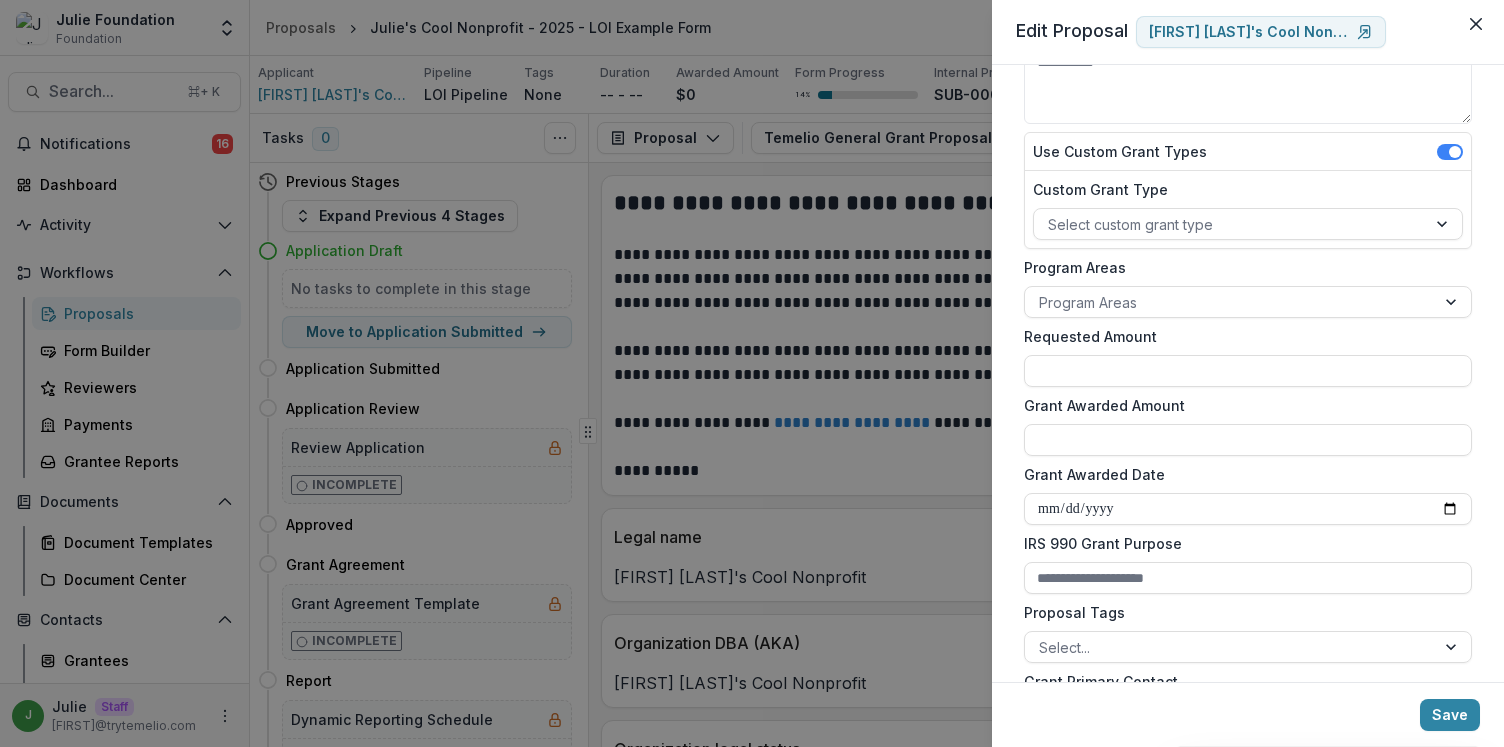 scroll, scrollTop: 301, scrollLeft: 0, axis: vertical 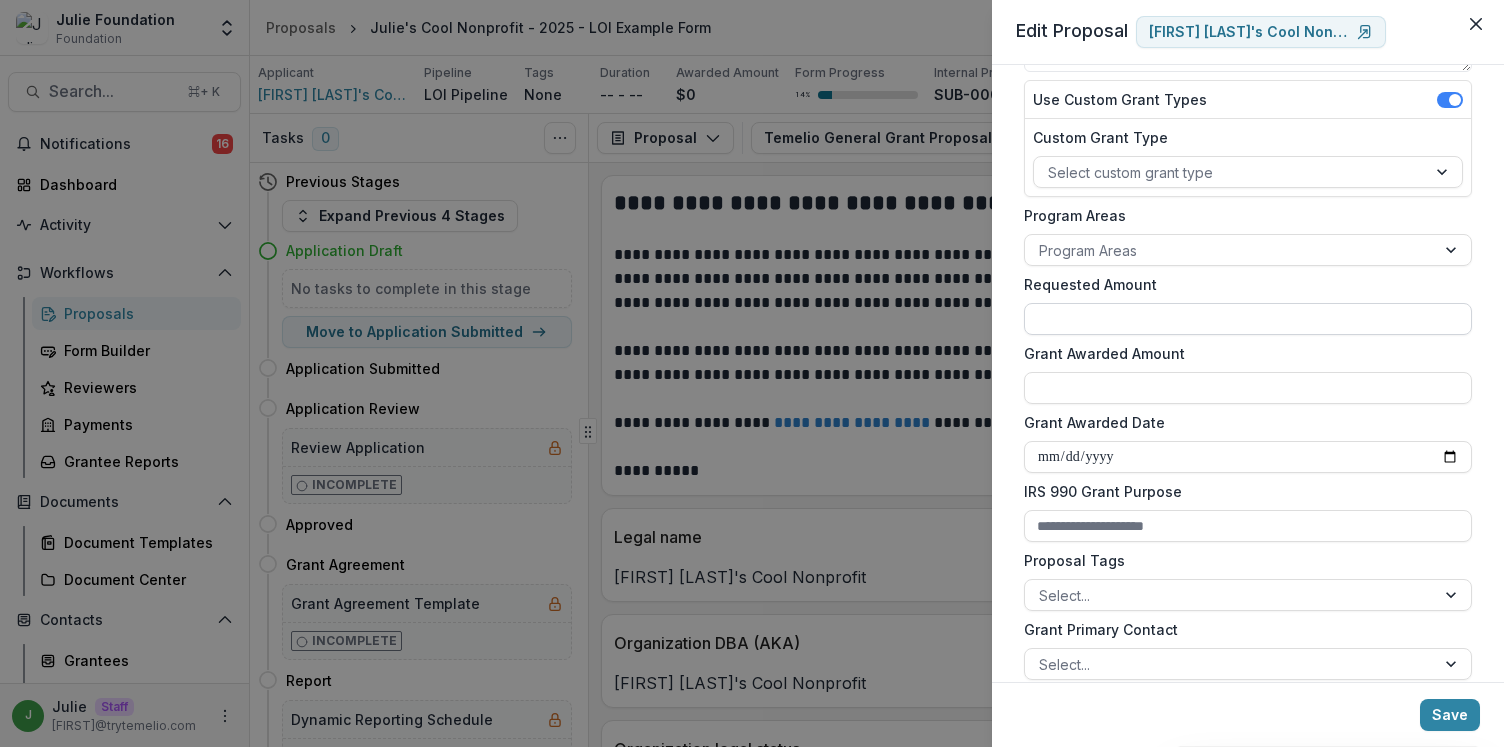 click on "Requested Amount" at bounding box center (1248, 319) 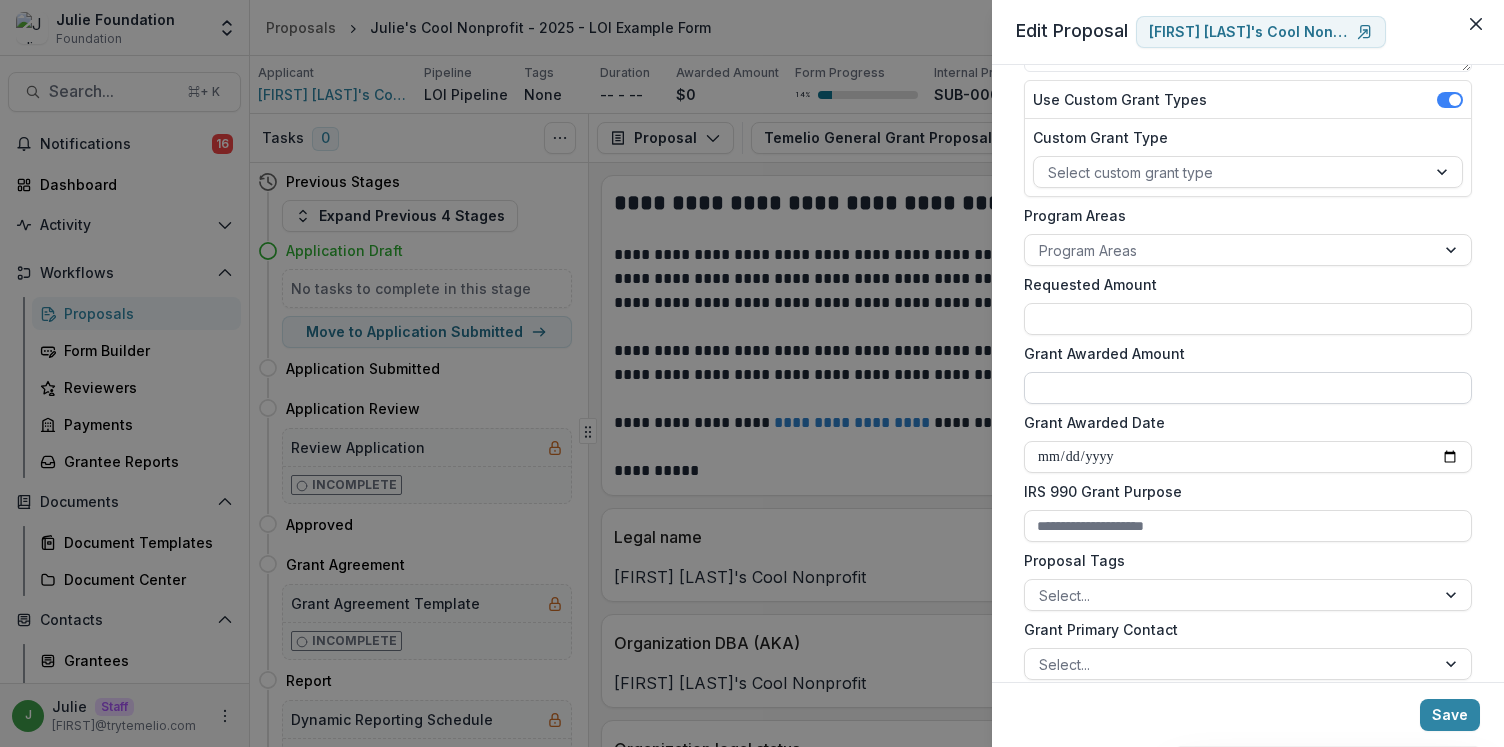 type on "**" 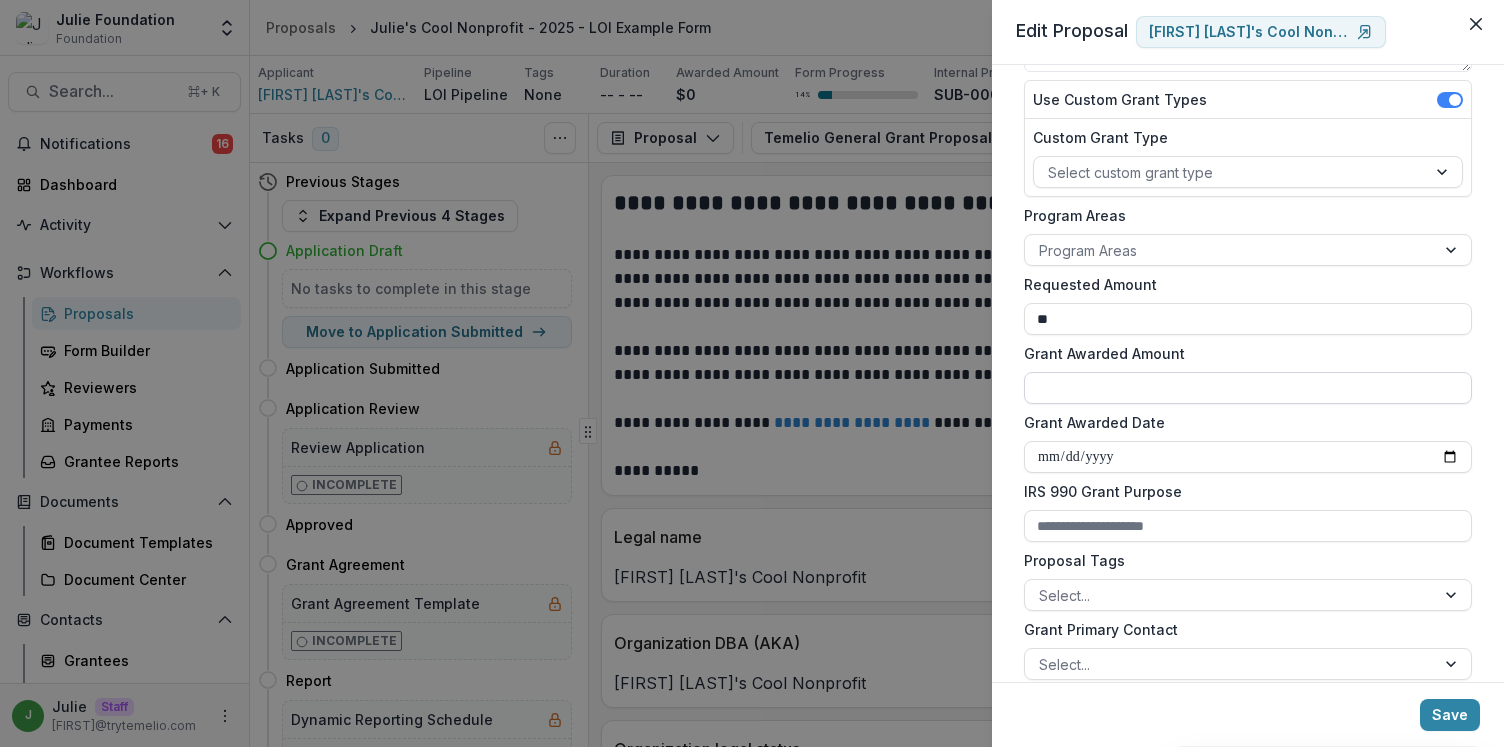 click on "Grant Awarded Amount" at bounding box center (1248, 388) 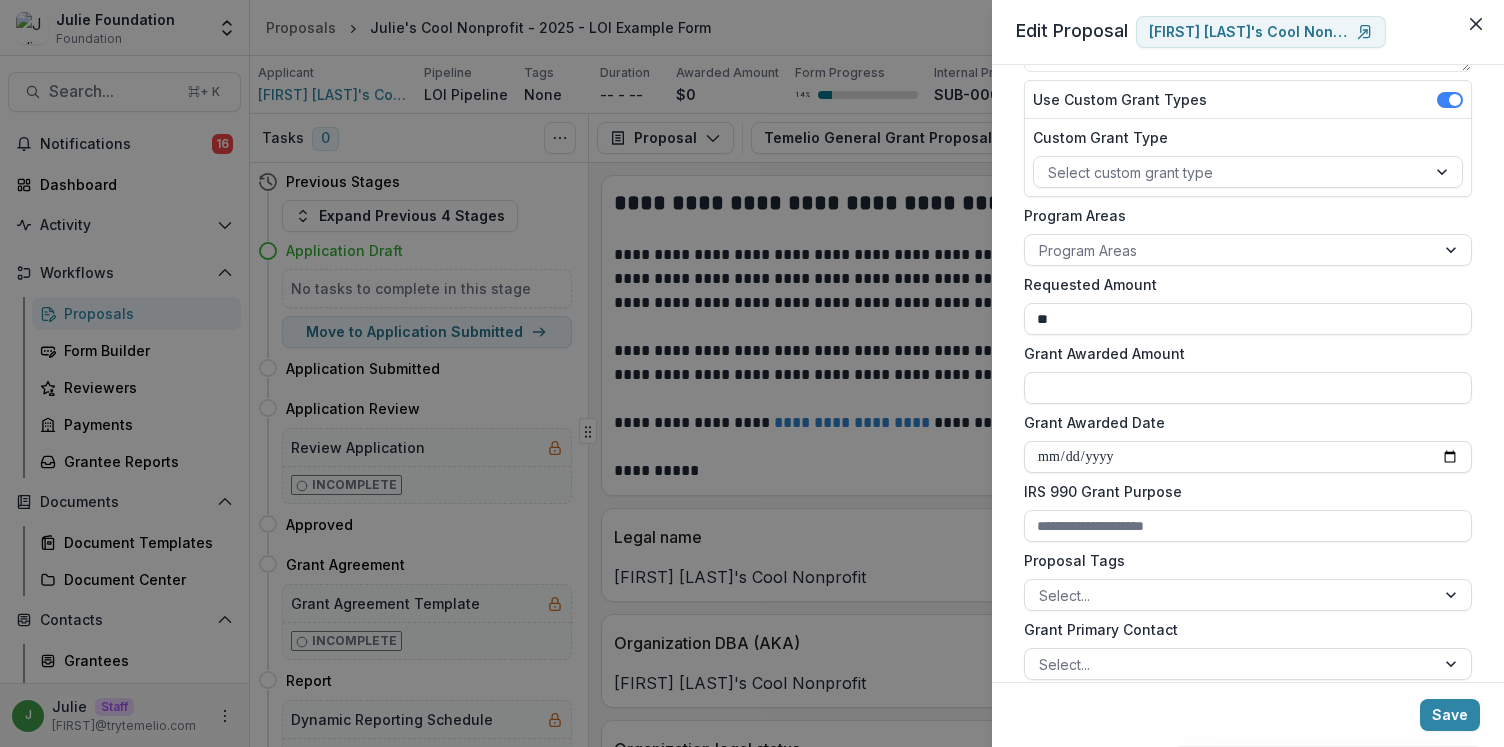 type on "**" 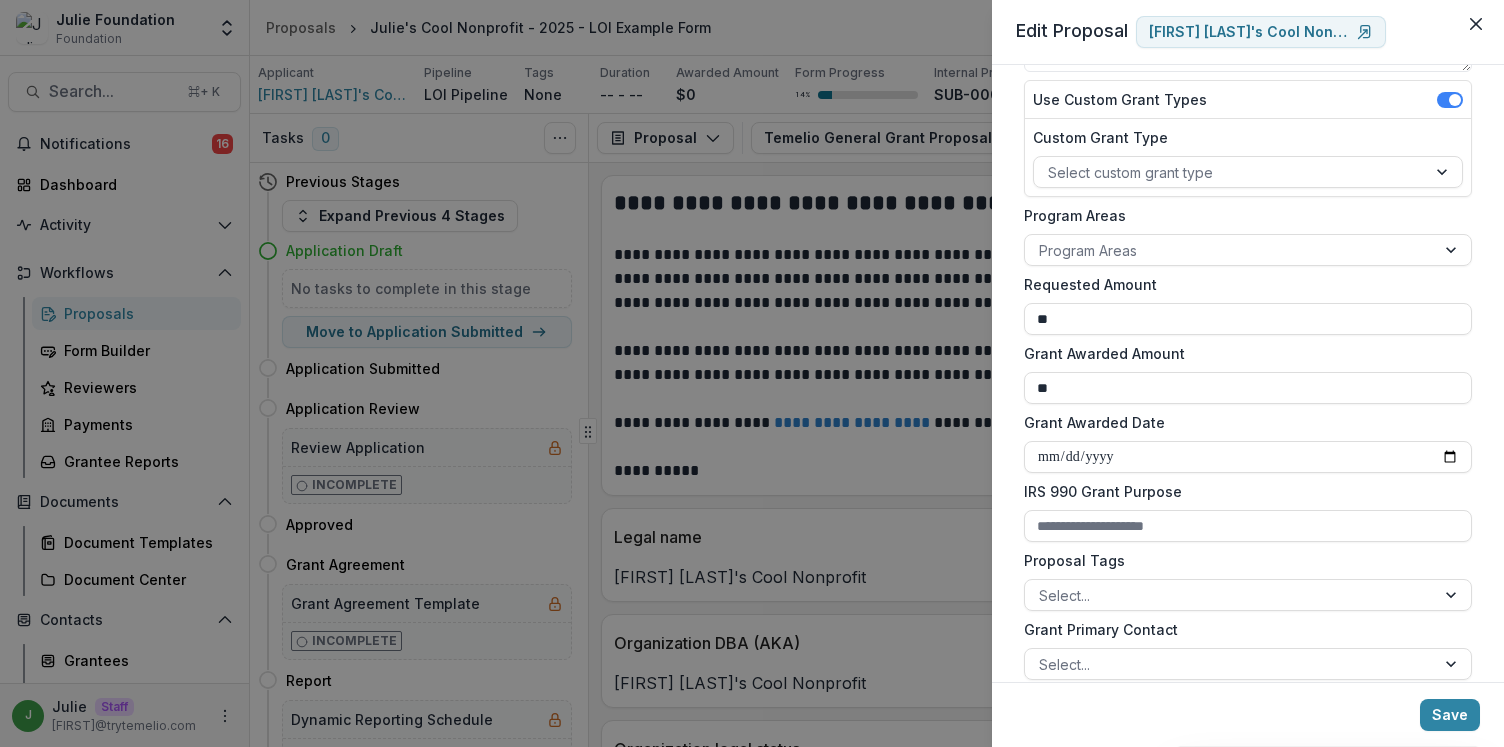 click on "**********" at bounding box center [752, 373] 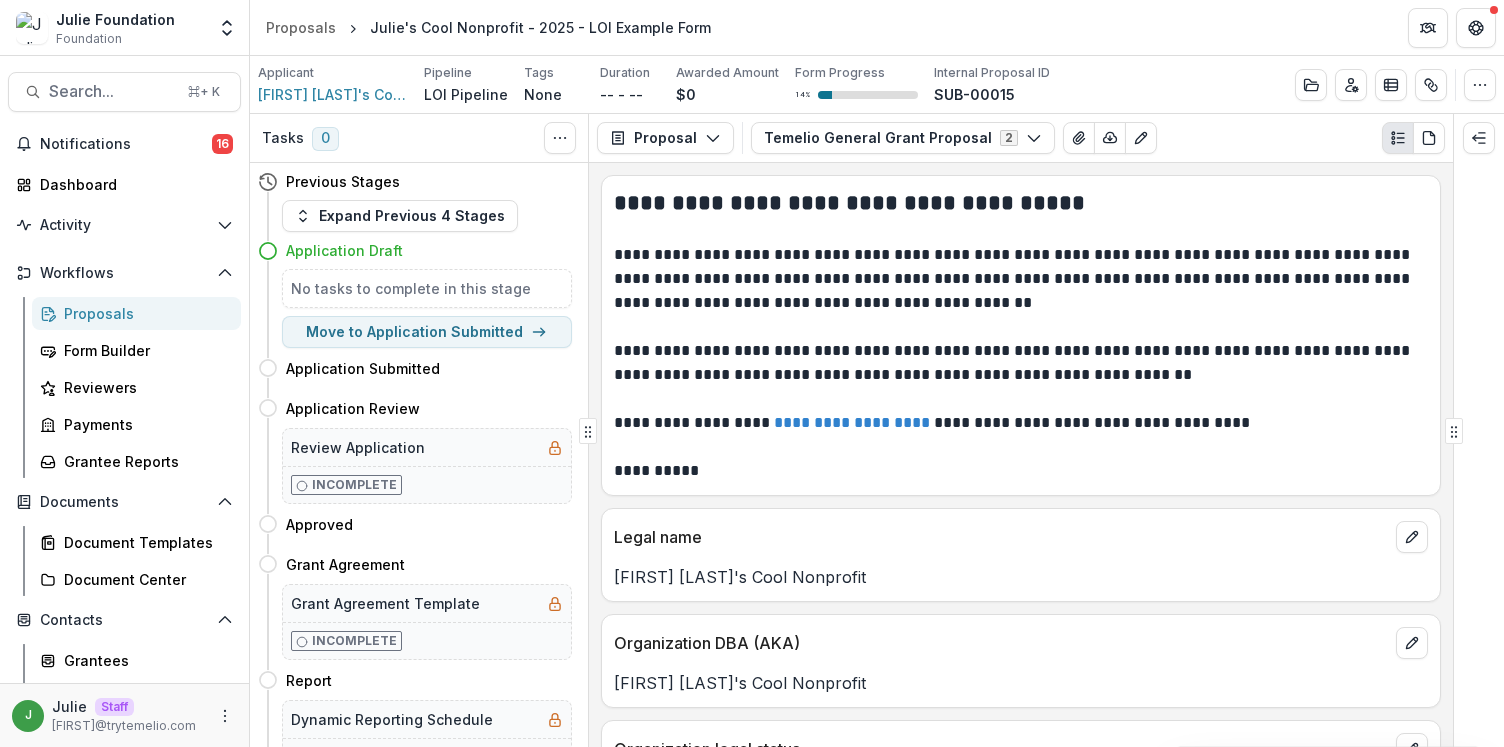 click on "Proposals" at bounding box center (144, 313) 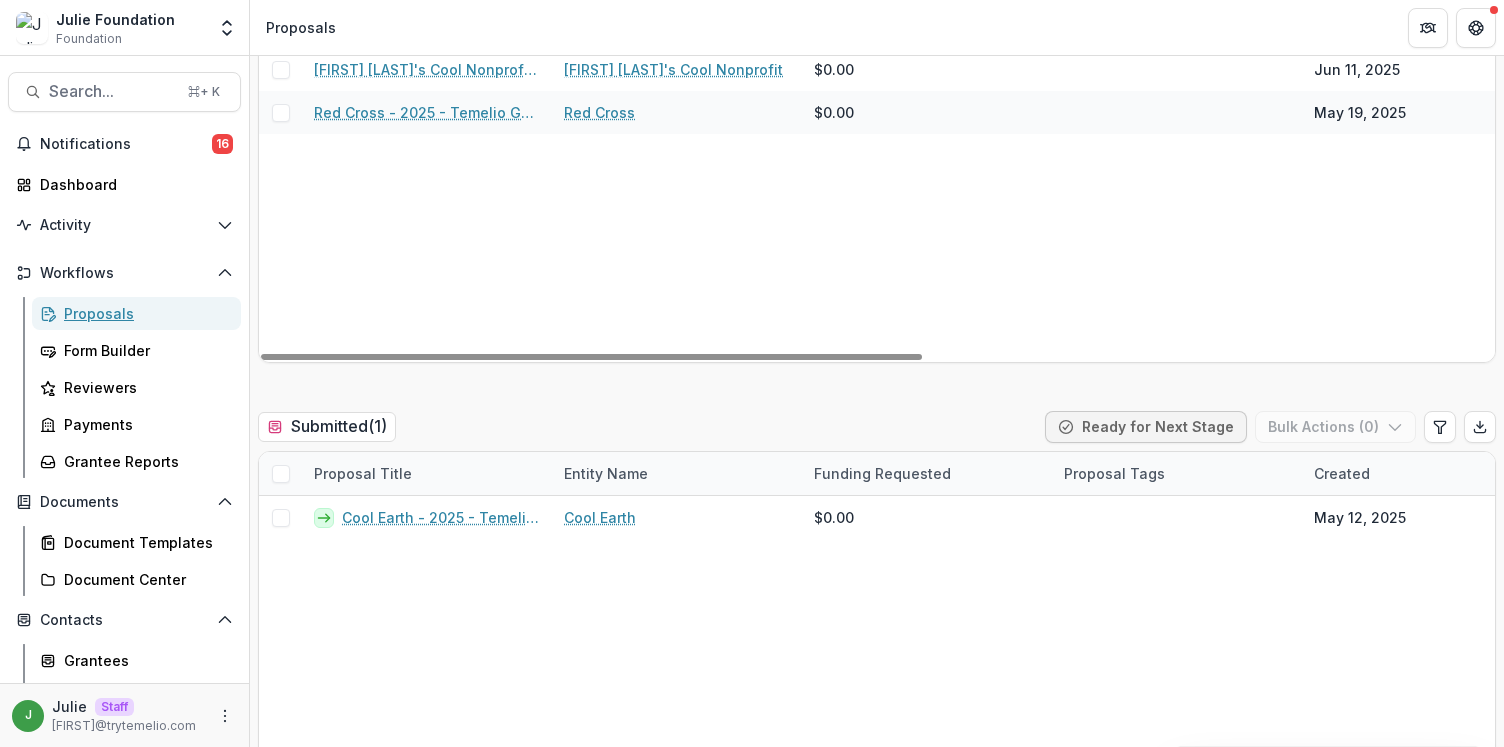 scroll, scrollTop: 0, scrollLeft: 0, axis: both 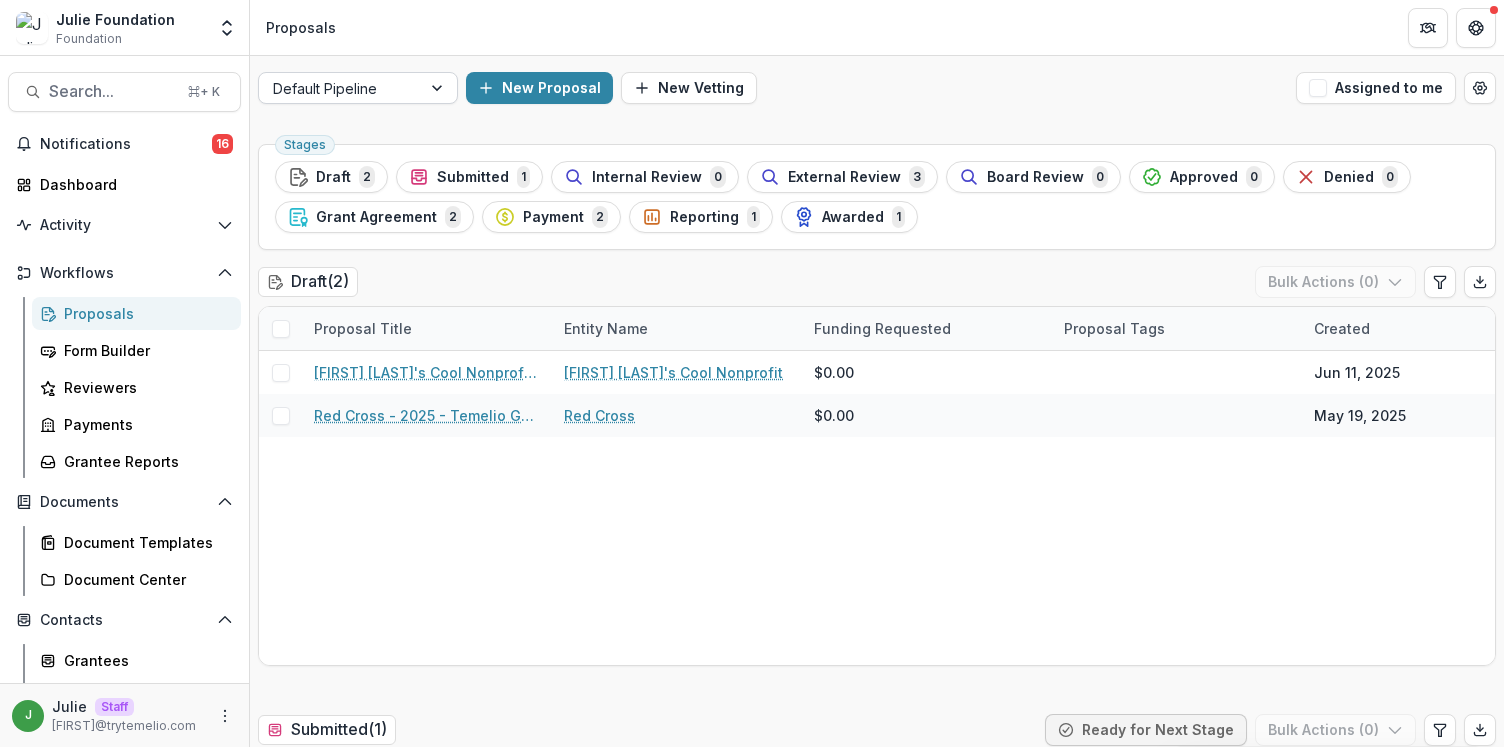 click at bounding box center [439, 88] 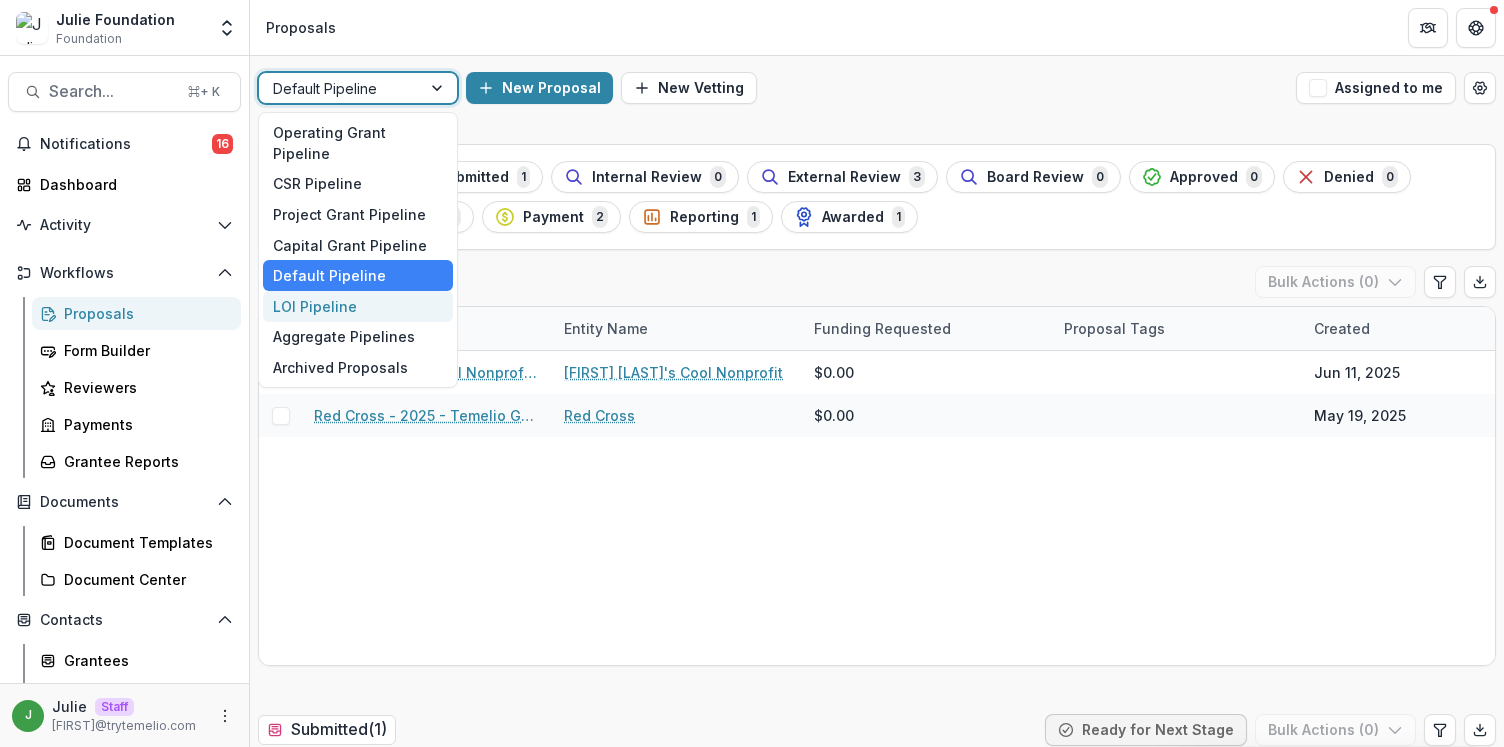 click on "LOI Pipeline" at bounding box center (358, 306) 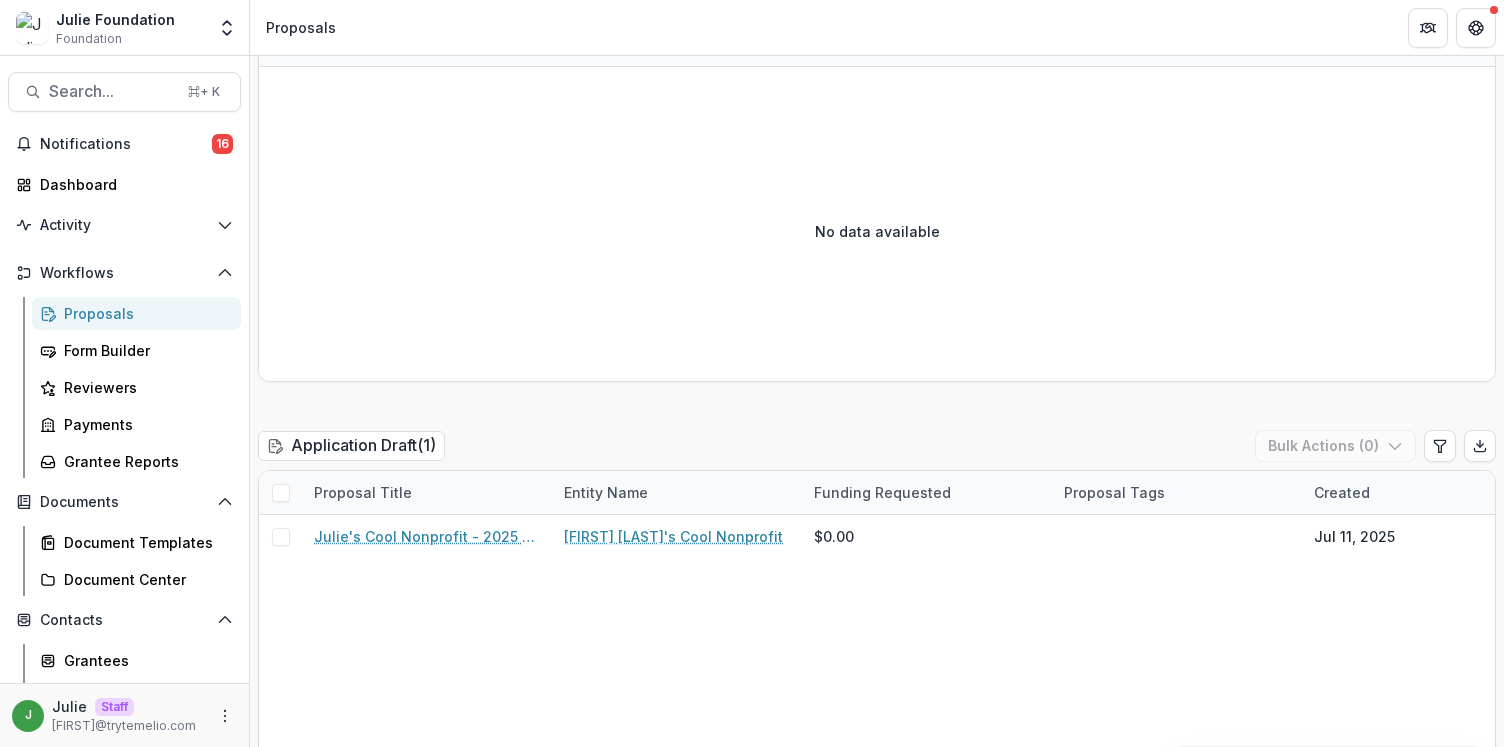 scroll, scrollTop: 1650, scrollLeft: 0, axis: vertical 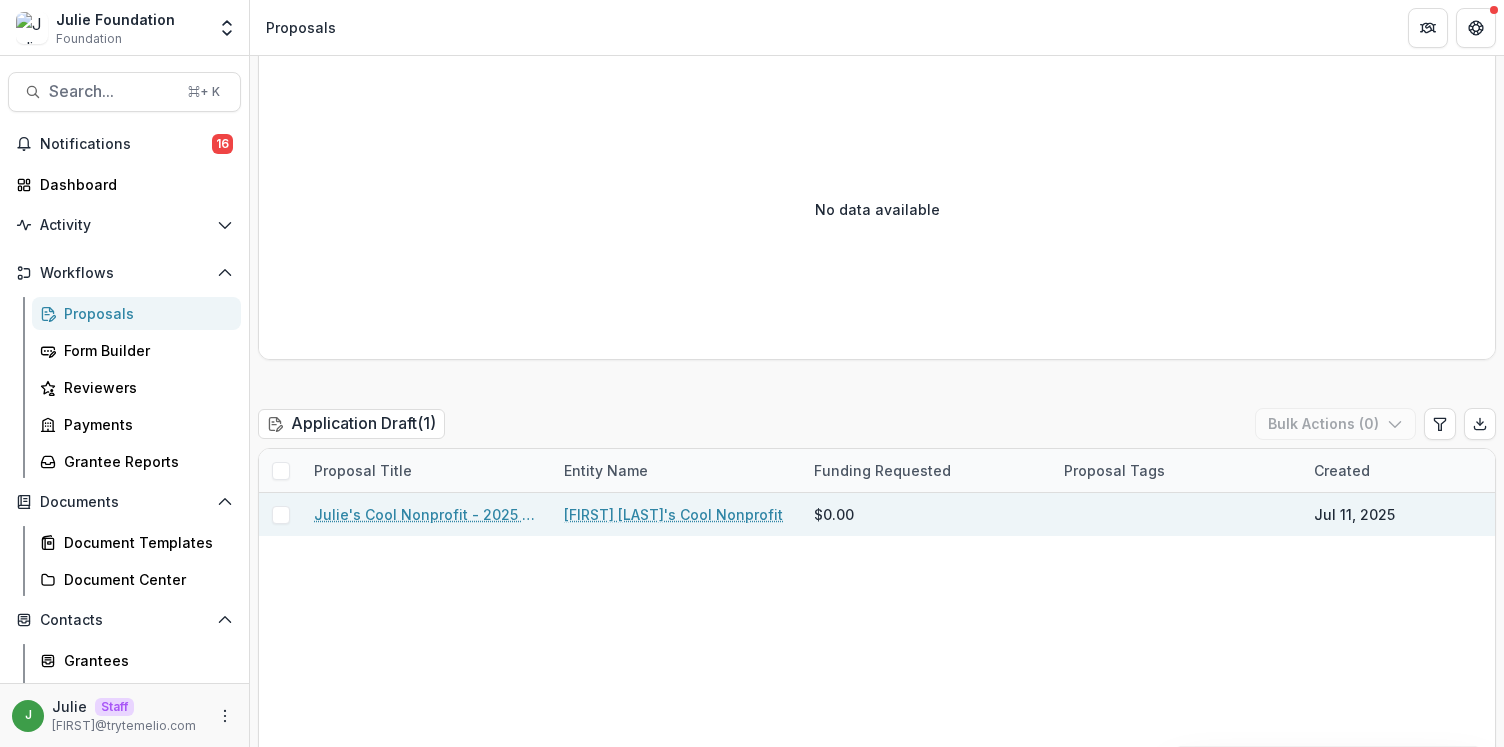 click on "$0.00" at bounding box center [834, 514] 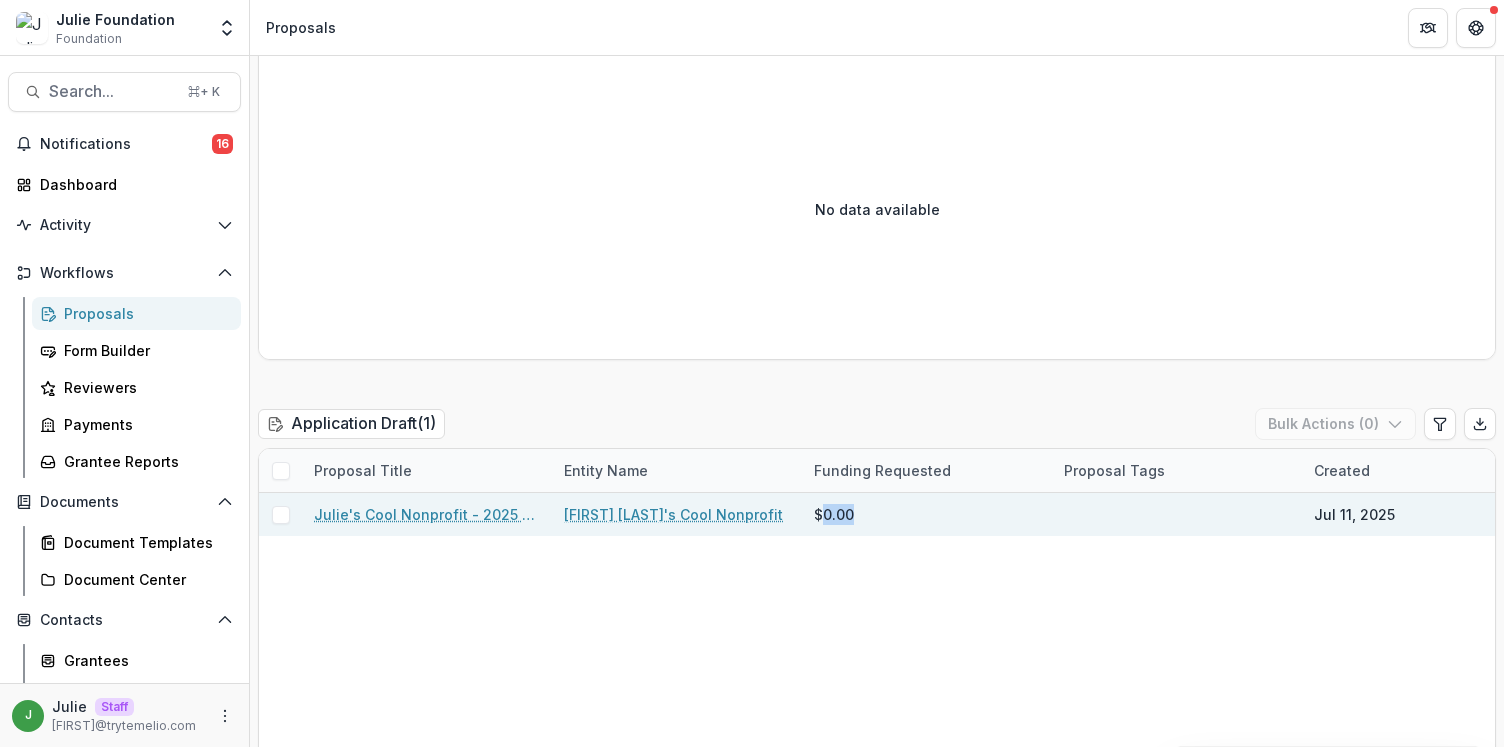 click on "$0.00" at bounding box center (834, 514) 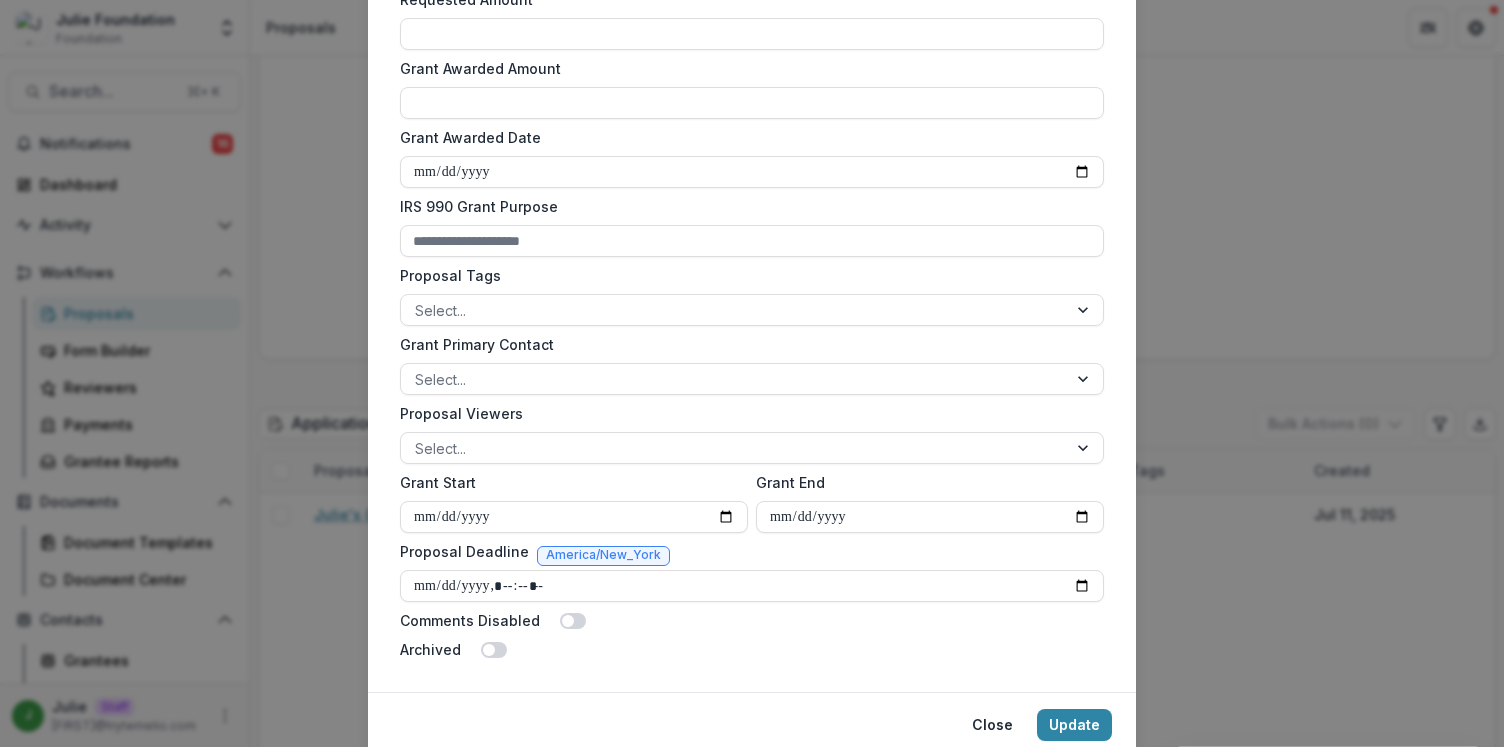 scroll, scrollTop: 666, scrollLeft: 0, axis: vertical 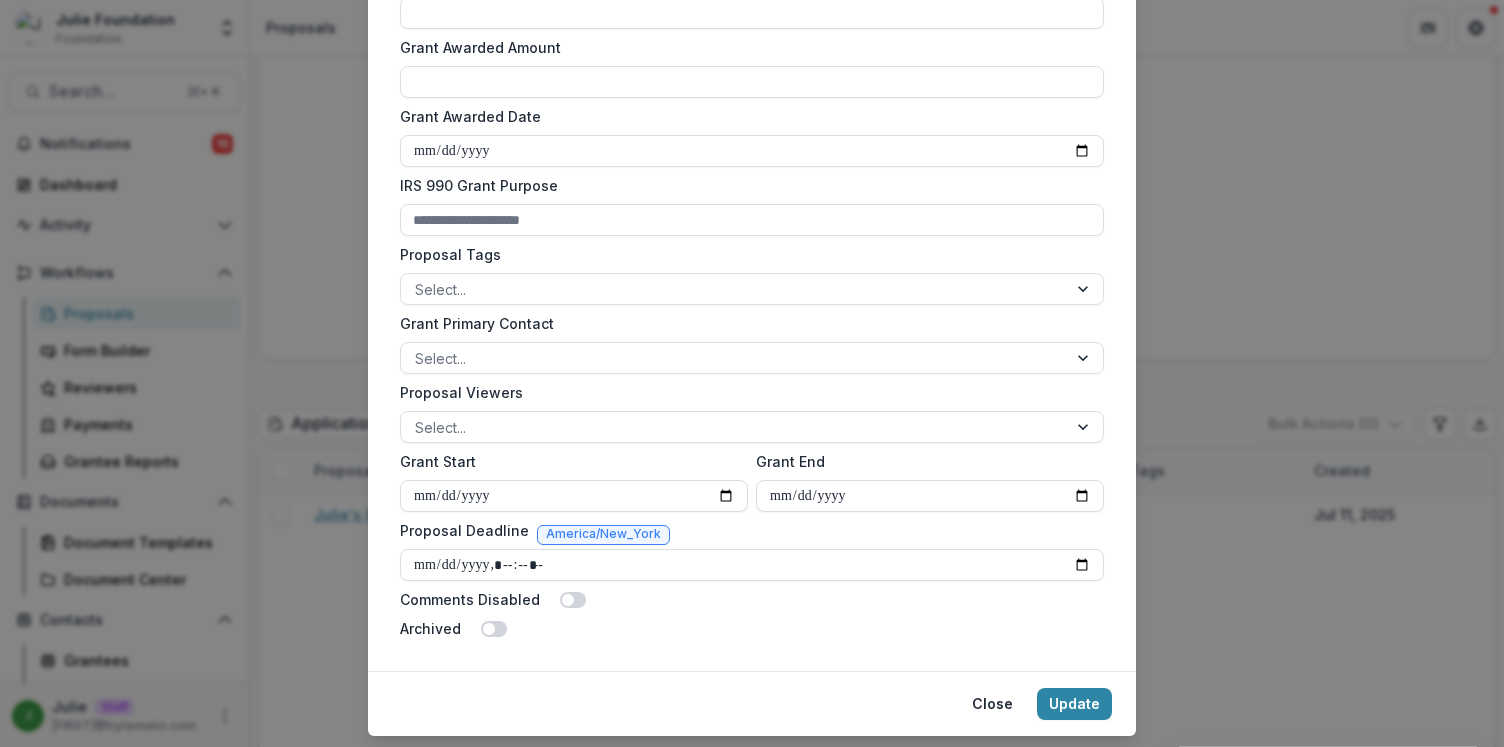 click on "**********" at bounding box center [752, 373] 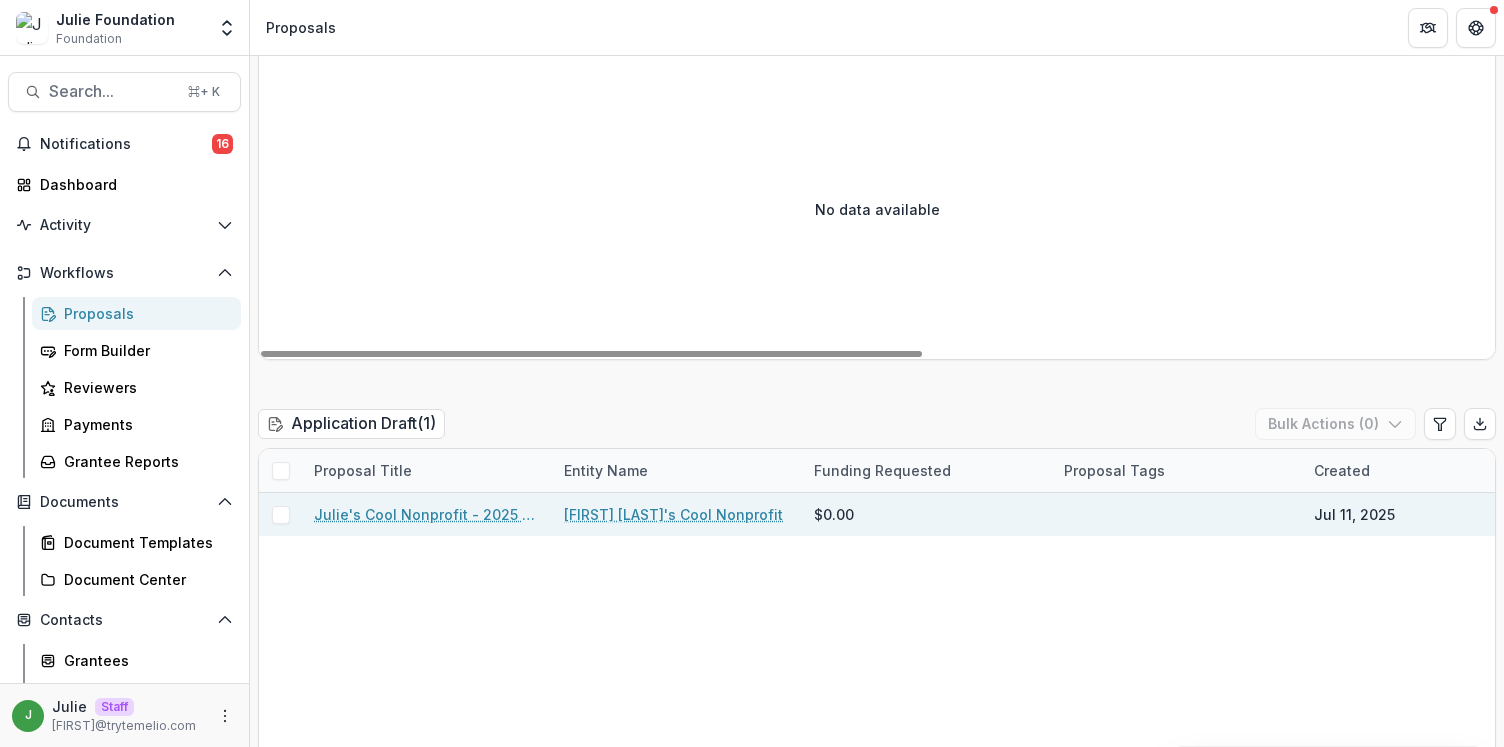 click on "Julie's Cool Nonprofit - 2025 - LOI Example Form" at bounding box center (427, 514) 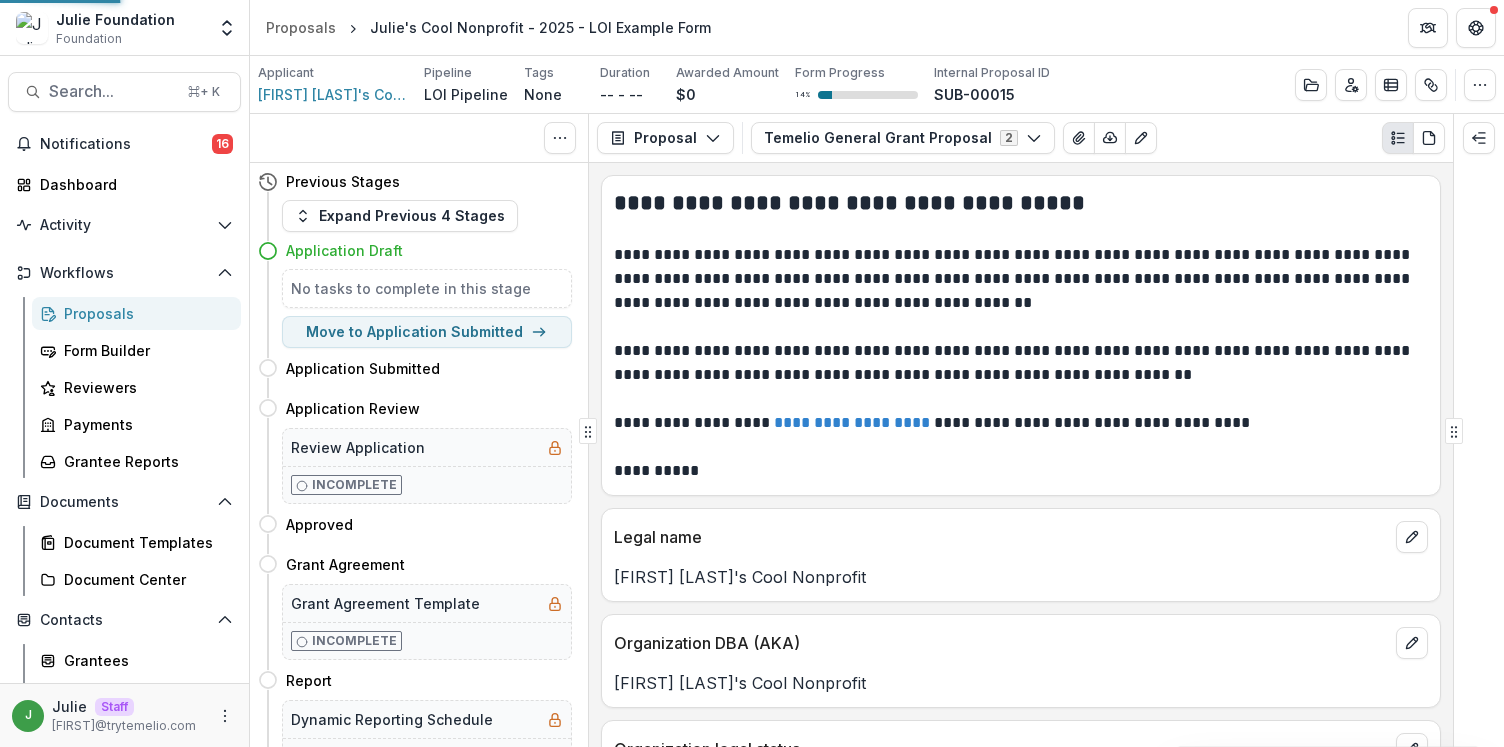scroll, scrollTop: 0, scrollLeft: 0, axis: both 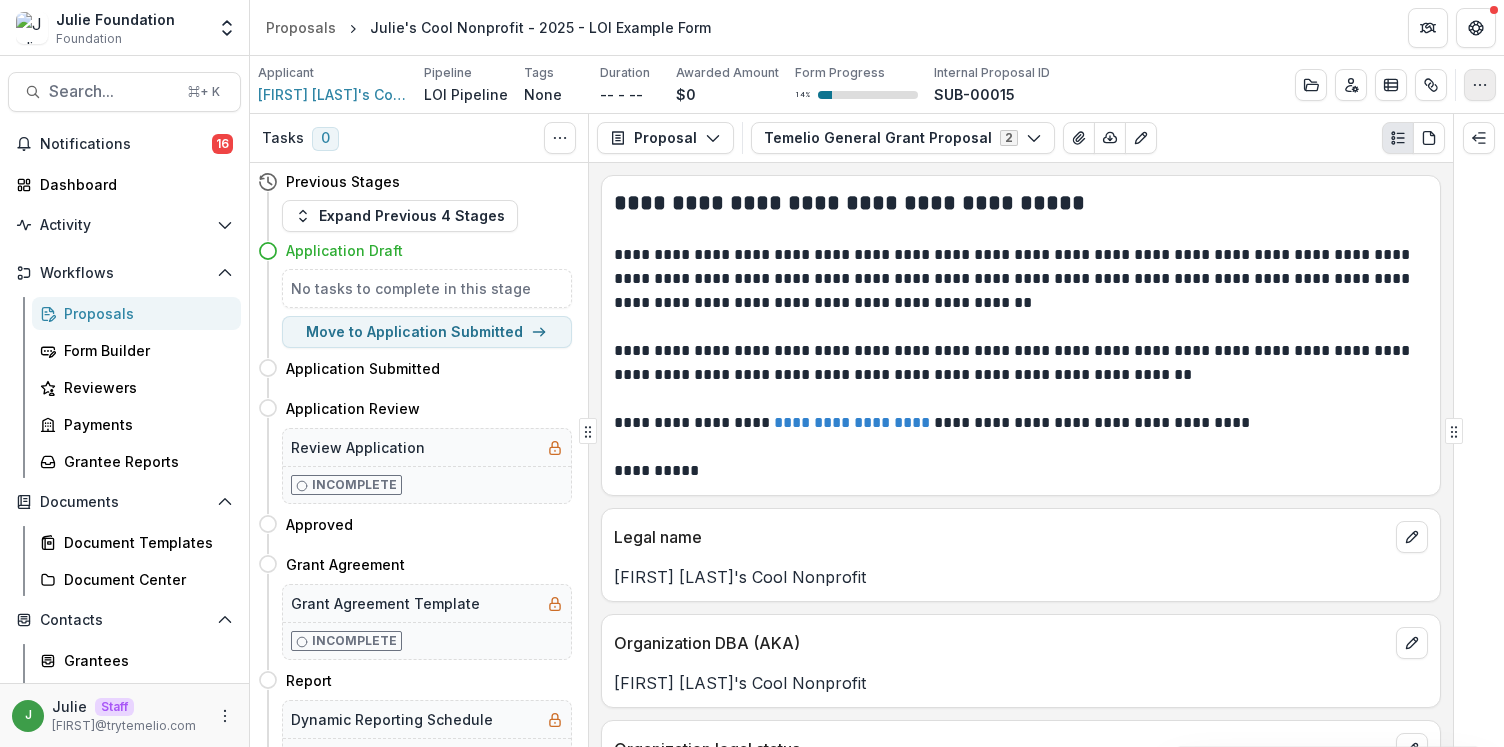 click at bounding box center (1480, 85) 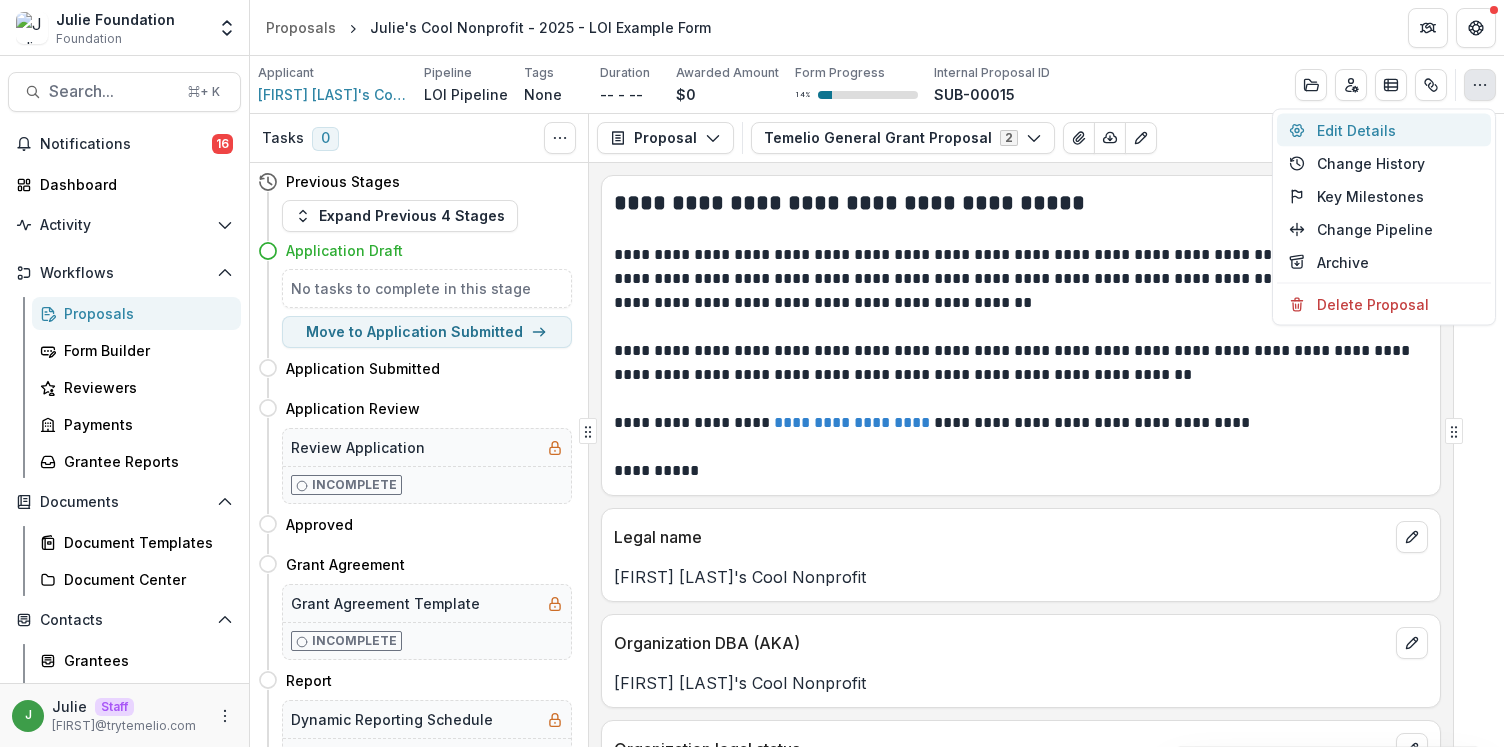 click on "Edit Details" at bounding box center [1384, 130] 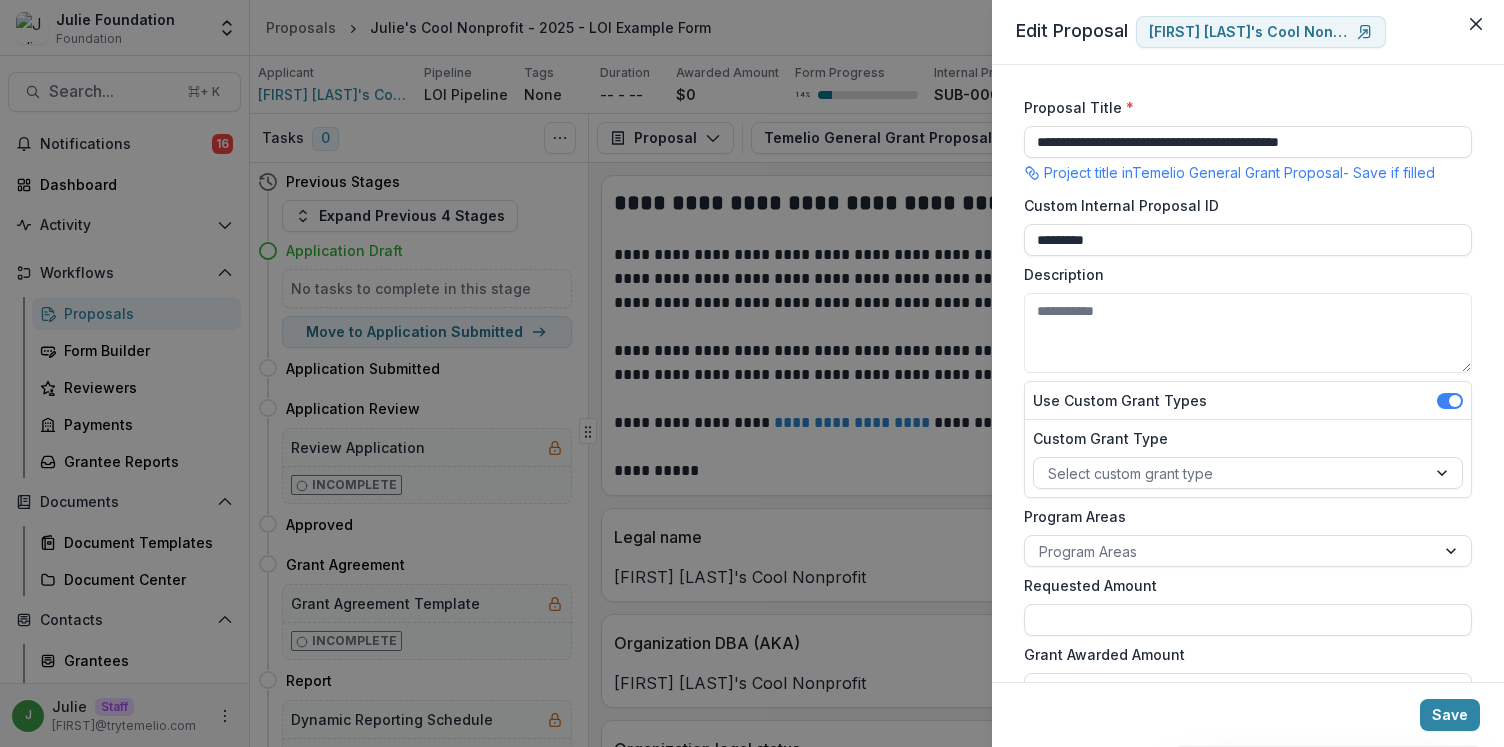 scroll, scrollTop: 596, scrollLeft: 0, axis: vertical 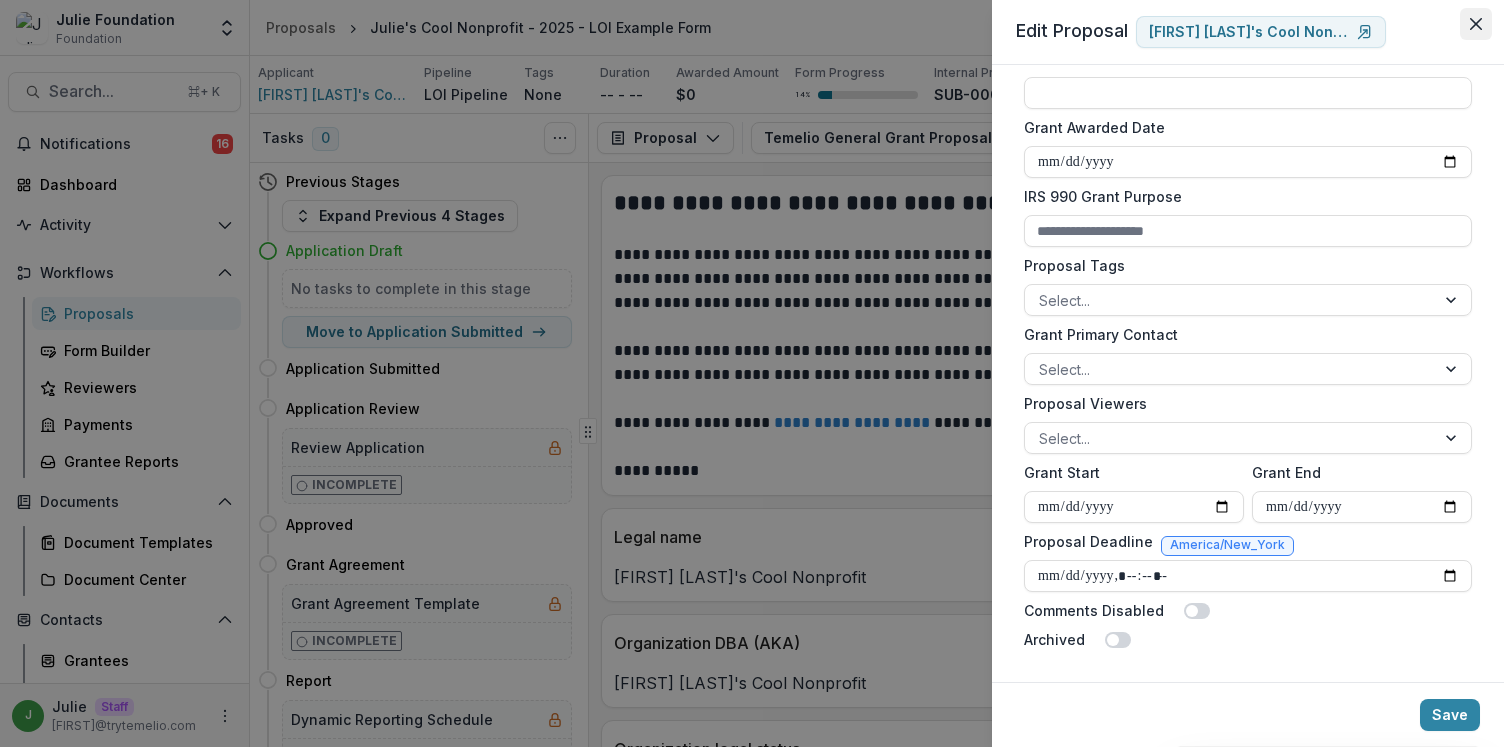click 